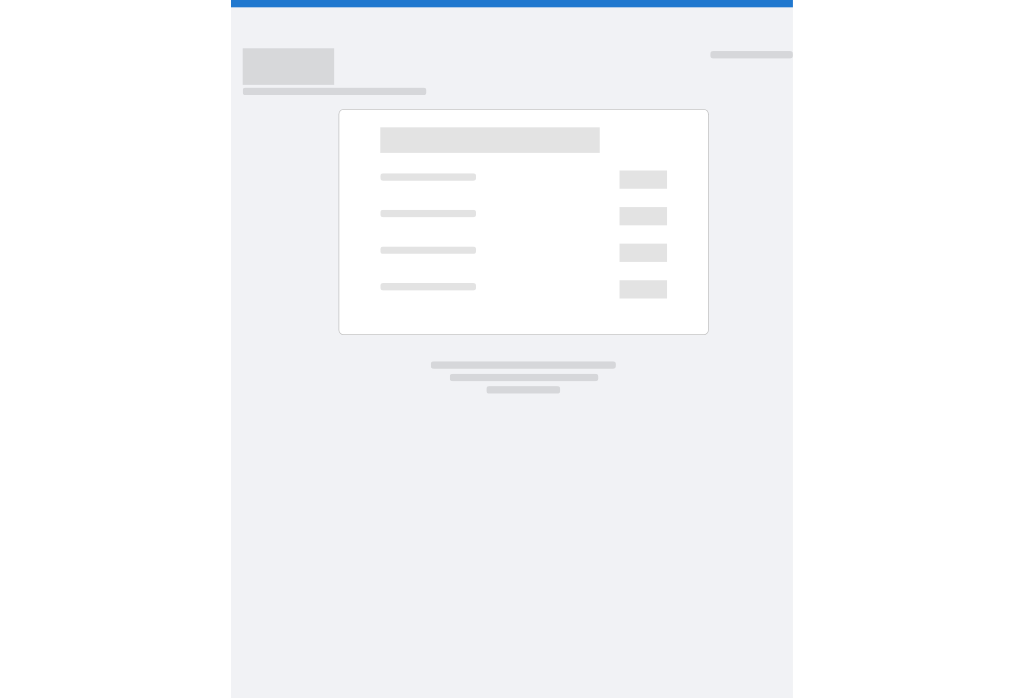 scroll, scrollTop: 0, scrollLeft: 0, axis: both 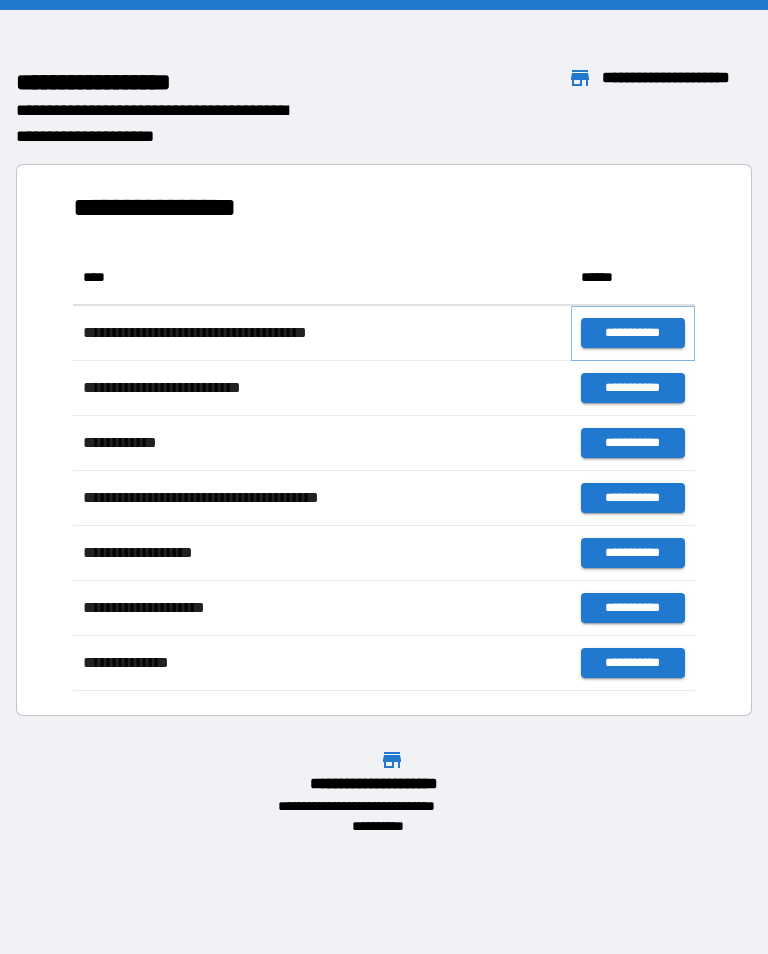 click on "**********" at bounding box center (633, 333) 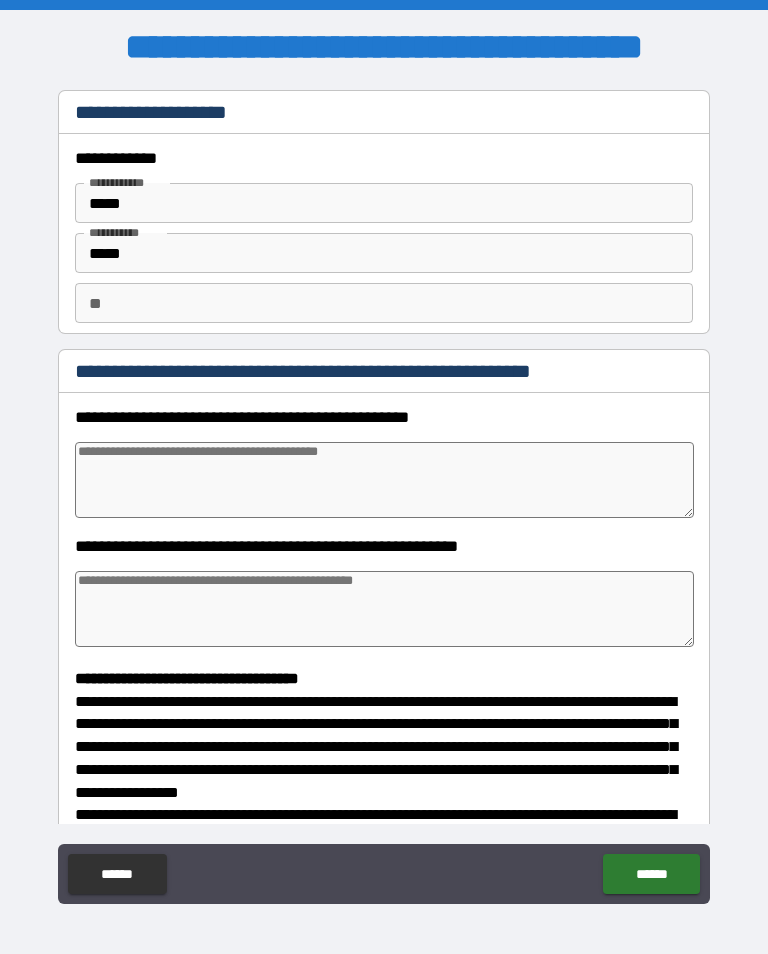 type on "*" 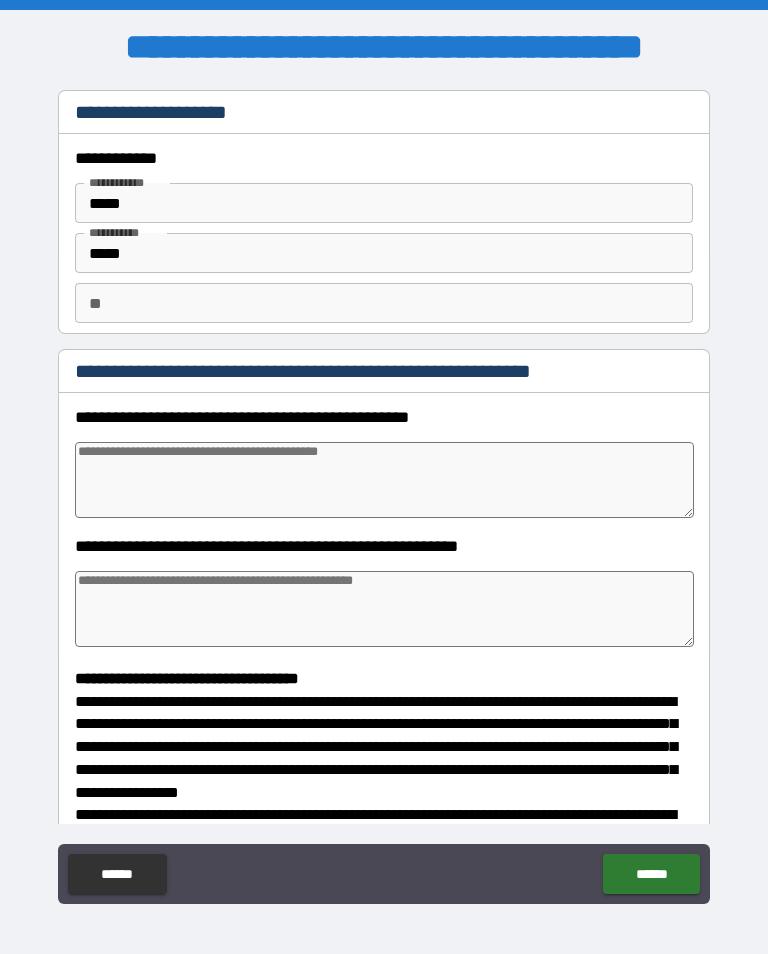type on "*" 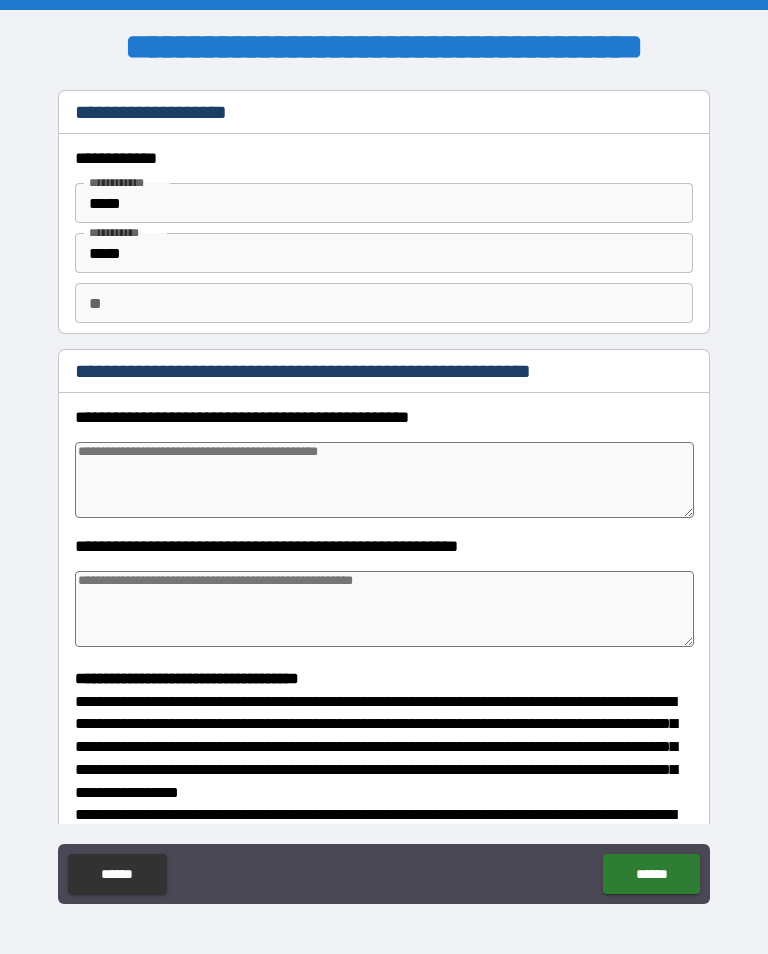 type on "*" 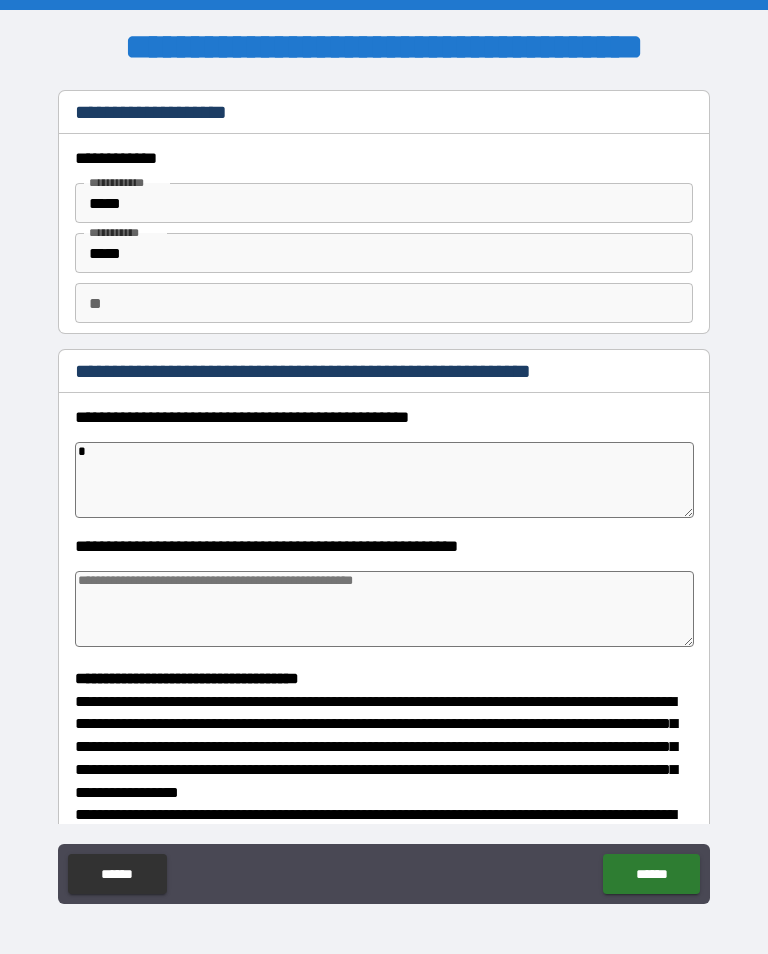 type on "*" 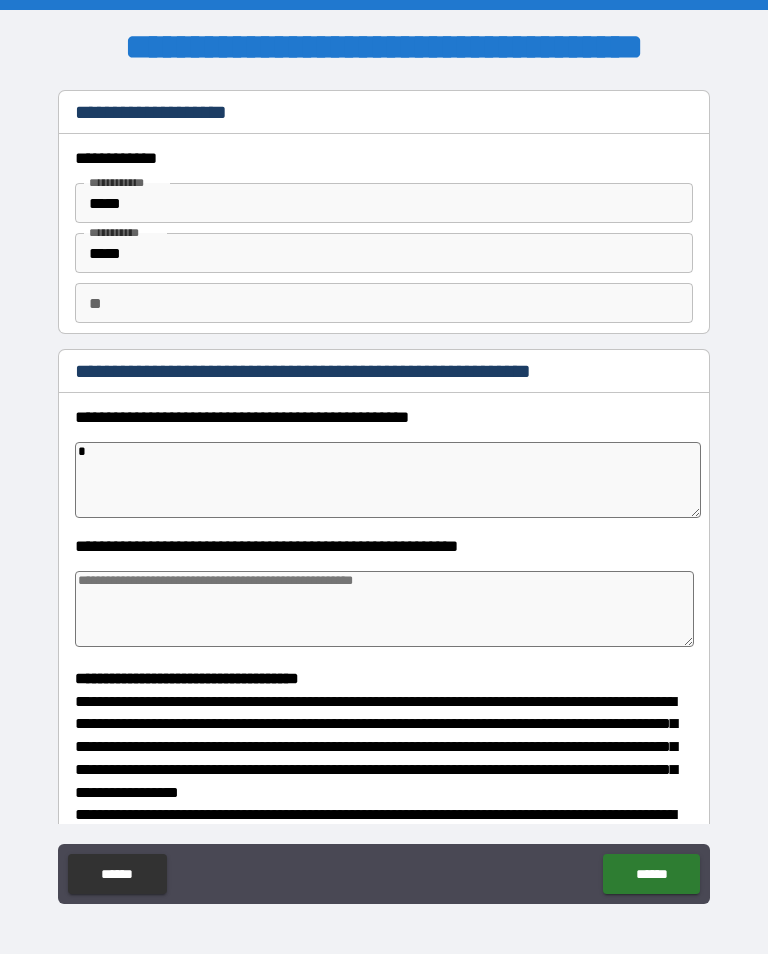 type on "**" 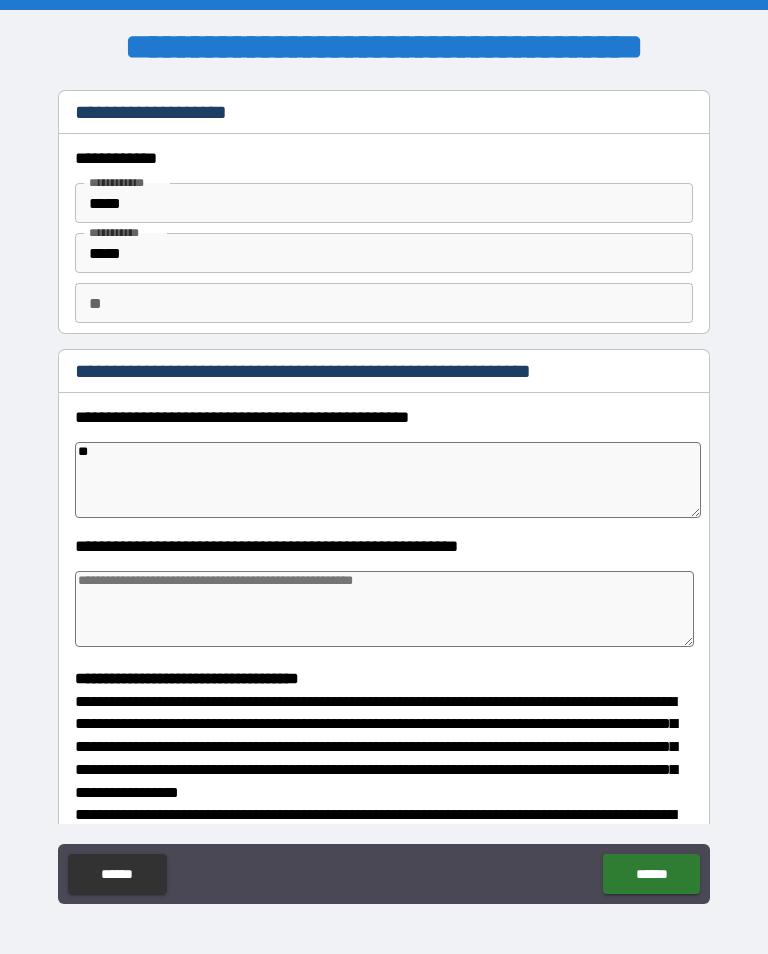 type on "*" 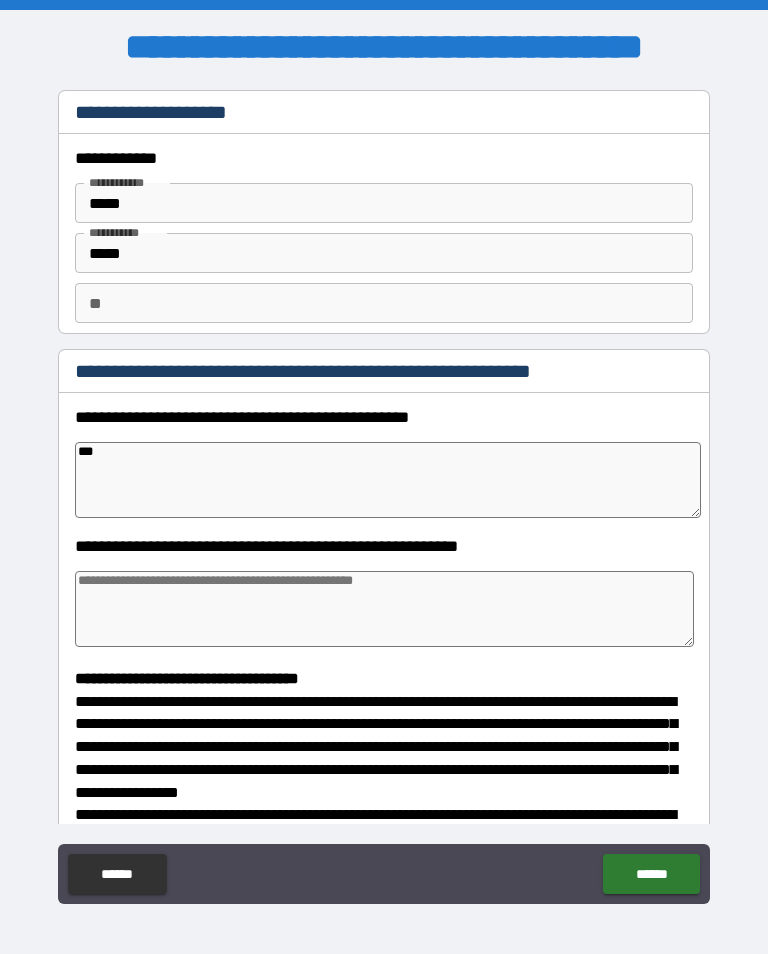 type on "*" 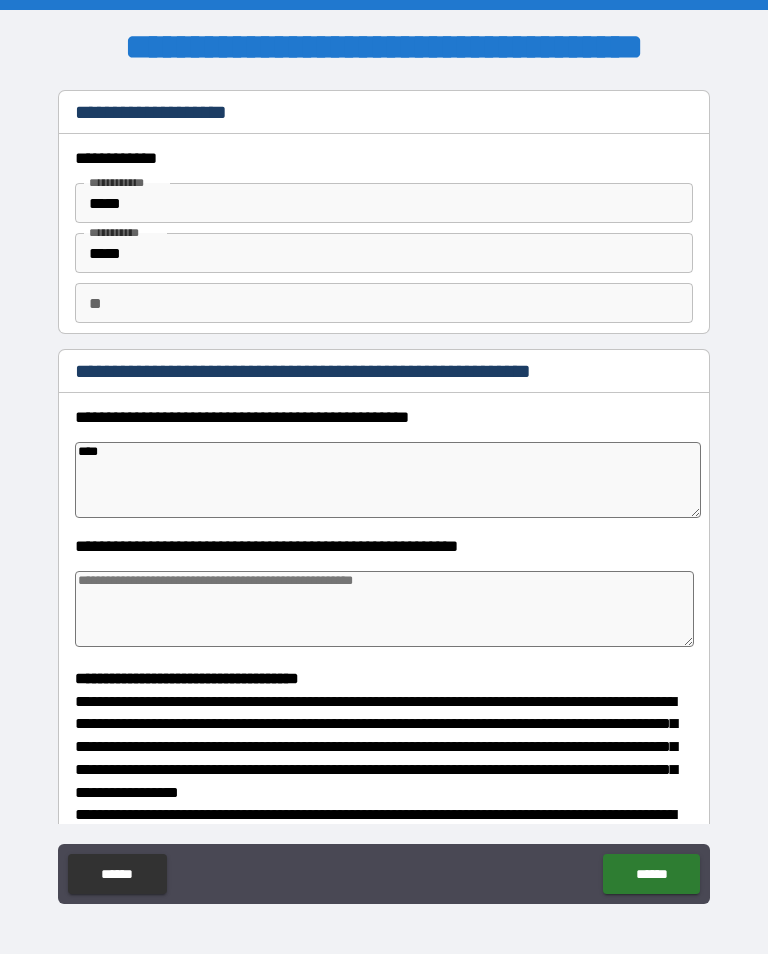 type on "*" 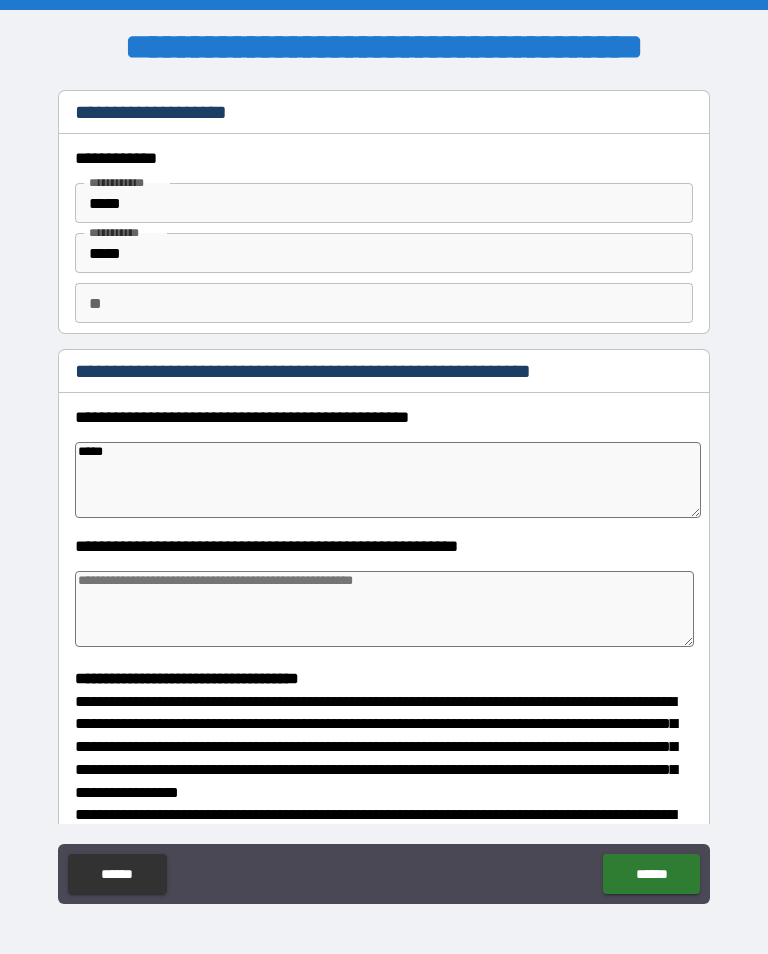 type on "*" 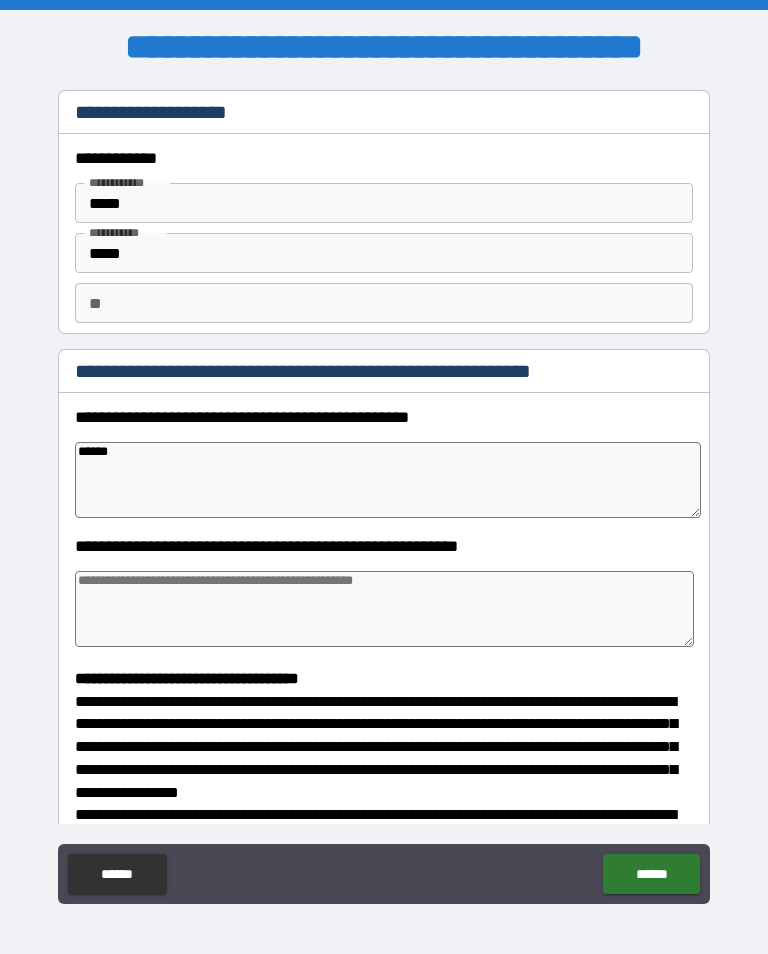type on "*" 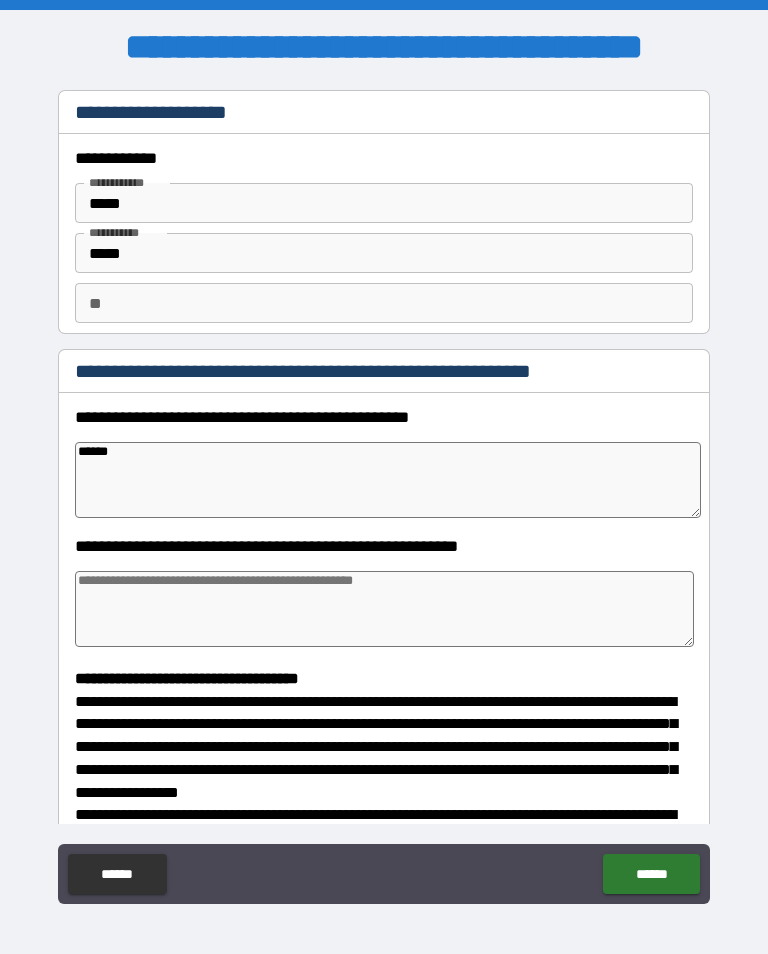type on "******" 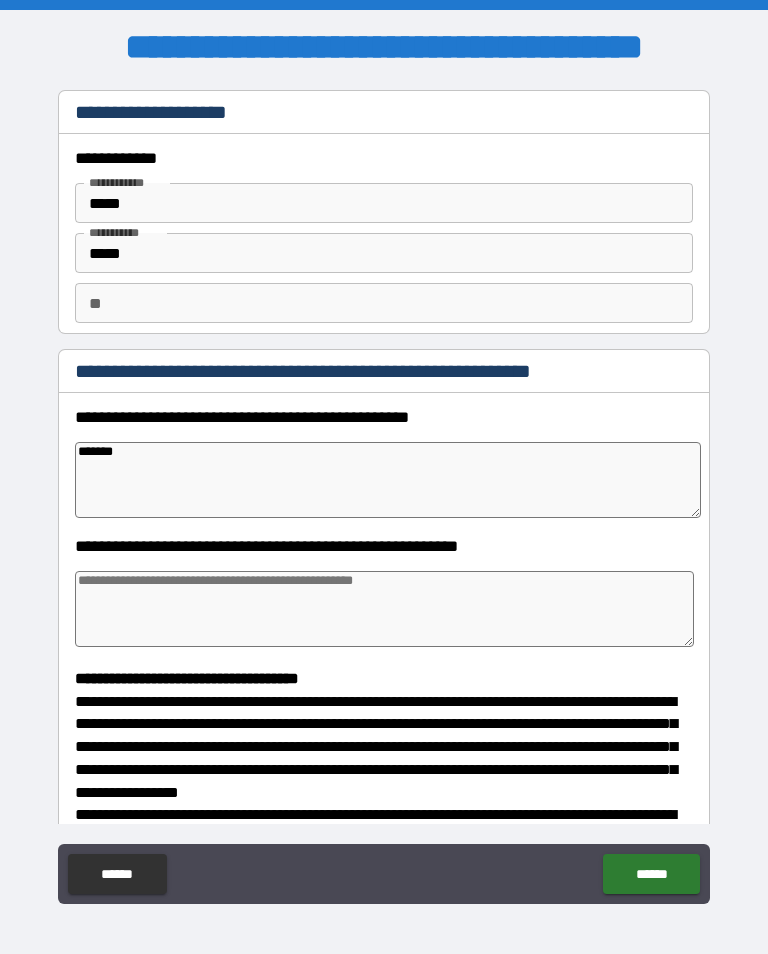 type on "*" 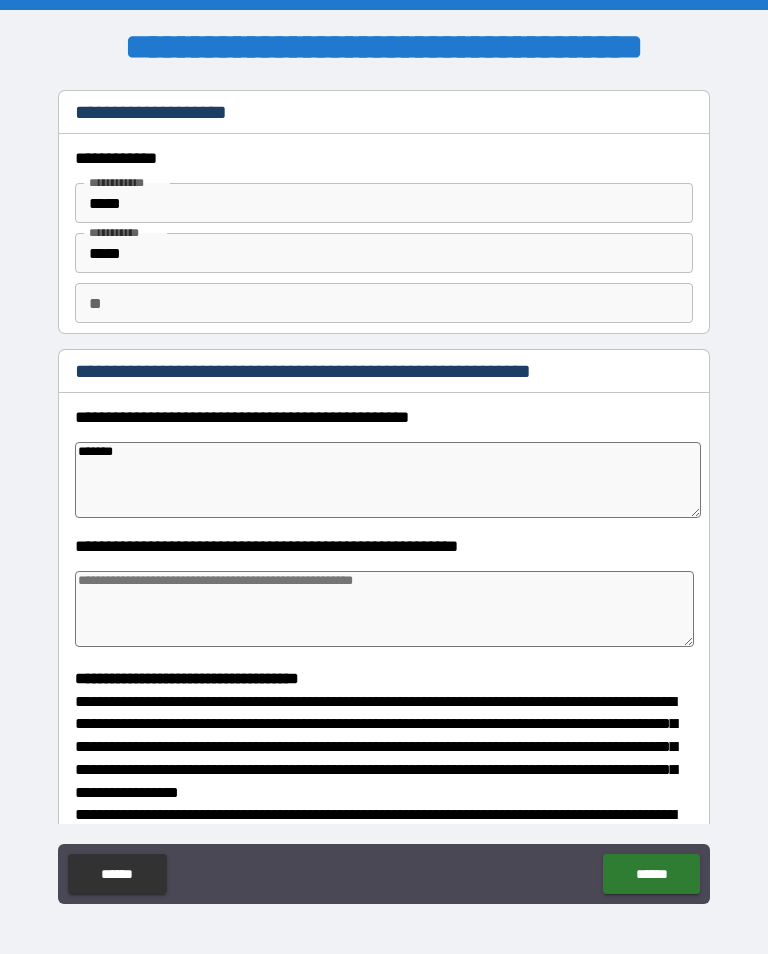 type on "********" 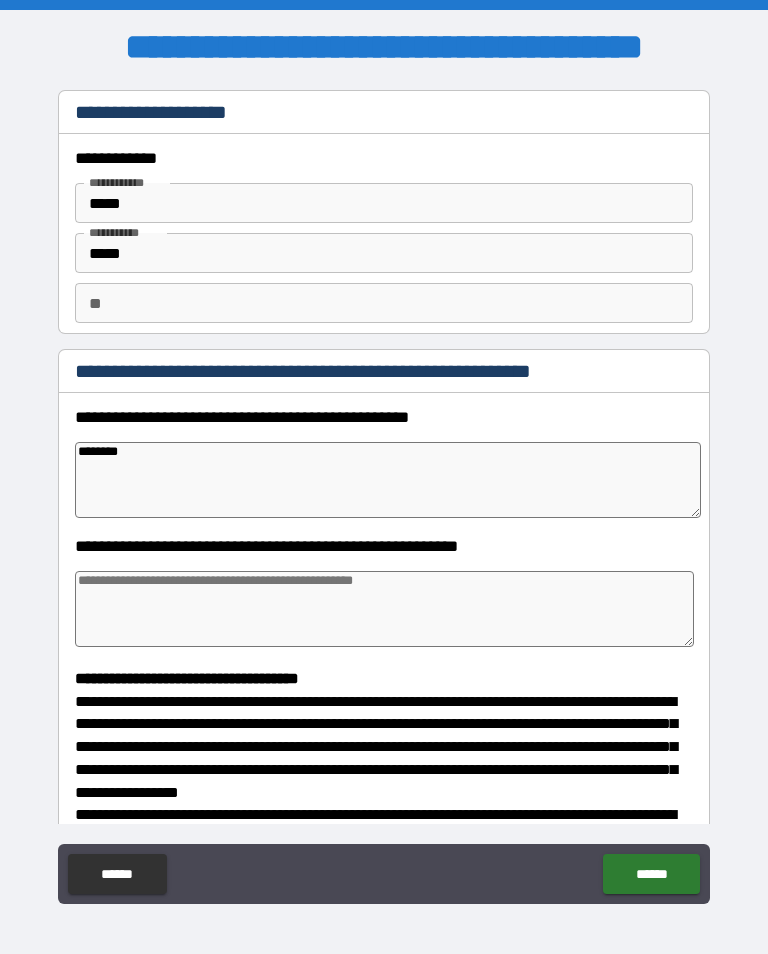 type on "*" 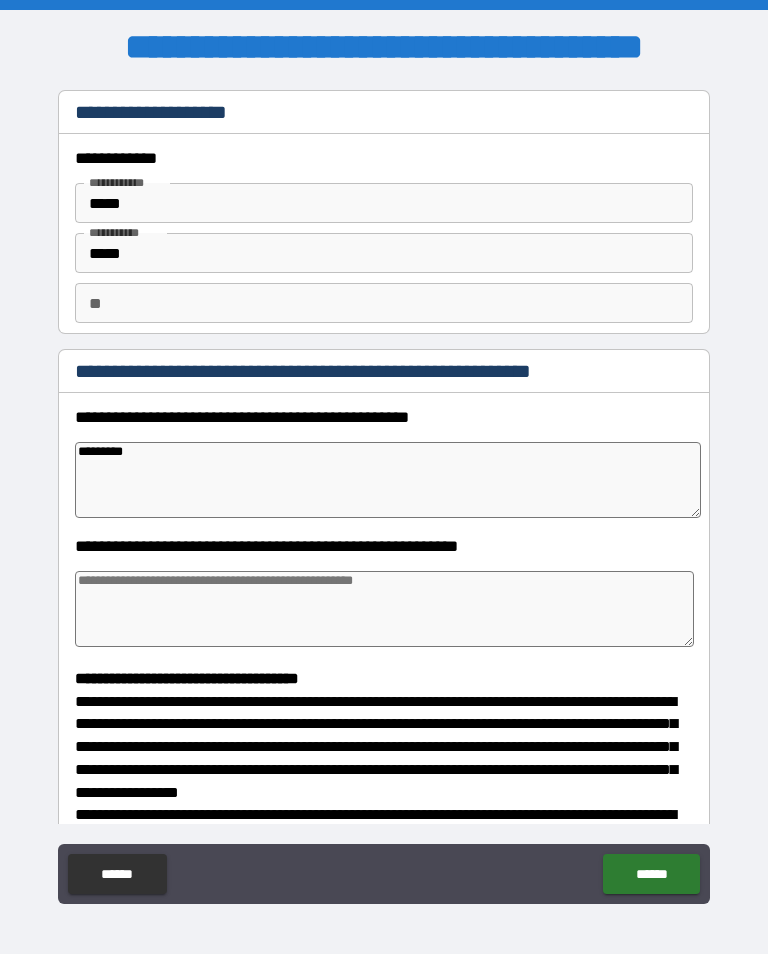 type on "*" 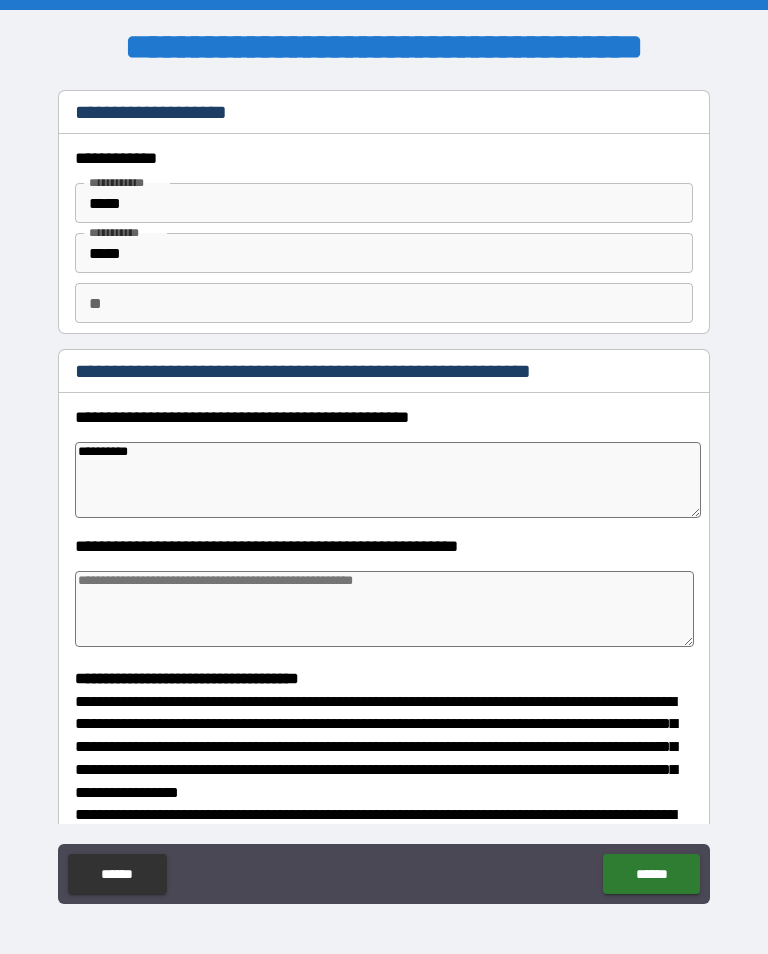 type on "*" 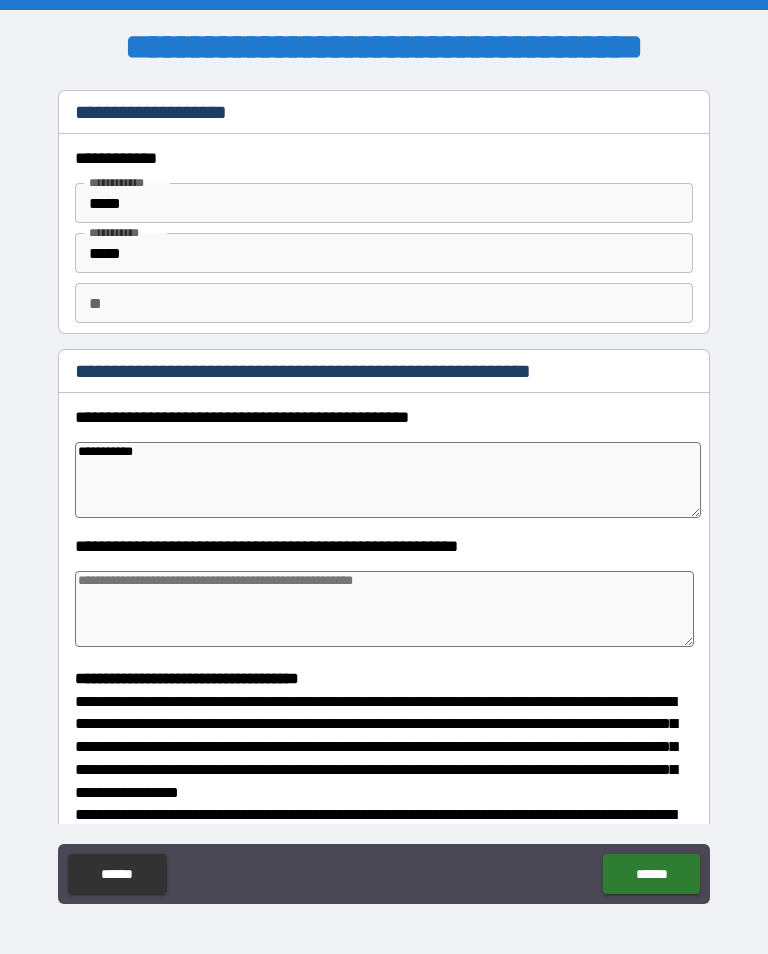 type on "*" 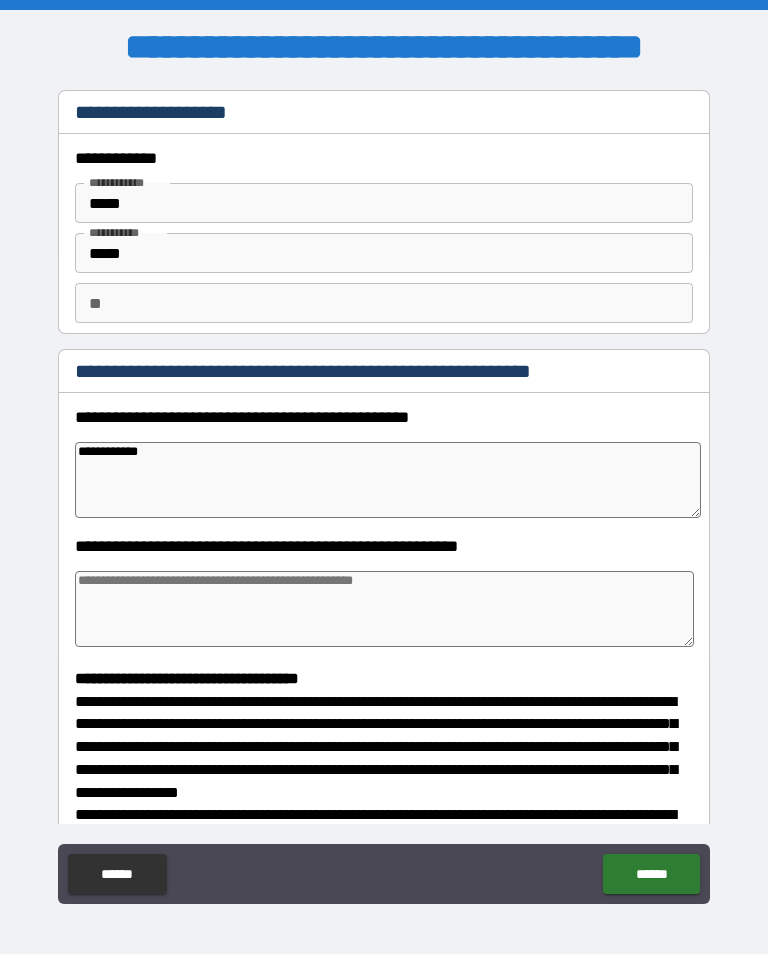 type on "*" 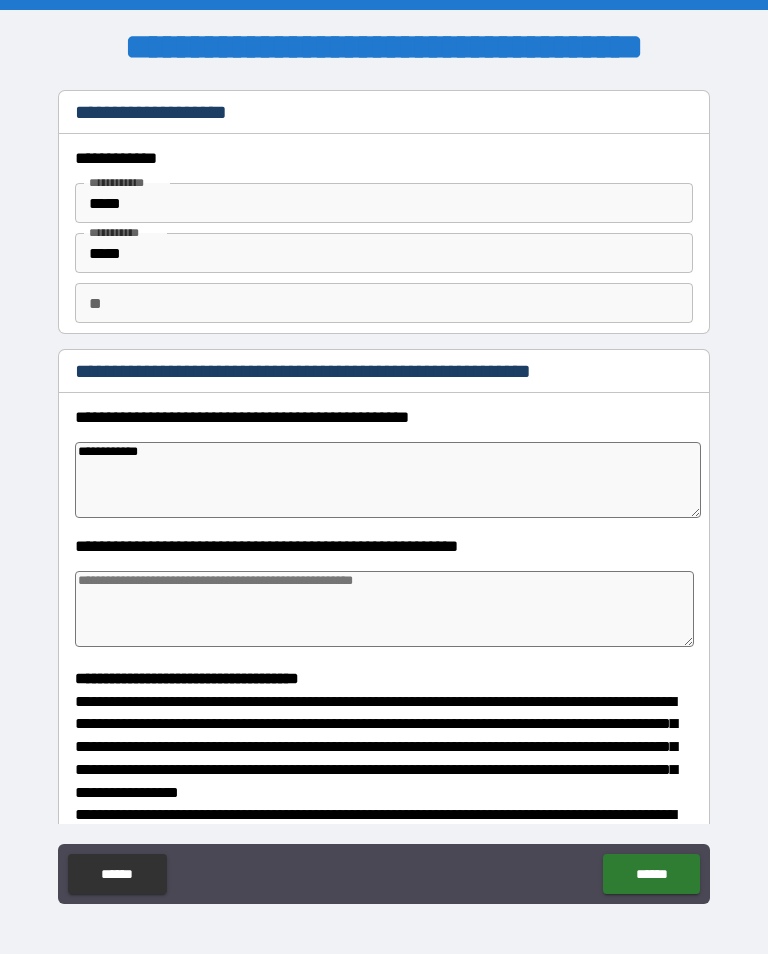 type on "**********" 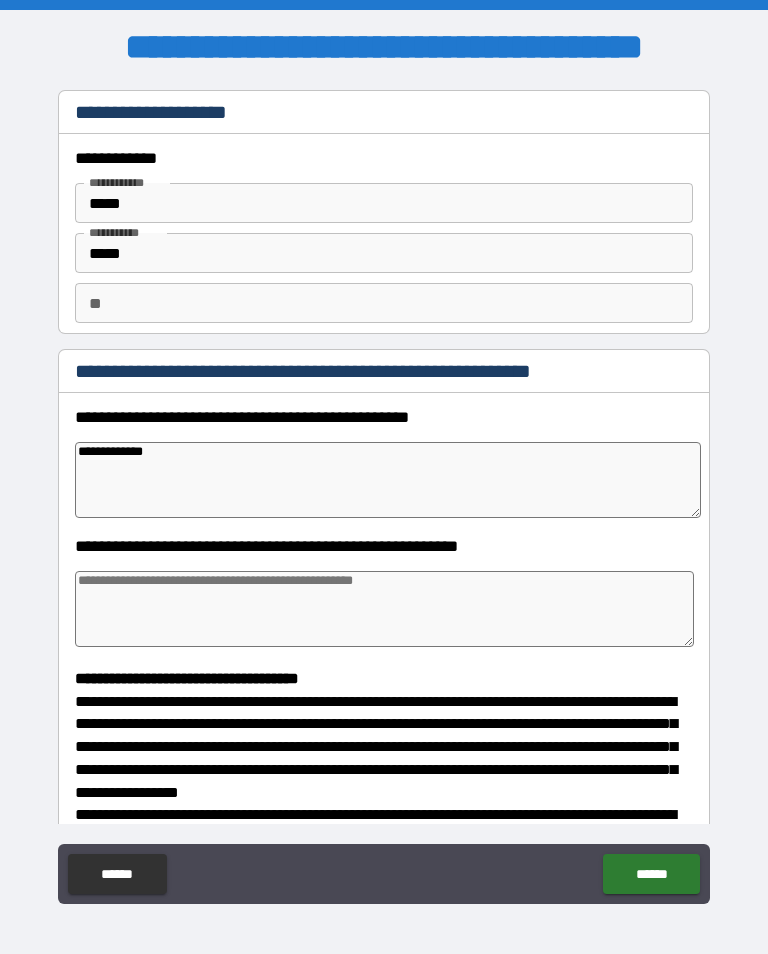 type on "*" 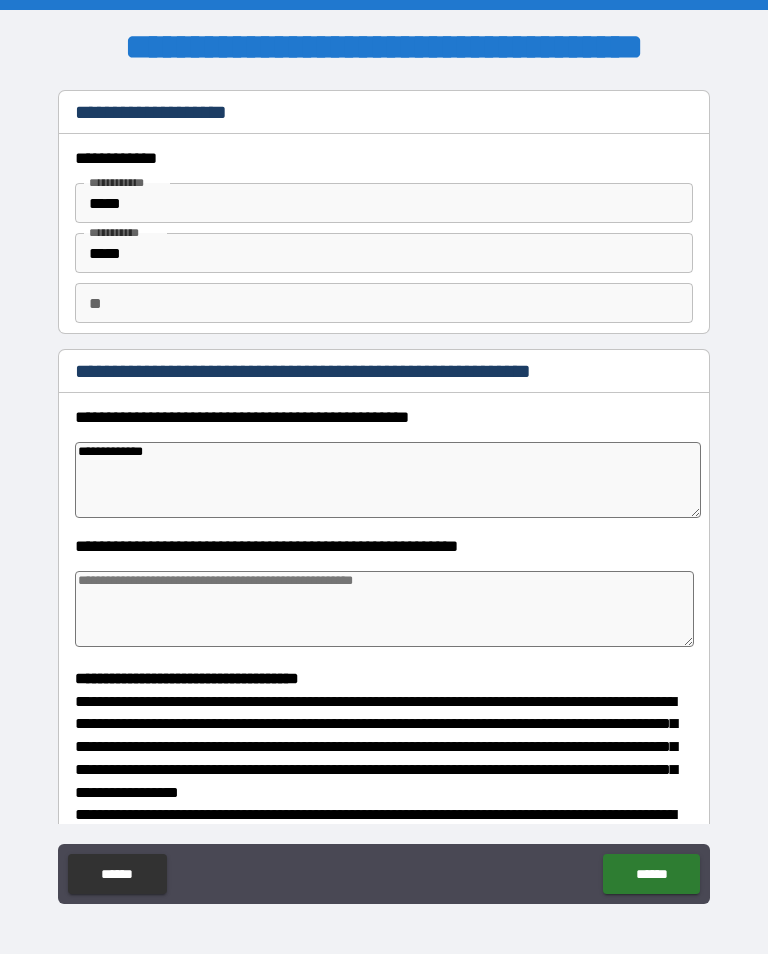 type on "**********" 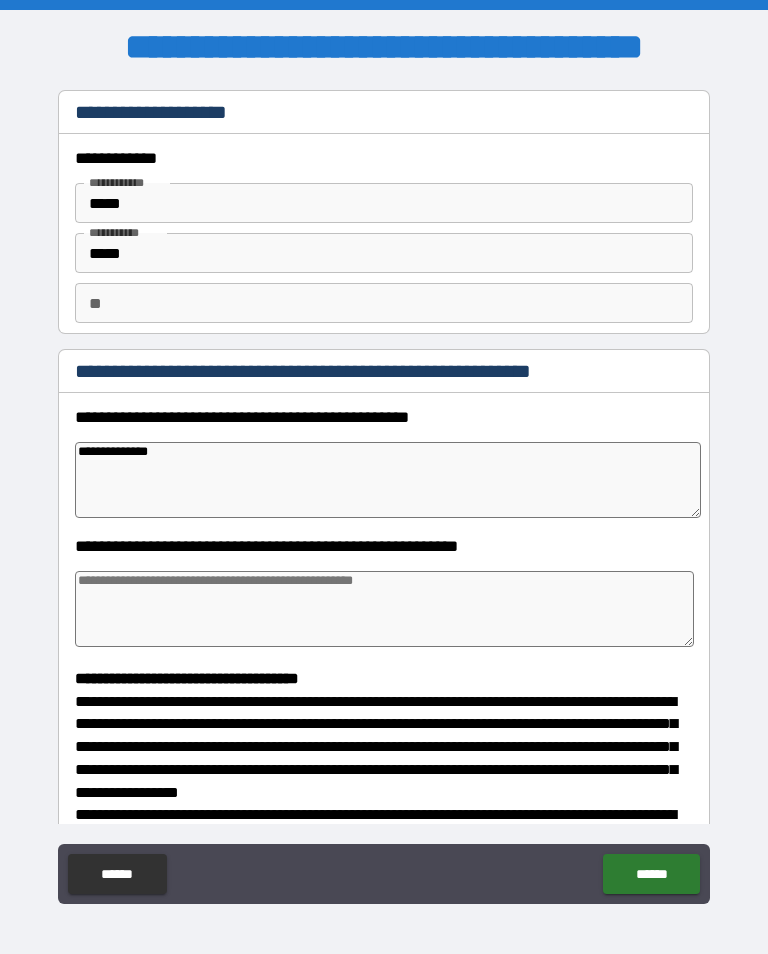 type on "*" 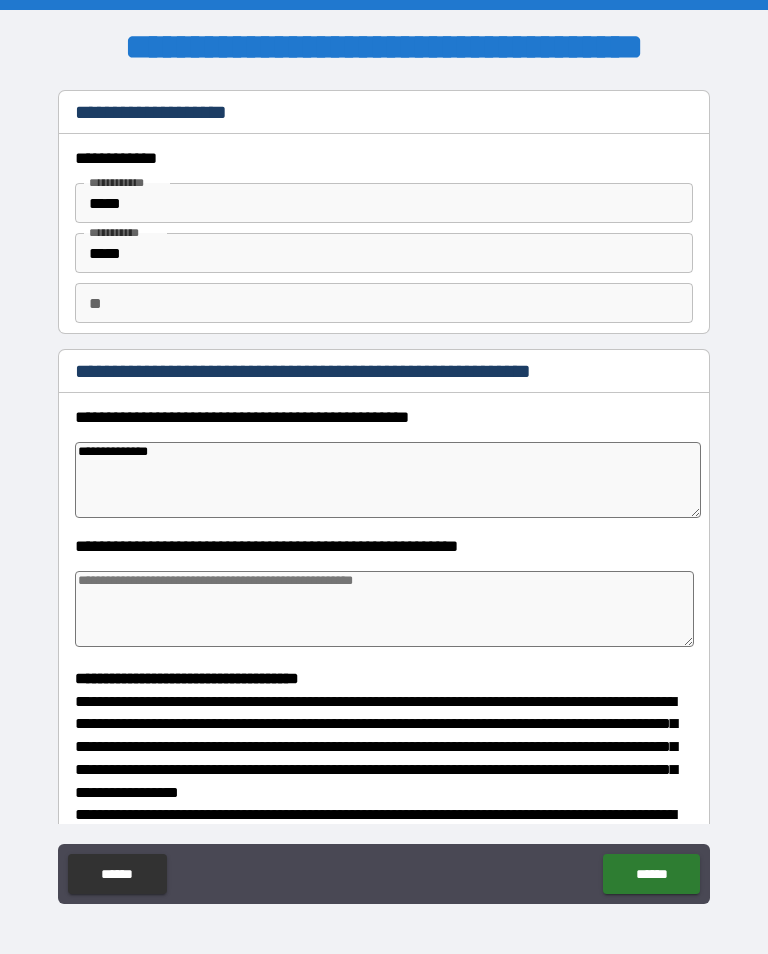 type on "**********" 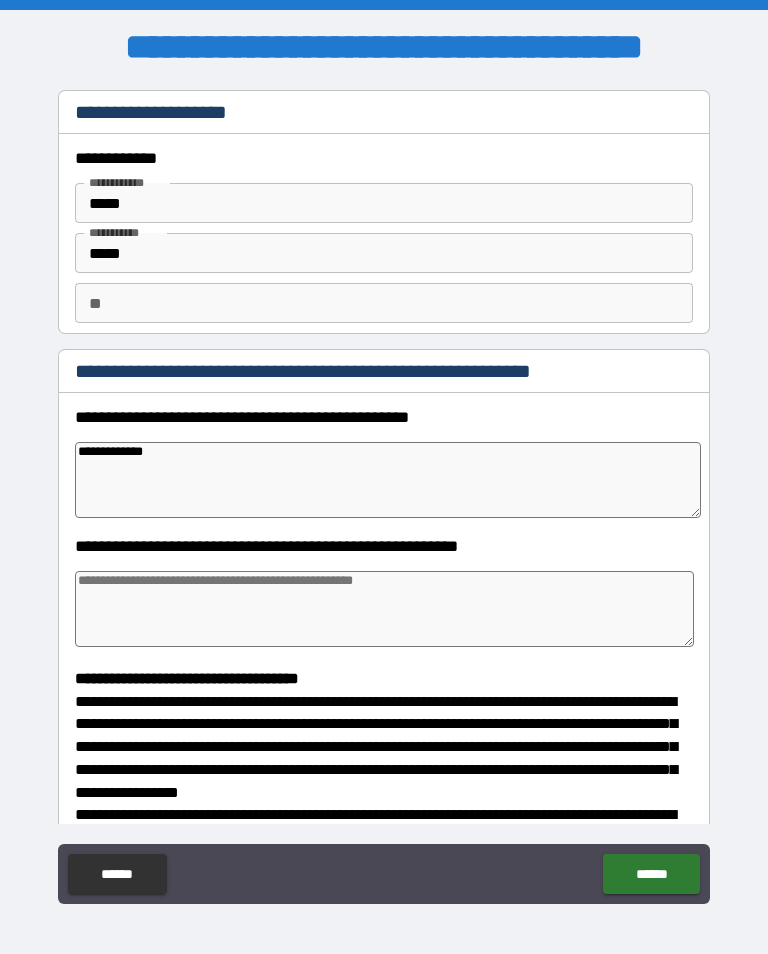 type on "*" 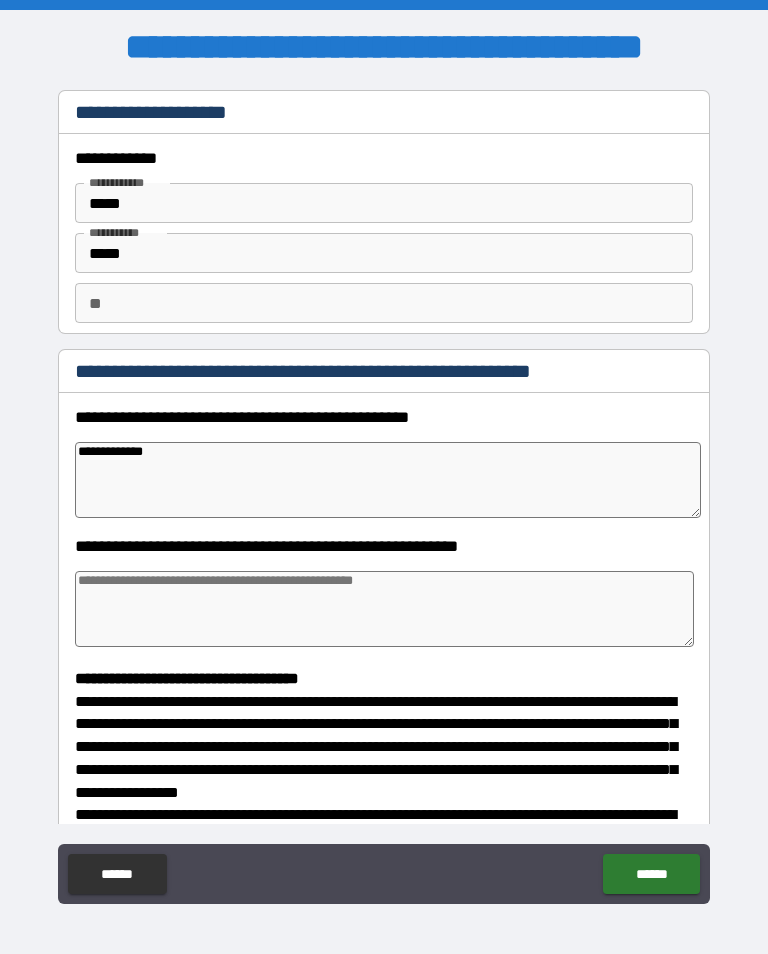 type on "**********" 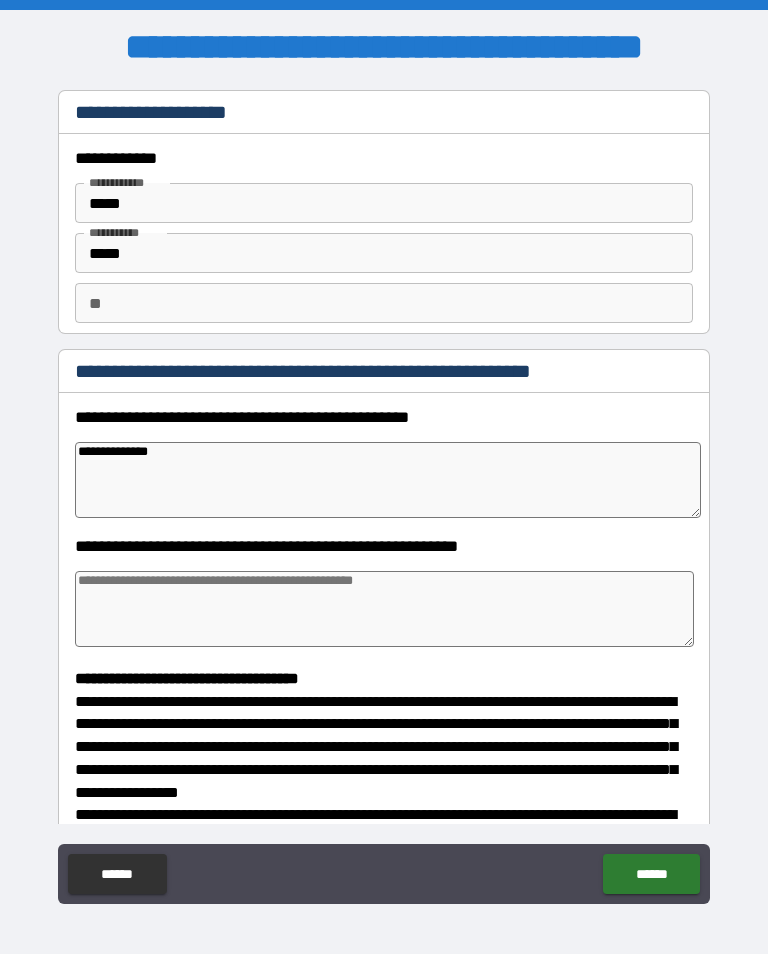 type on "*" 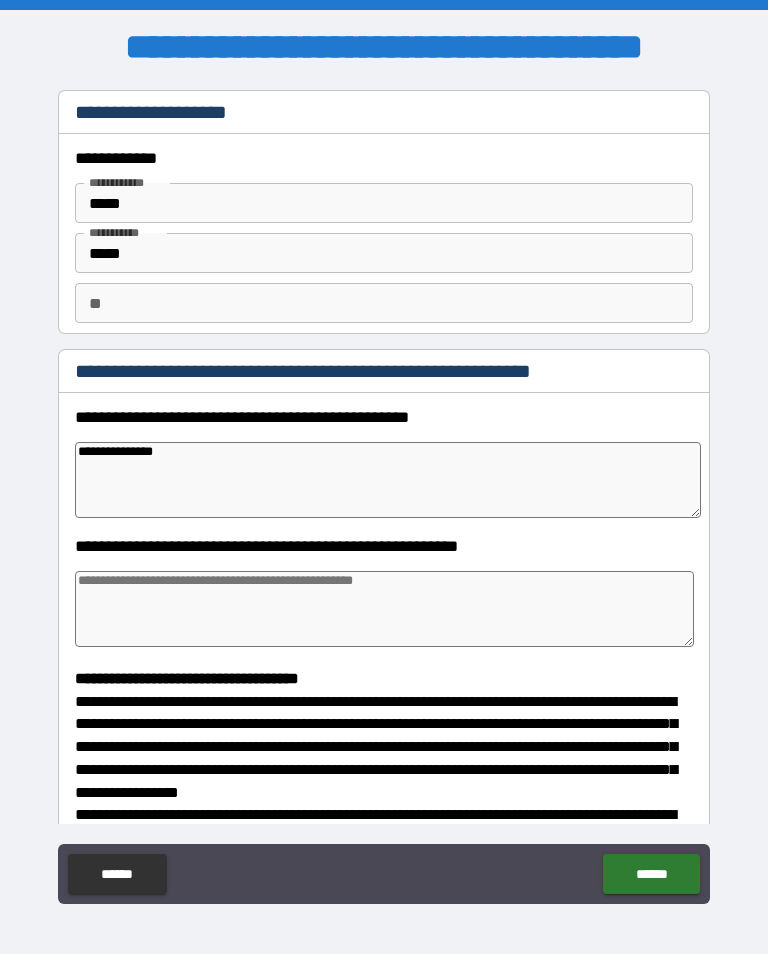 type on "*" 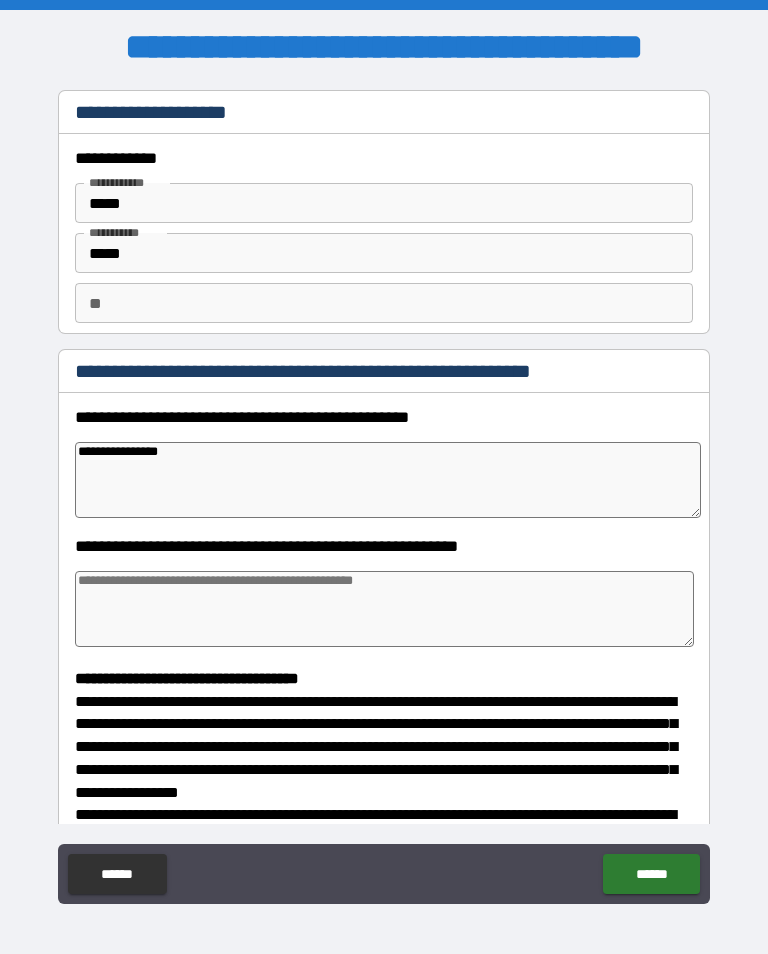 type on "*" 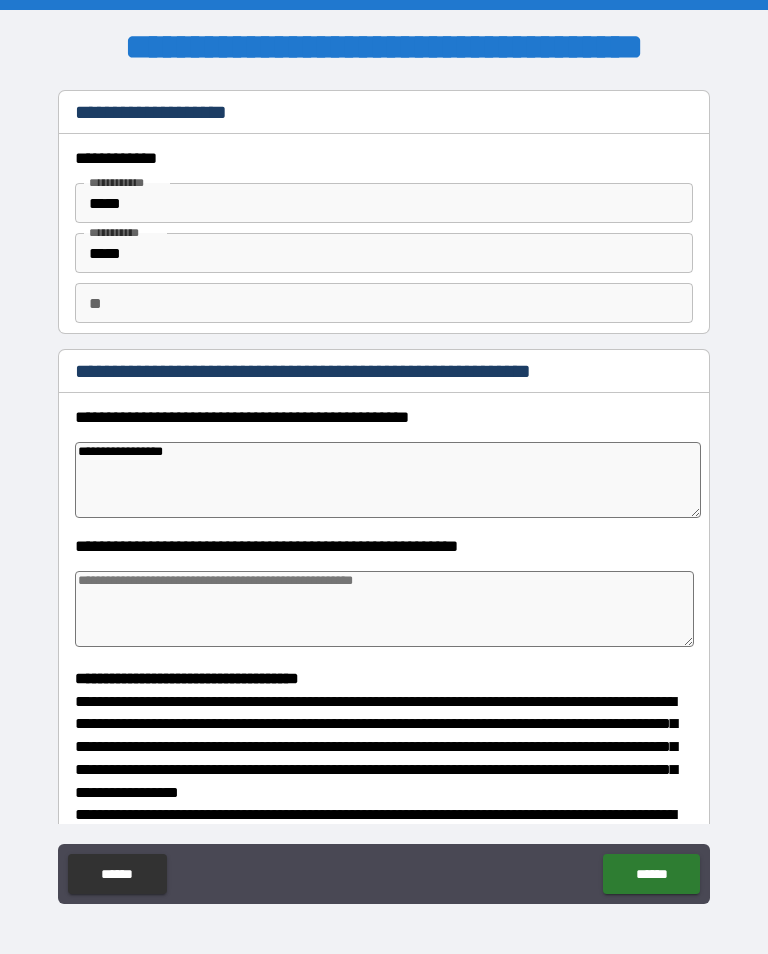 type on "*" 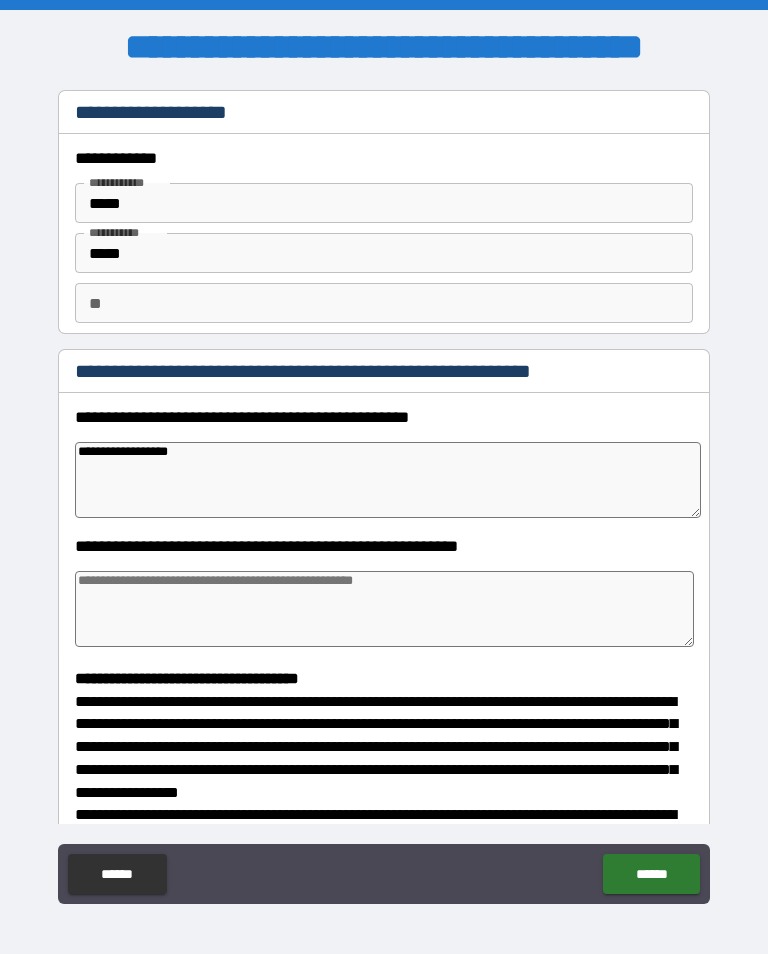 type on "*" 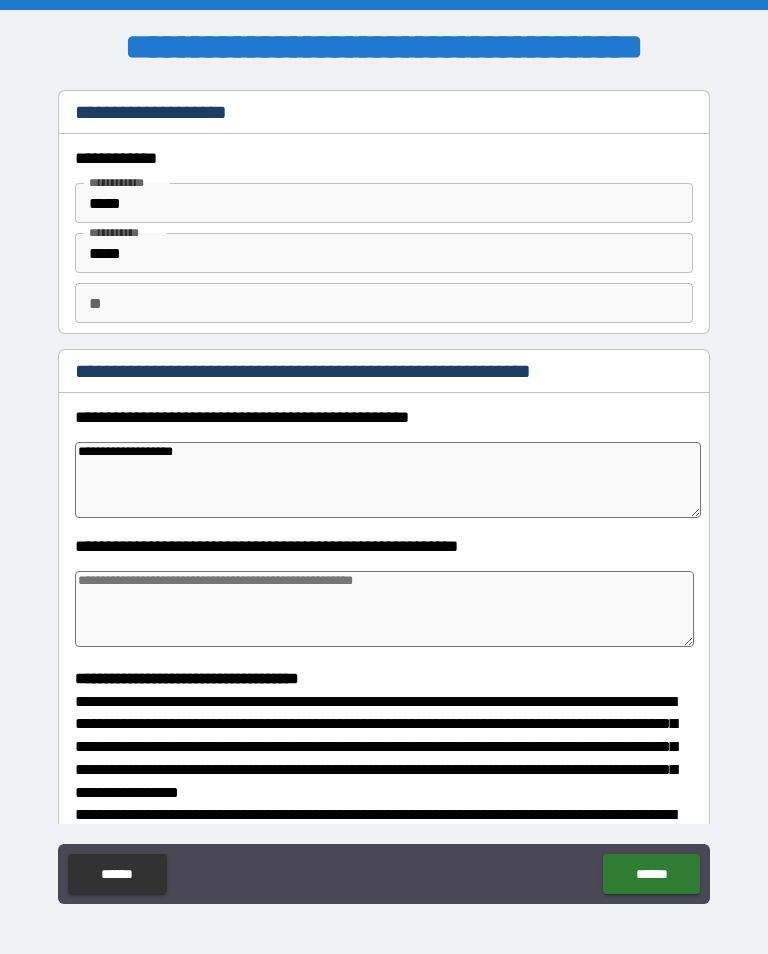 type on "*" 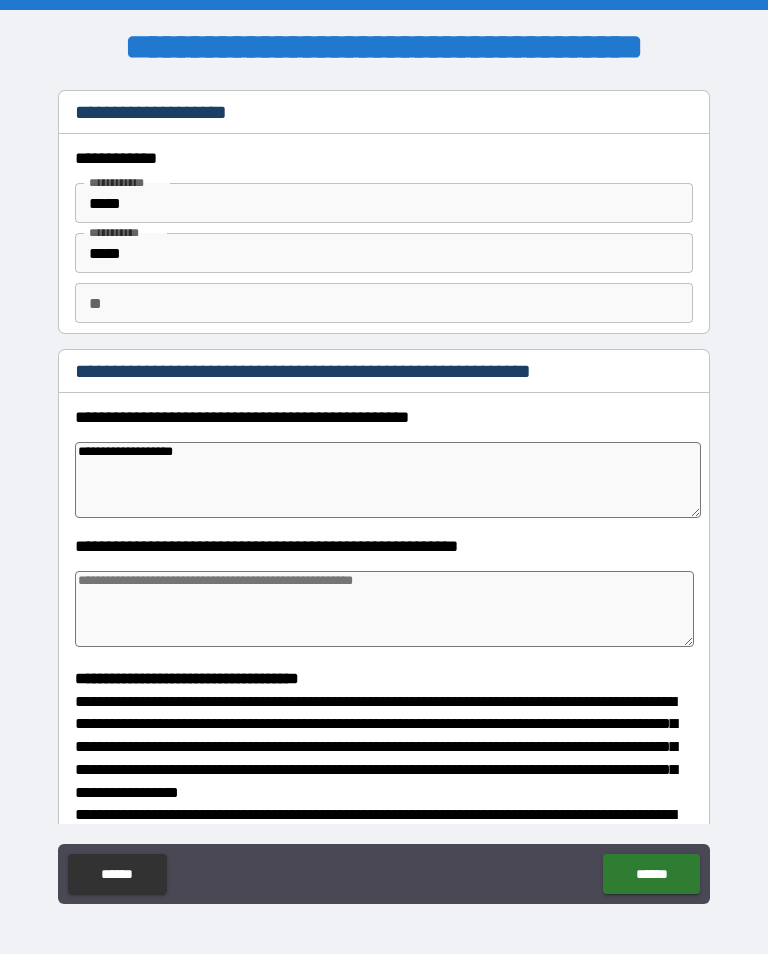 type on "**********" 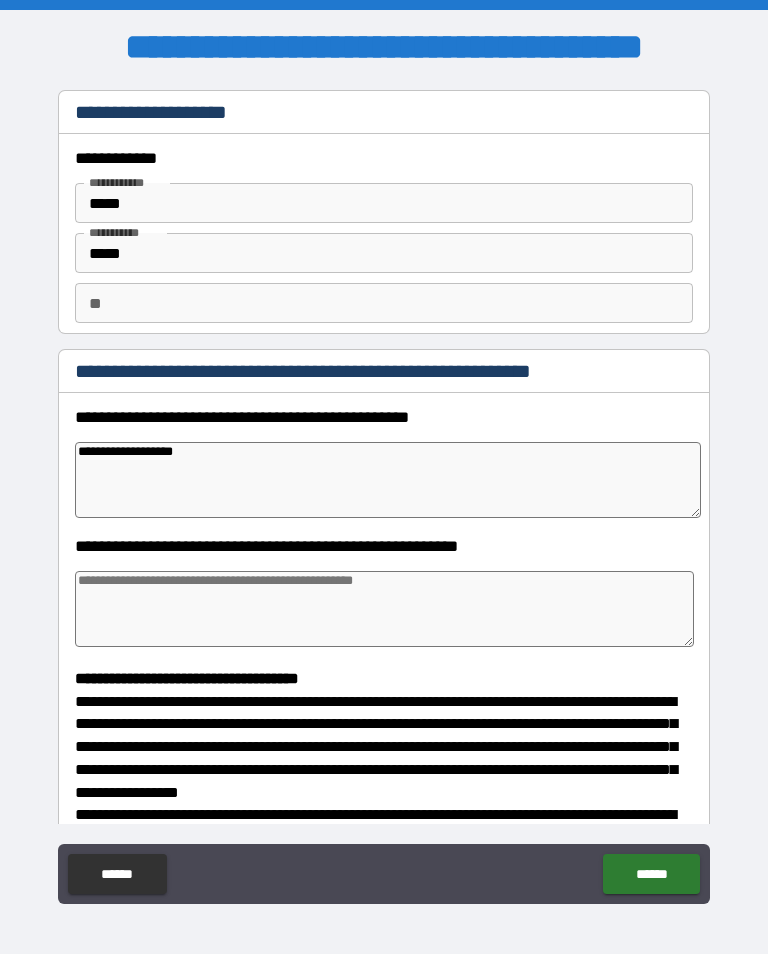 type on "*" 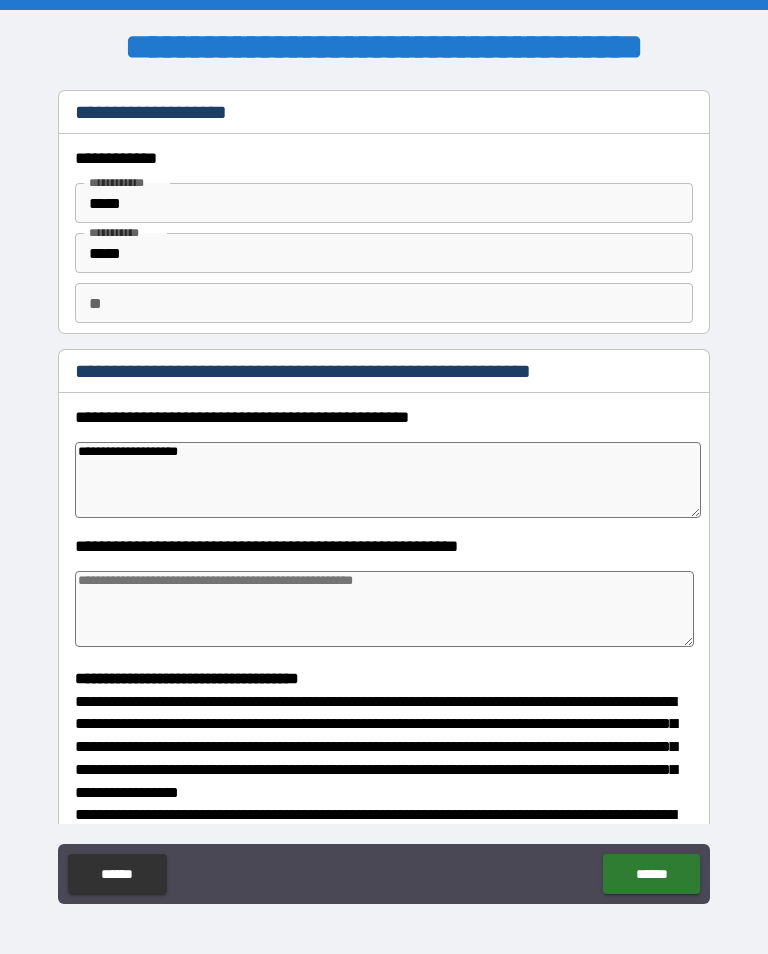 type on "*" 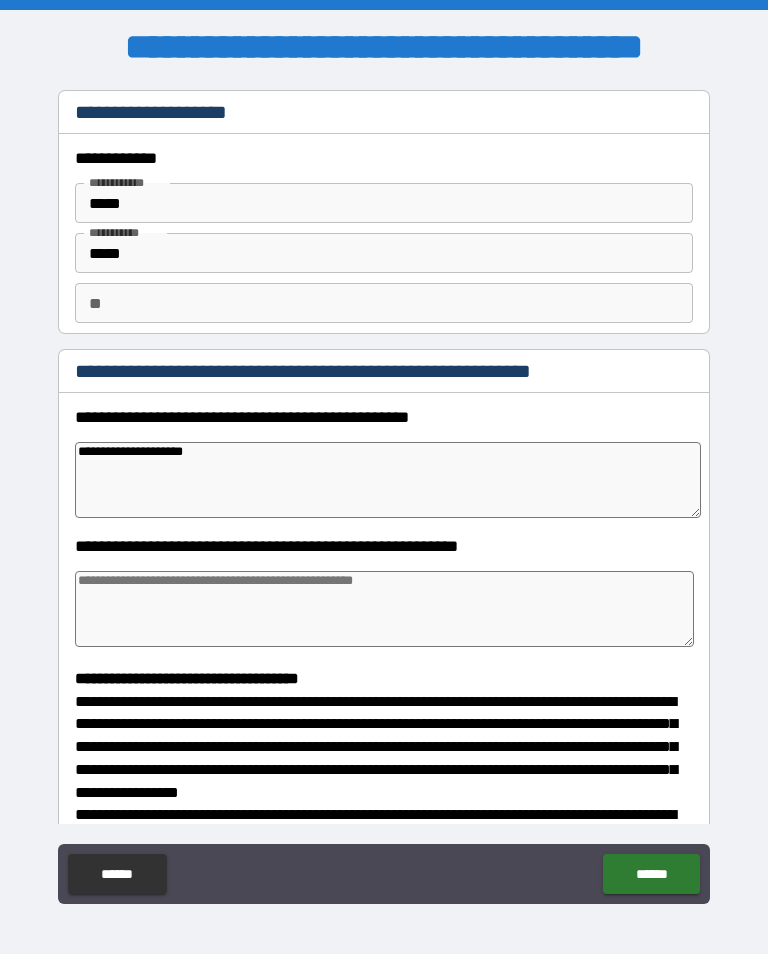 type on "**********" 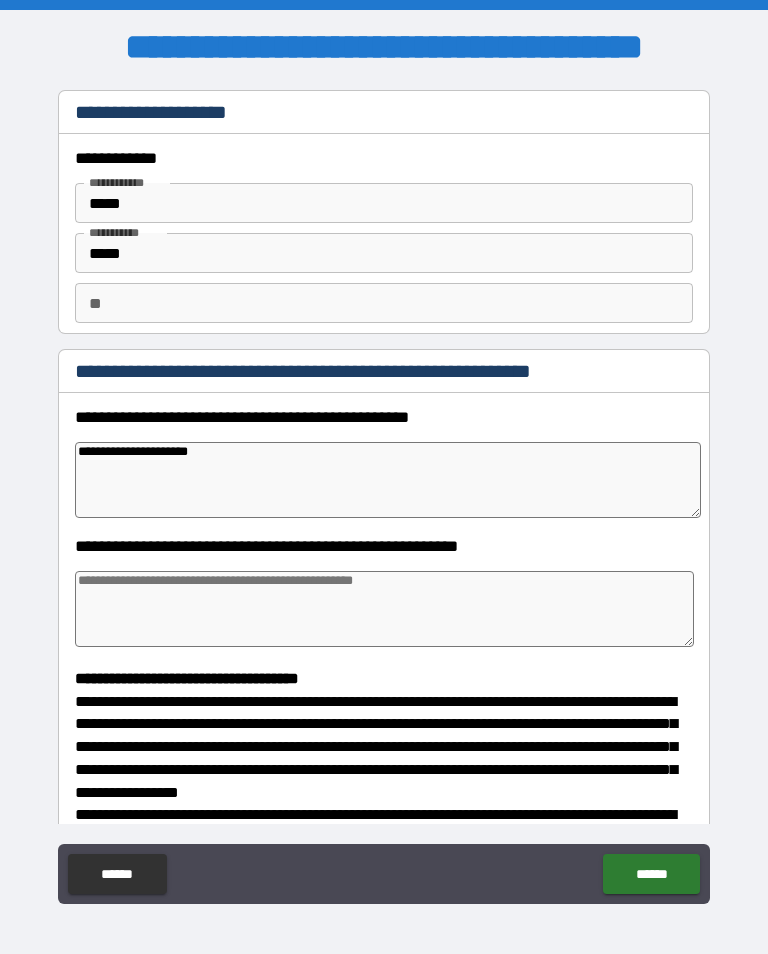 type on "*" 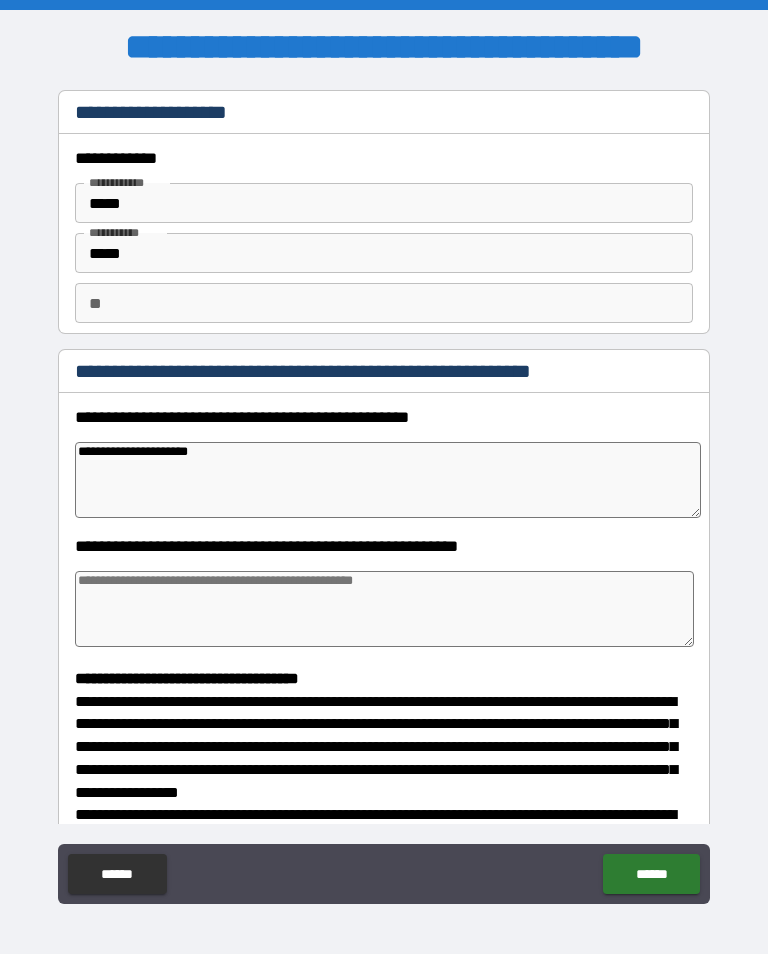 type on "**********" 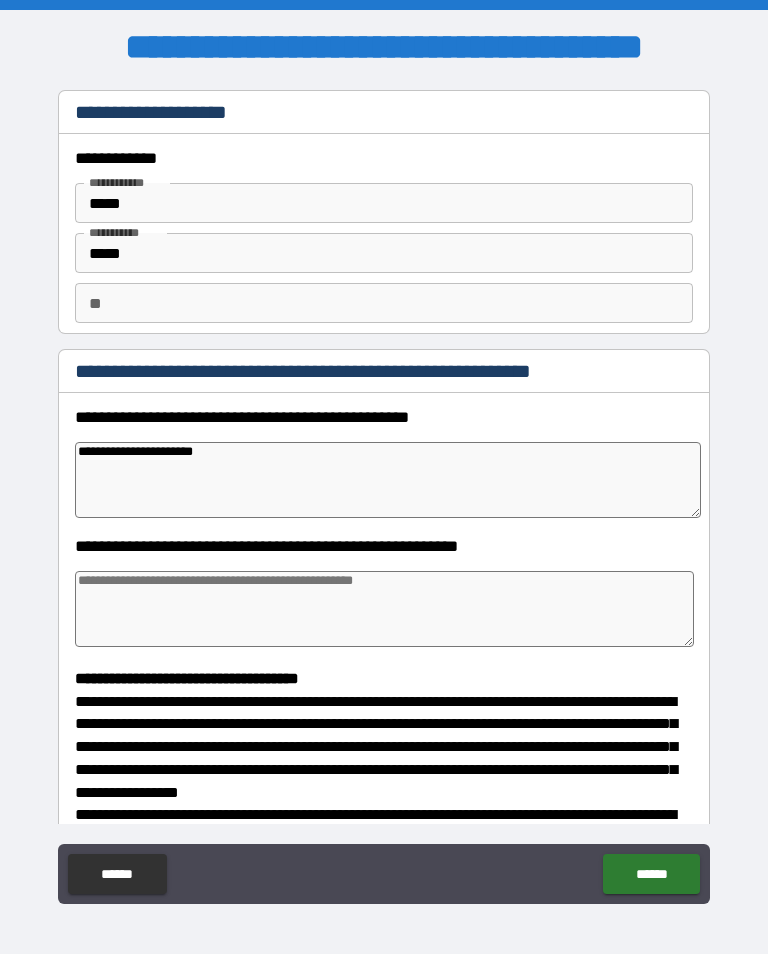 type on "*" 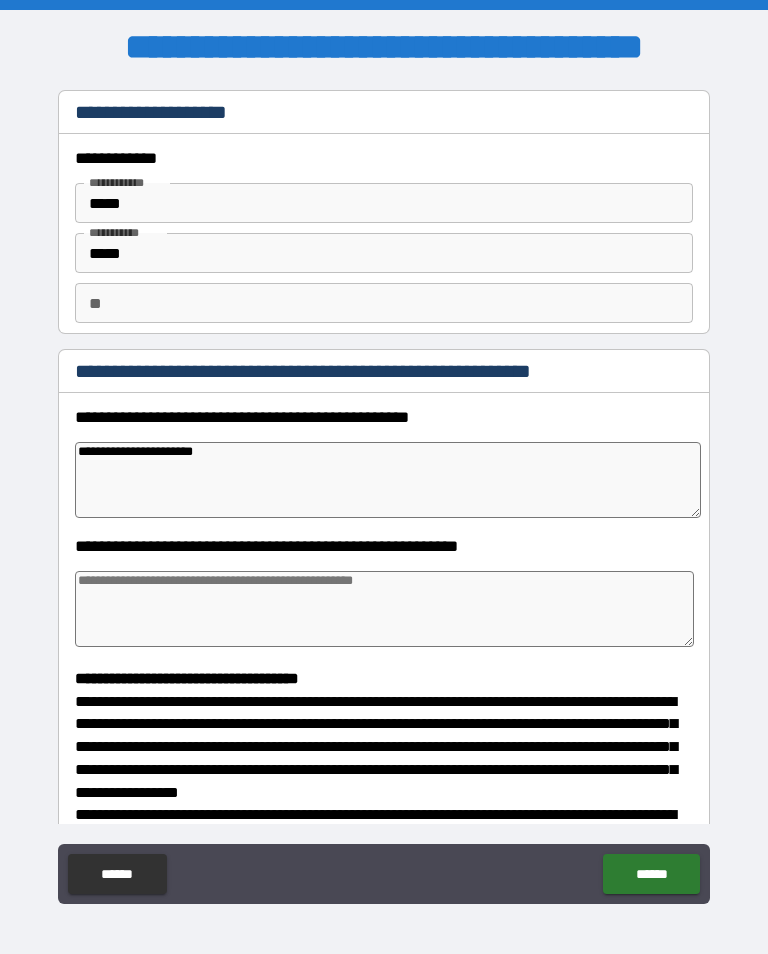 type on "**********" 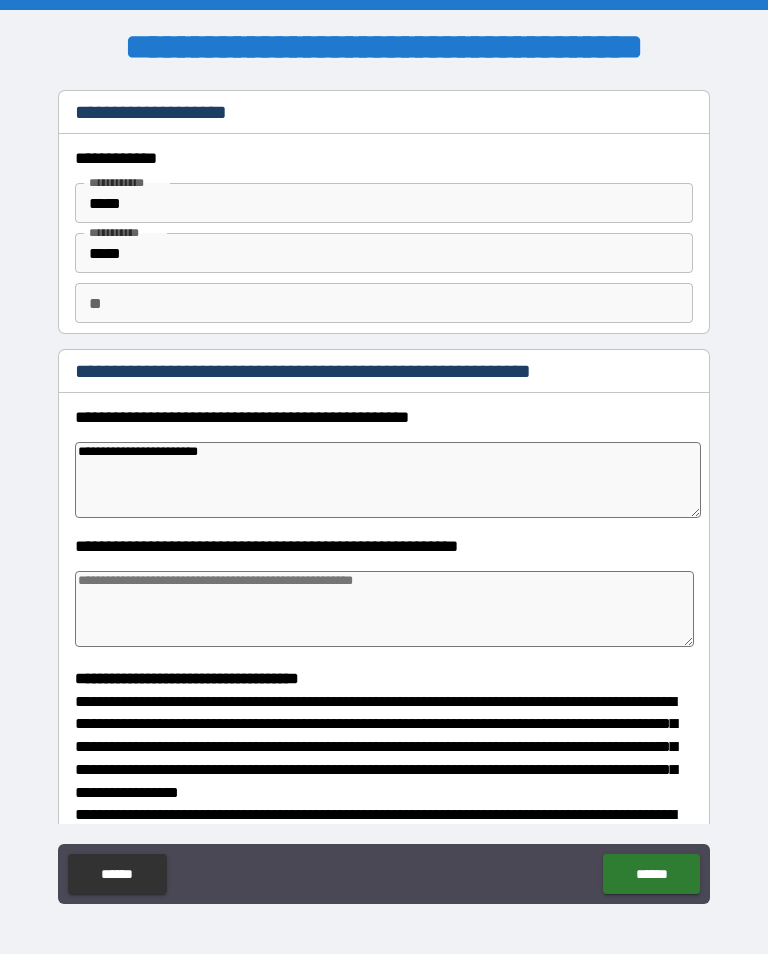 type on "*" 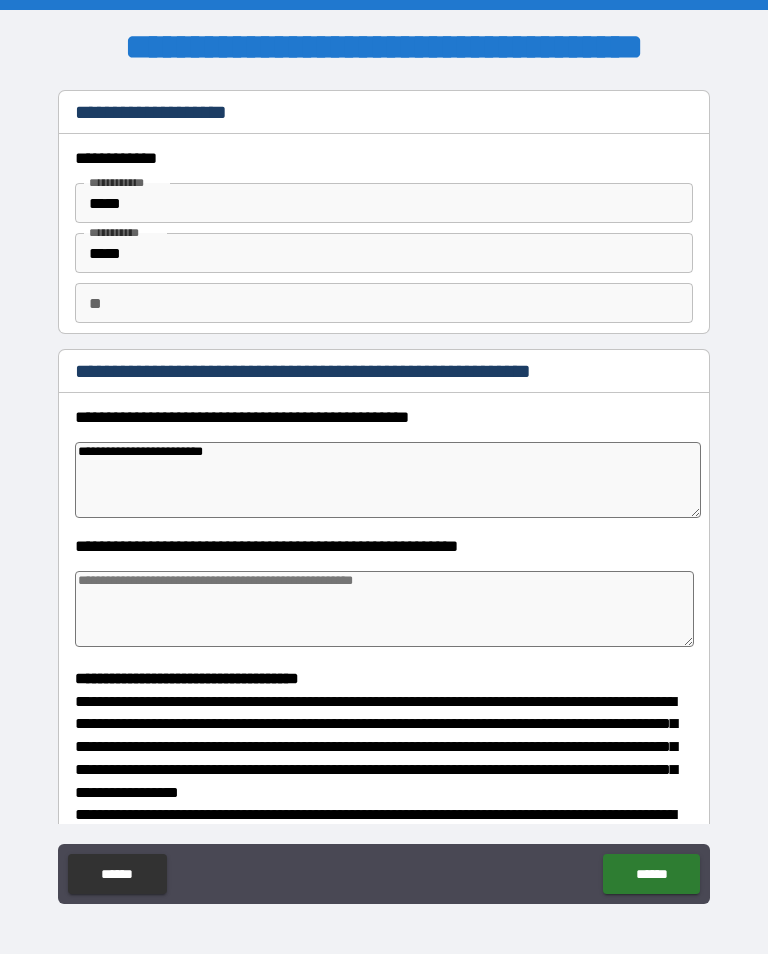 type on "*" 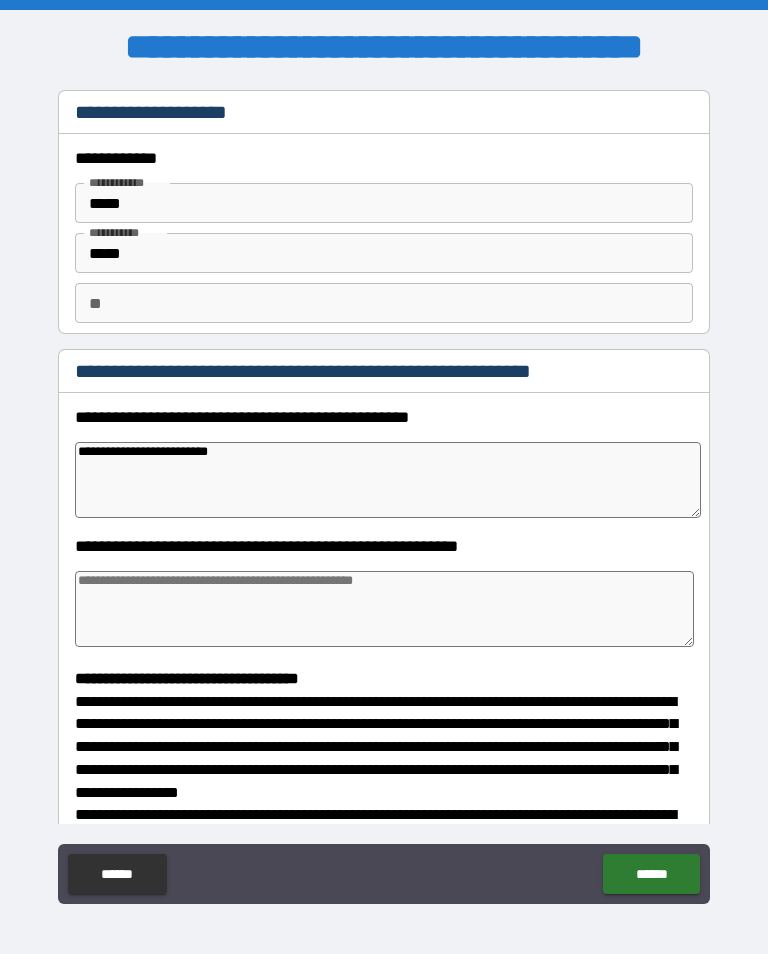 type on "*" 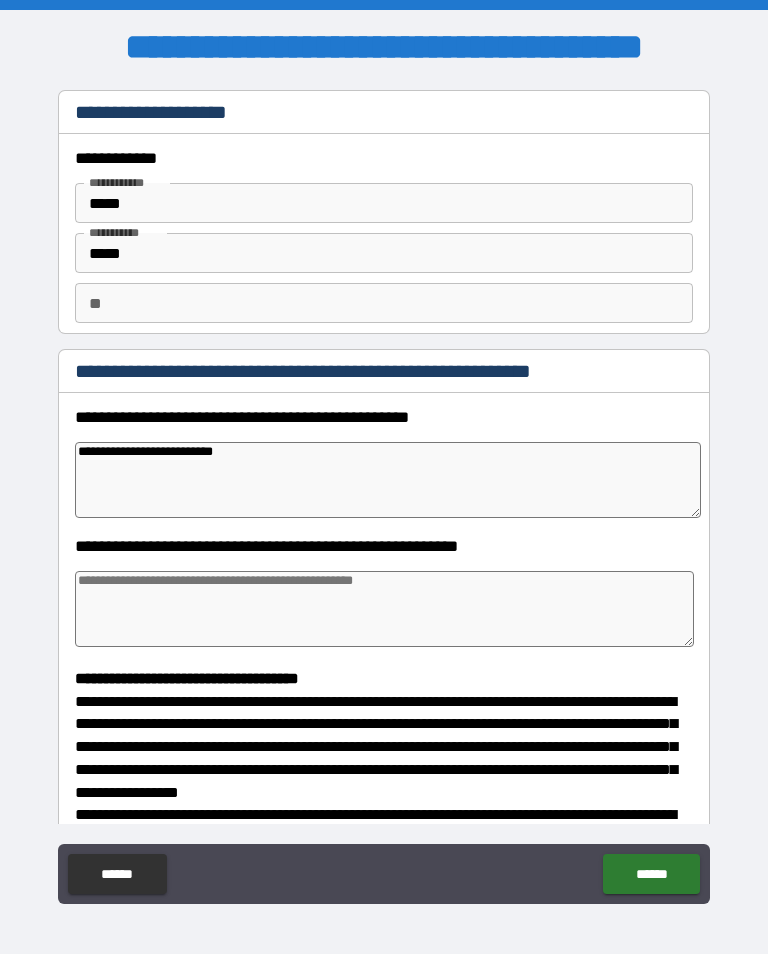 type on "*" 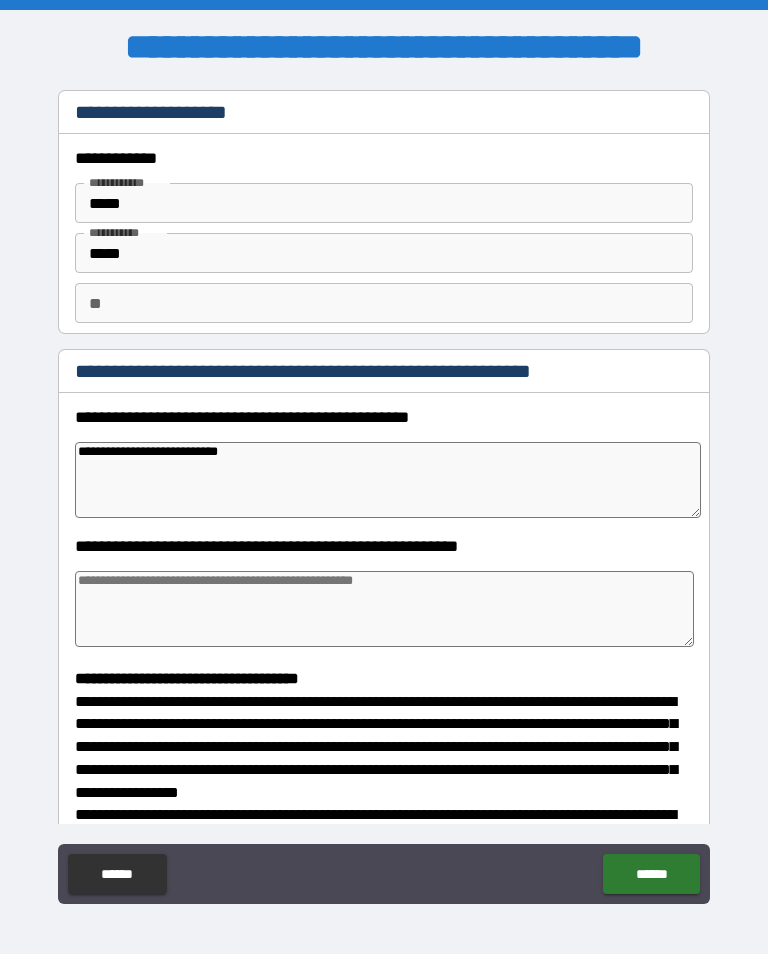 type on "*" 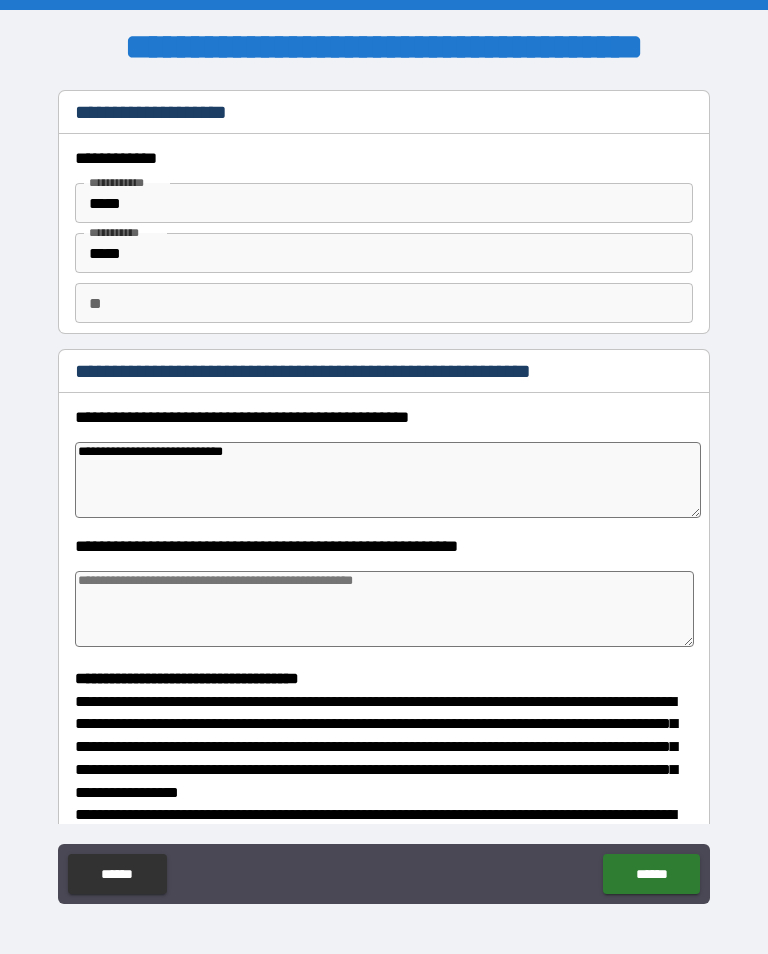 type on "*" 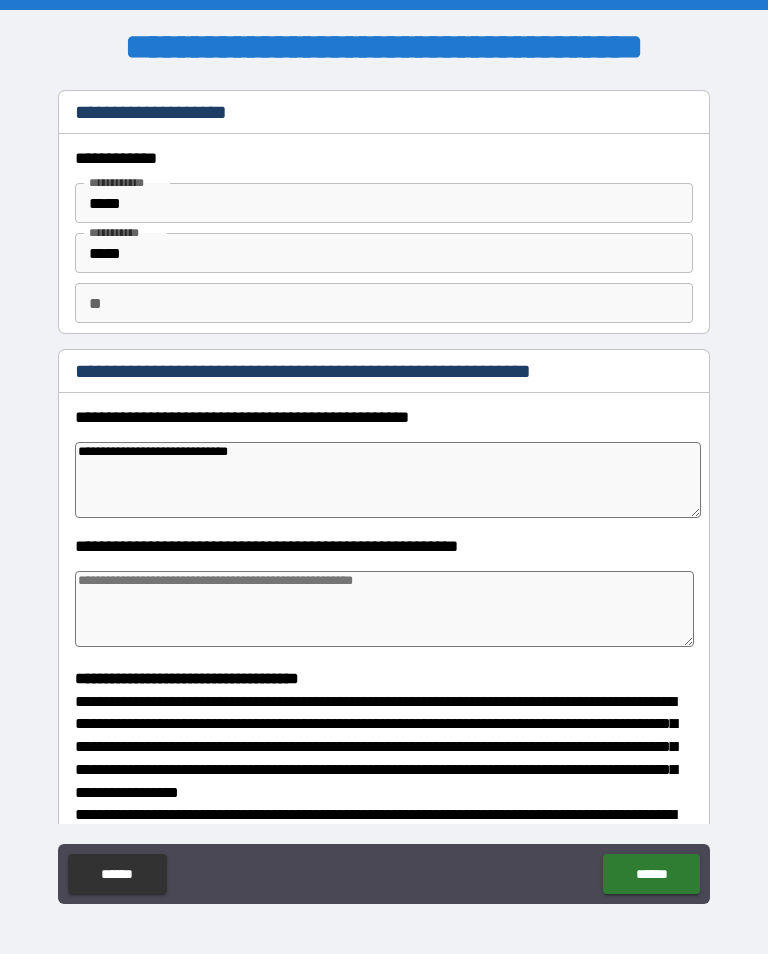 type on "*" 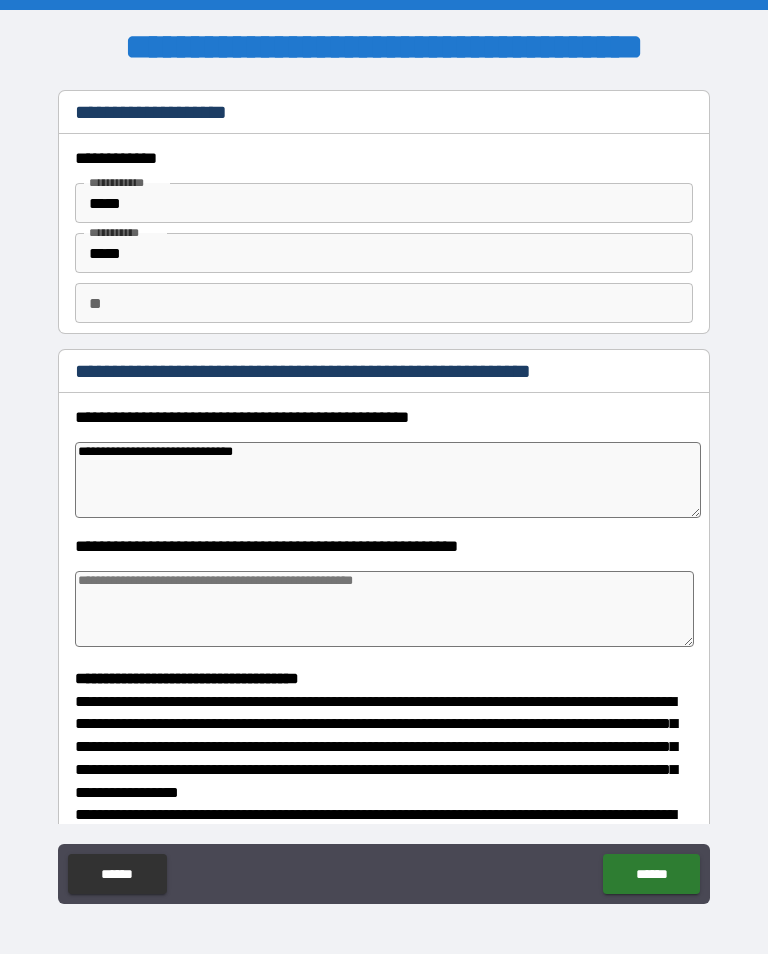 type on "*" 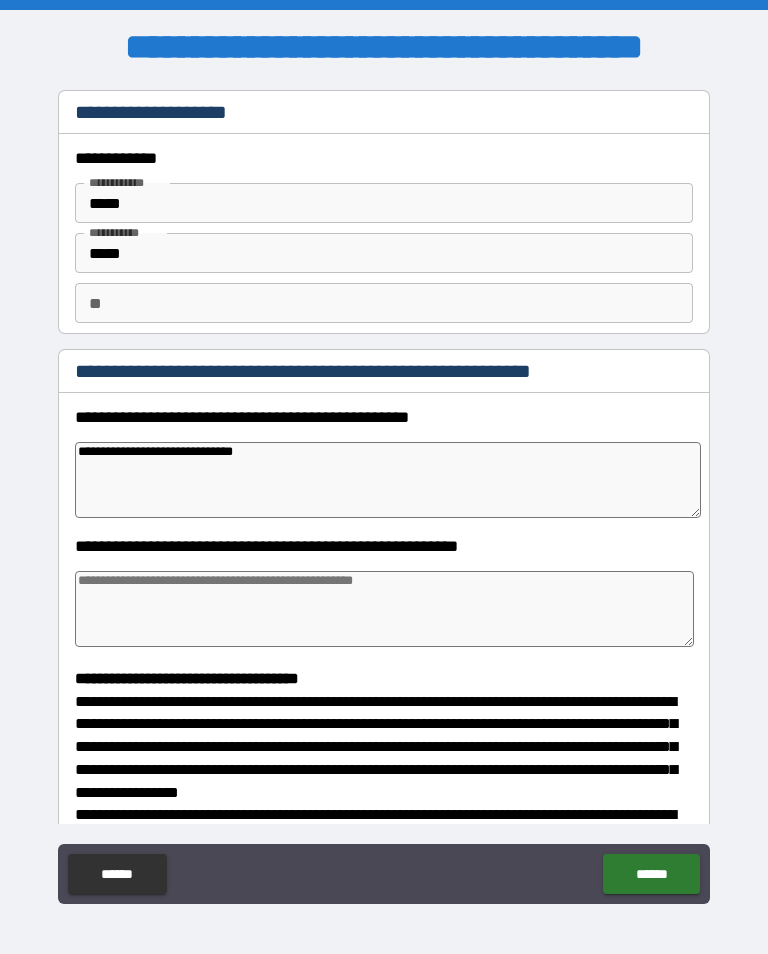 type on "**********" 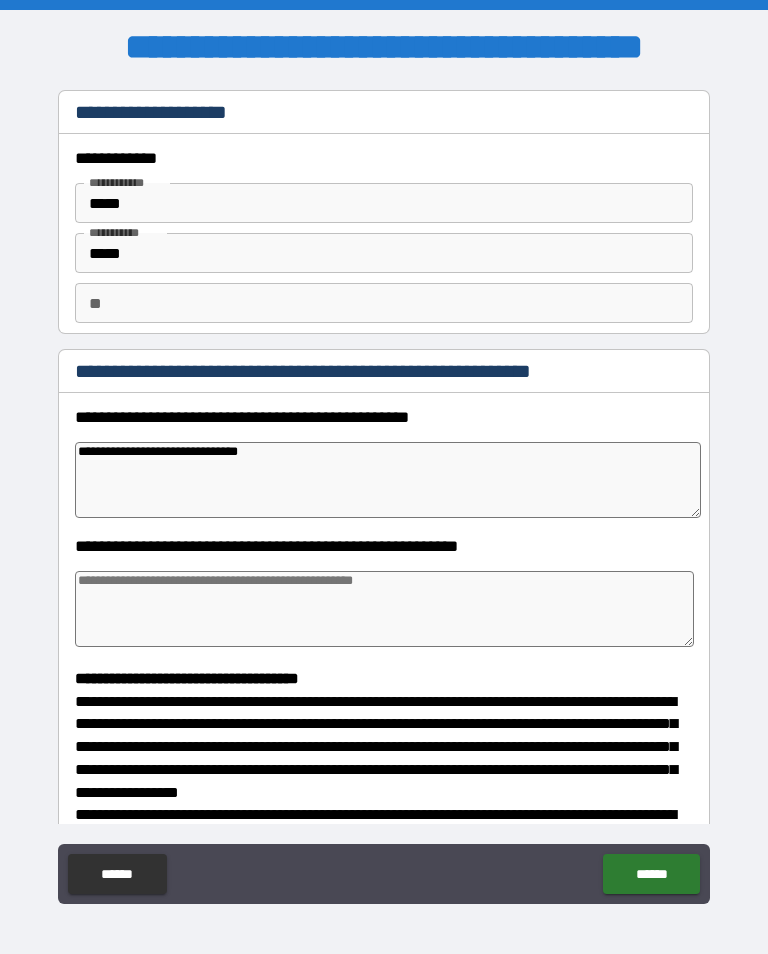 type on "*" 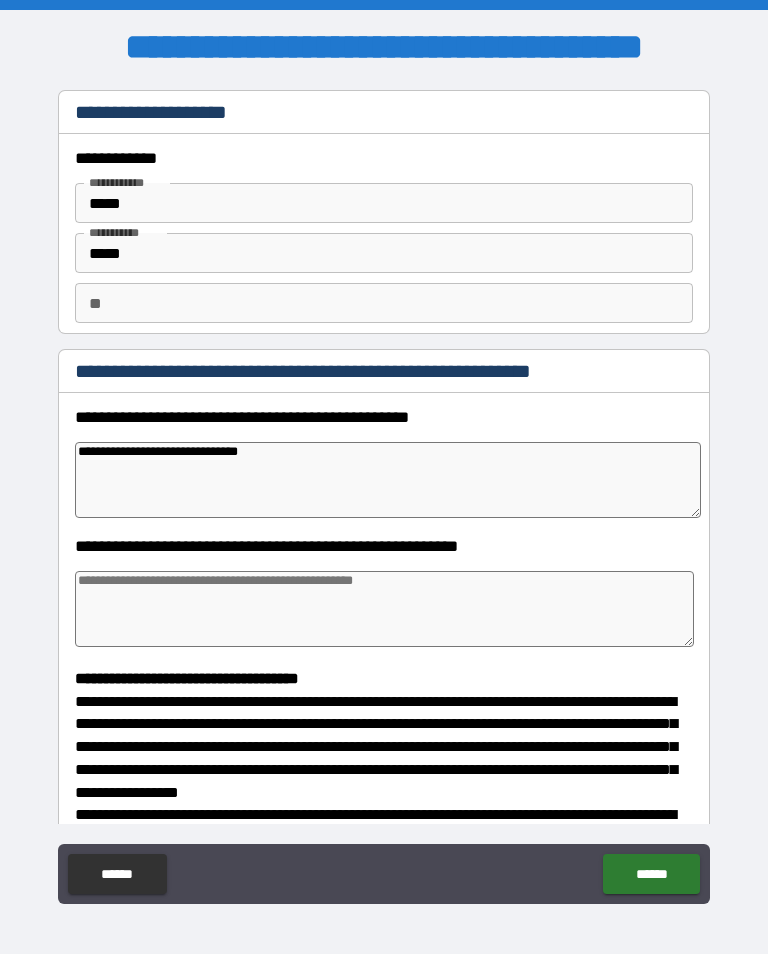 type on "**********" 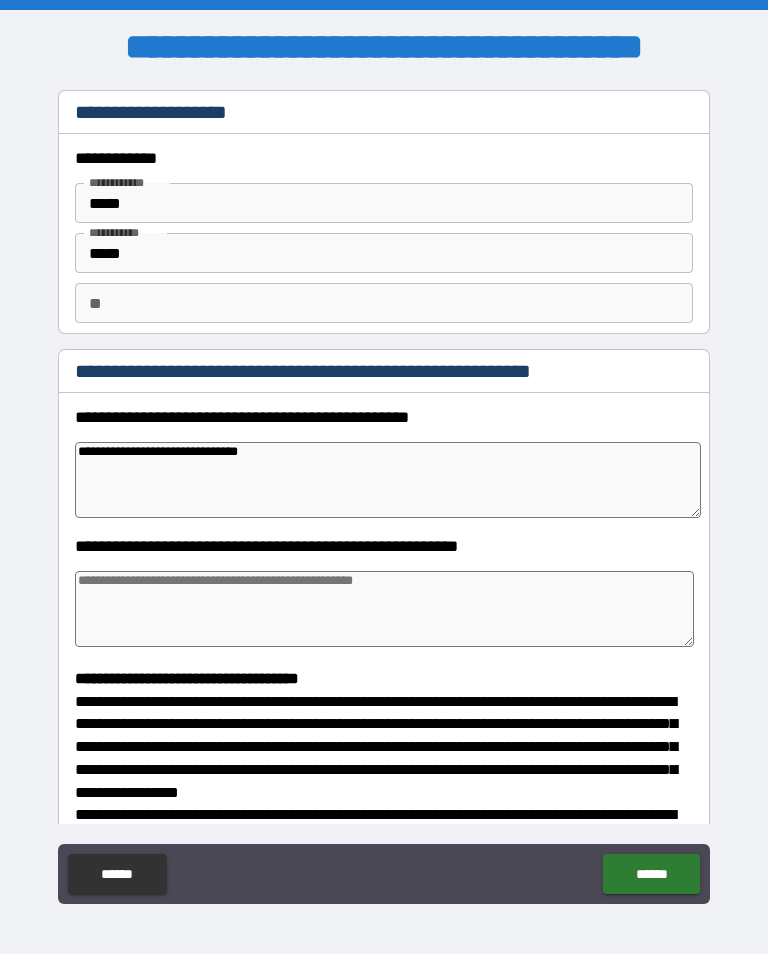 type on "*" 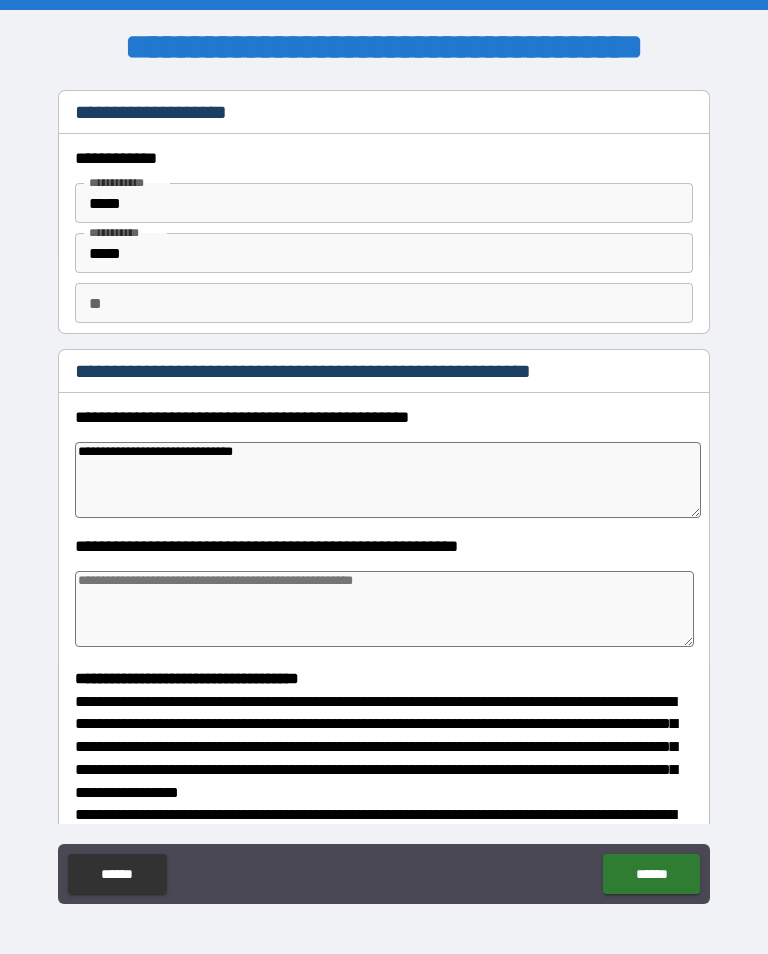 type on "*" 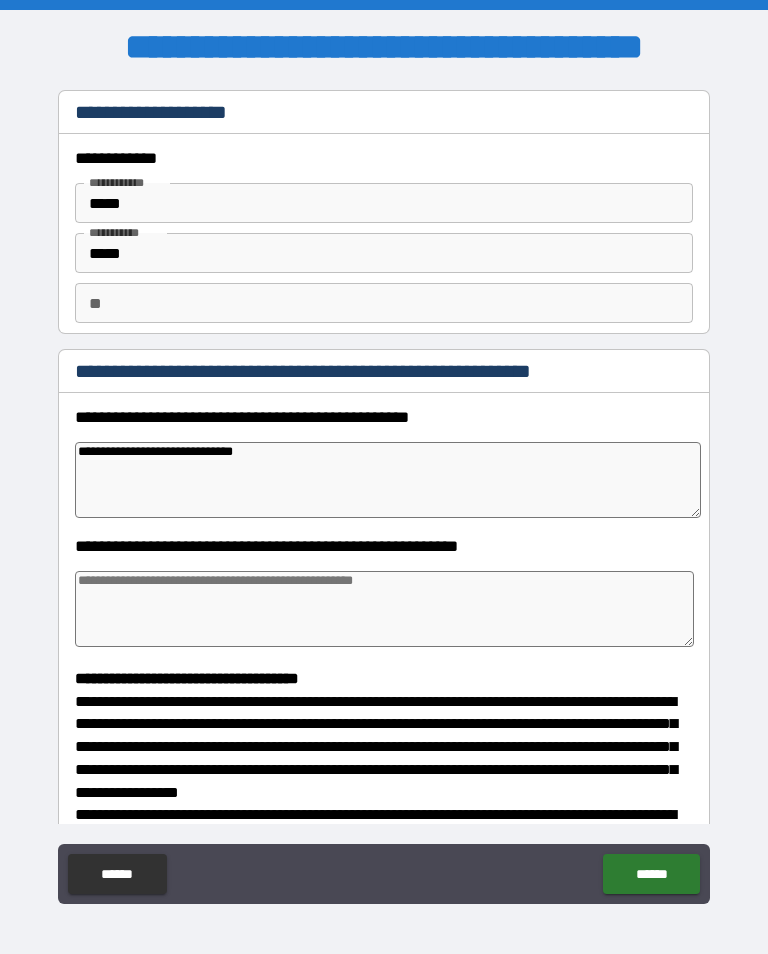 type on "**********" 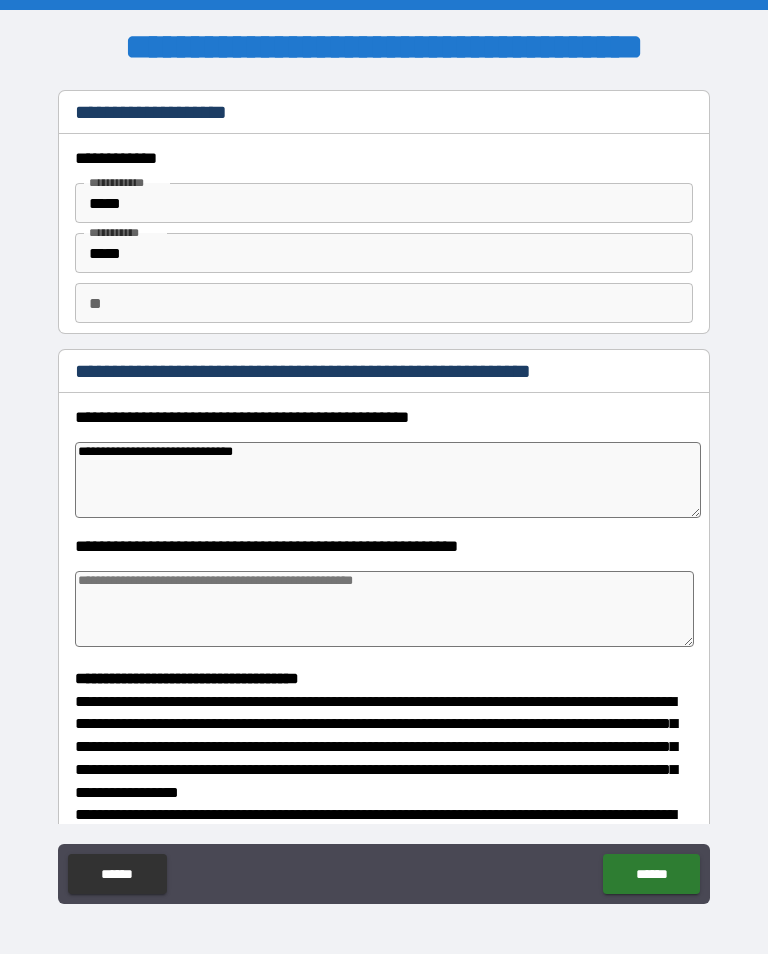 type on "*" 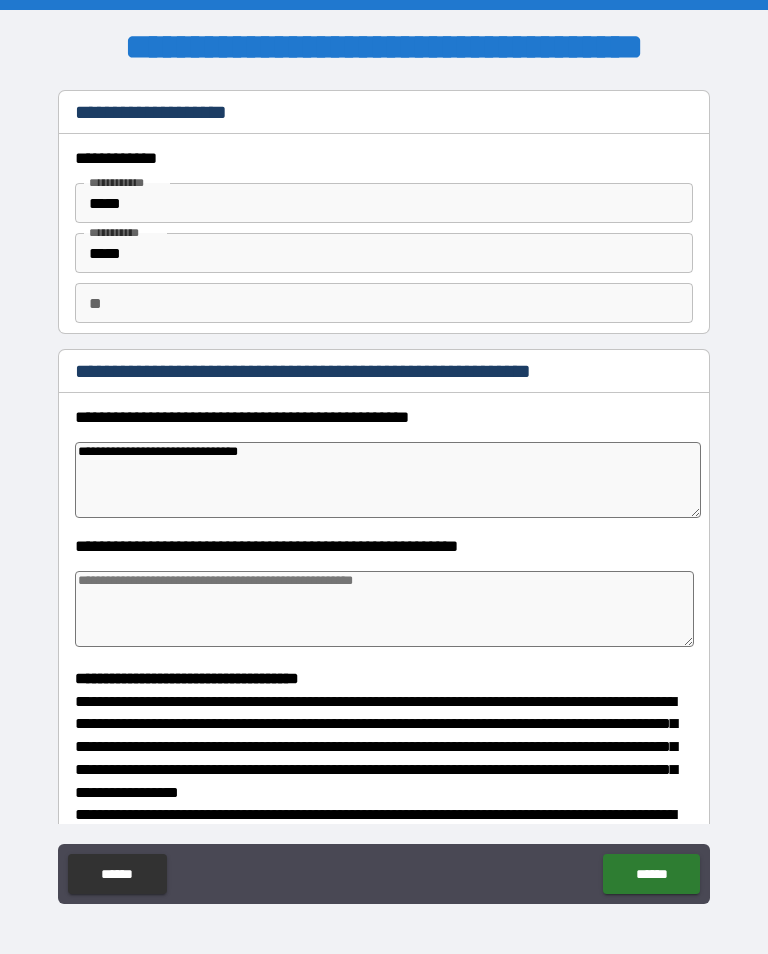 type on "*" 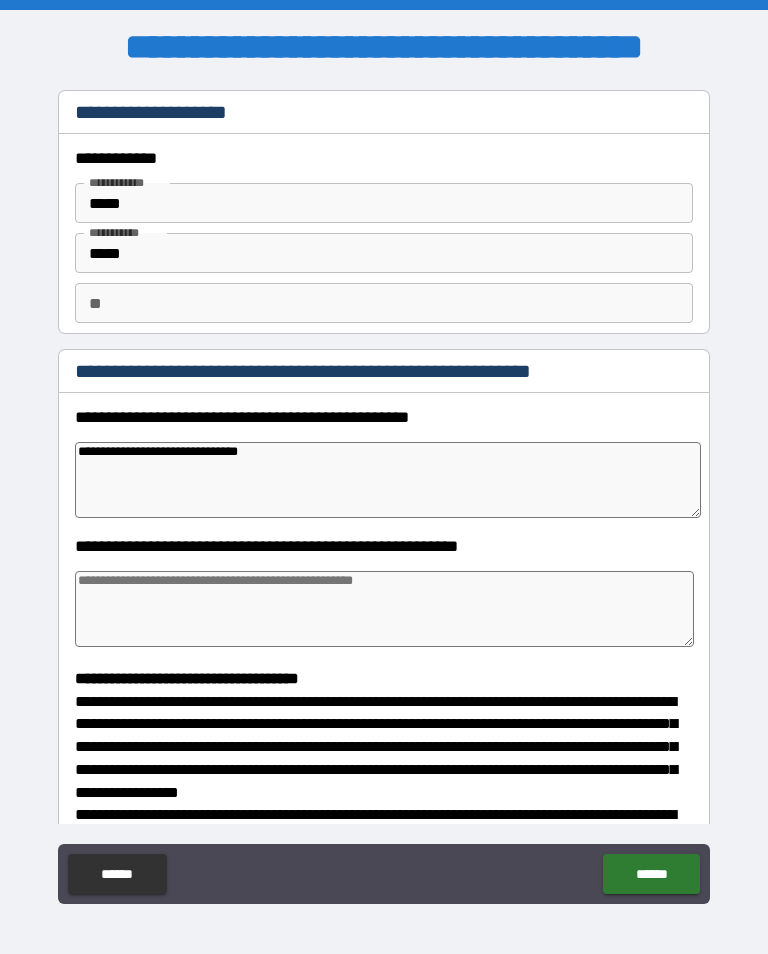 type on "**********" 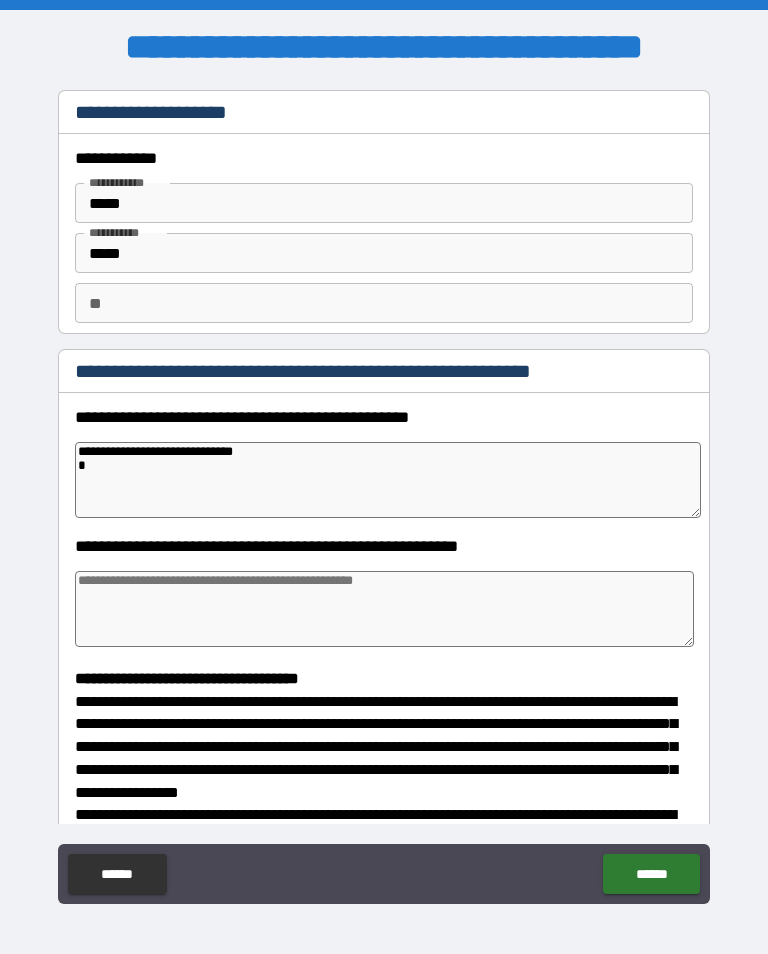 type on "*" 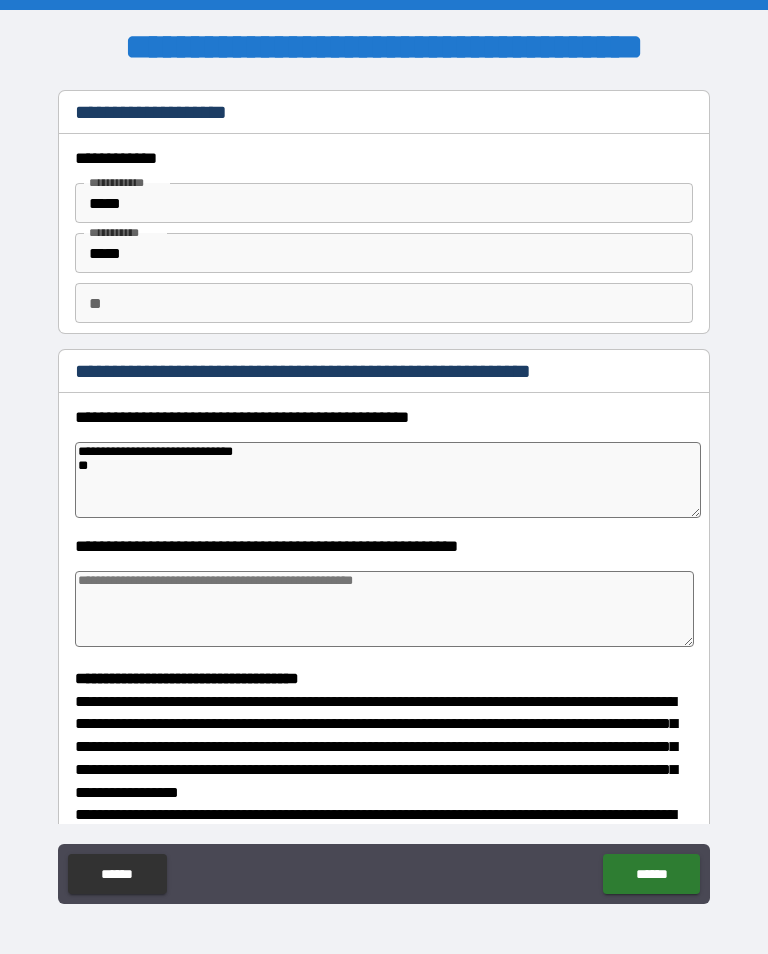 type on "*" 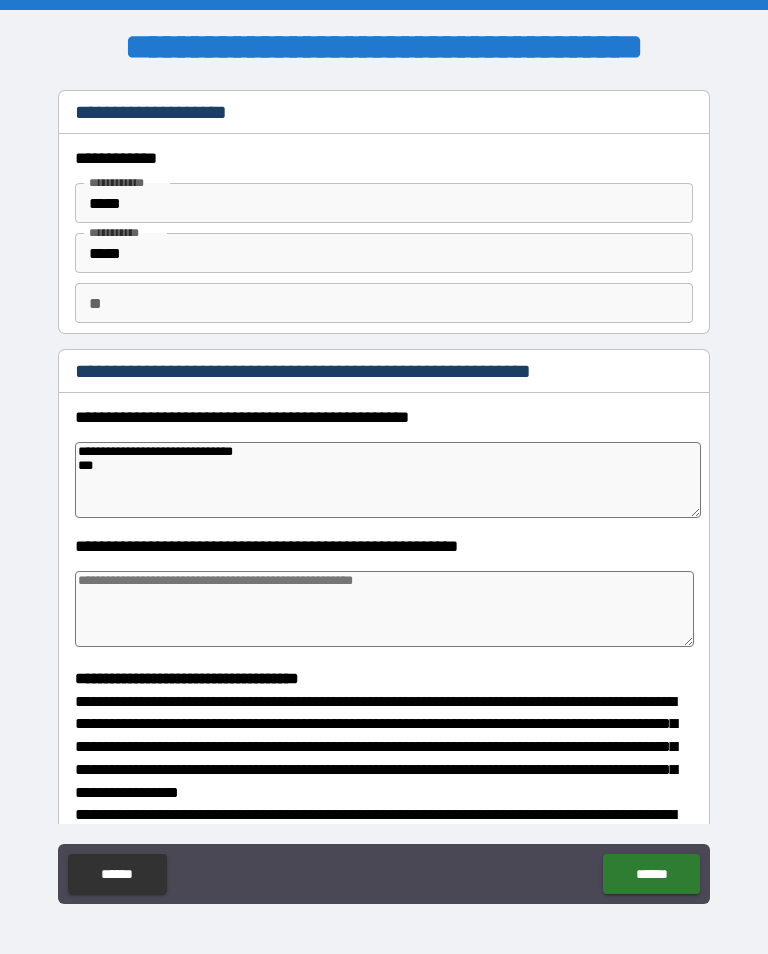 type on "*" 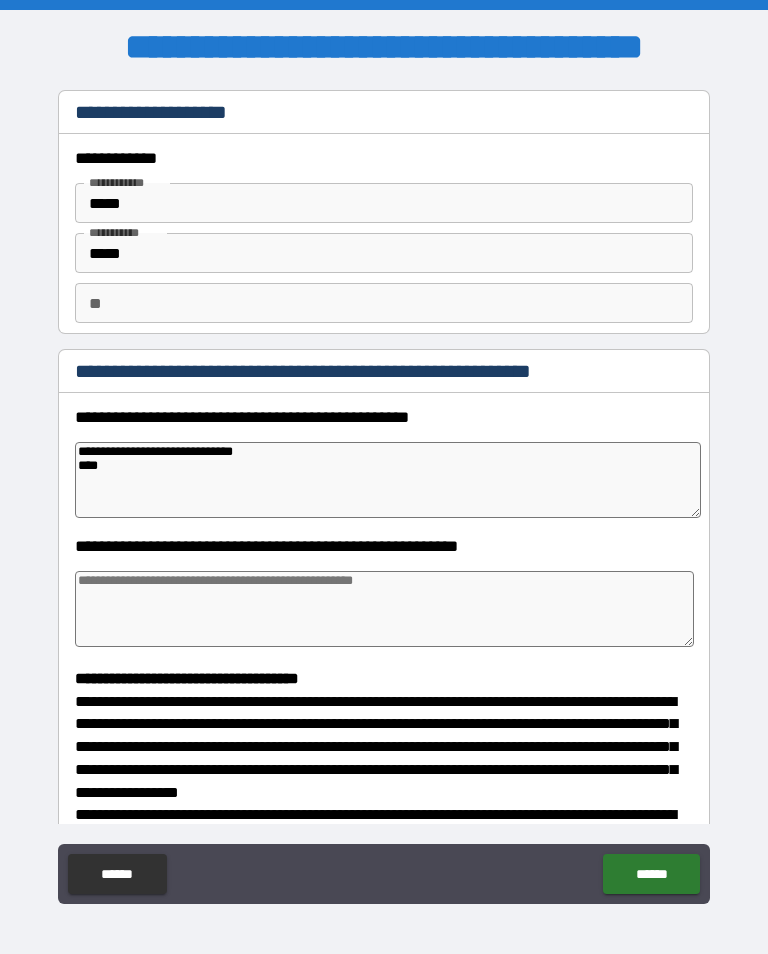 type on "*" 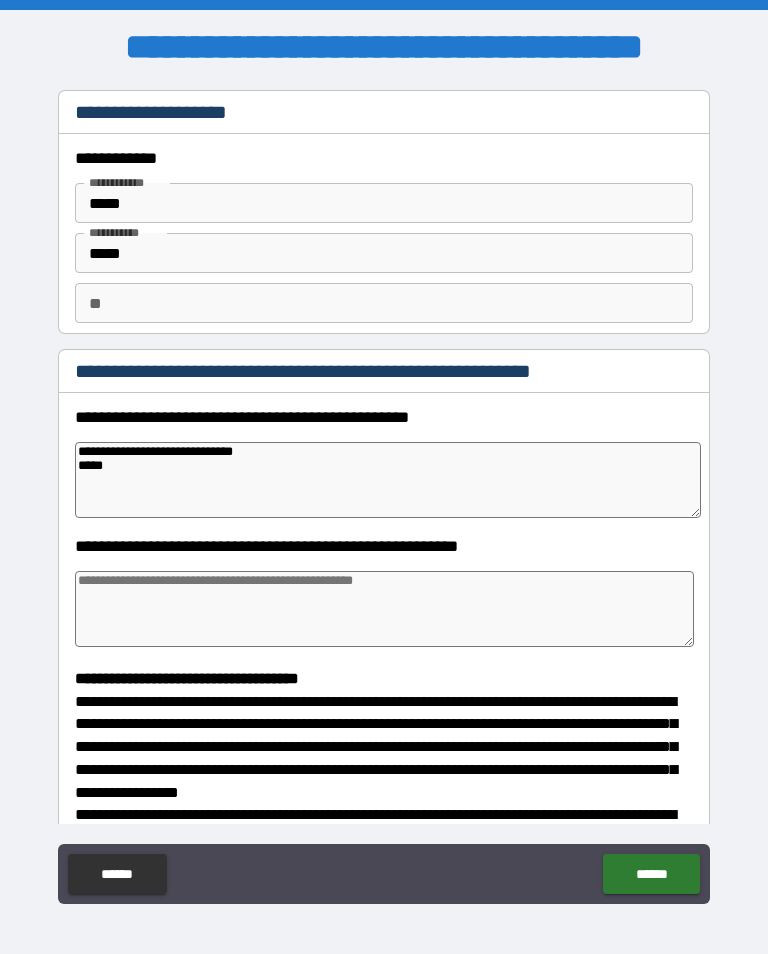 type on "*" 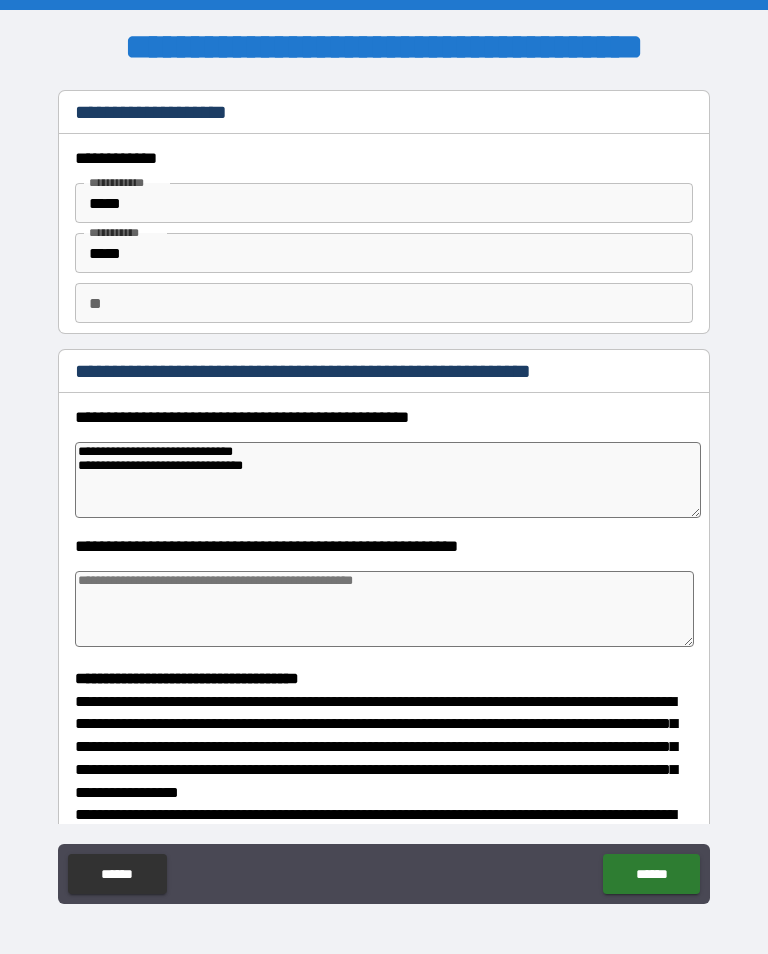 click at bounding box center (384, 609) 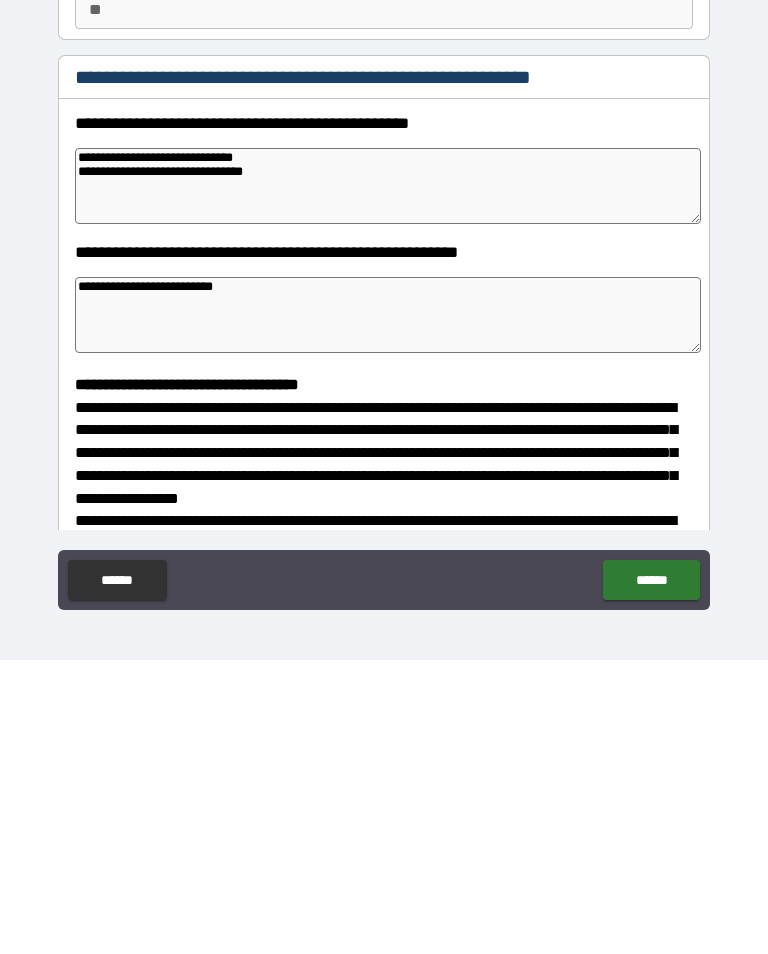 click on "******" at bounding box center (651, 874) 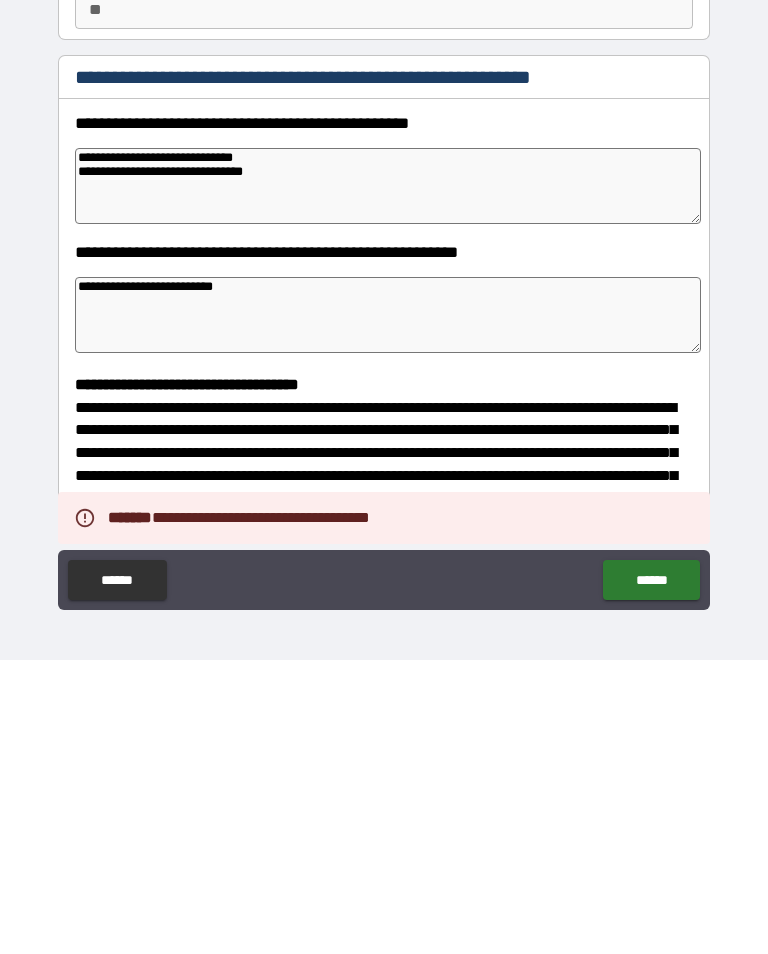 scroll, scrollTop: 31, scrollLeft: 0, axis: vertical 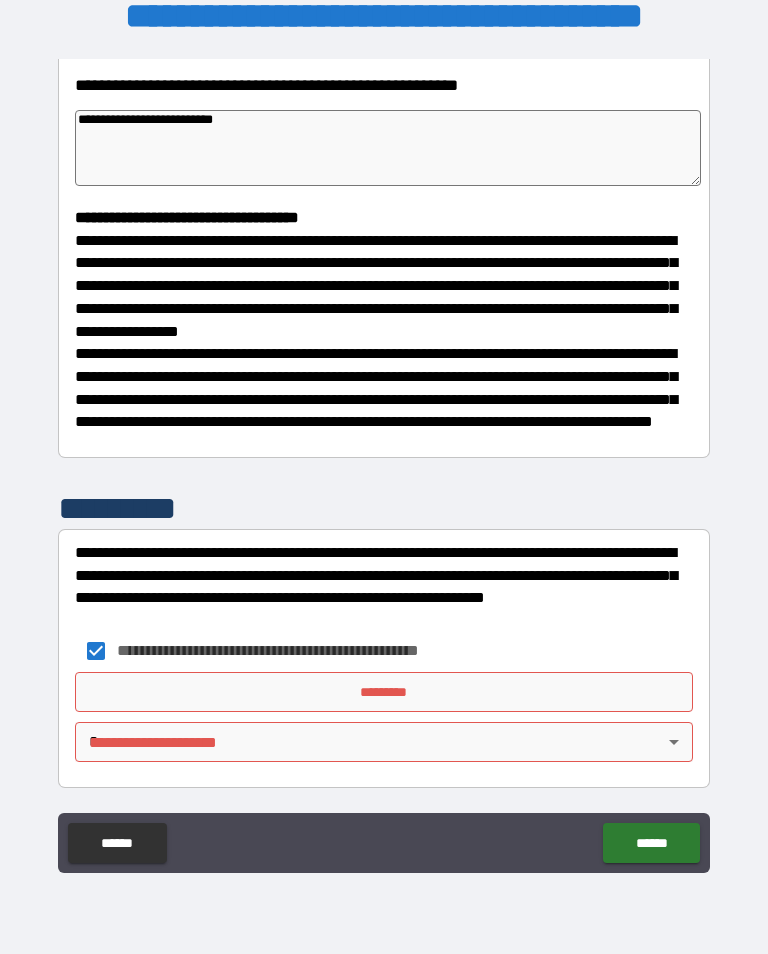 click on "**********" at bounding box center (384, 461) 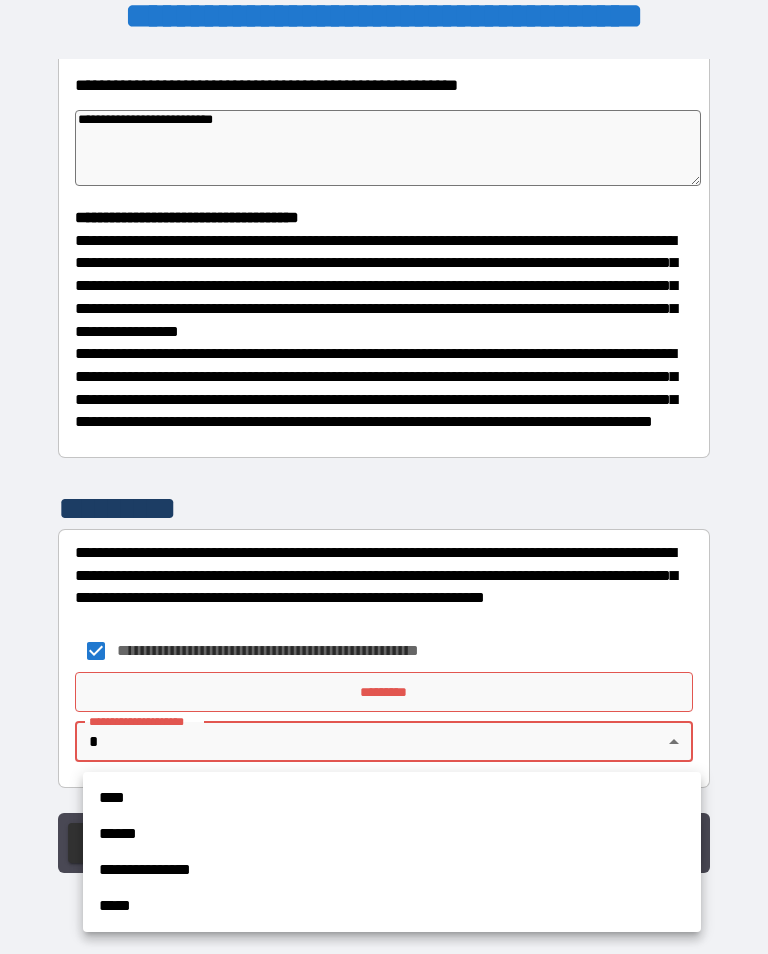 click on "**********" at bounding box center (392, 870) 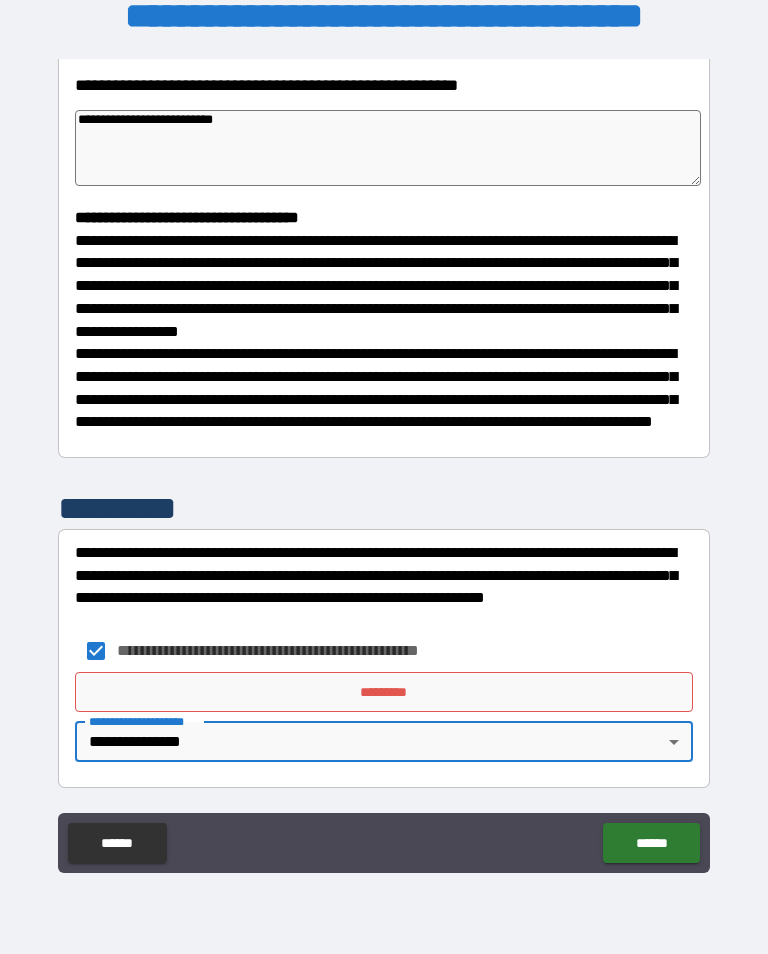 click on "*********" at bounding box center (384, 692) 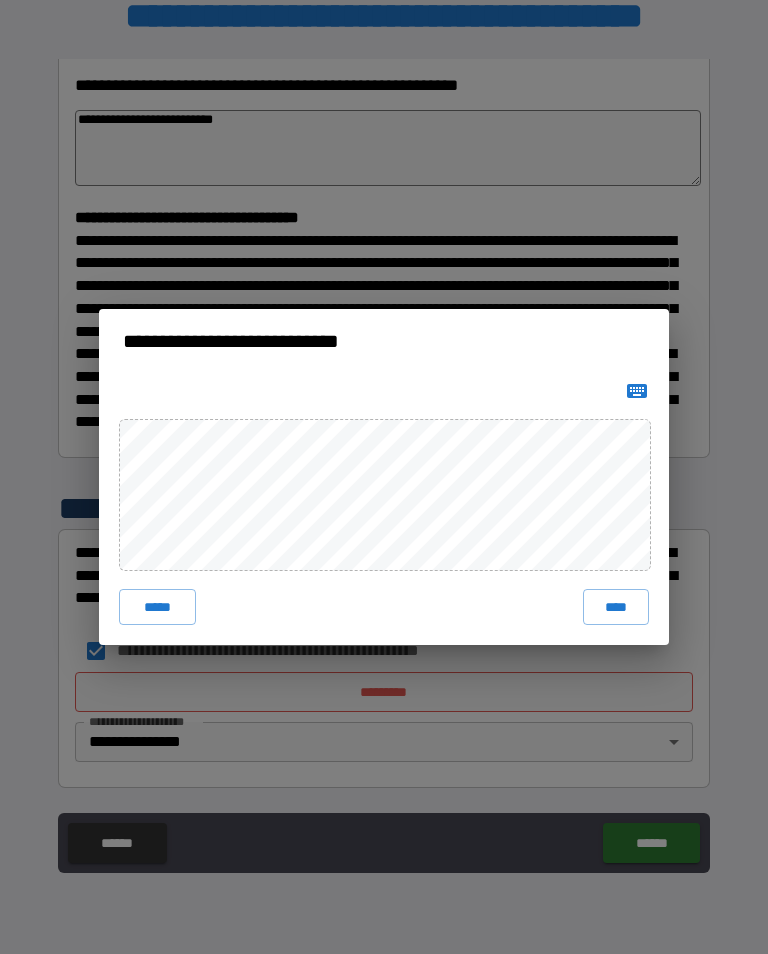 click on "****" at bounding box center [616, 607] 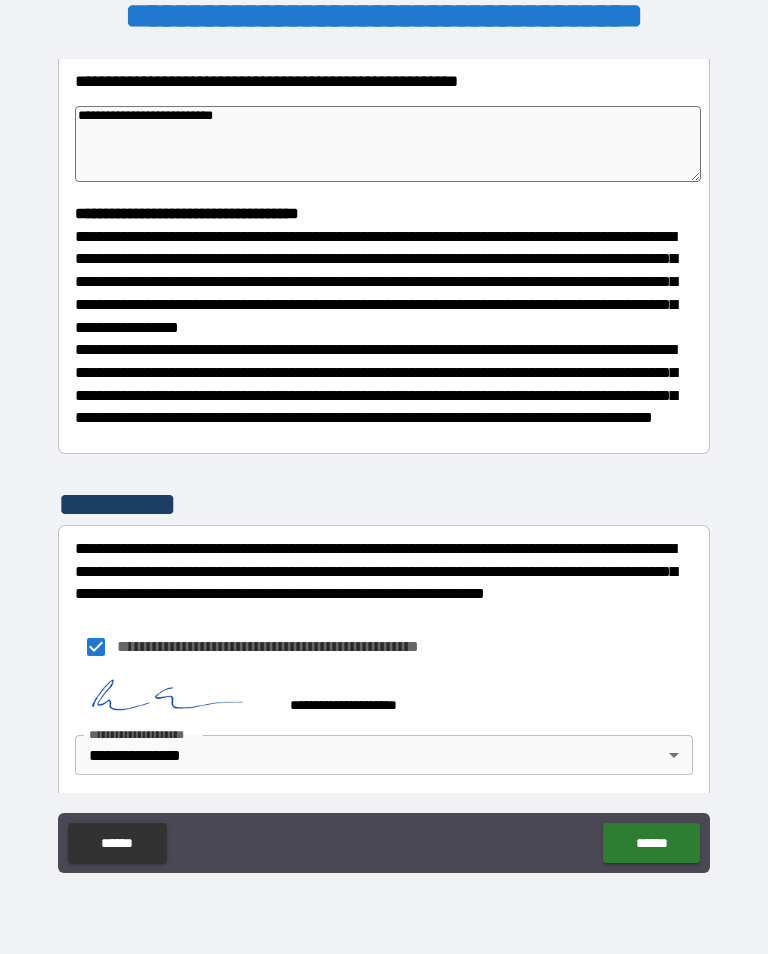 click on "******" at bounding box center (651, 843) 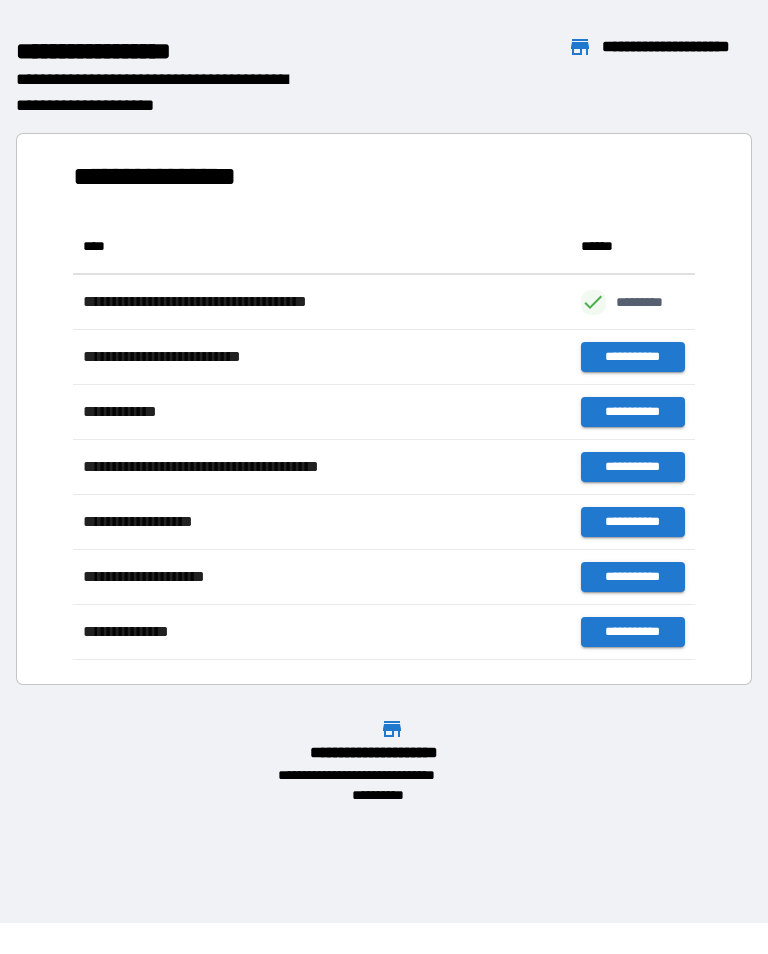 scroll, scrollTop: 441, scrollLeft: 622, axis: both 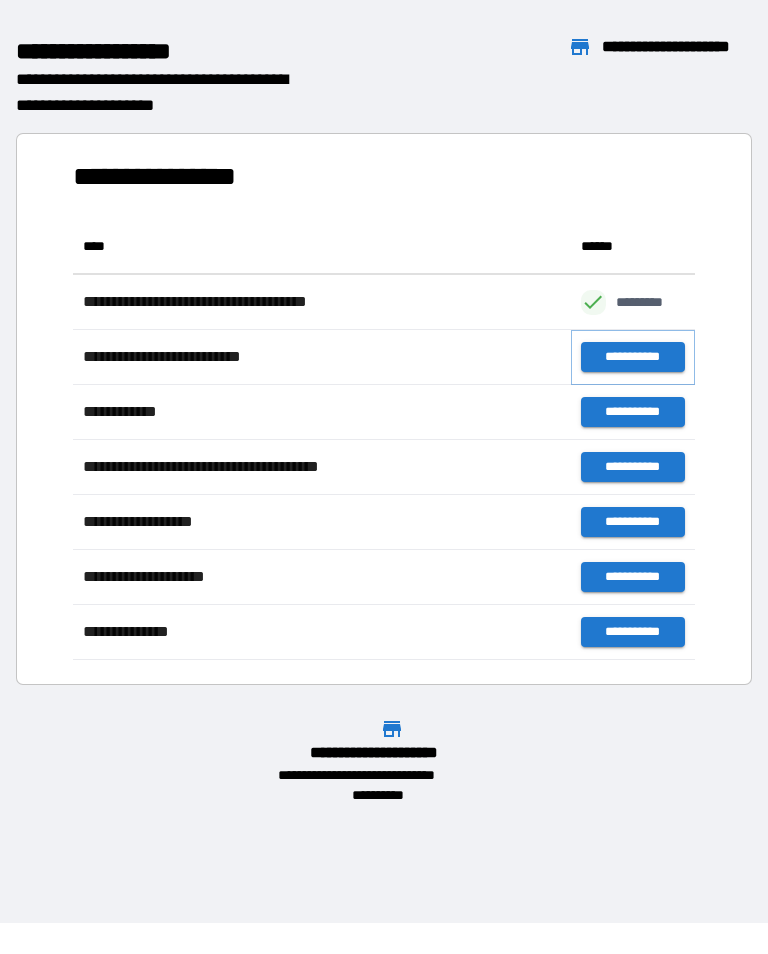 click on "**********" at bounding box center [633, 357] 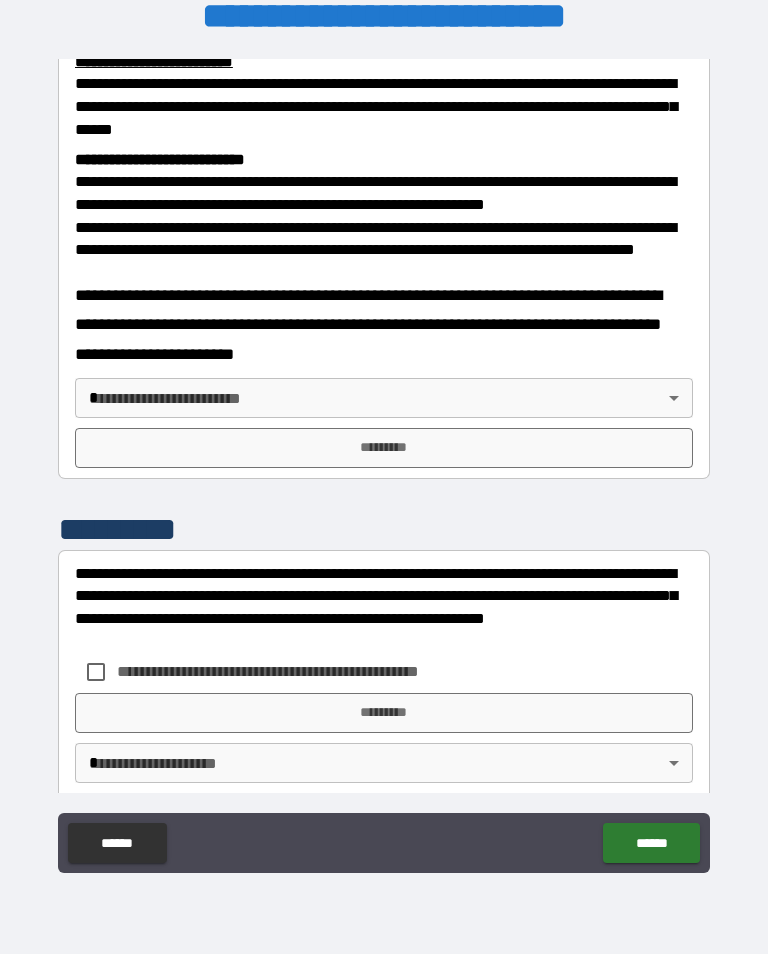 scroll, scrollTop: 720, scrollLeft: 0, axis: vertical 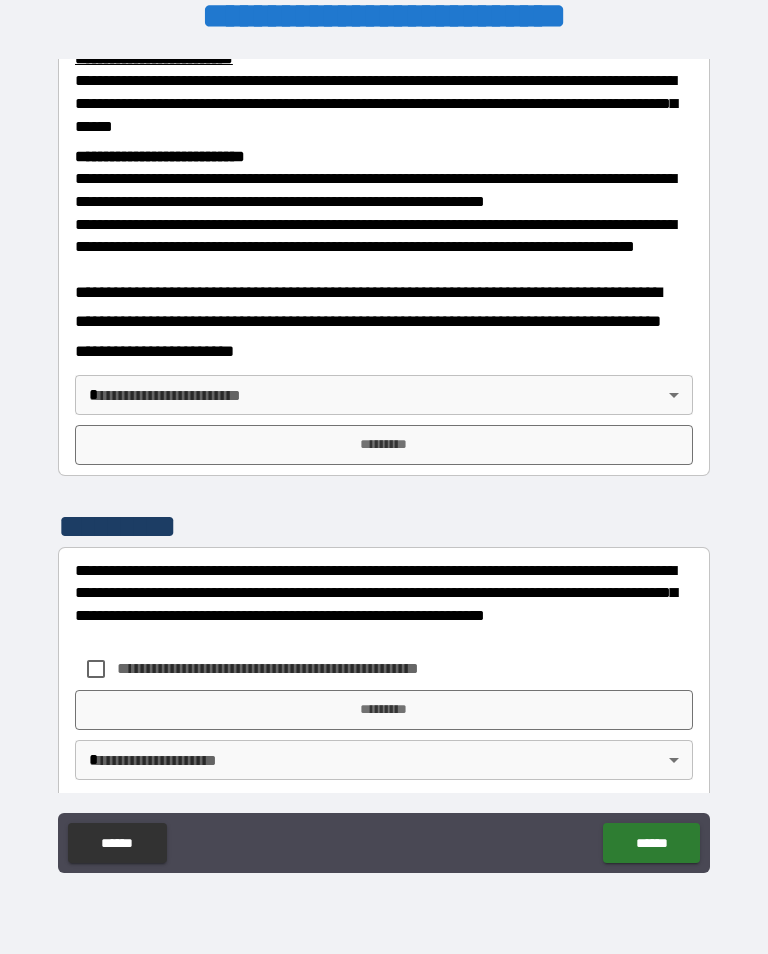 click on "**********" at bounding box center [384, 461] 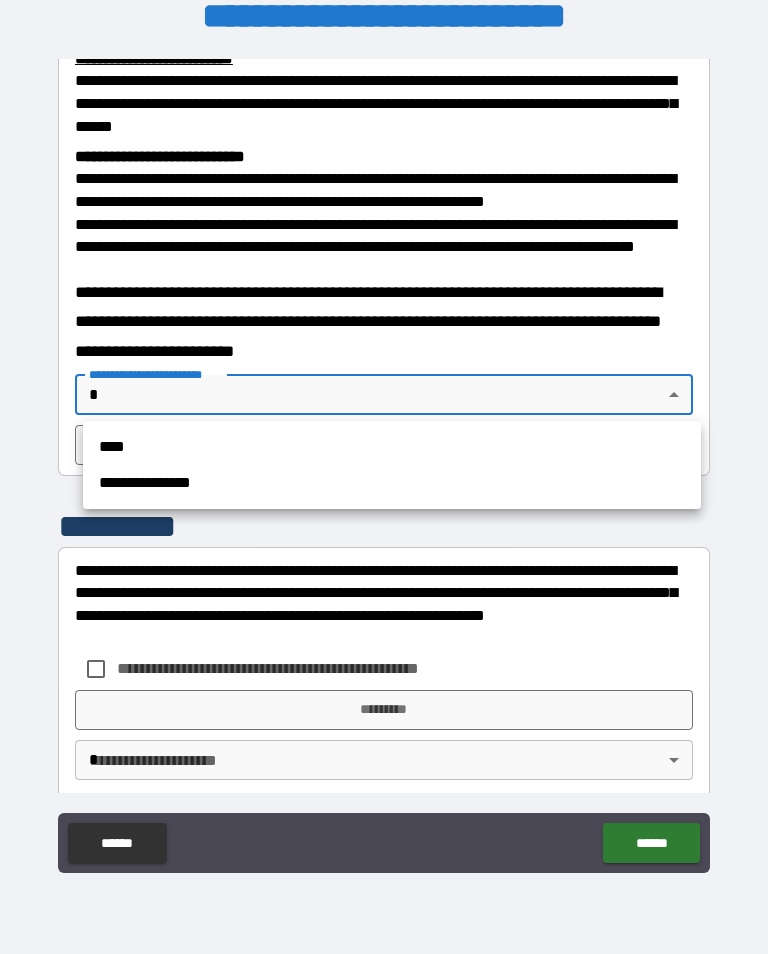click on "**********" at bounding box center (392, 483) 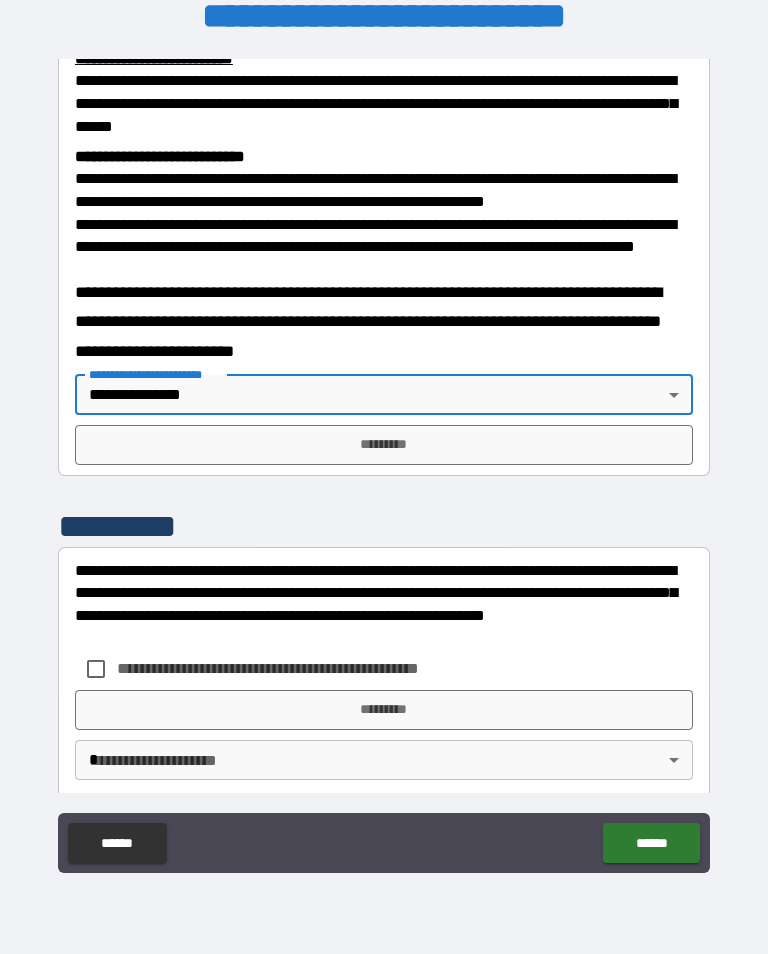 click on "*********" at bounding box center (384, 445) 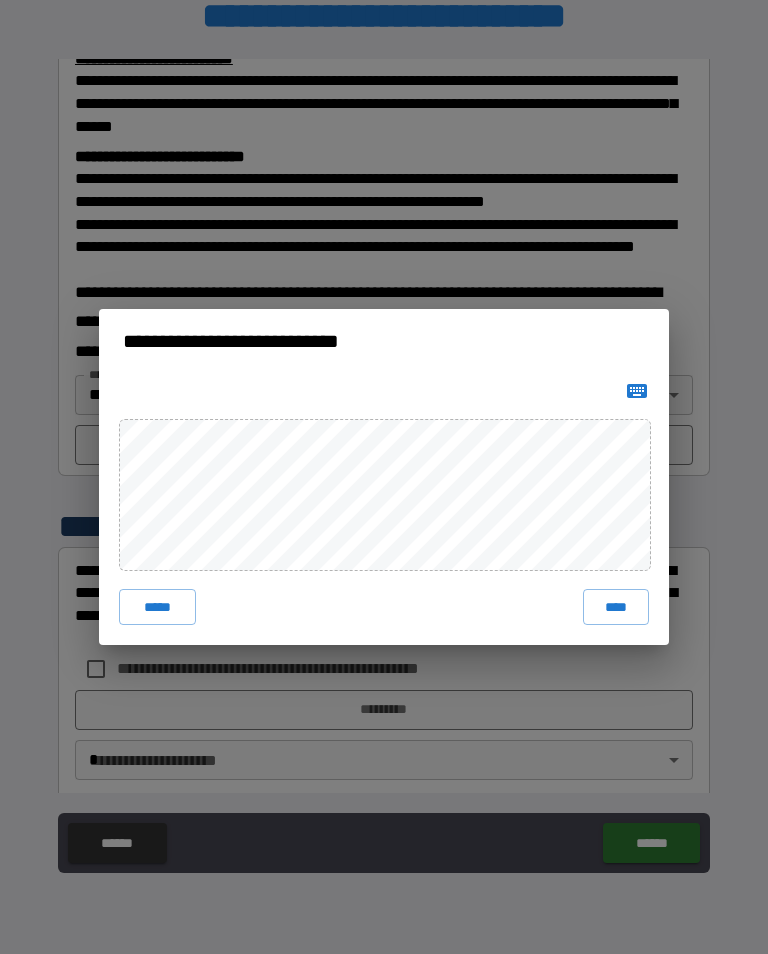 click on "****" at bounding box center [616, 607] 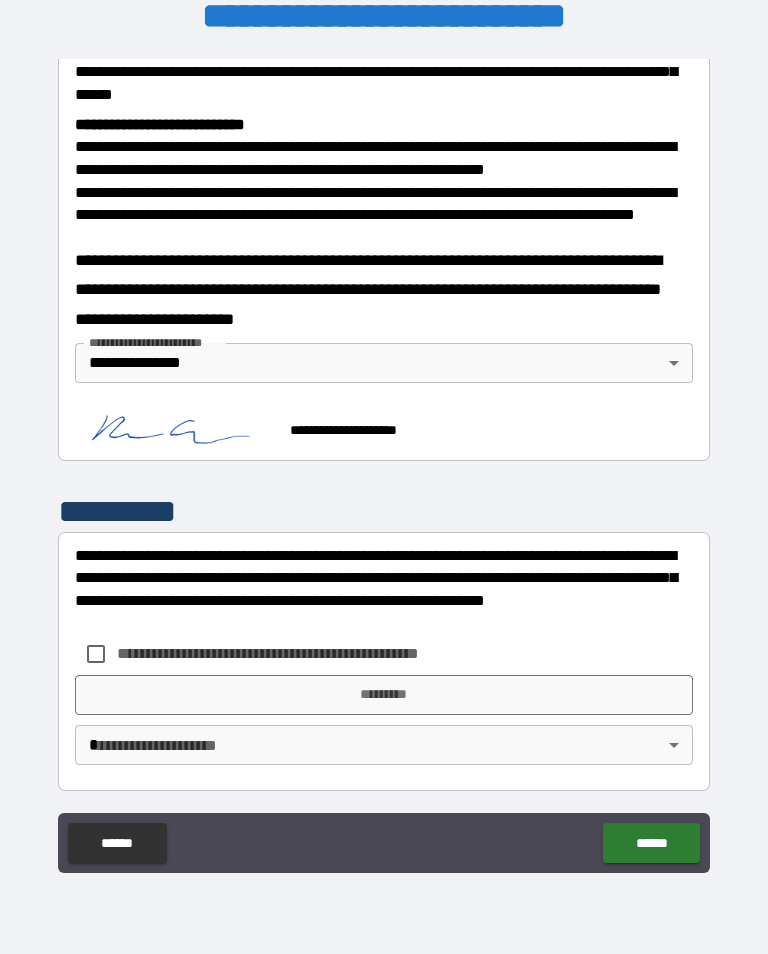 scroll, scrollTop: 751, scrollLeft: 0, axis: vertical 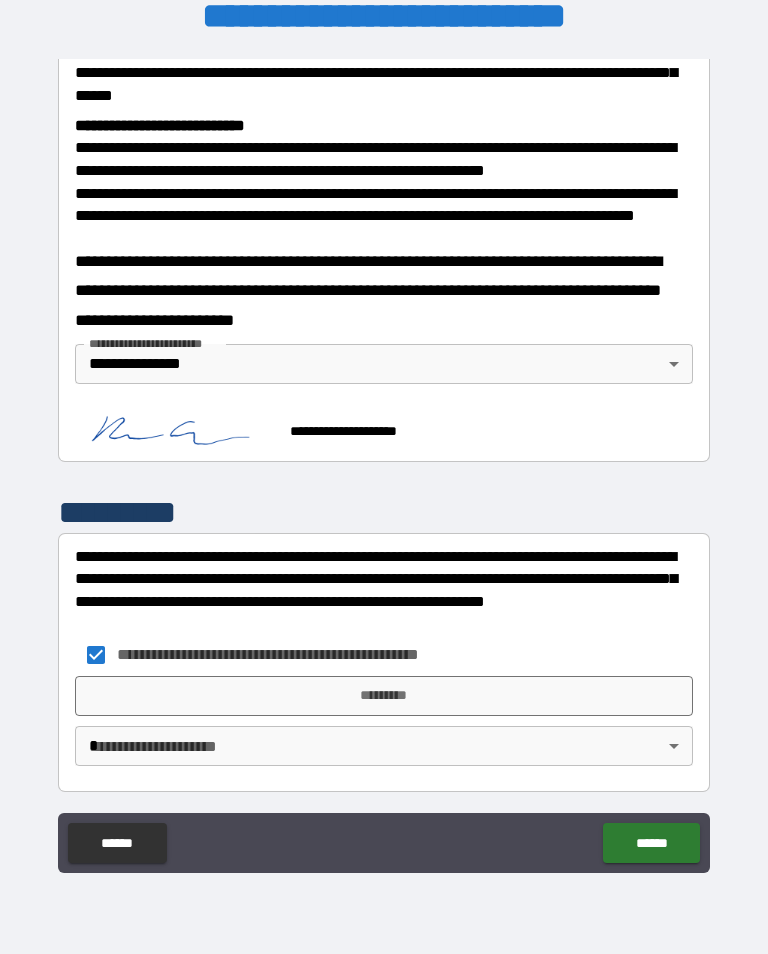 click on "**********" at bounding box center (384, 461) 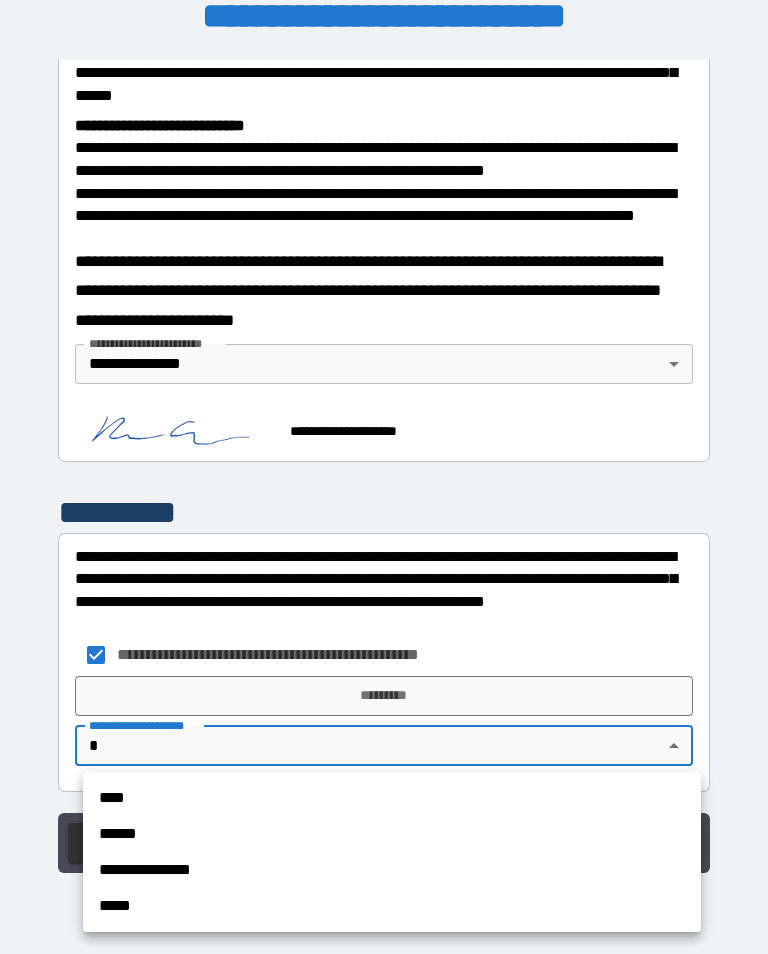 click on "**********" at bounding box center [392, 870] 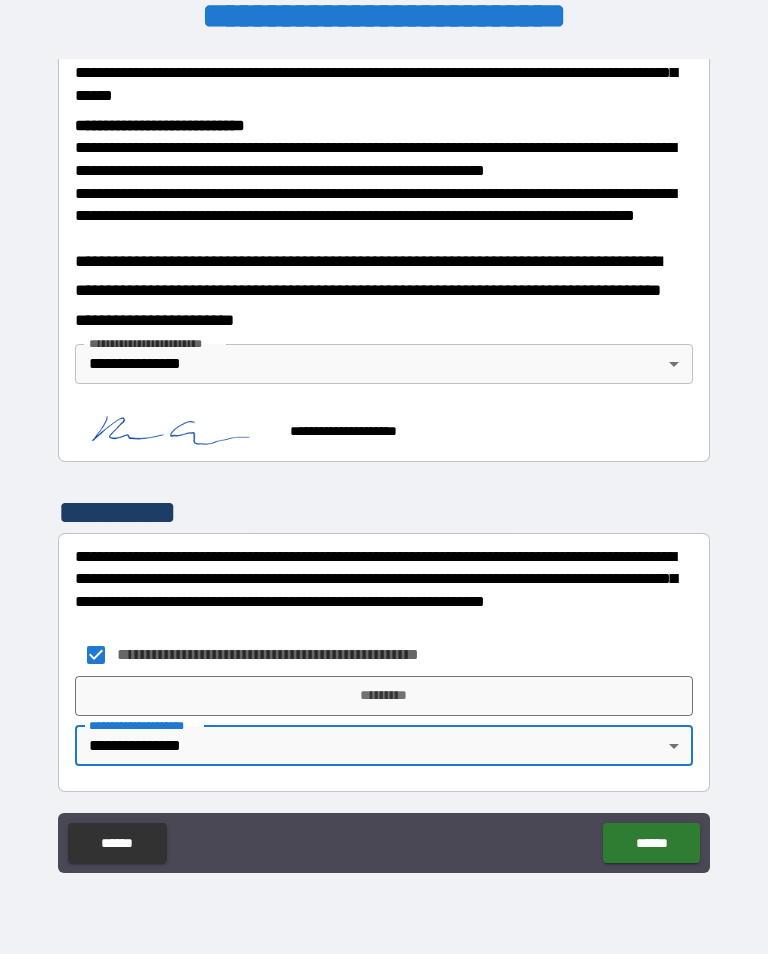 click on "*********" at bounding box center [384, 696] 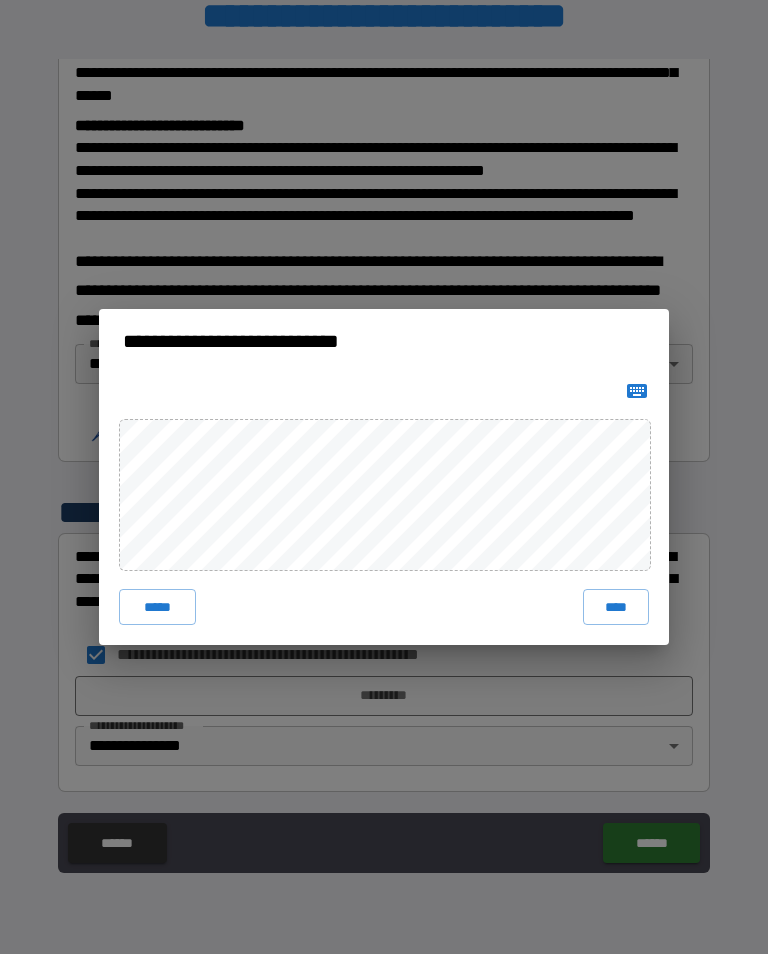 click on "****" at bounding box center (616, 607) 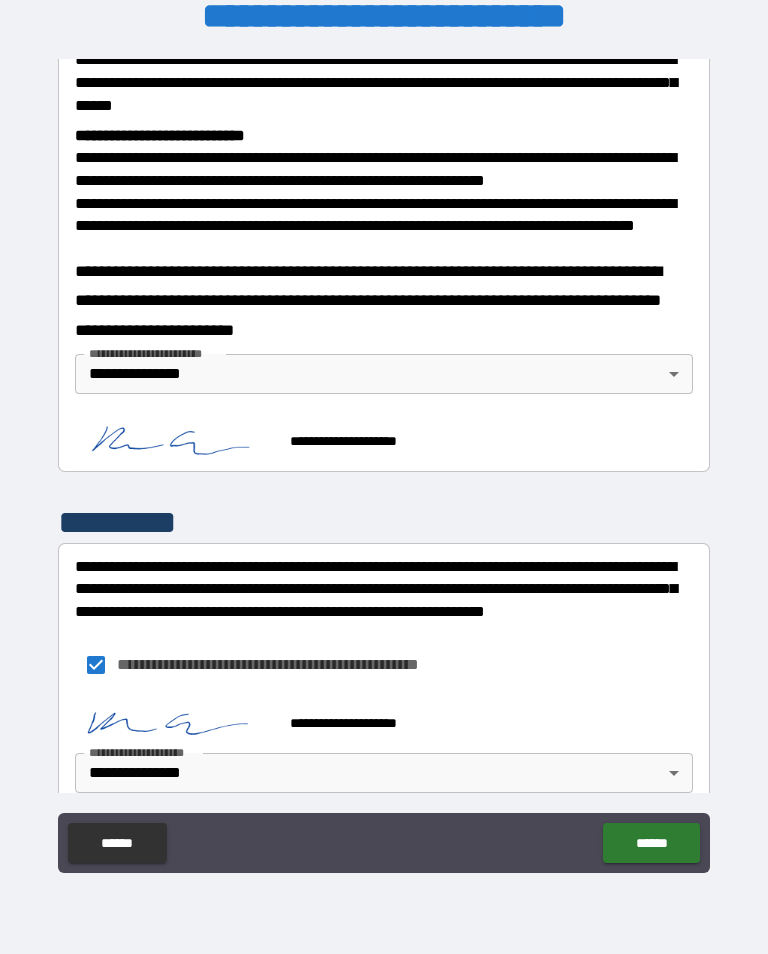 click on "******" at bounding box center [651, 843] 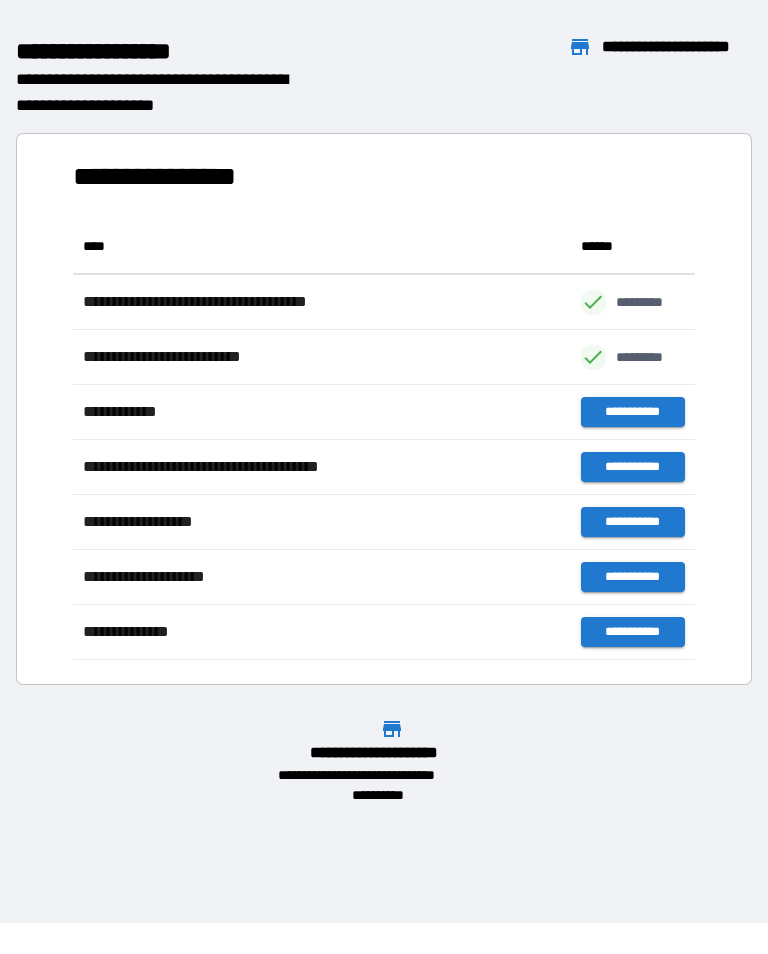 scroll, scrollTop: 1, scrollLeft: 1, axis: both 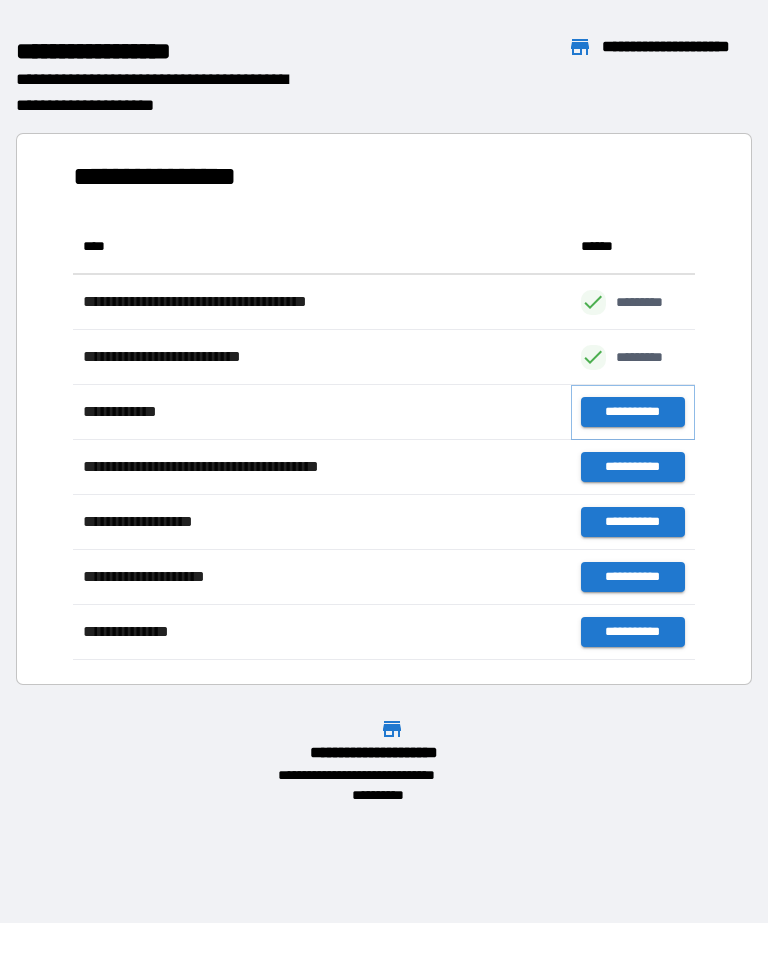 click on "**********" at bounding box center (633, 412) 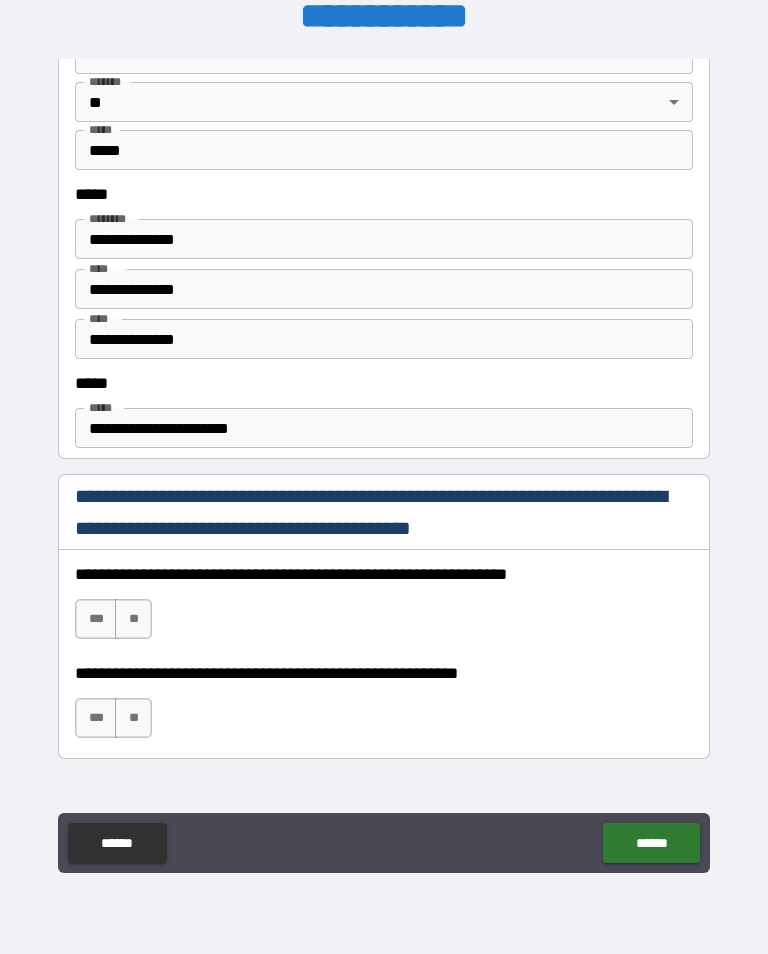 scroll, scrollTop: 953, scrollLeft: 0, axis: vertical 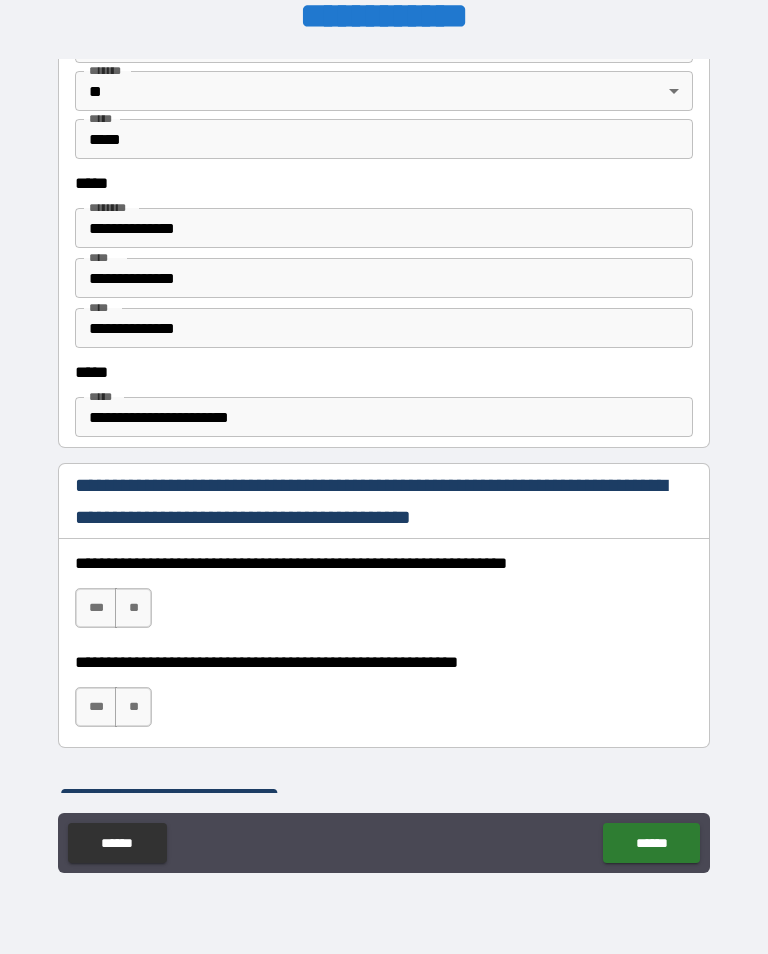 click on "***" at bounding box center (96, 608) 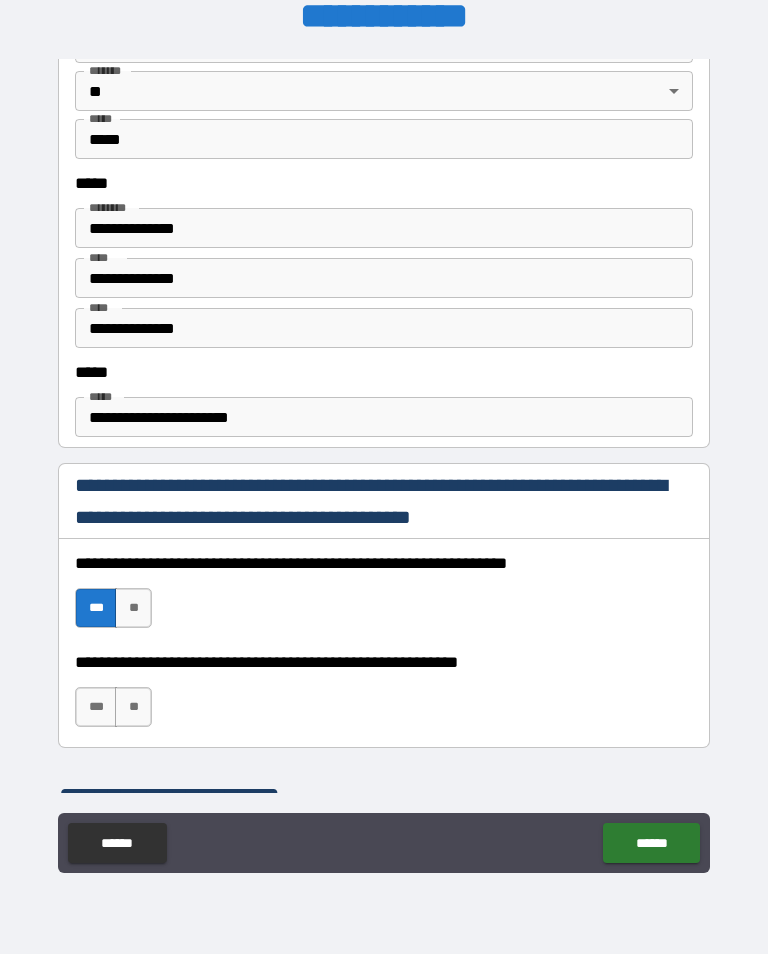 click on "***" at bounding box center (96, 707) 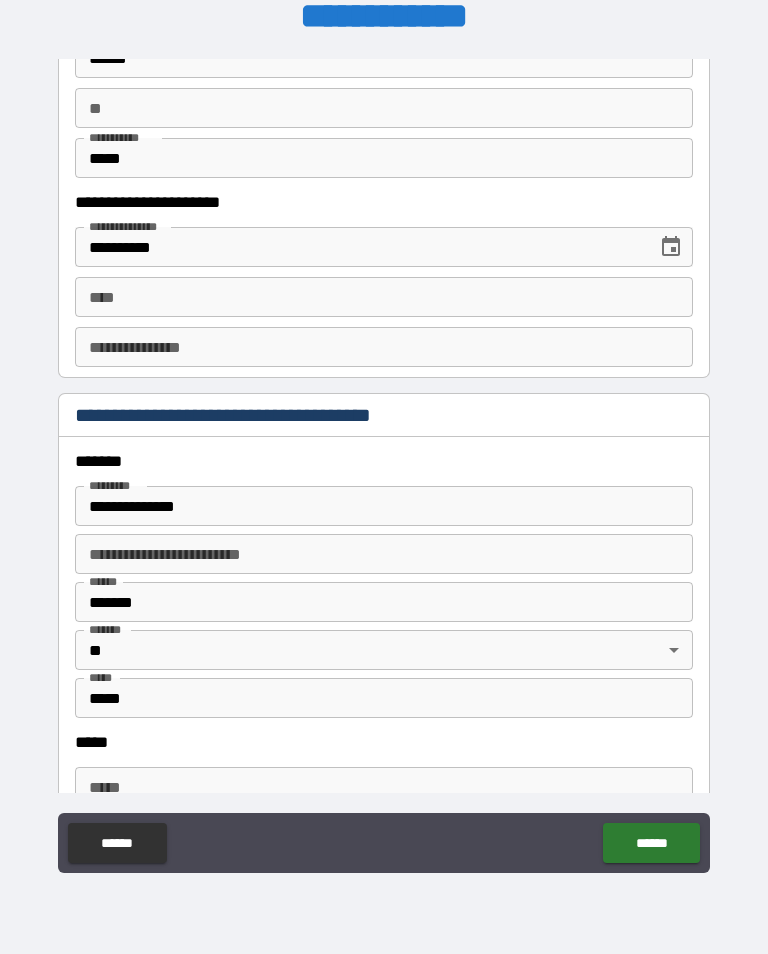 scroll, scrollTop: 2033, scrollLeft: 0, axis: vertical 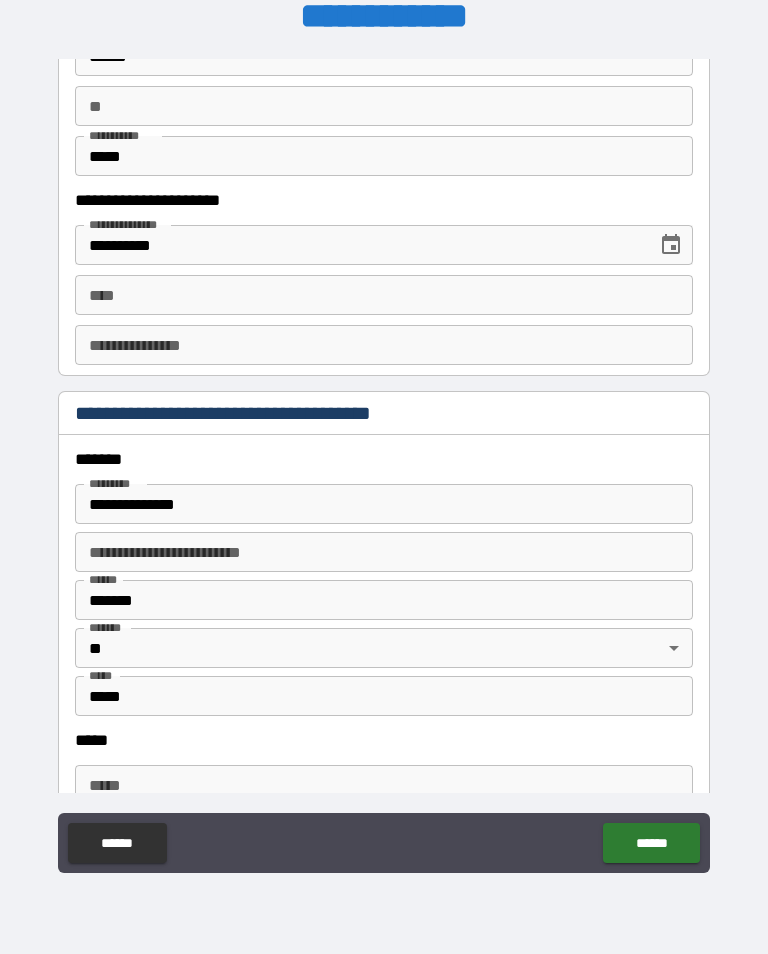 click on "**********" at bounding box center (384, 504) 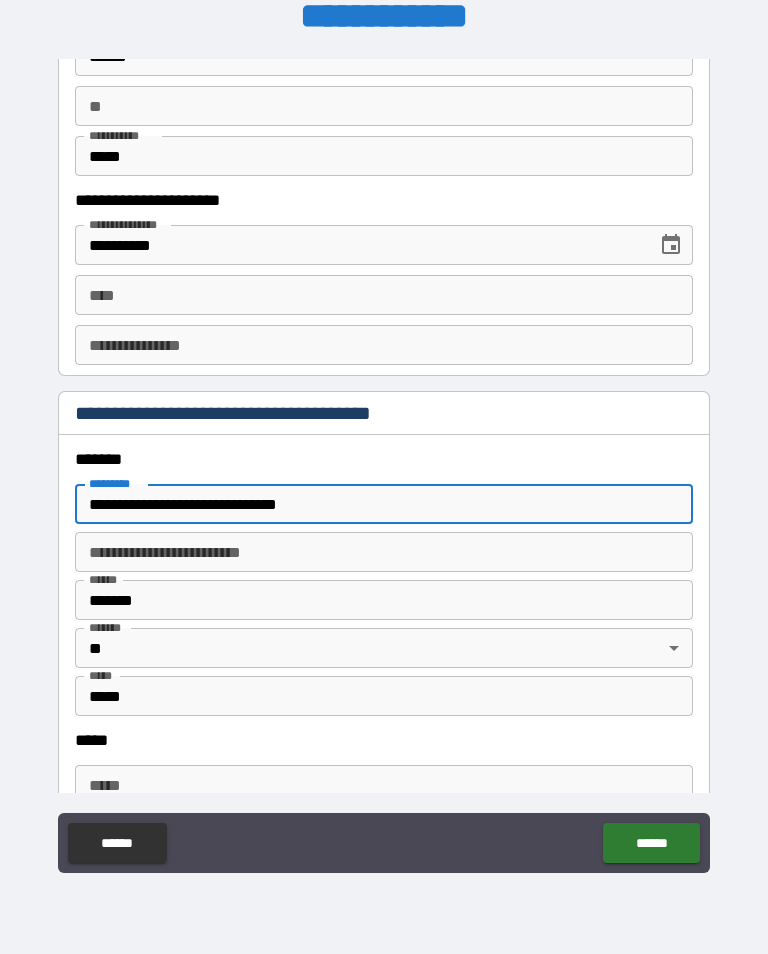 click on "**********" at bounding box center [384, 504] 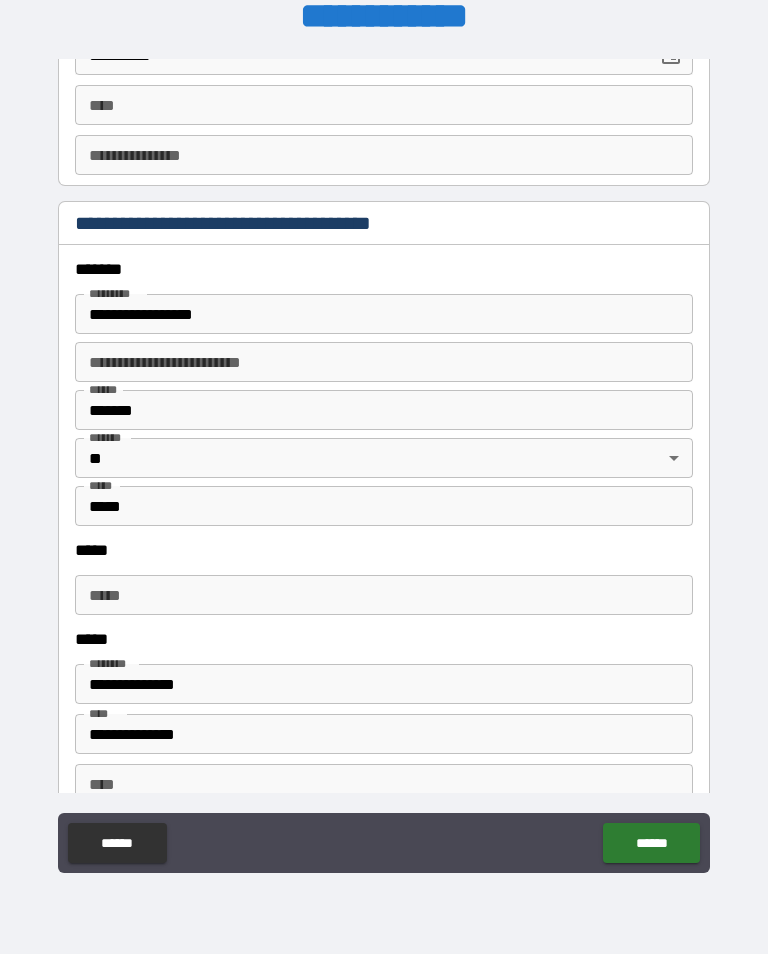 scroll, scrollTop: 2250, scrollLeft: 0, axis: vertical 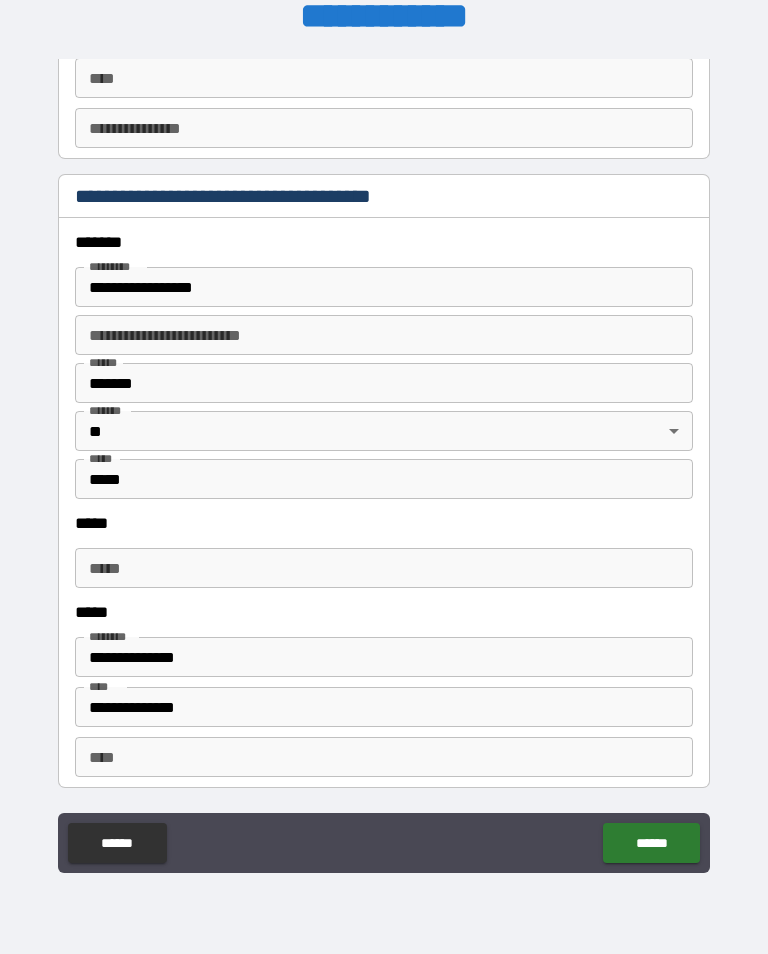 click on "*****" at bounding box center (384, 568) 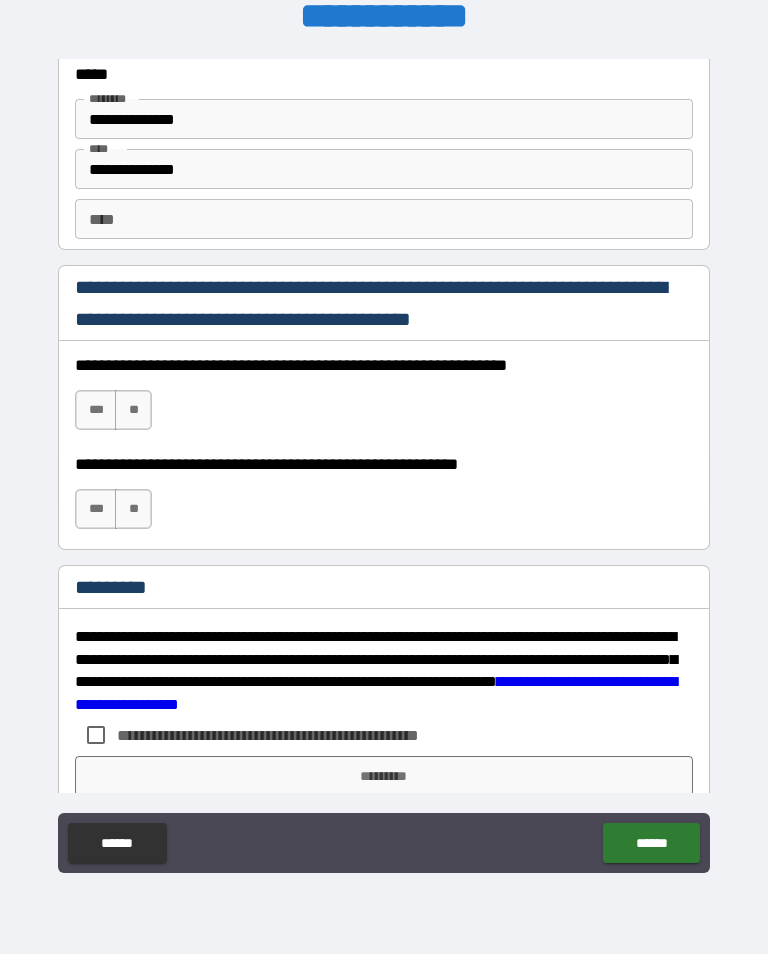 scroll, scrollTop: 2789, scrollLeft: 0, axis: vertical 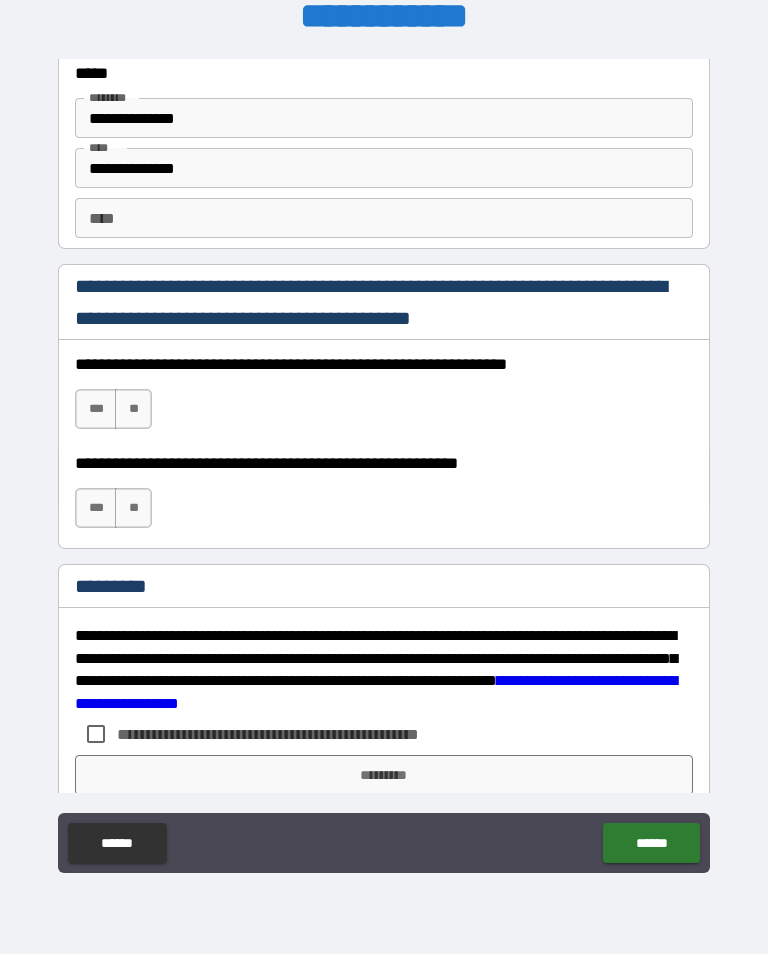 click on "***" at bounding box center (96, 409) 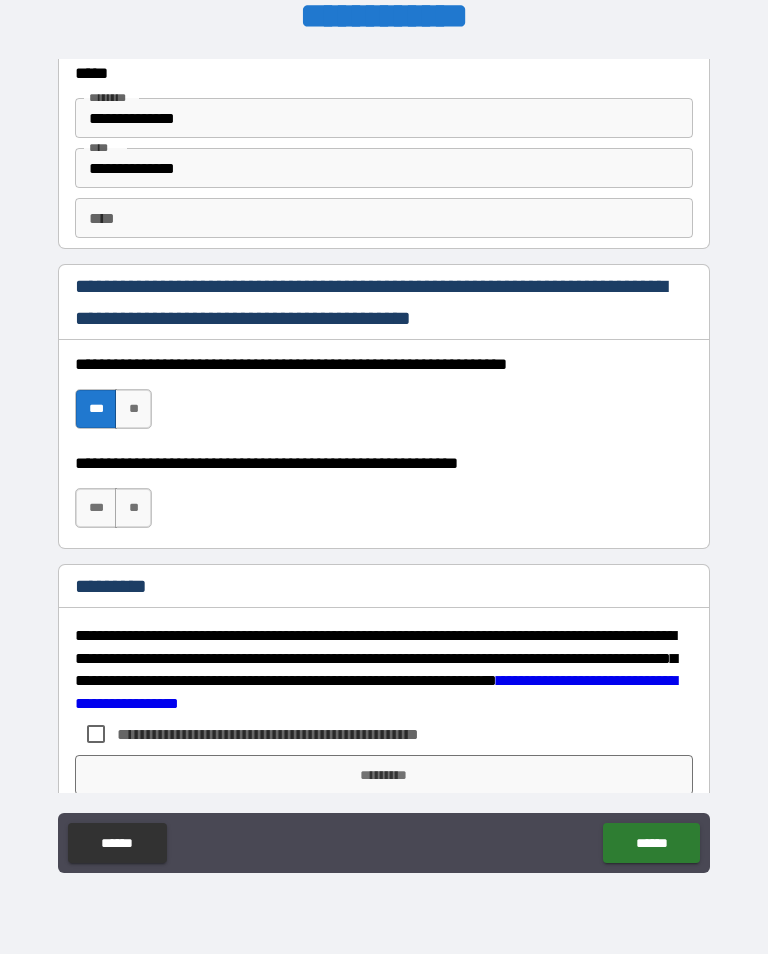 click on "***" at bounding box center (96, 508) 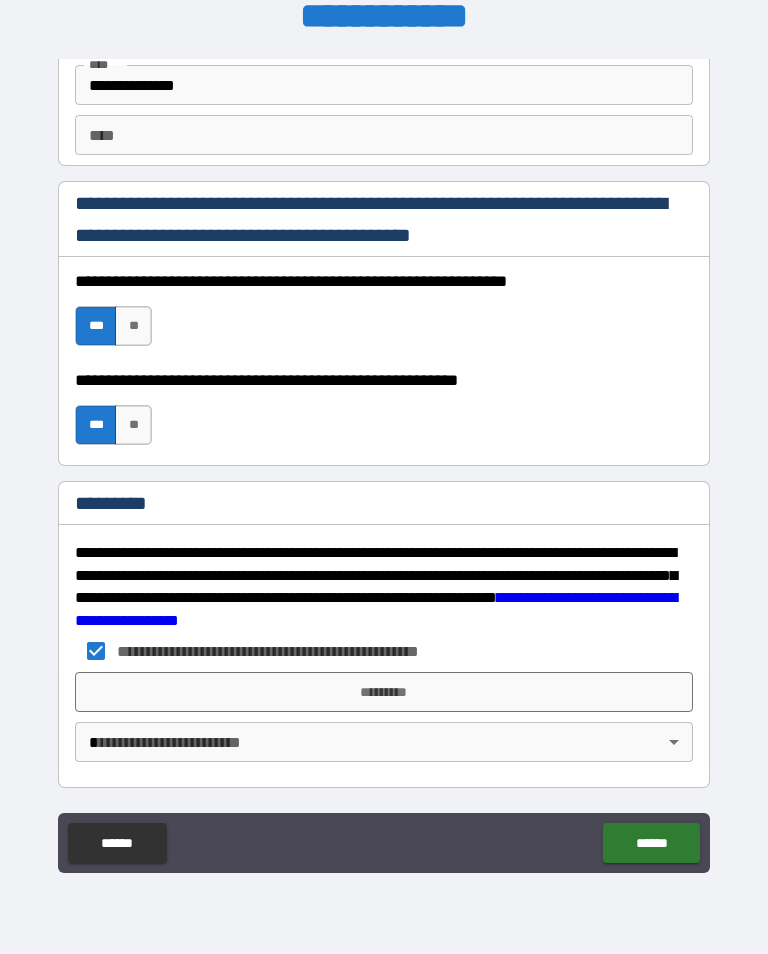 scroll, scrollTop: 2872, scrollLeft: 0, axis: vertical 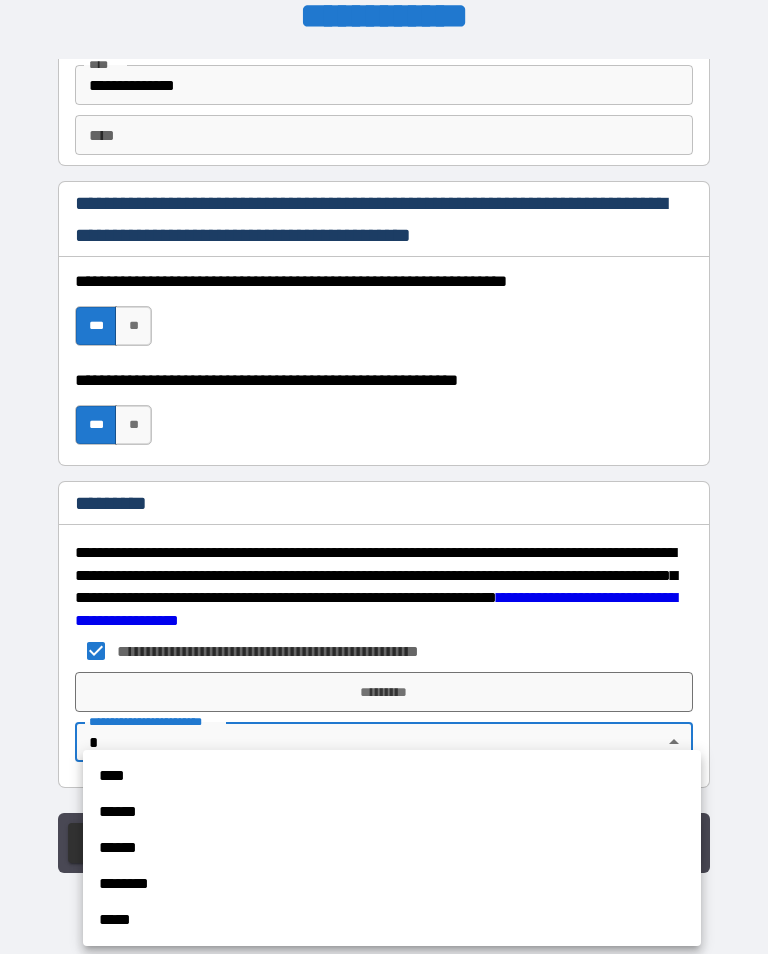 click on "******" at bounding box center [392, 812] 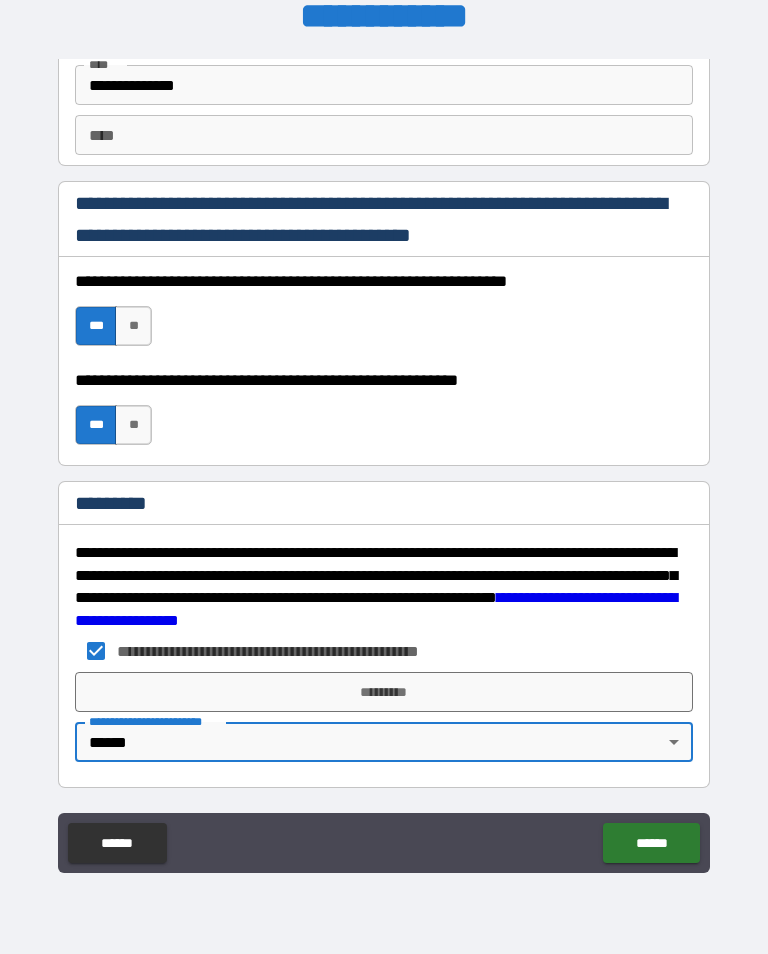 click on "**********" at bounding box center (384, 461) 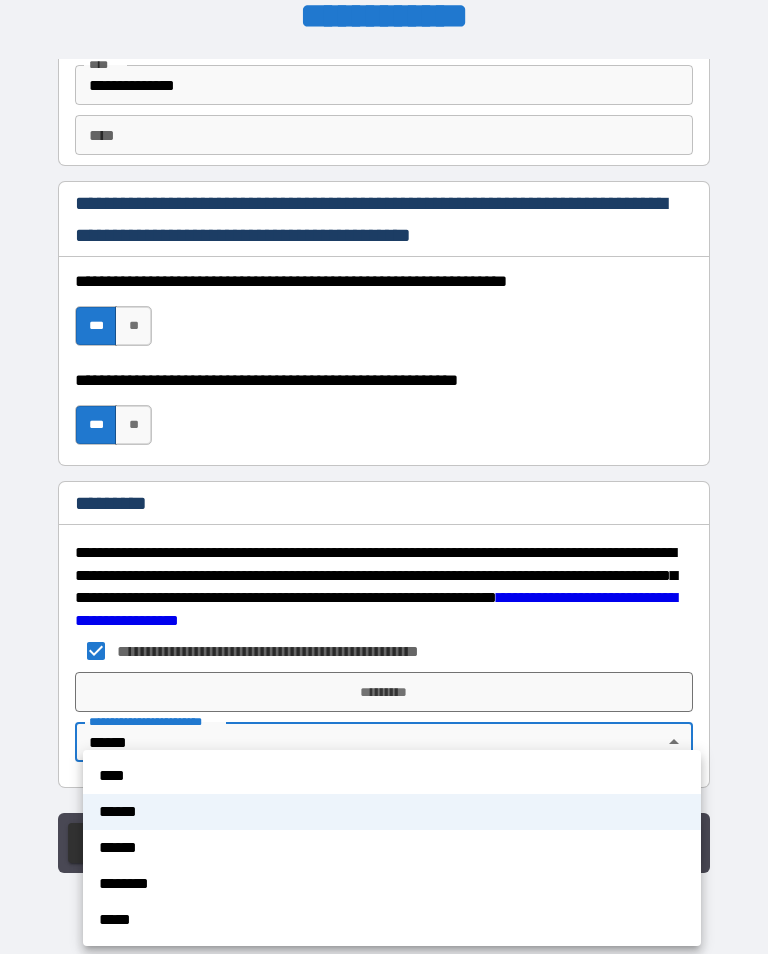 click at bounding box center (384, 477) 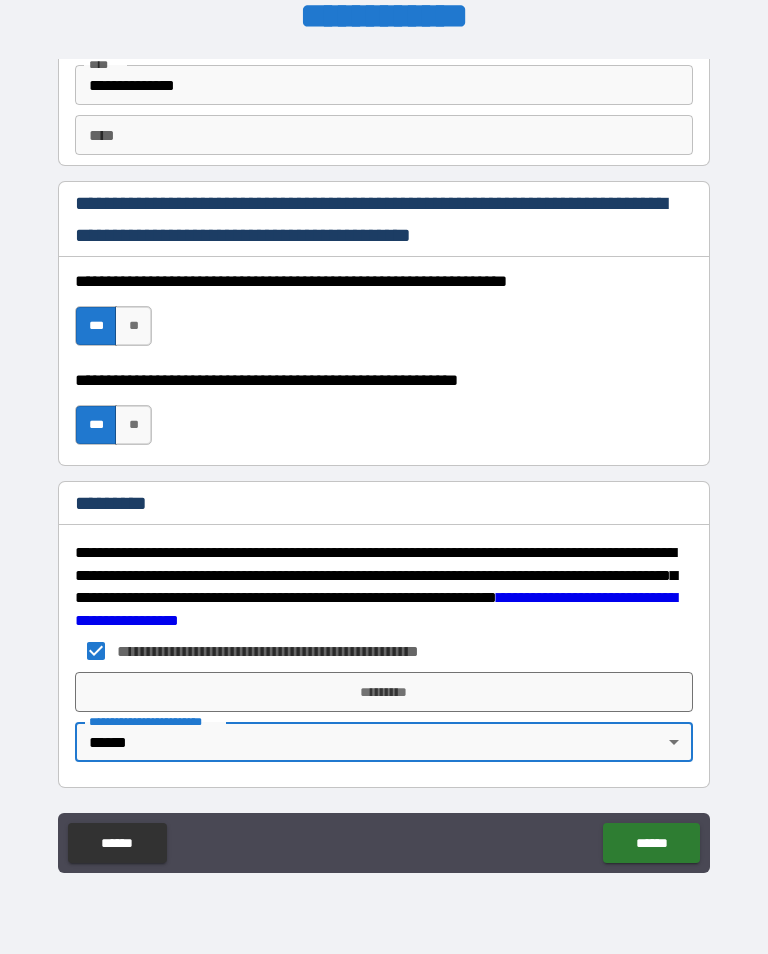 click on "*********" at bounding box center [384, 692] 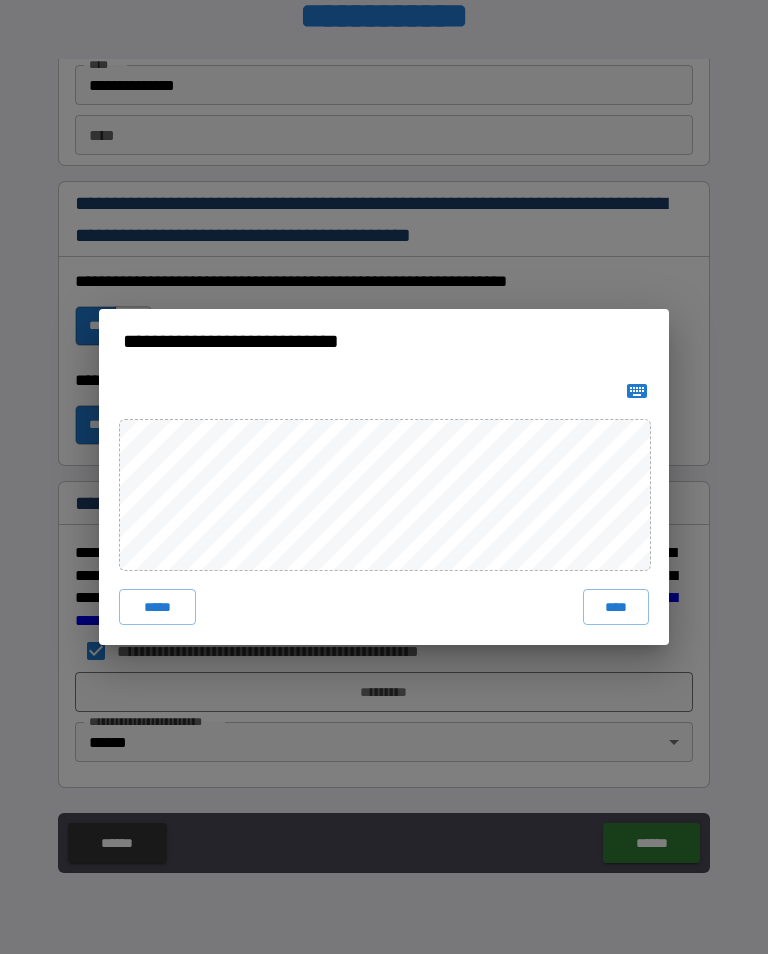 click on "****" at bounding box center (616, 607) 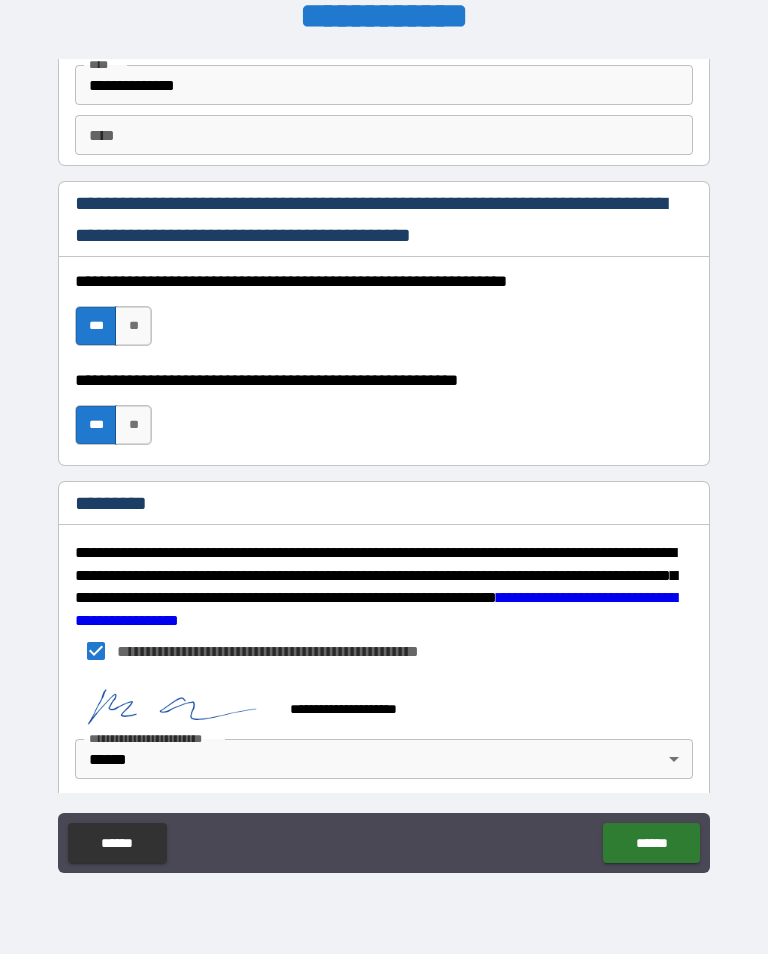 click on "******" at bounding box center [651, 843] 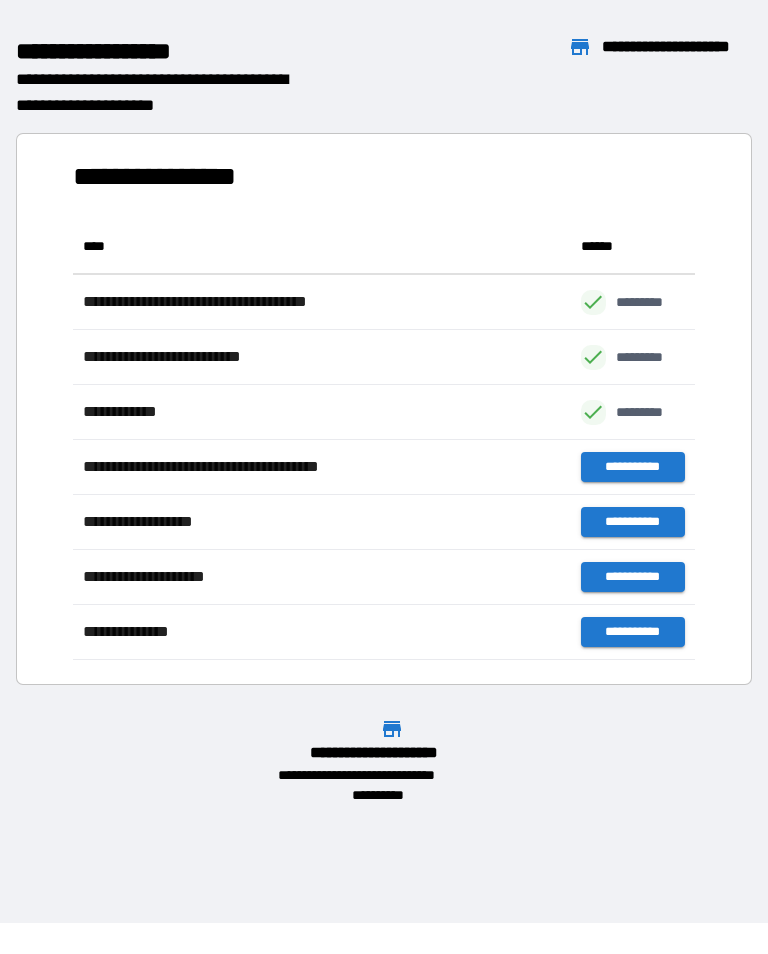 scroll, scrollTop: 1, scrollLeft: 1, axis: both 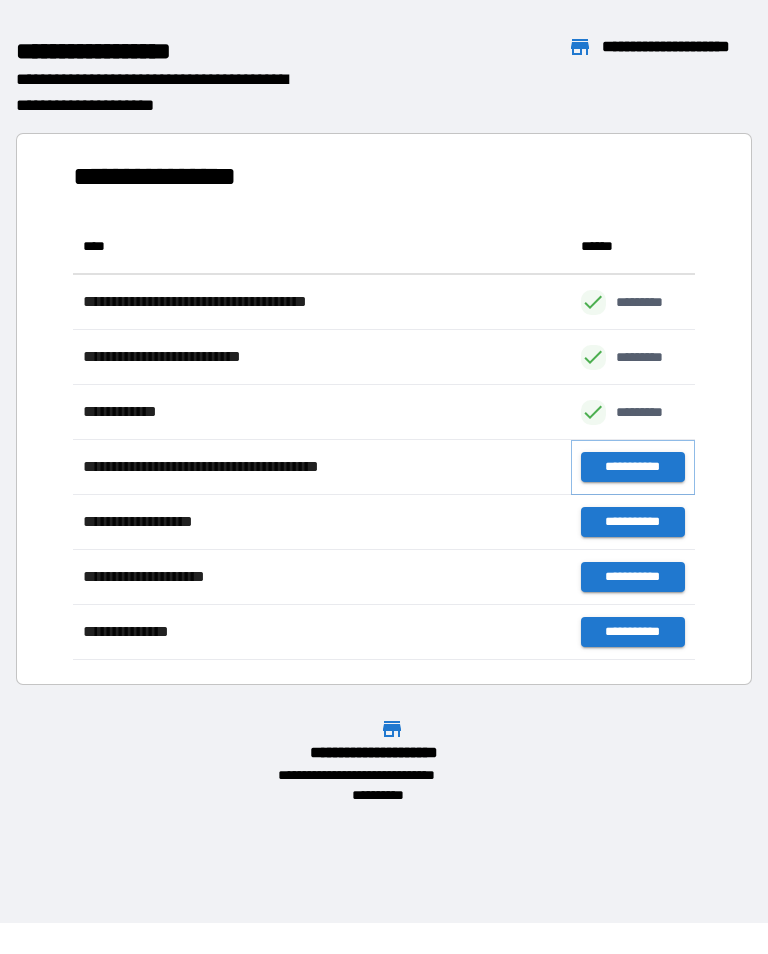 click on "**********" at bounding box center (633, 467) 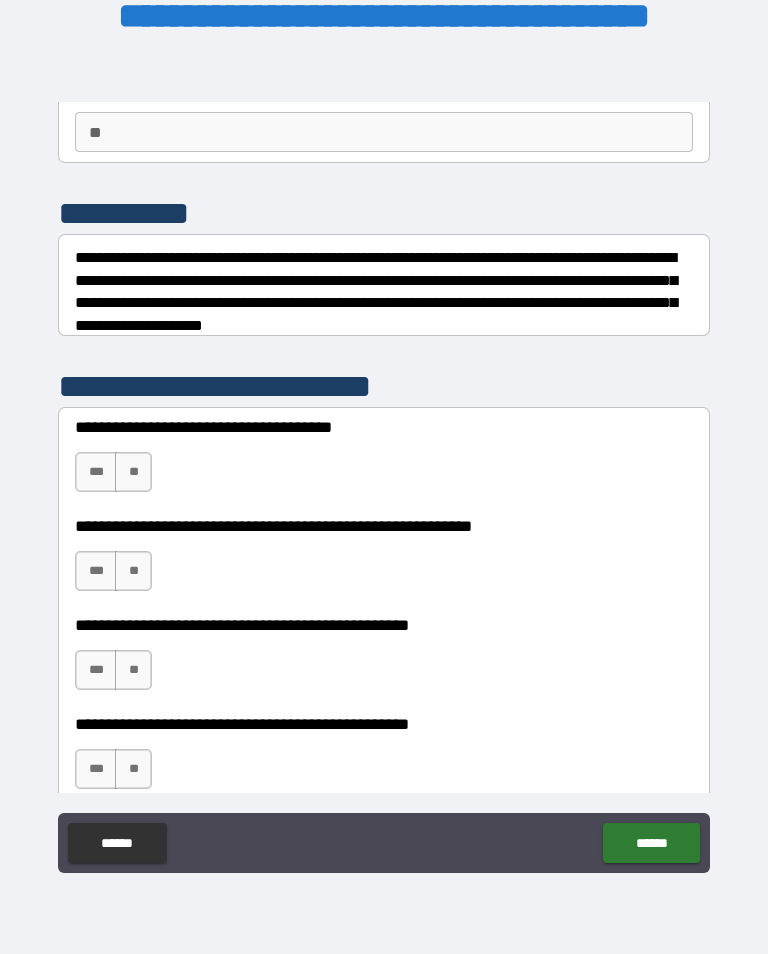 scroll, scrollTop: 191, scrollLeft: 0, axis: vertical 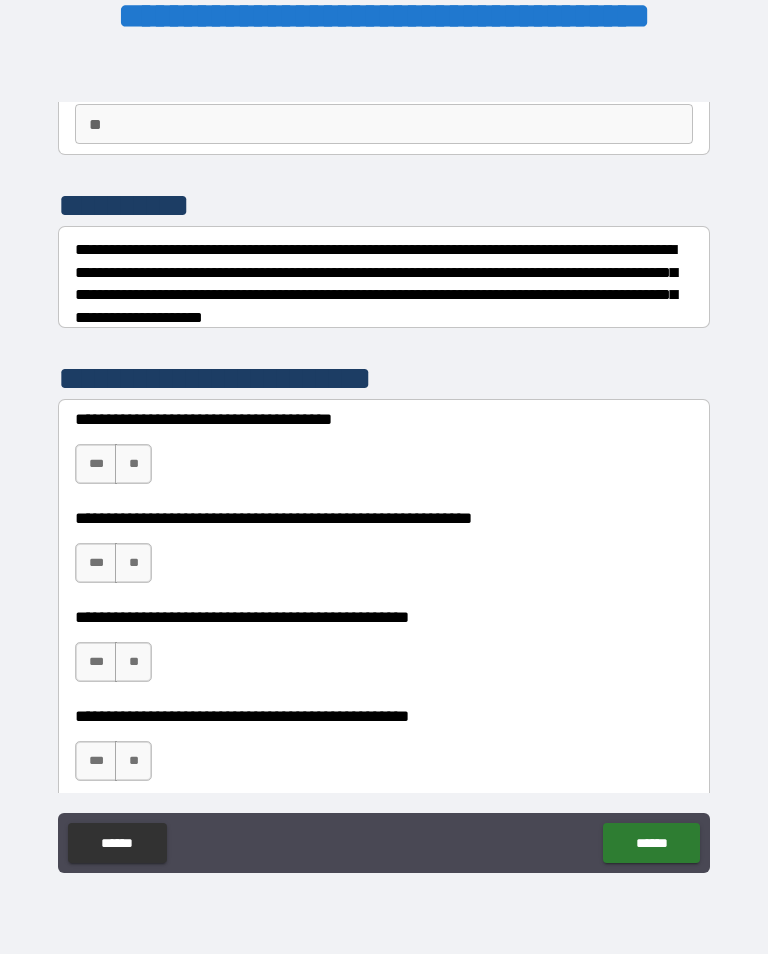 click on "***" at bounding box center (96, 464) 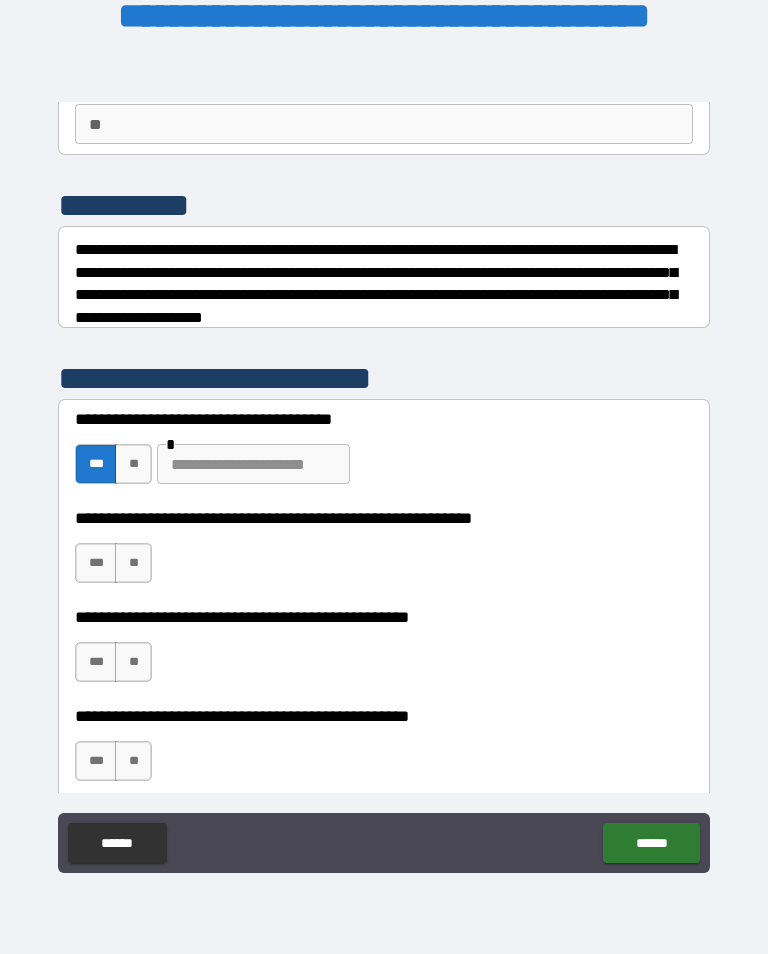 click on "**" at bounding box center [133, 464] 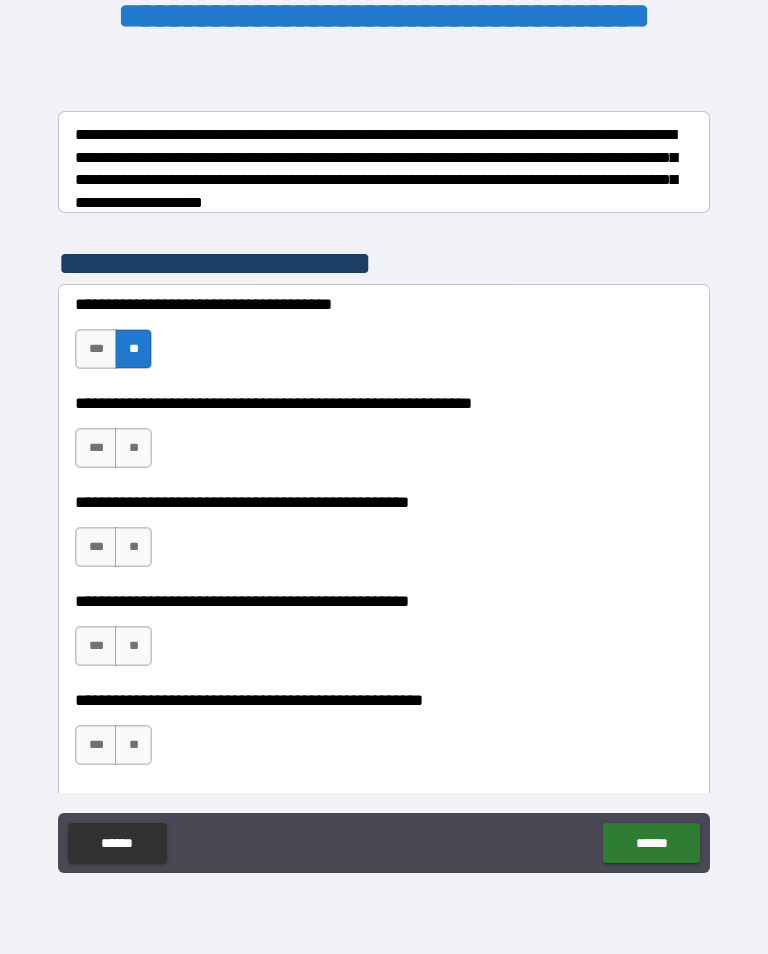 scroll, scrollTop: 312, scrollLeft: 0, axis: vertical 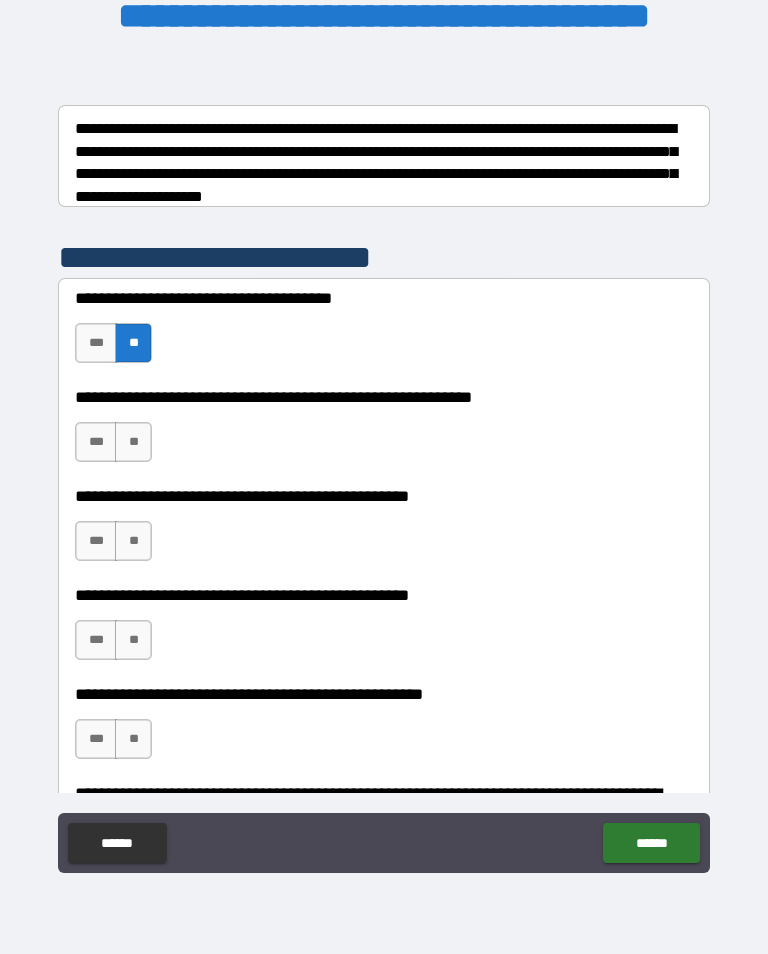 click on "**" at bounding box center [133, 541] 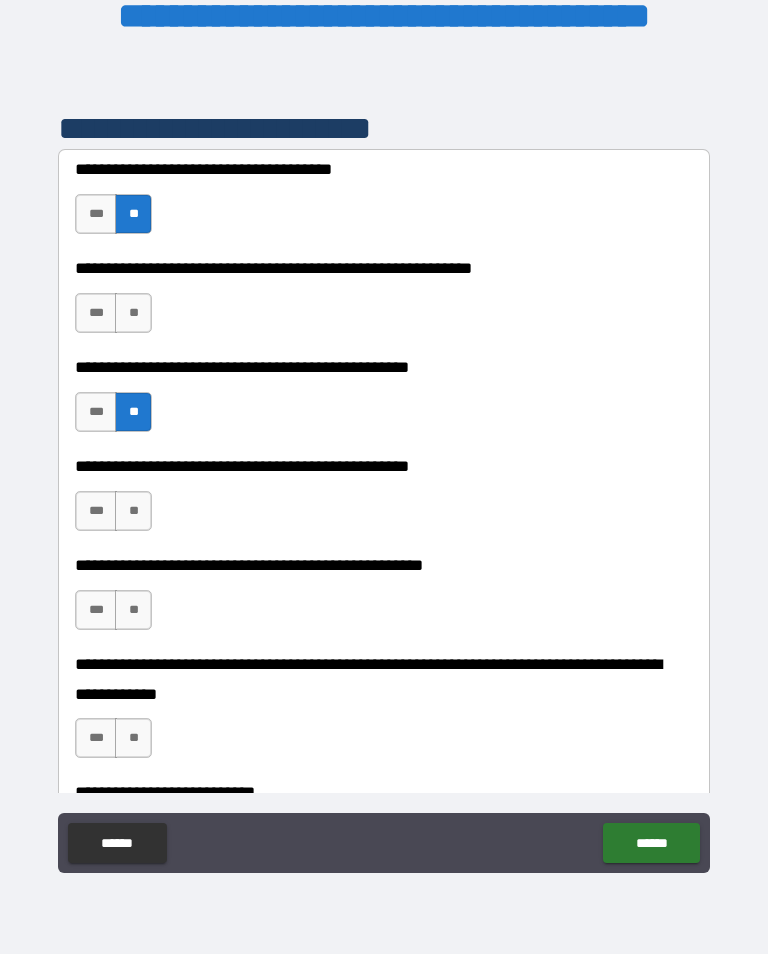 scroll, scrollTop: 460, scrollLeft: 0, axis: vertical 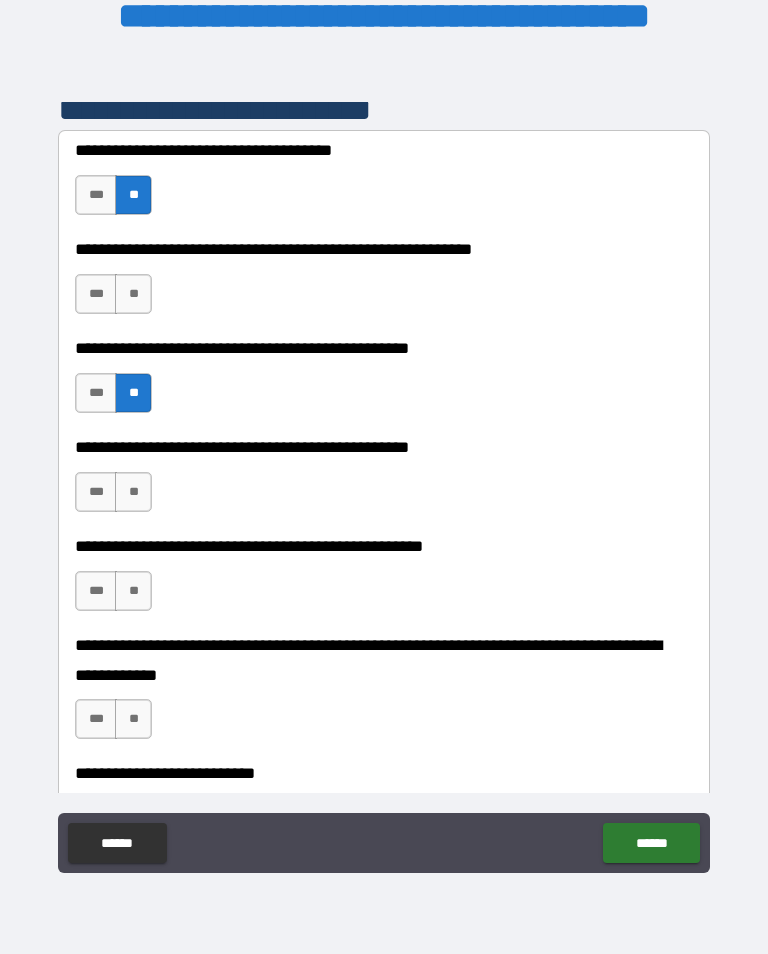 click on "**" at bounding box center [133, 492] 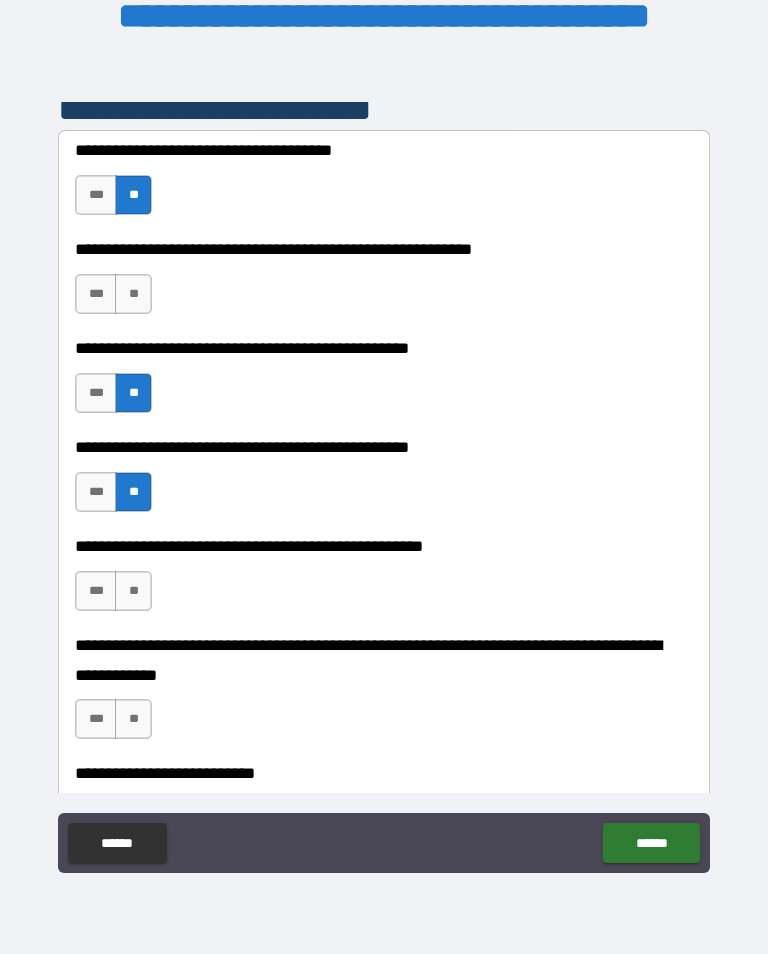 click on "**" at bounding box center [133, 591] 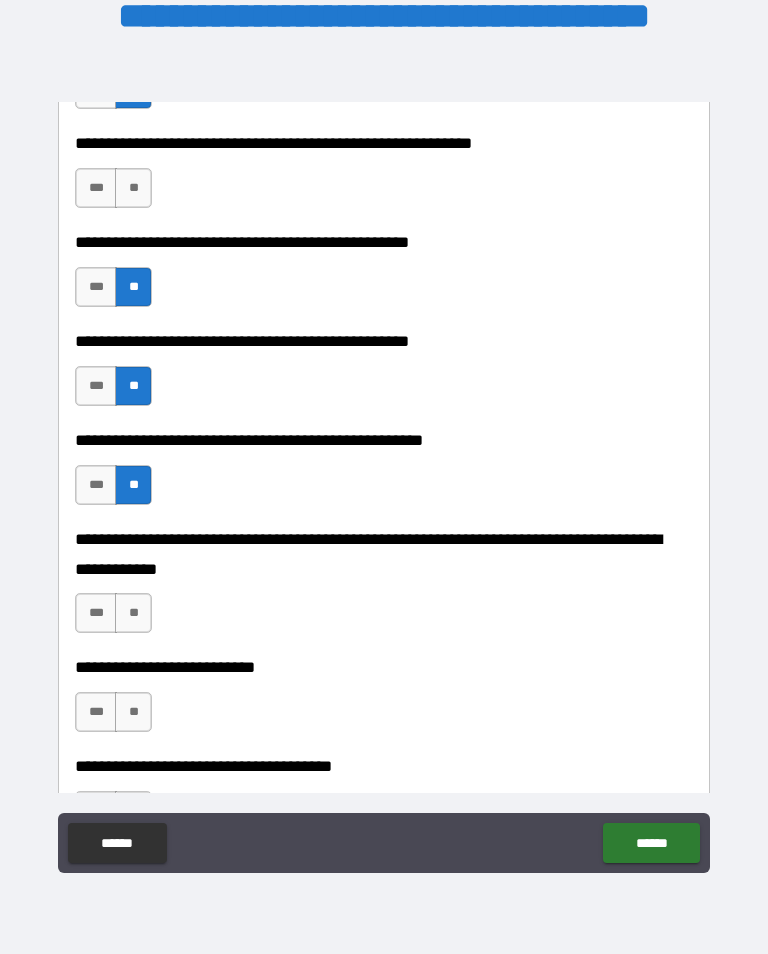 scroll, scrollTop: 577, scrollLeft: 0, axis: vertical 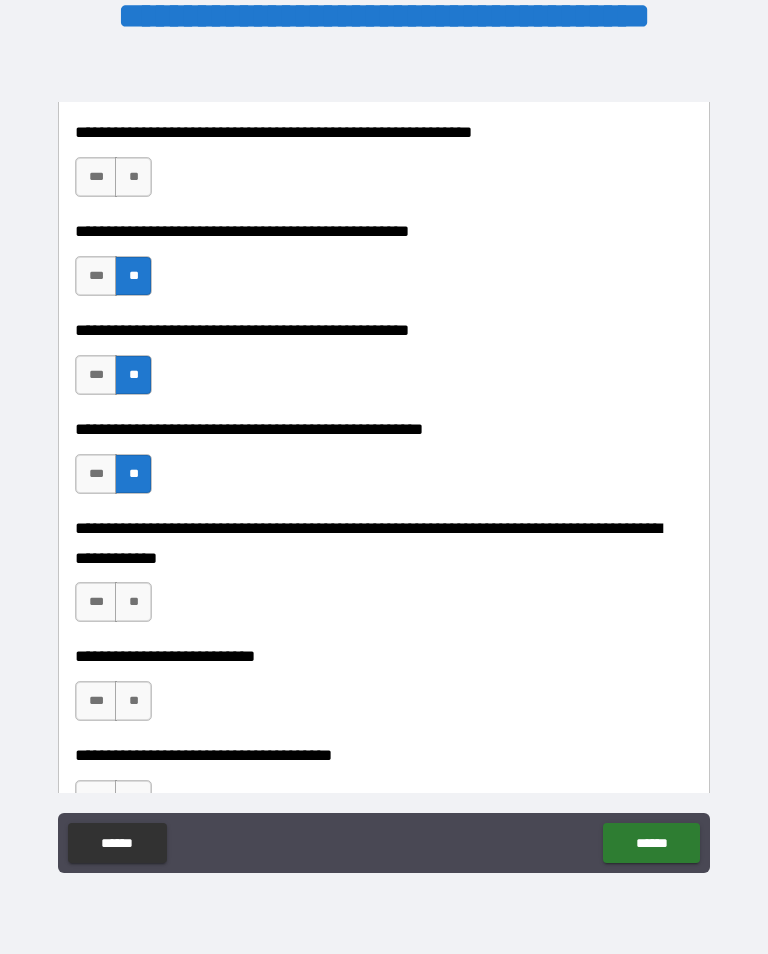 click on "**" at bounding box center (133, 602) 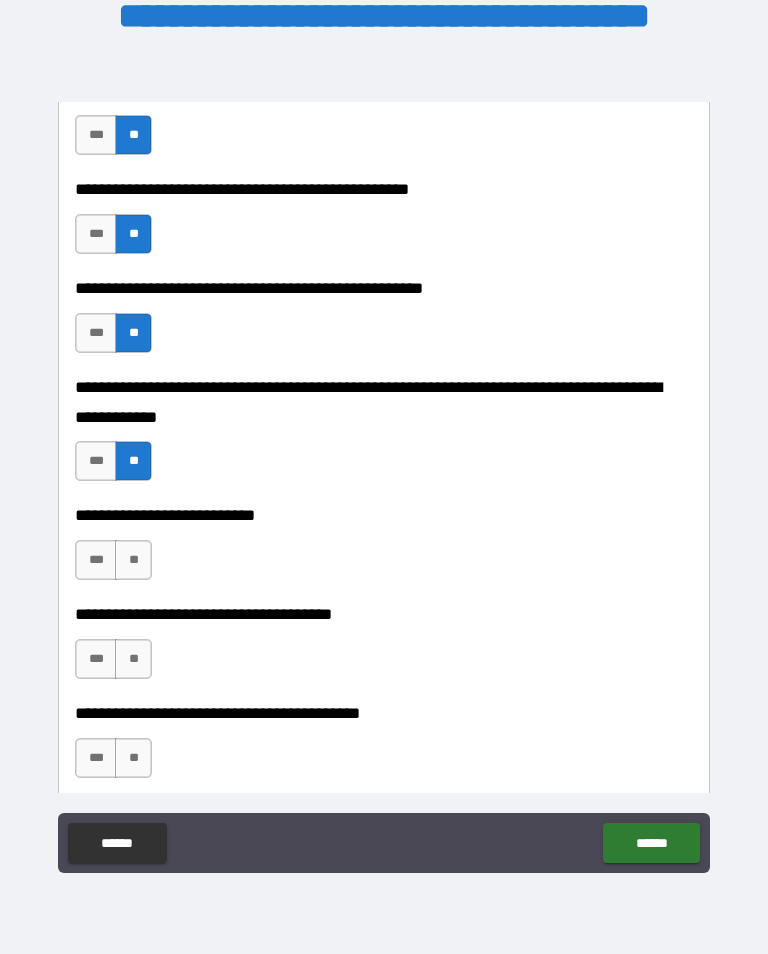 scroll, scrollTop: 719, scrollLeft: 0, axis: vertical 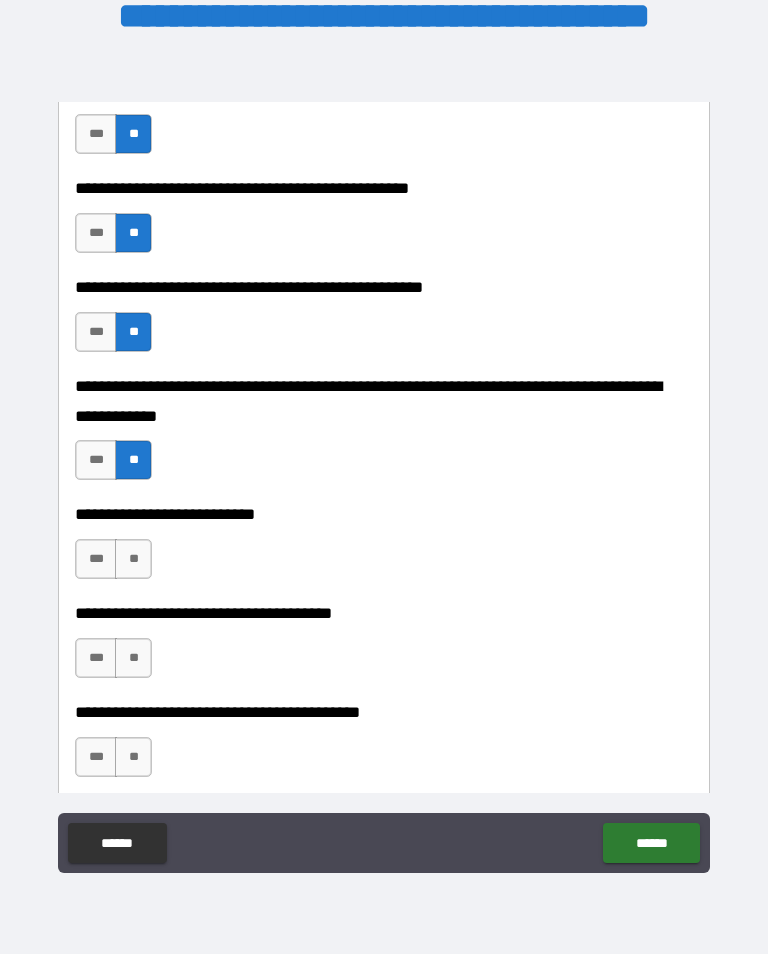 click on "**" at bounding box center (133, 559) 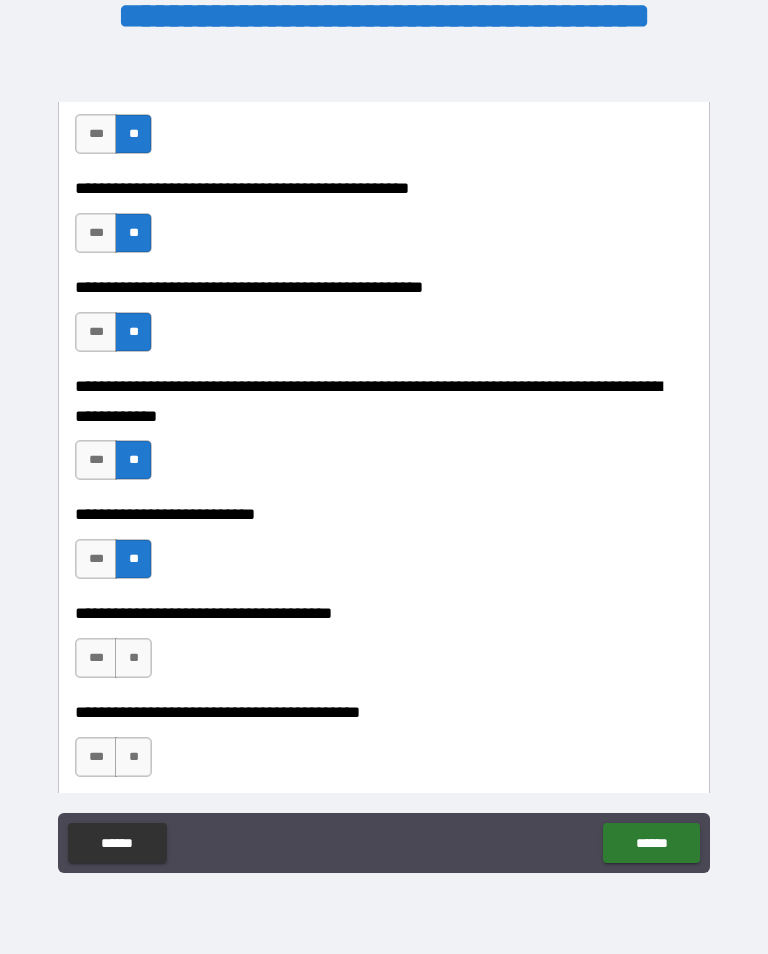 click on "**" at bounding box center [133, 658] 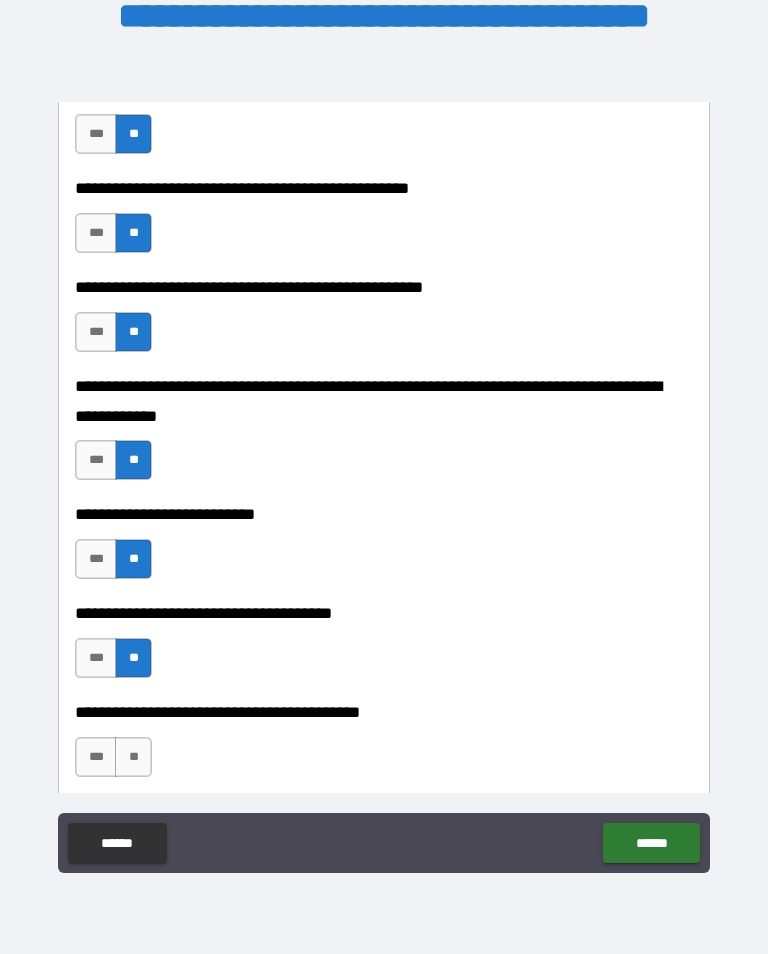 click on "**" at bounding box center (133, 757) 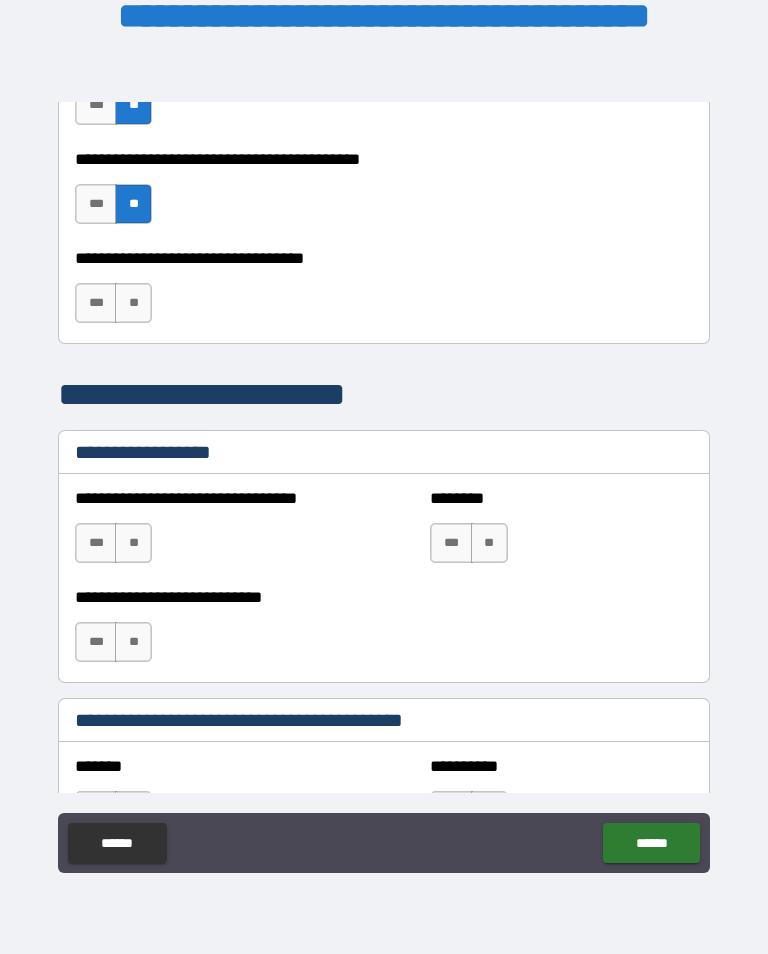 scroll, scrollTop: 1273, scrollLeft: 0, axis: vertical 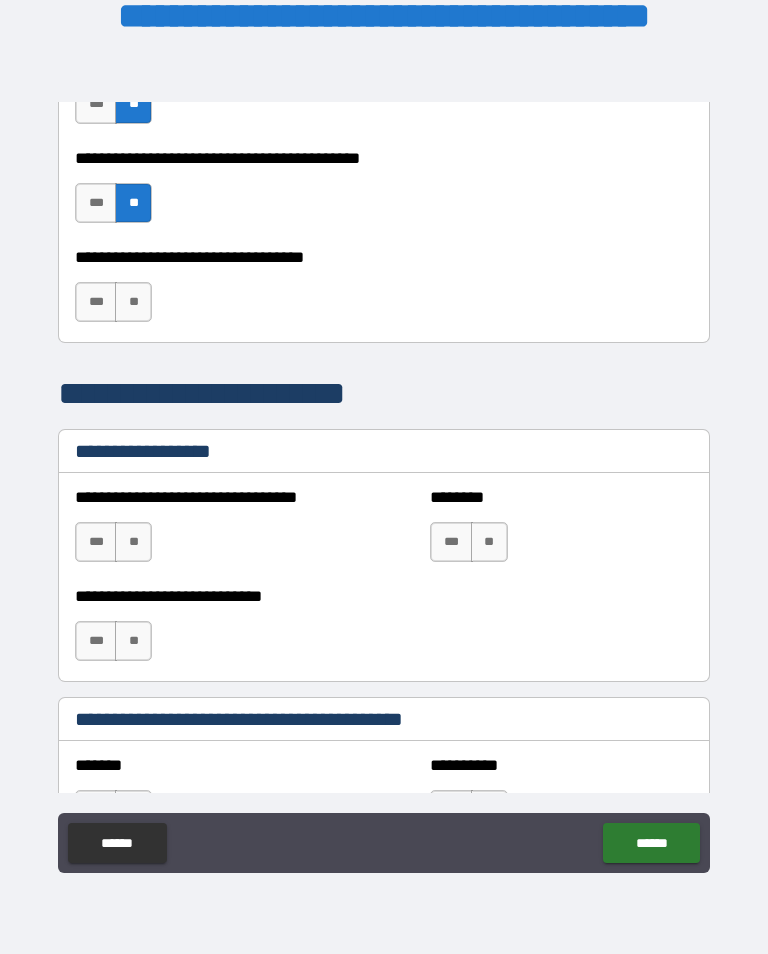 click on "**" at bounding box center [133, 302] 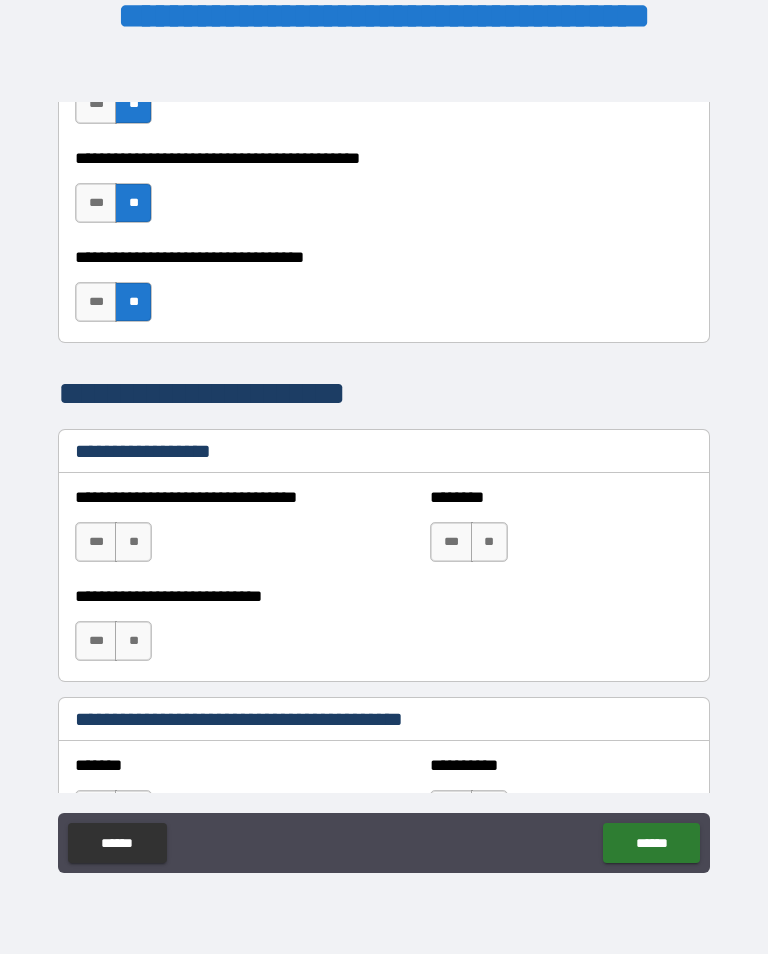 click on "**" at bounding box center [133, 542] 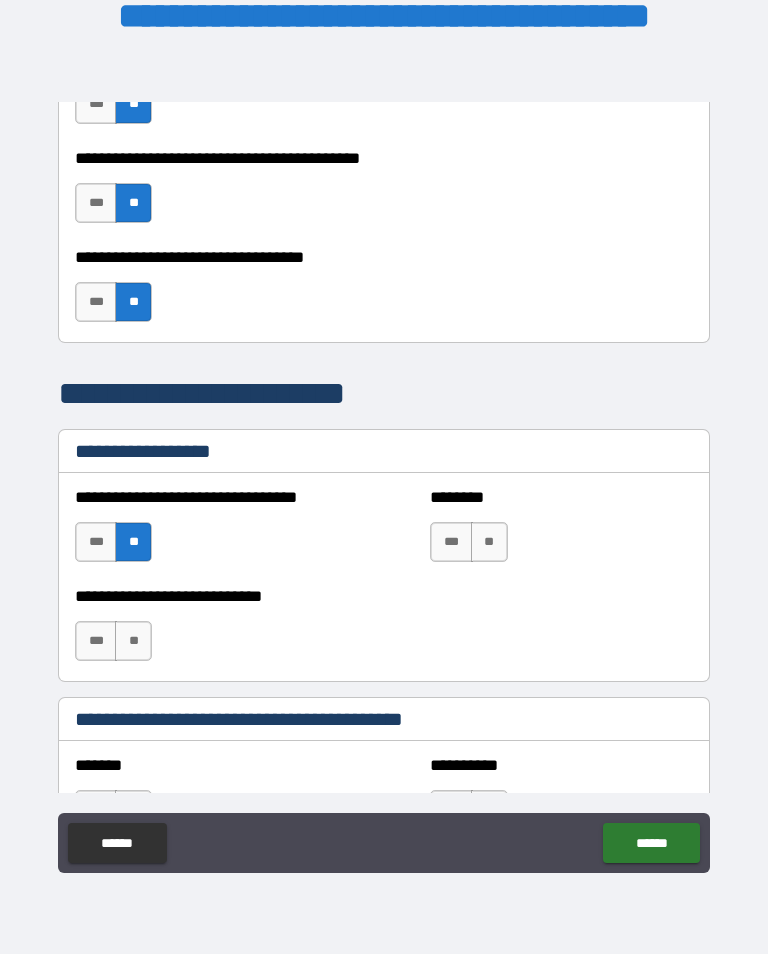 click on "**" at bounding box center [133, 641] 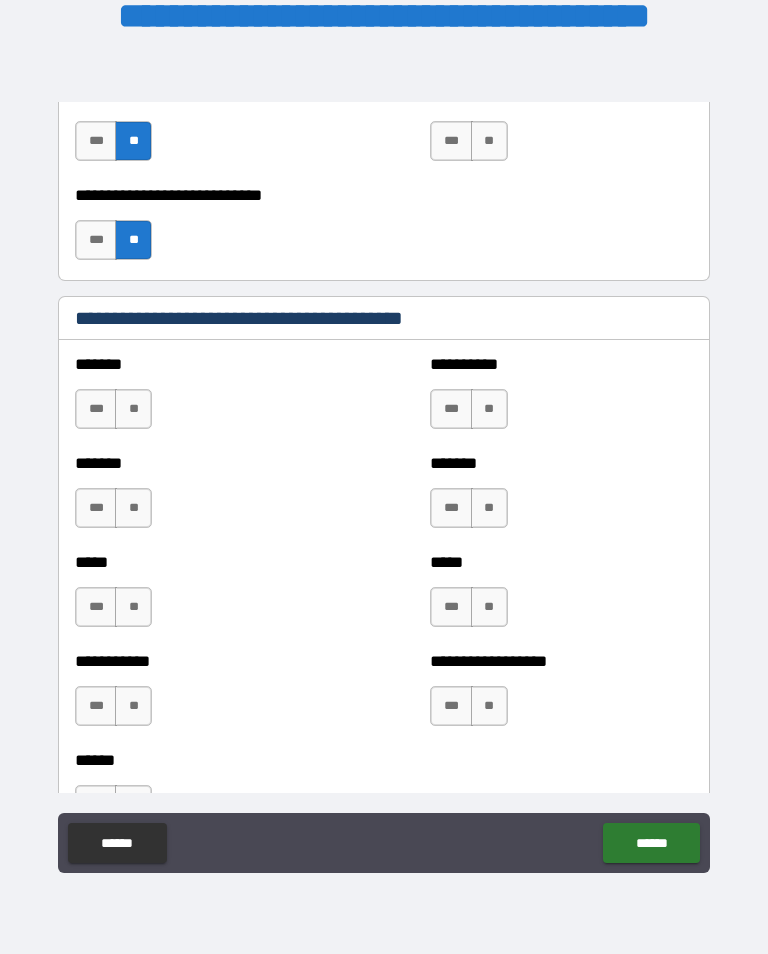 scroll, scrollTop: 1675, scrollLeft: 0, axis: vertical 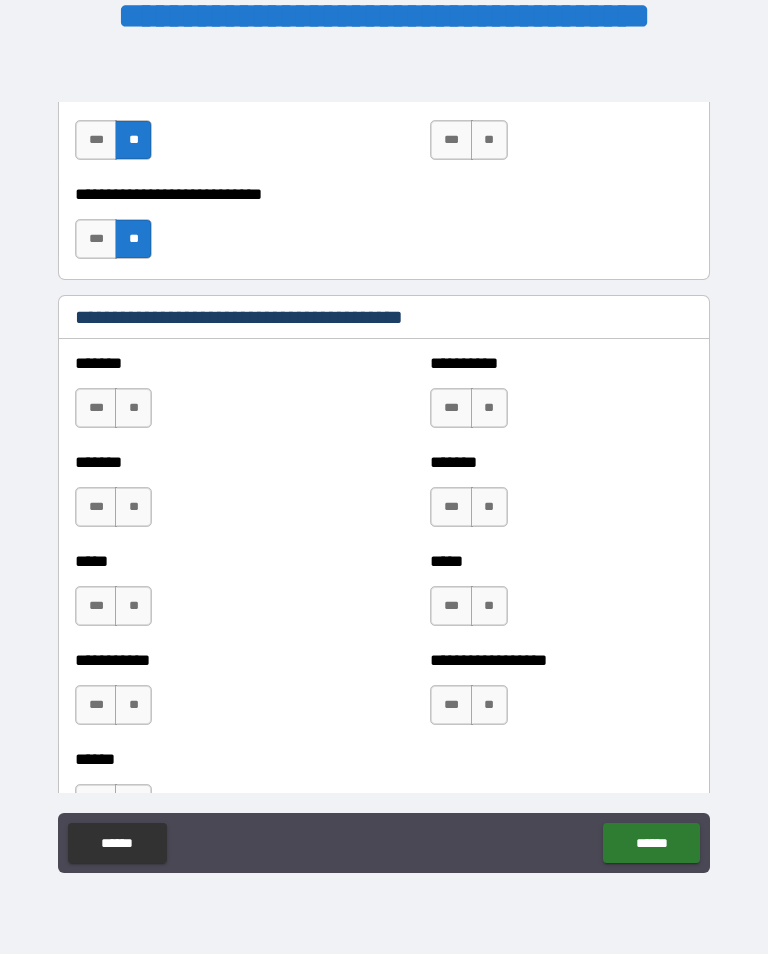 click on "**" at bounding box center [133, 408] 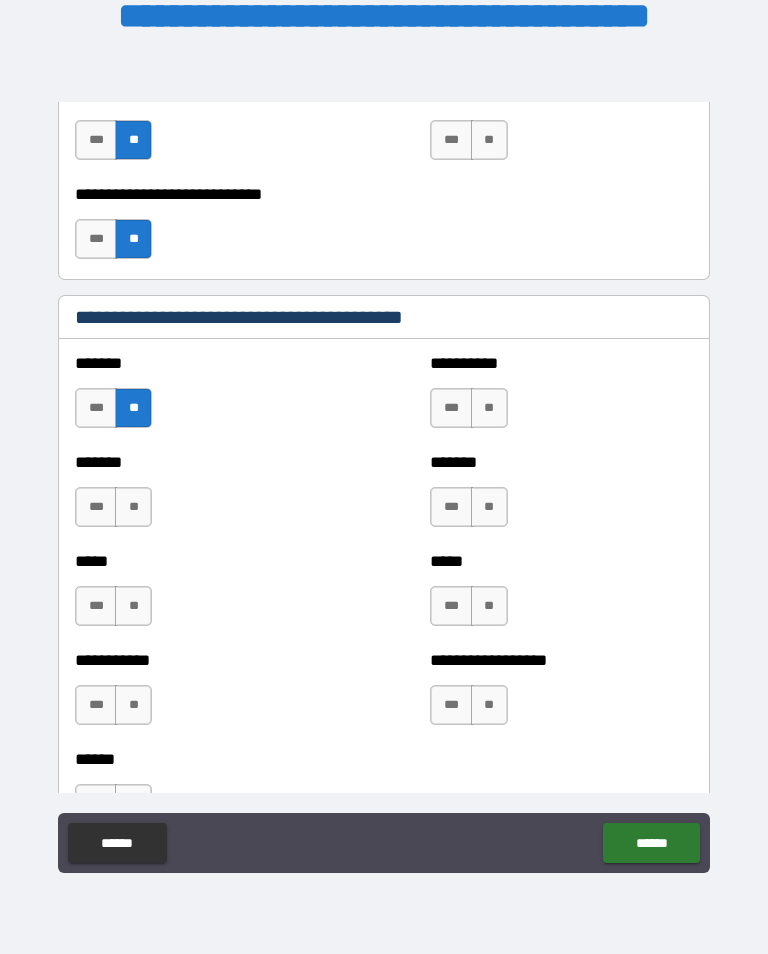 click on "**" at bounding box center (489, 408) 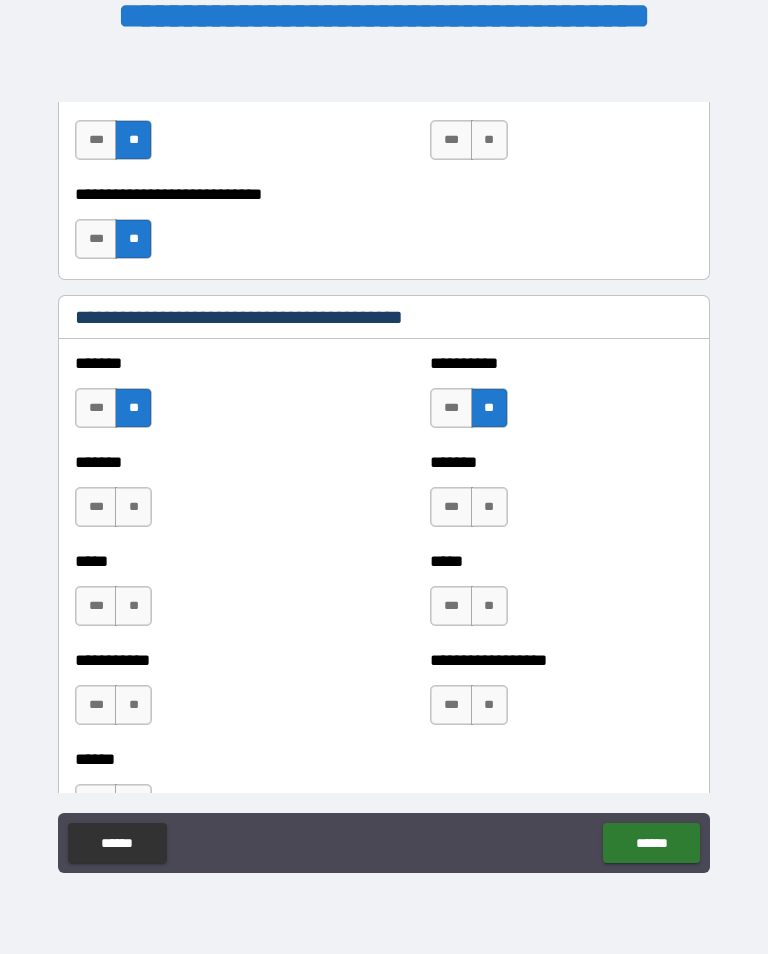 click on "**" at bounding box center (489, 507) 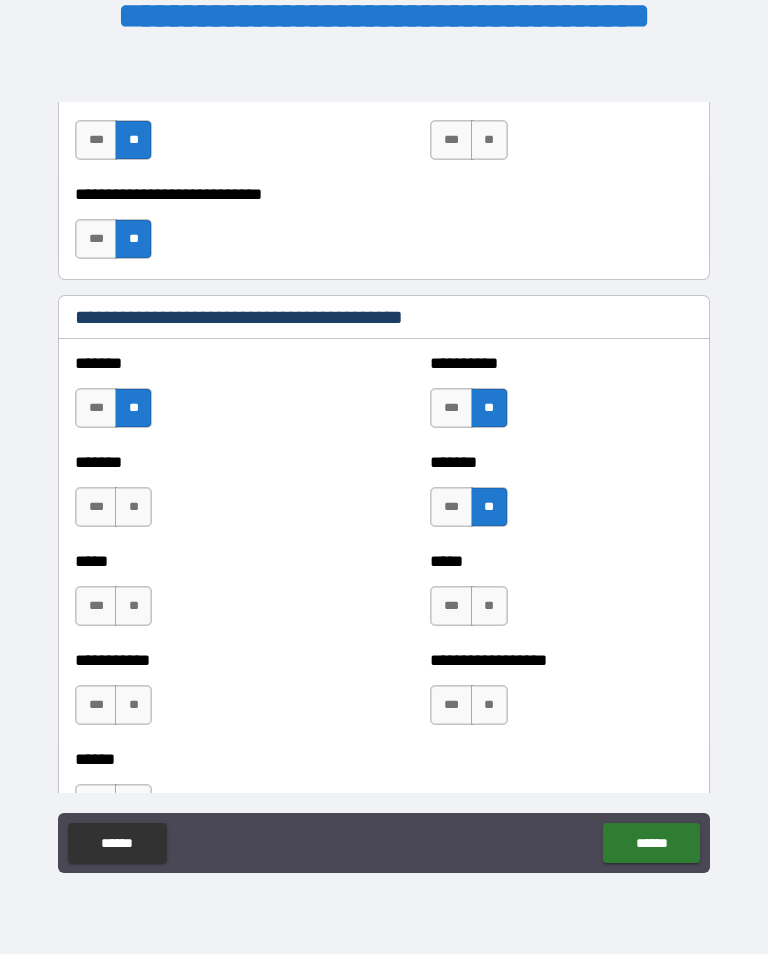 click on "**" at bounding box center (133, 507) 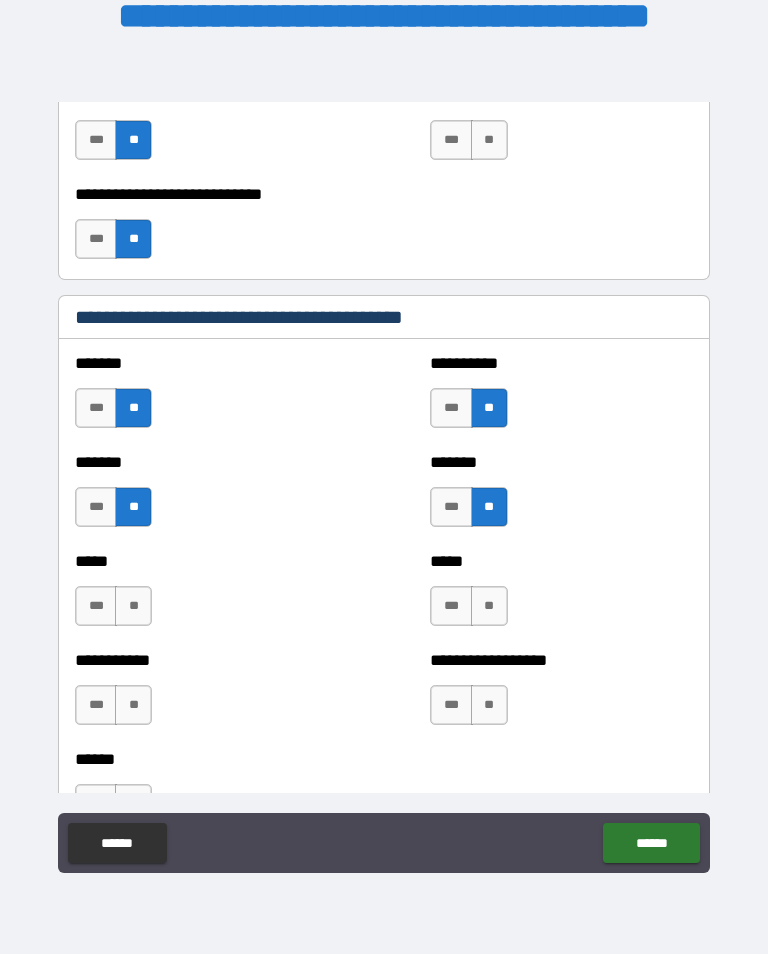 click on "**" at bounding box center [133, 606] 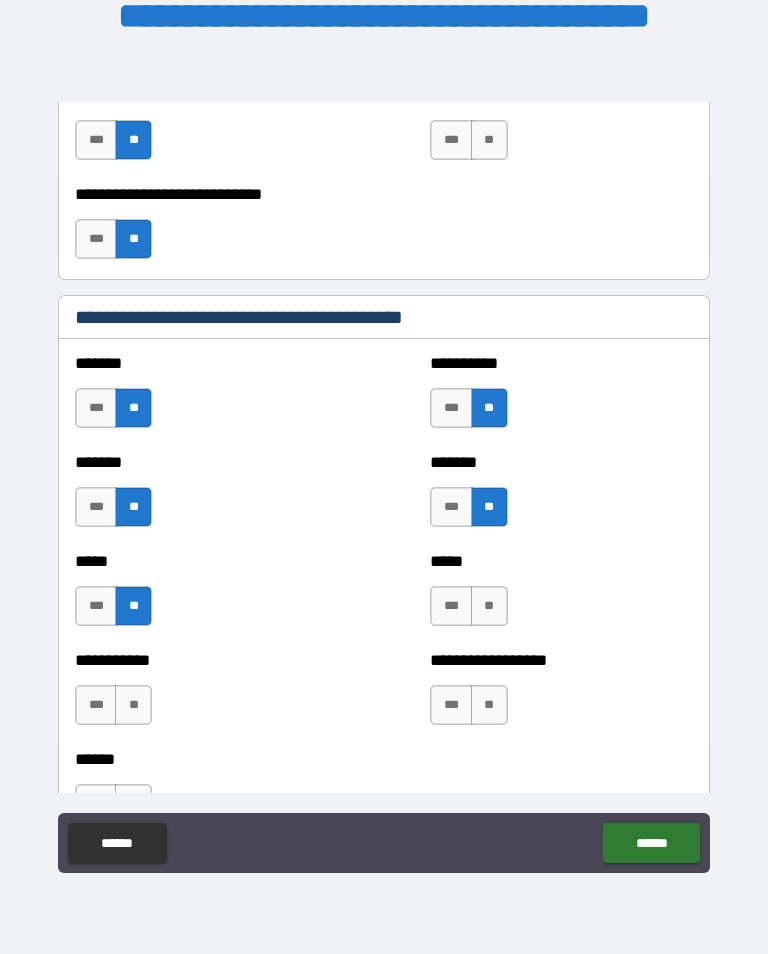 click on "**" at bounding box center (489, 606) 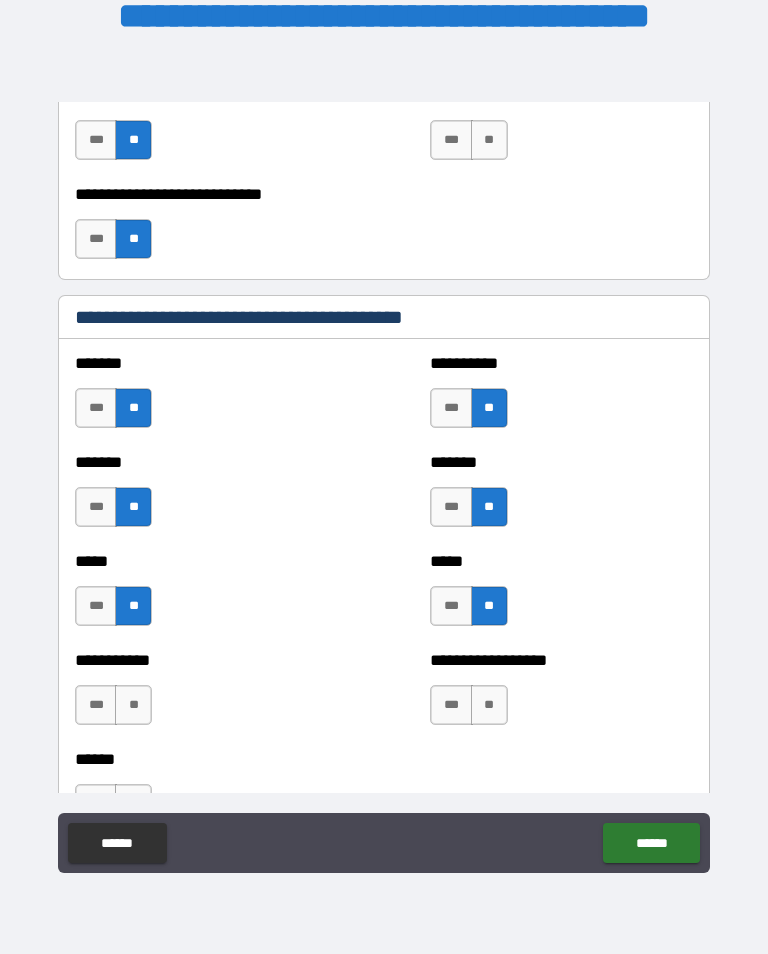 click on "**" at bounding box center (489, 705) 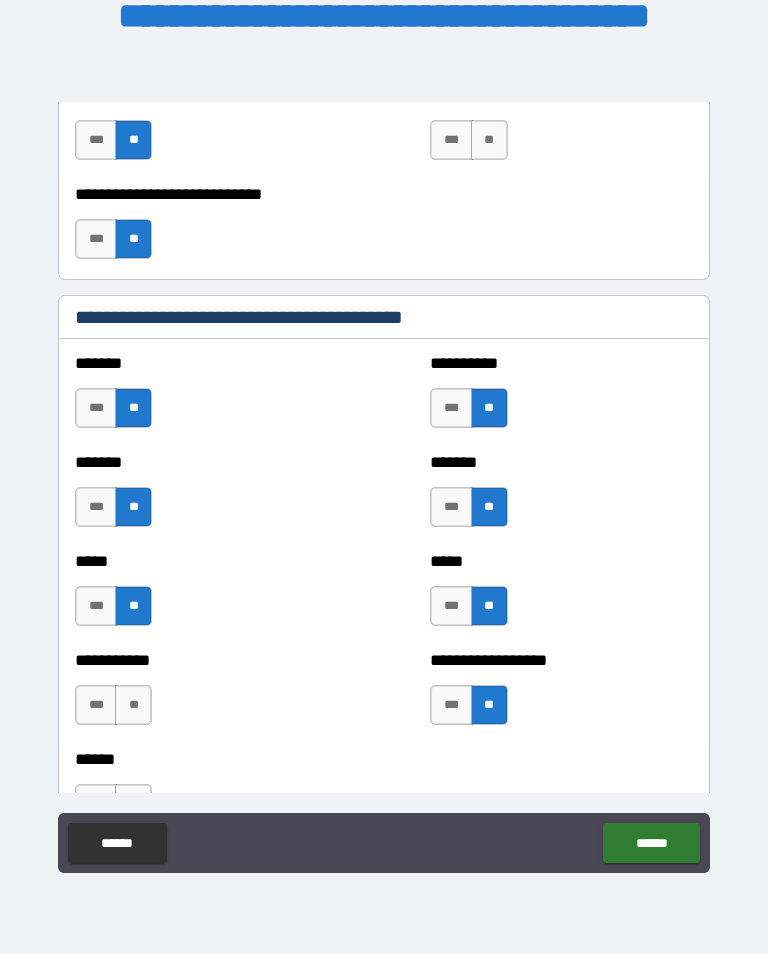 click on "**" at bounding box center [133, 705] 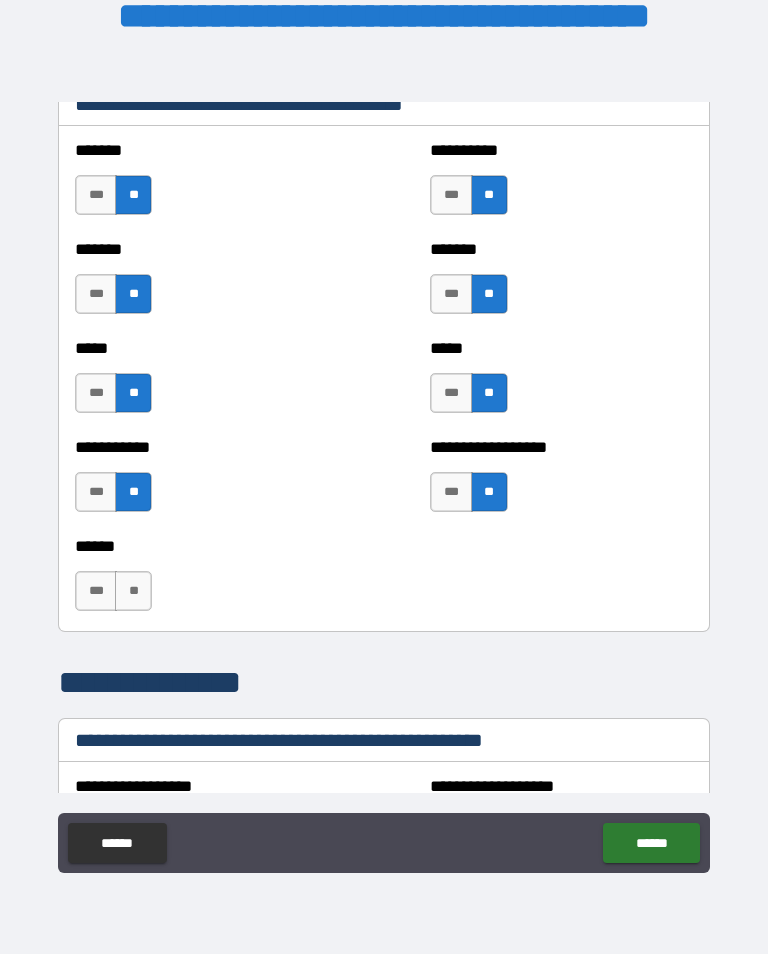 scroll, scrollTop: 1909, scrollLeft: 0, axis: vertical 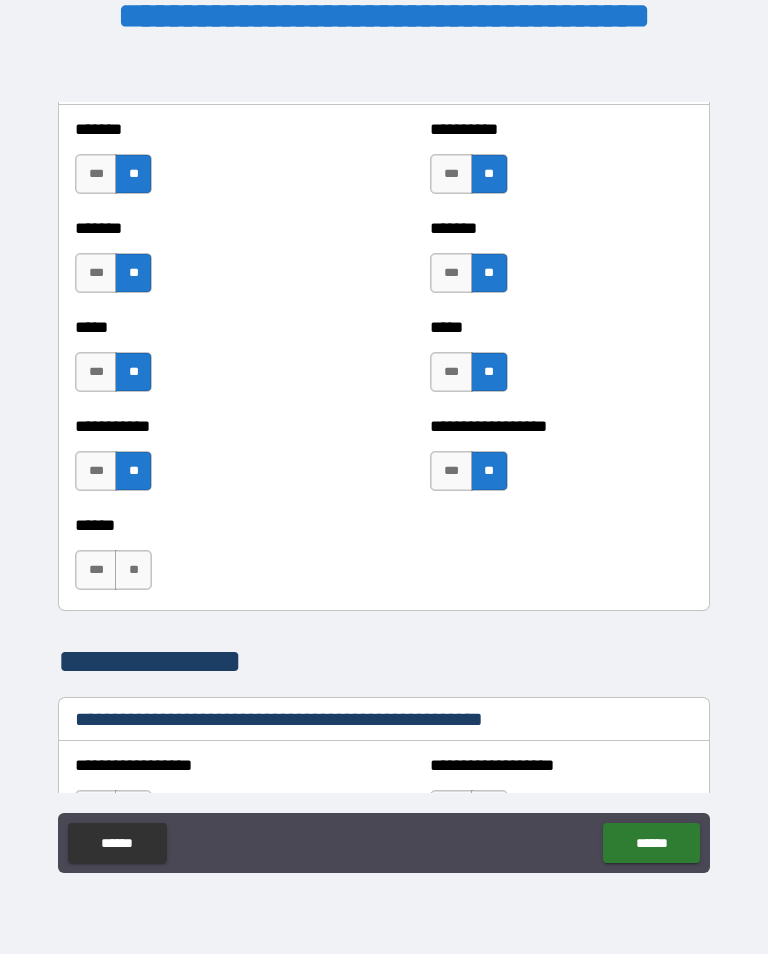 click on "**" at bounding box center [133, 570] 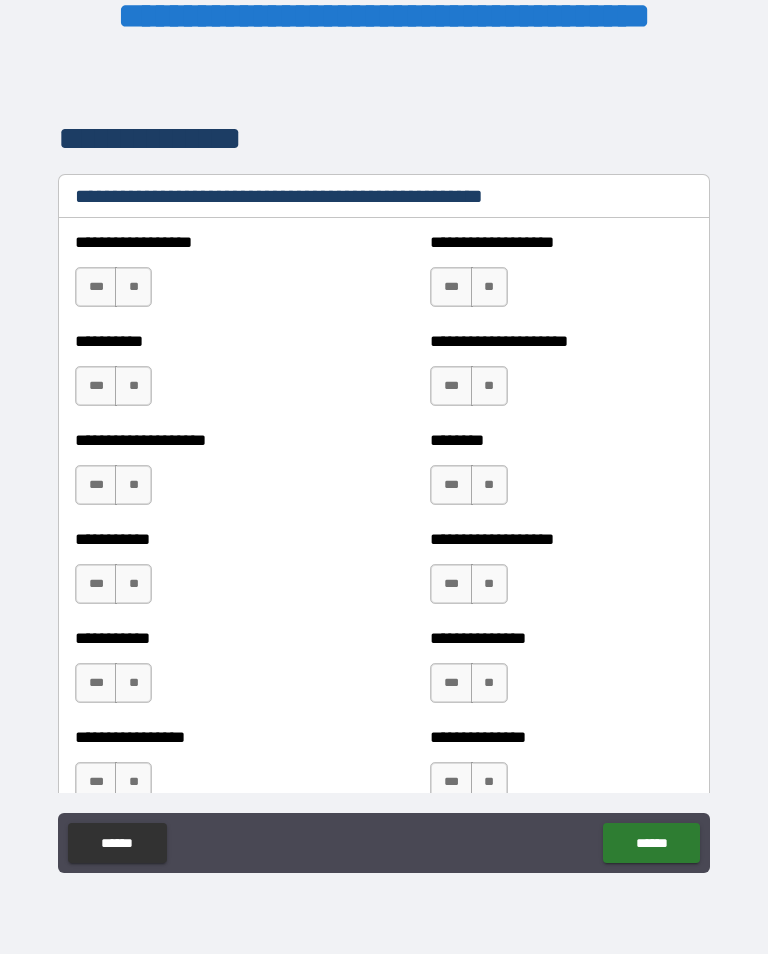 scroll, scrollTop: 2432, scrollLeft: 0, axis: vertical 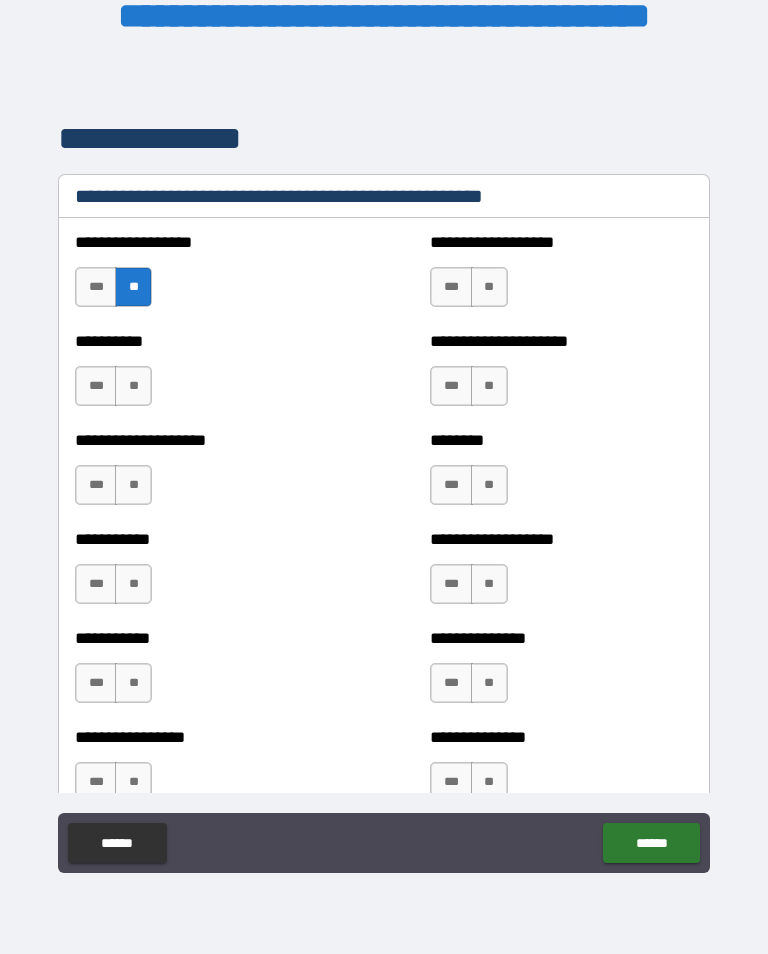 click on "**" at bounding box center [489, 287] 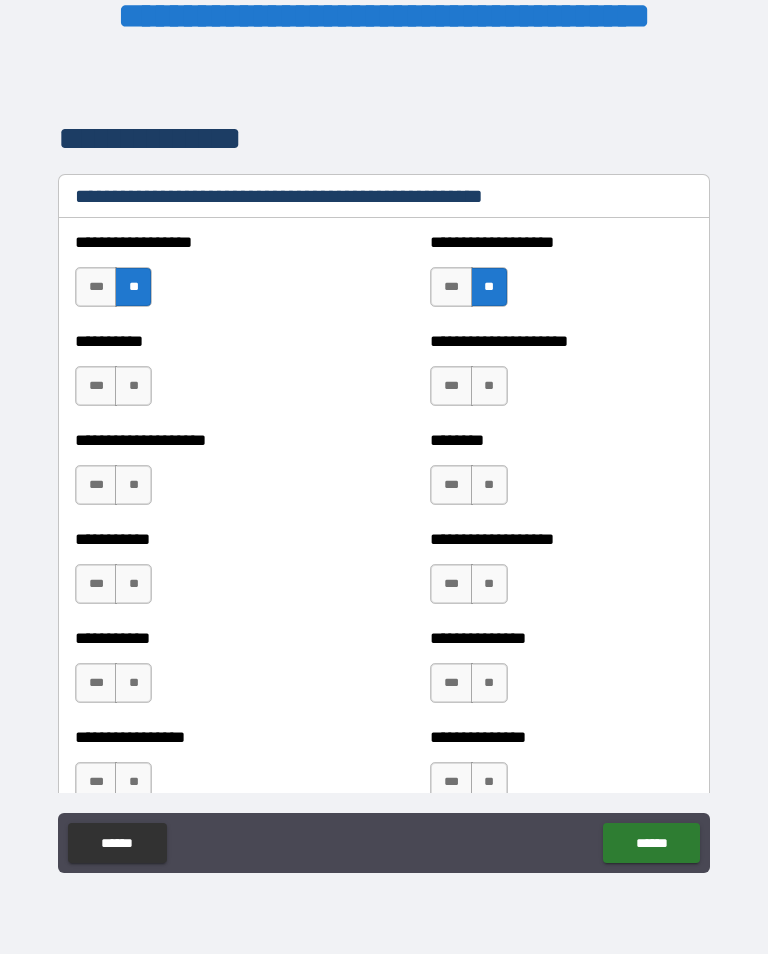 click on "**" at bounding box center [489, 386] 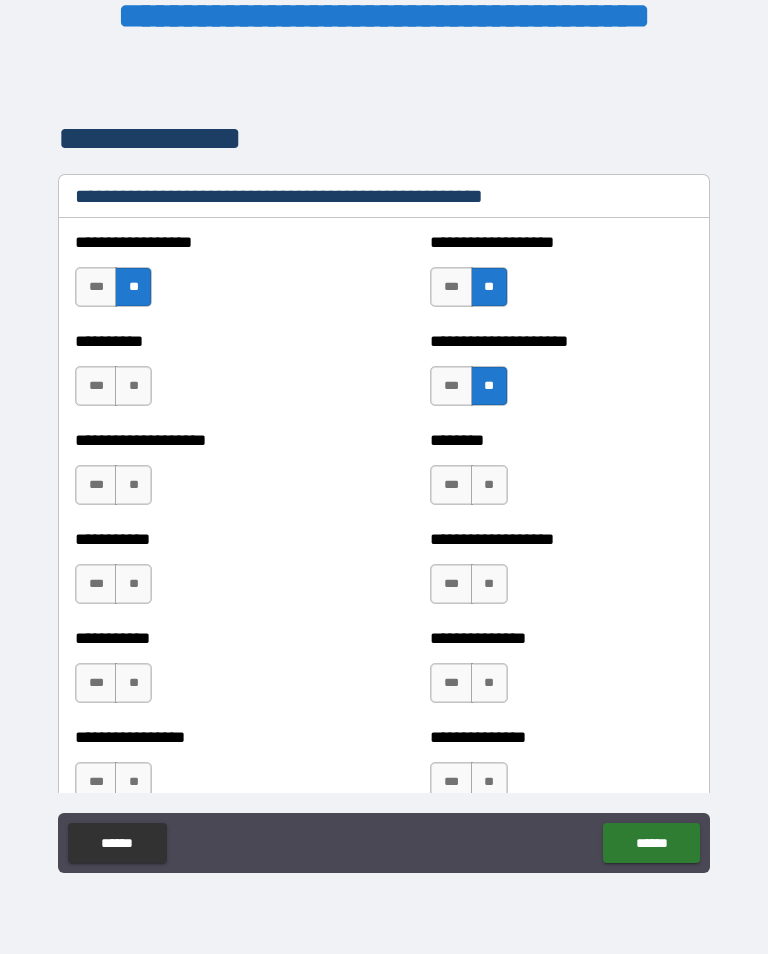 click on "**" at bounding box center (133, 386) 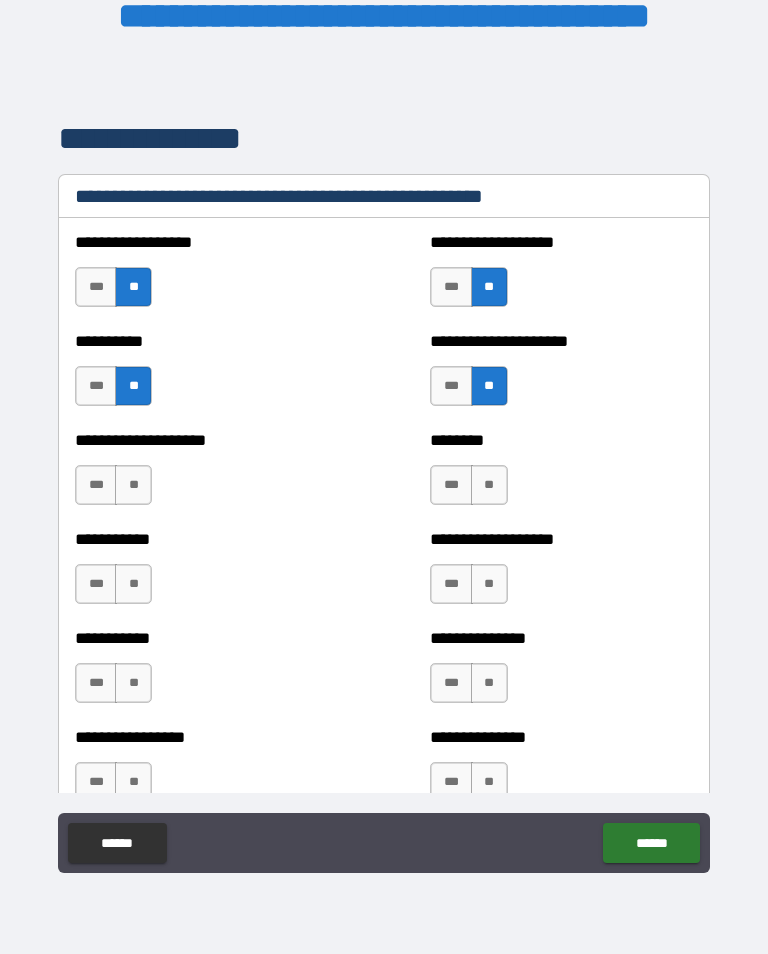 click on "**" at bounding box center (133, 485) 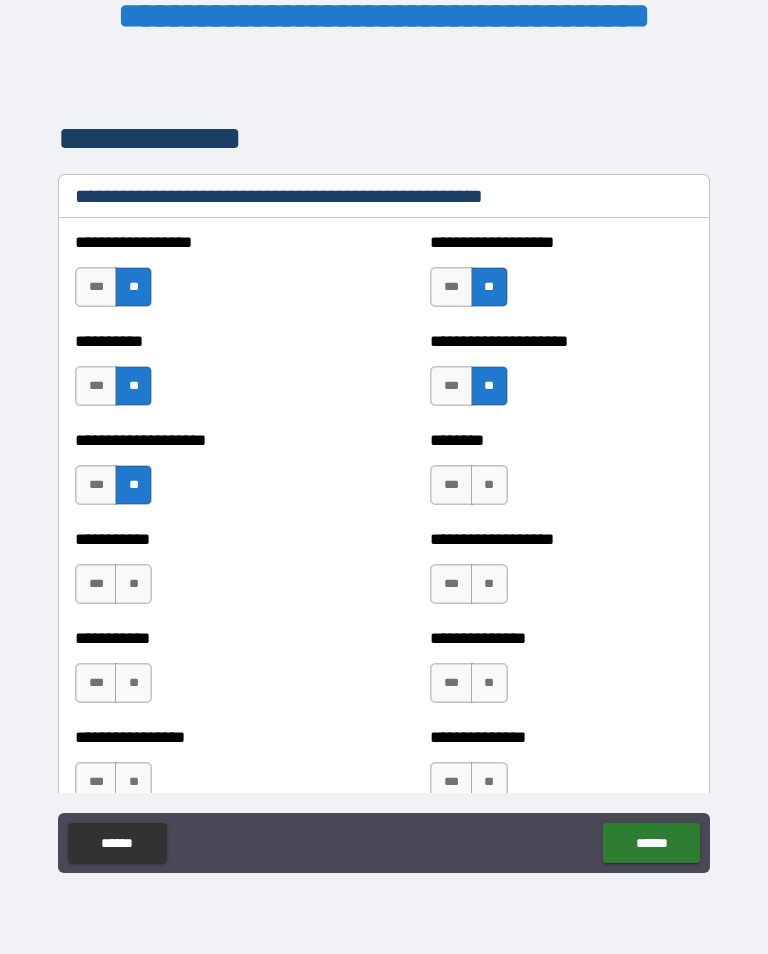 click on "**" at bounding box center (489, 485) 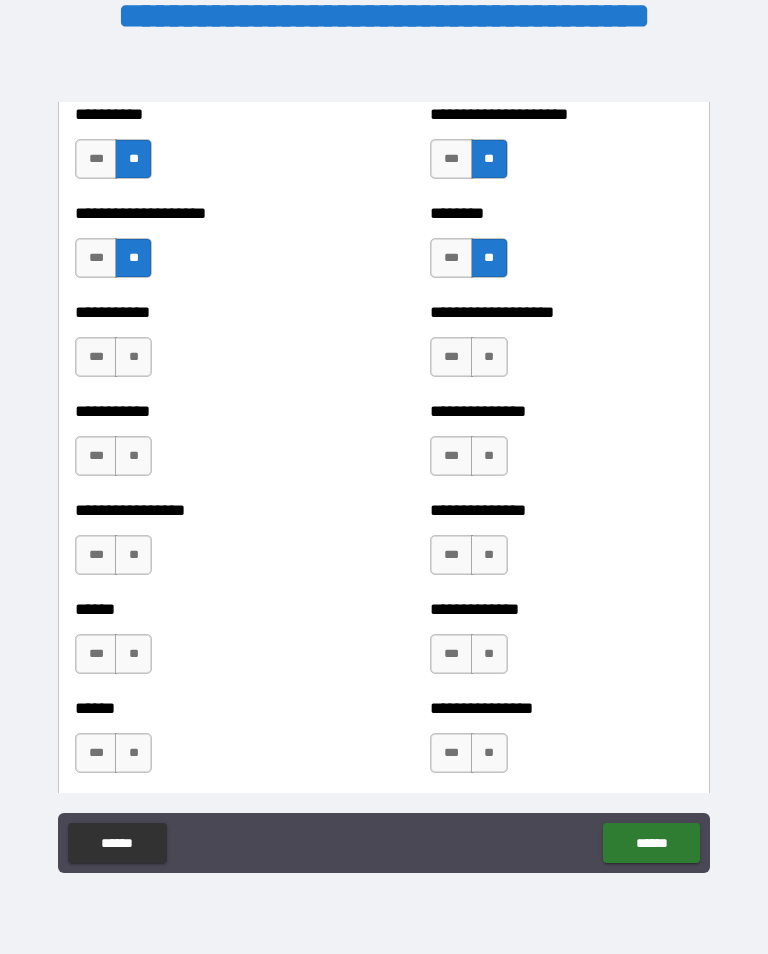 scroll, scrollTop: 2659, scrollLeft: 0, axis: vertical 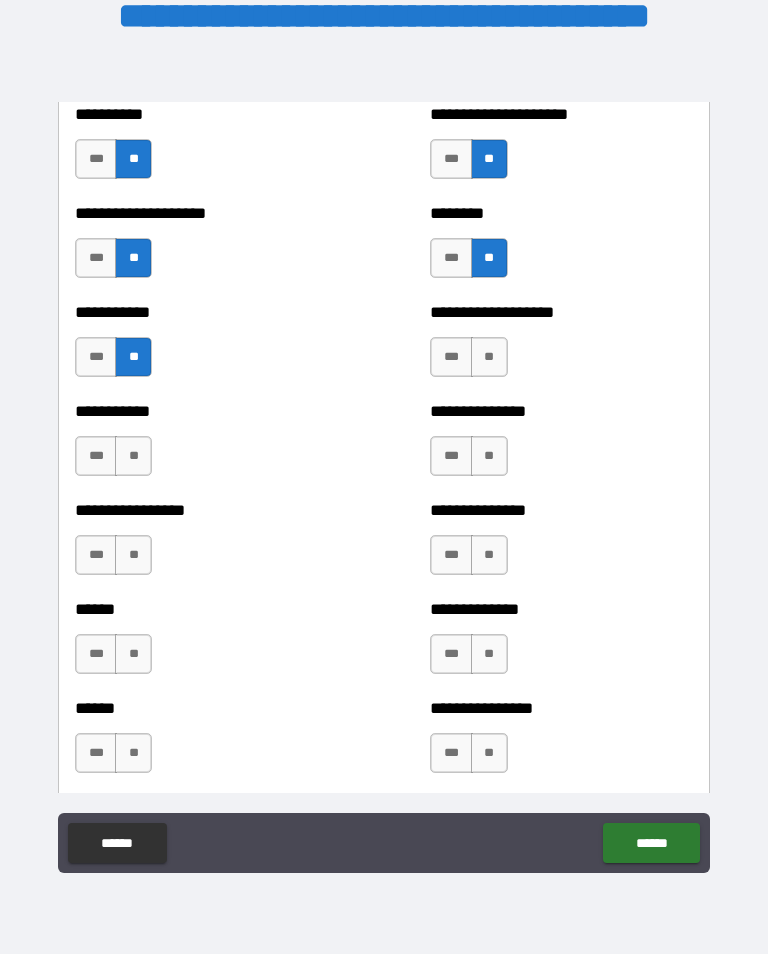 click on "**" at bounding box center (489, 357) 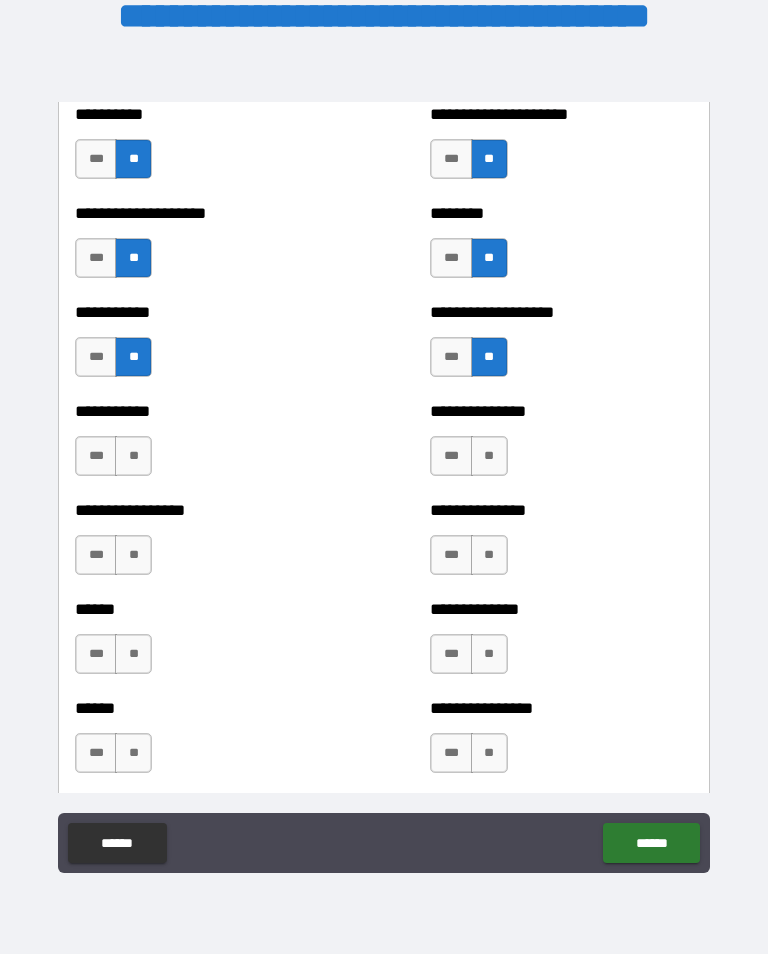 click on "**" at bounding box center (489, 456) 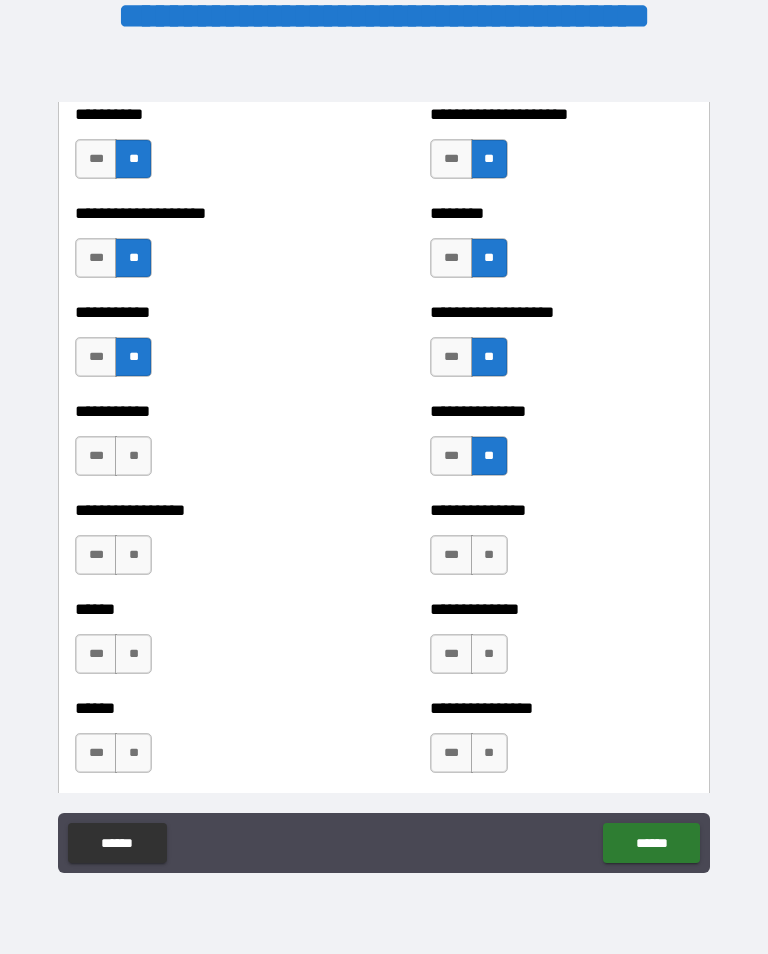 click on "**" at bounding box center [133, 456] 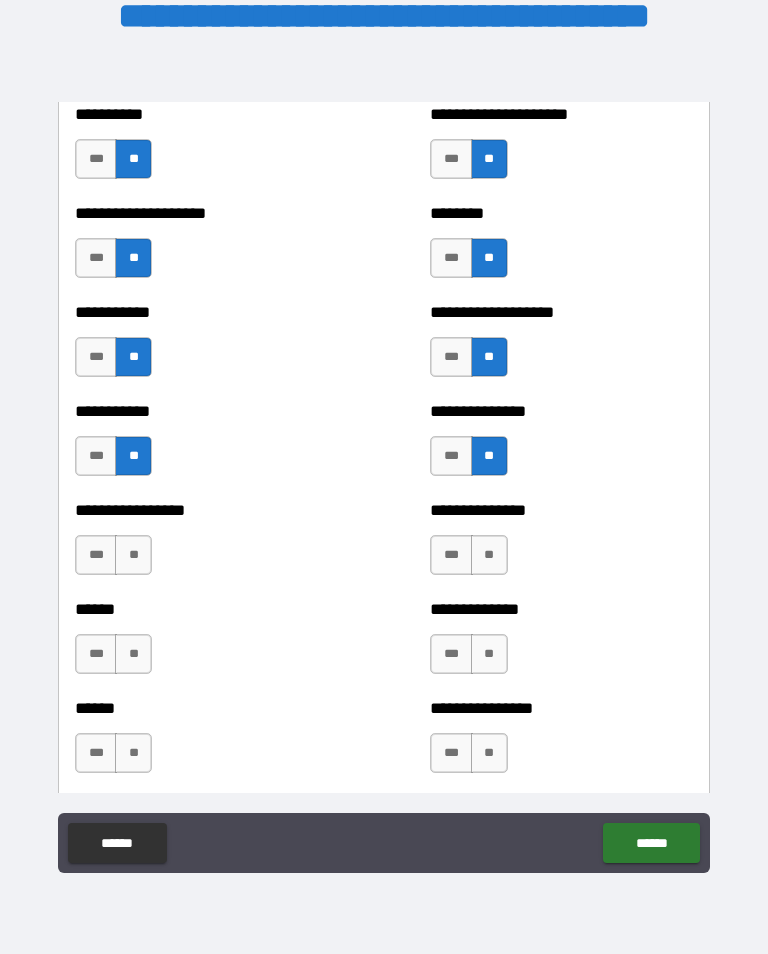 click on "**" at bounding box center [133, 555] 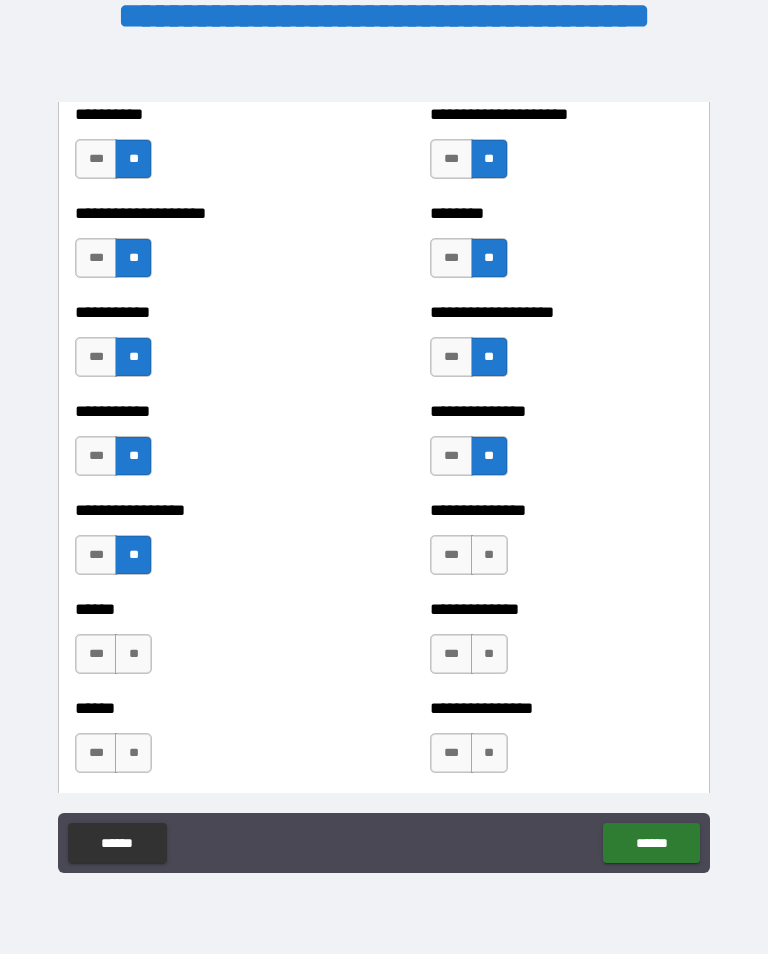 click on "**" at bounding box center [489, 555] 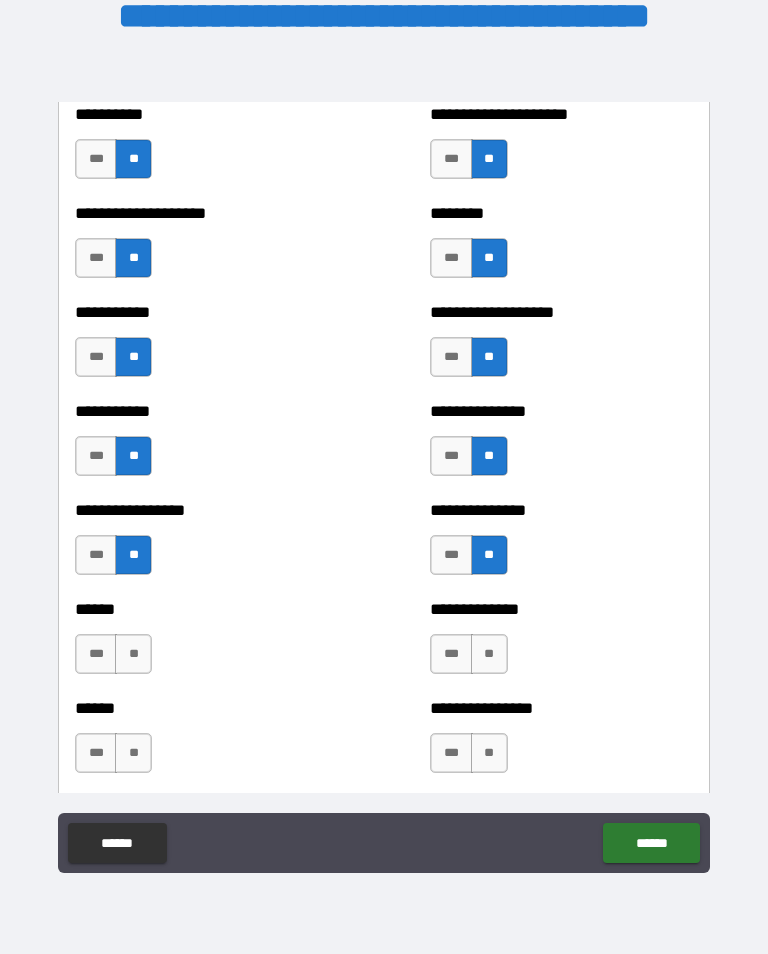 click on "**" at bounding box center (489, 654) 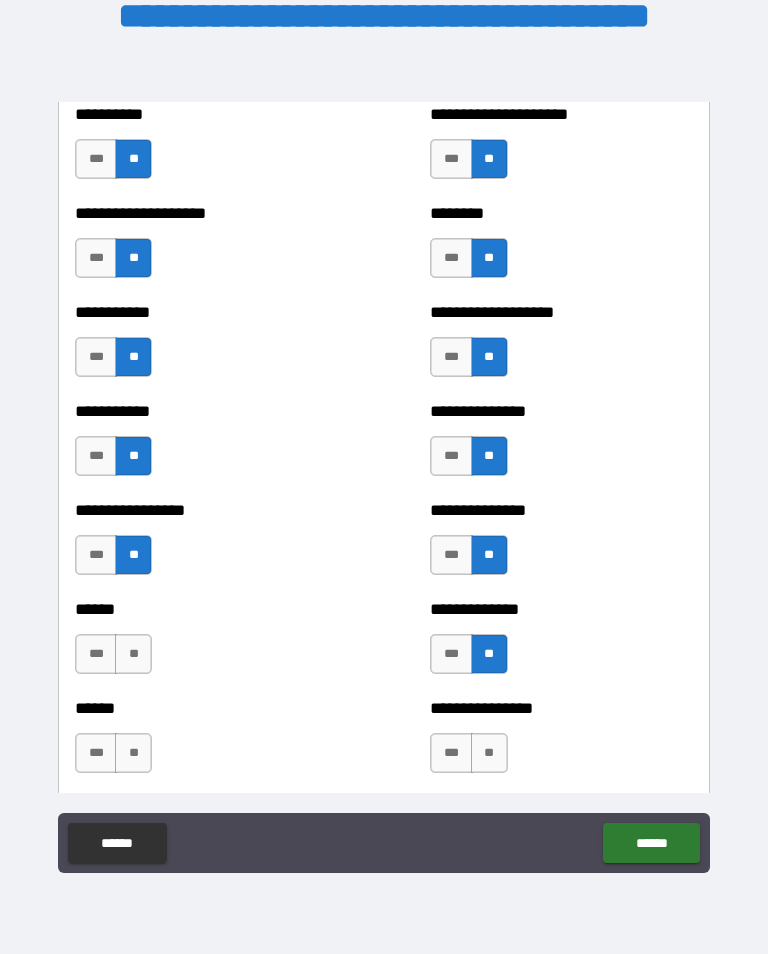 click on "**" at bounding box center [133, 654] 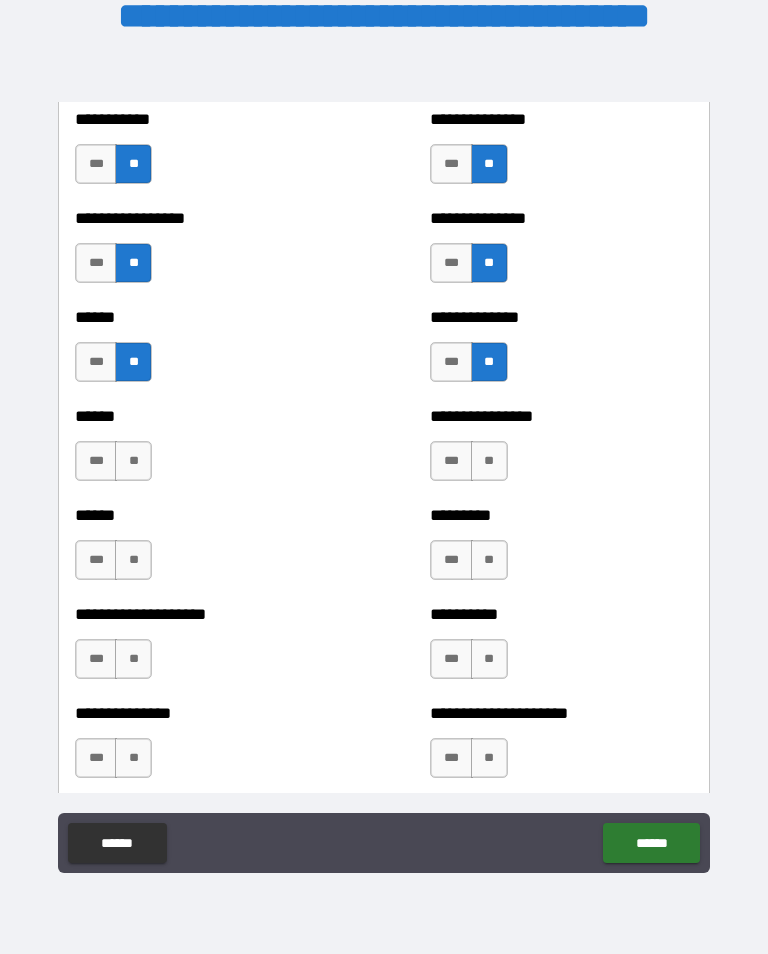 scroll, scrollTop: 2951, scrollLeft: 0, axis: vertical 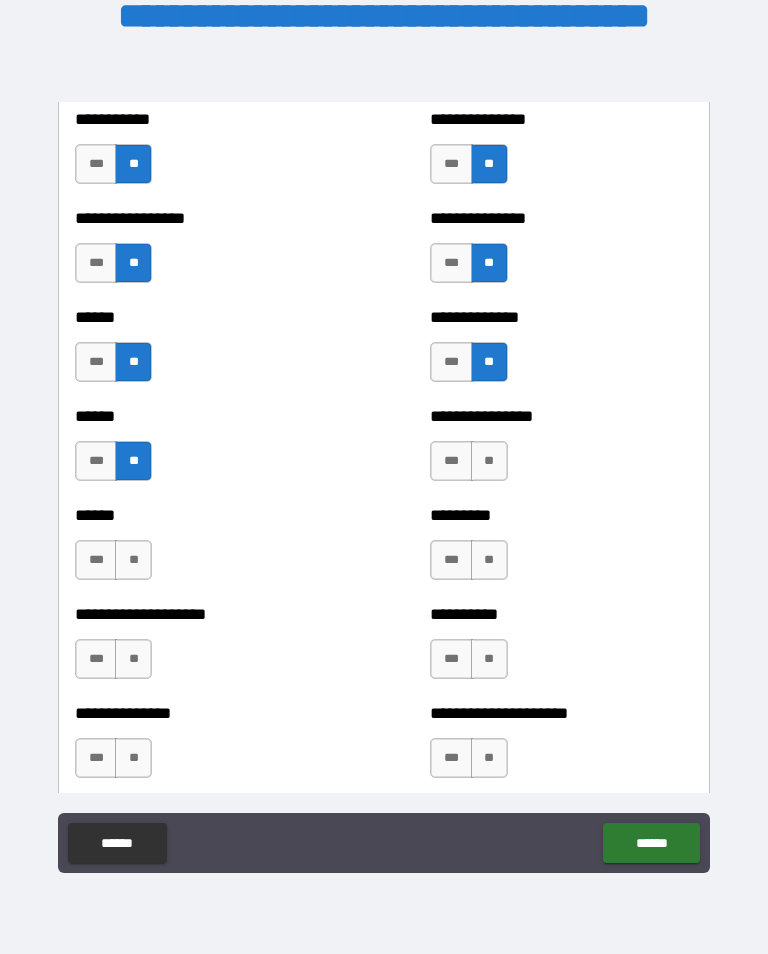 click on "**" at bounding box center (489, 461) 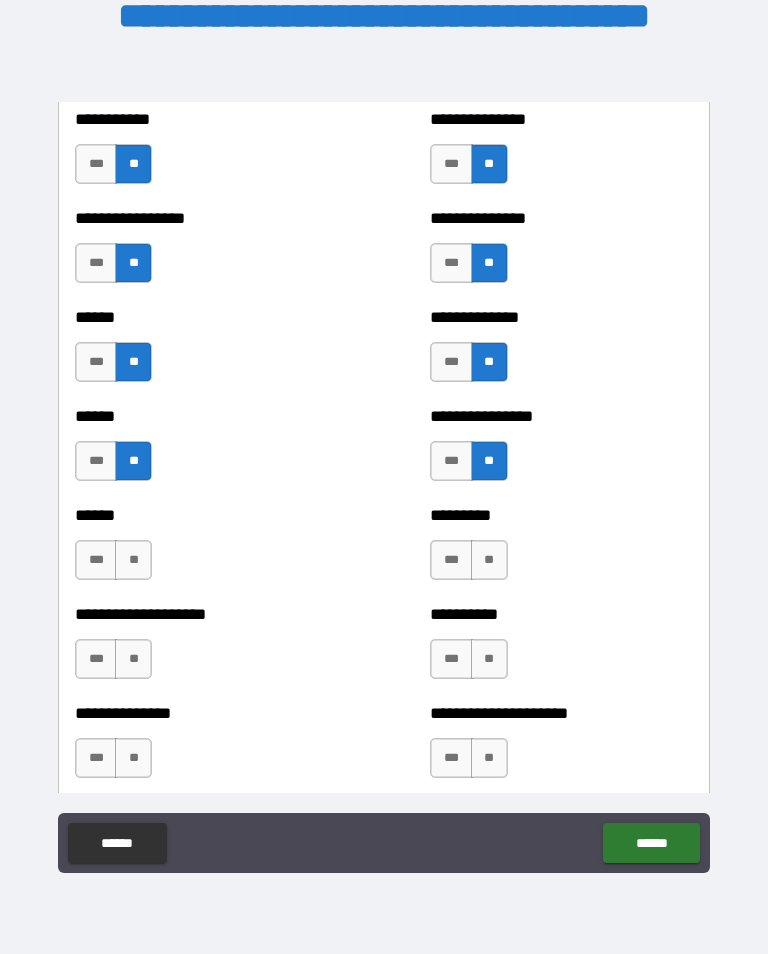 click on "**" at bounding box center [489, 560] 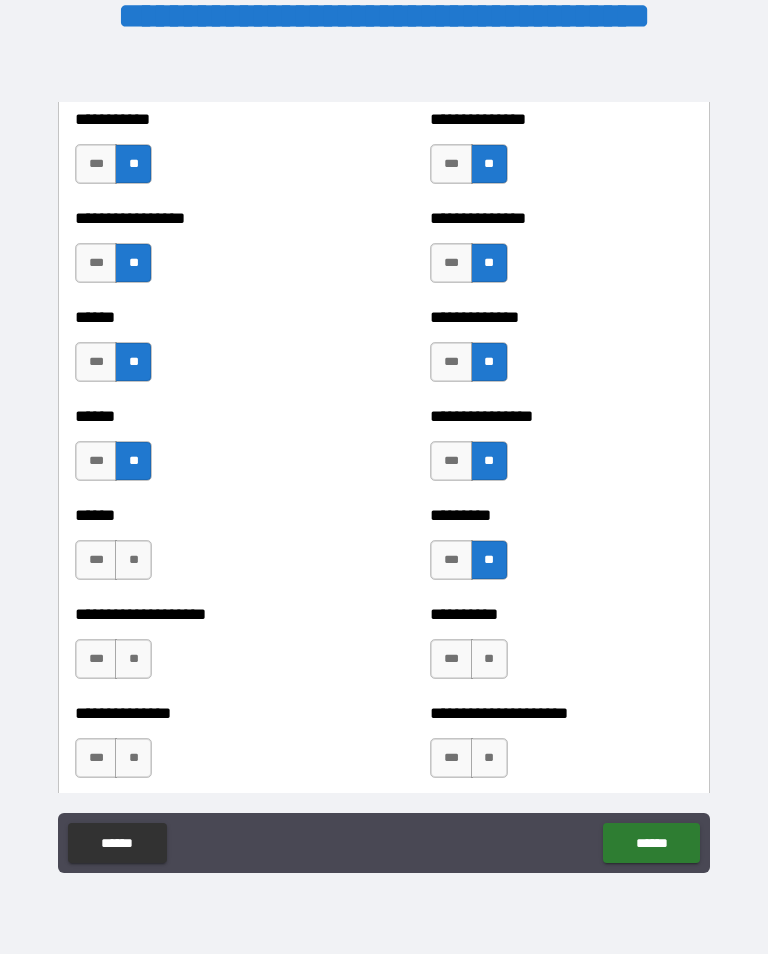 click on "**" at bounding box center (133, 560) 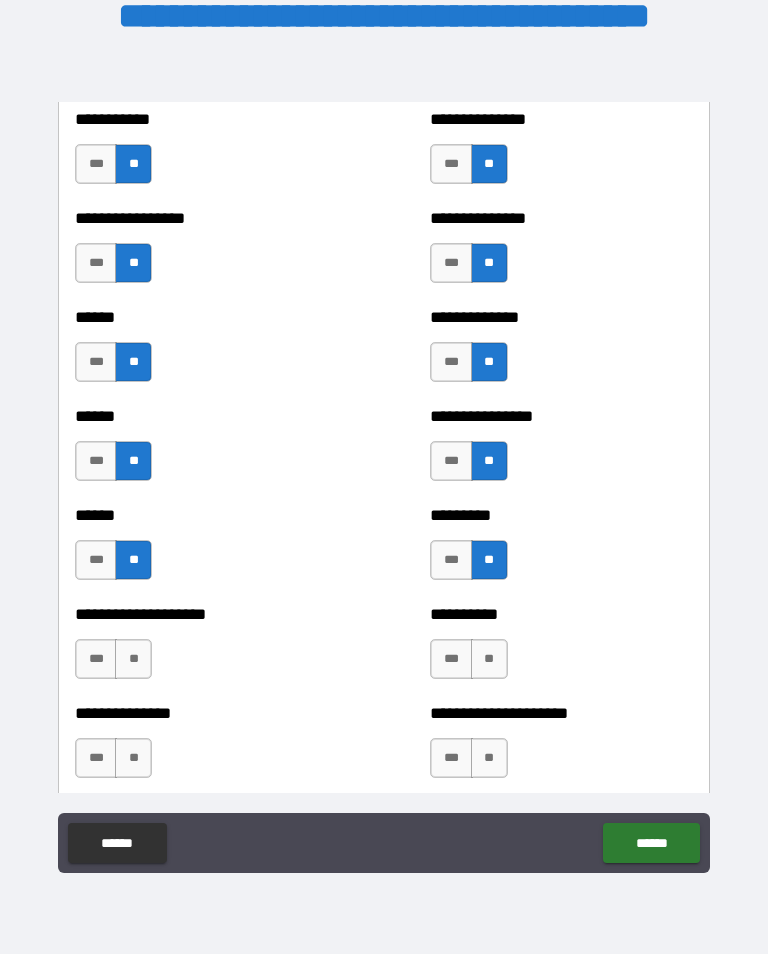 click on "**" at bounding box center [133, 659] 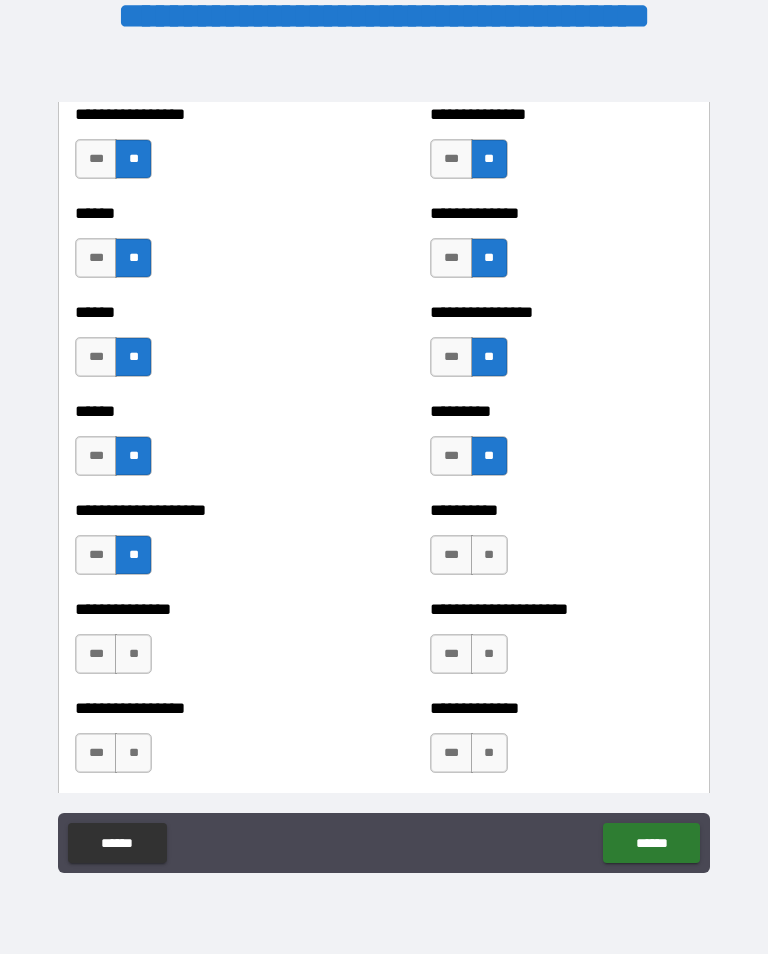 scroll, scrollTop: 3076, scrollLeft: 0, axis: vertical 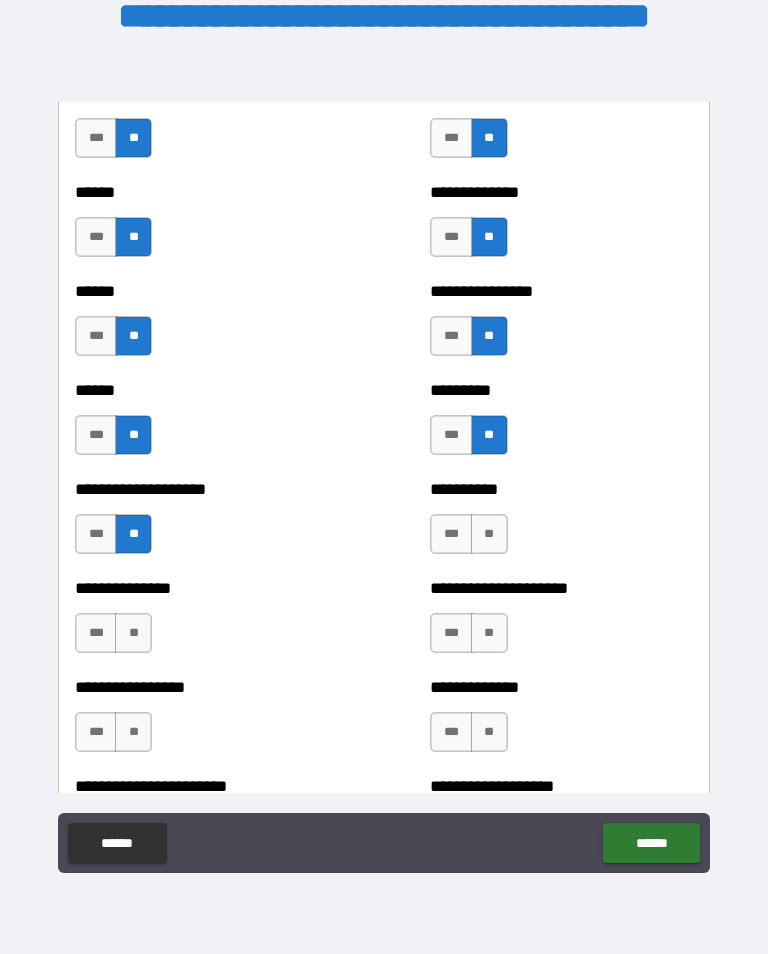 click on "**" at bounding box center (489, 534) 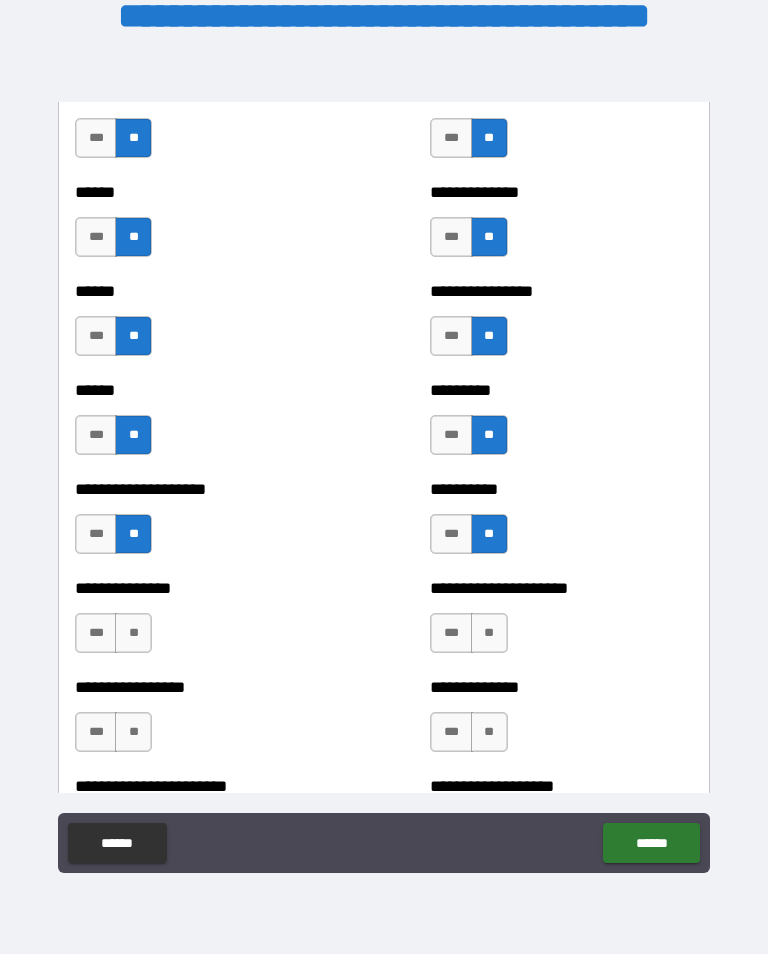 click on "**" at bounding box center (133, 633) 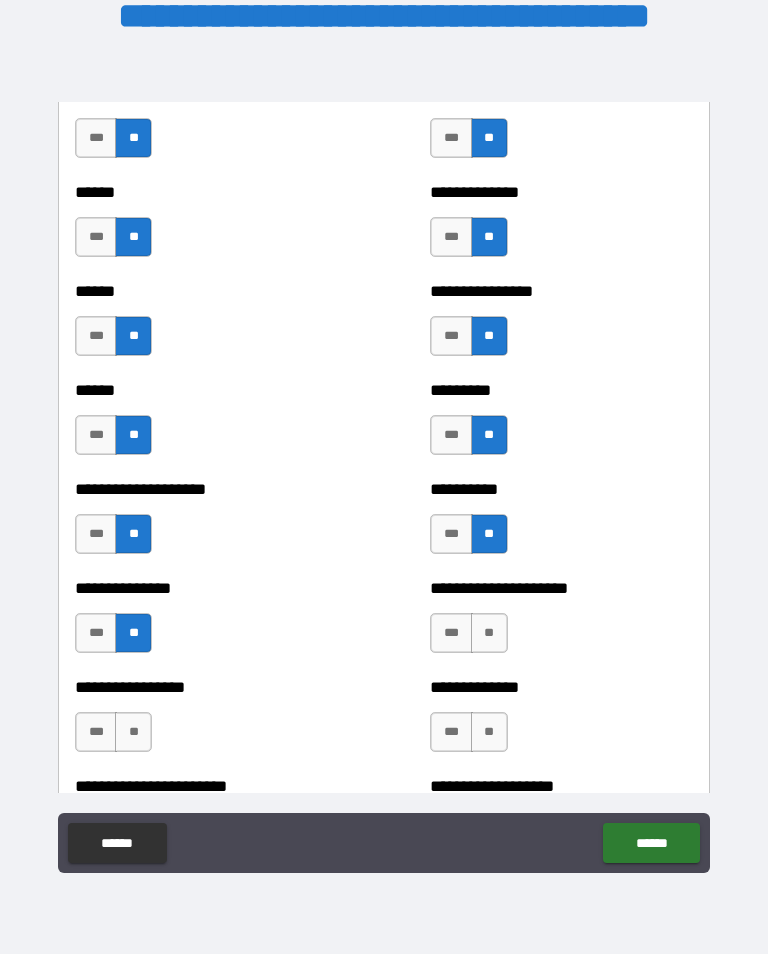 click on "**" at bounding box center [489, 633] 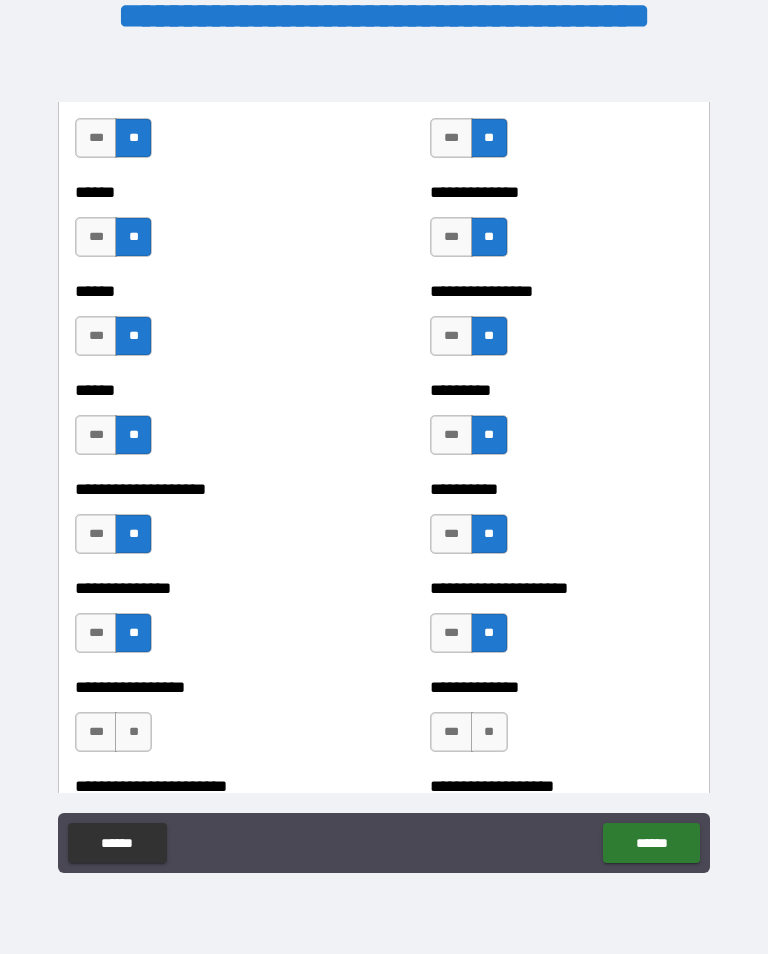 click on "**" at bounding box center (133, 732) 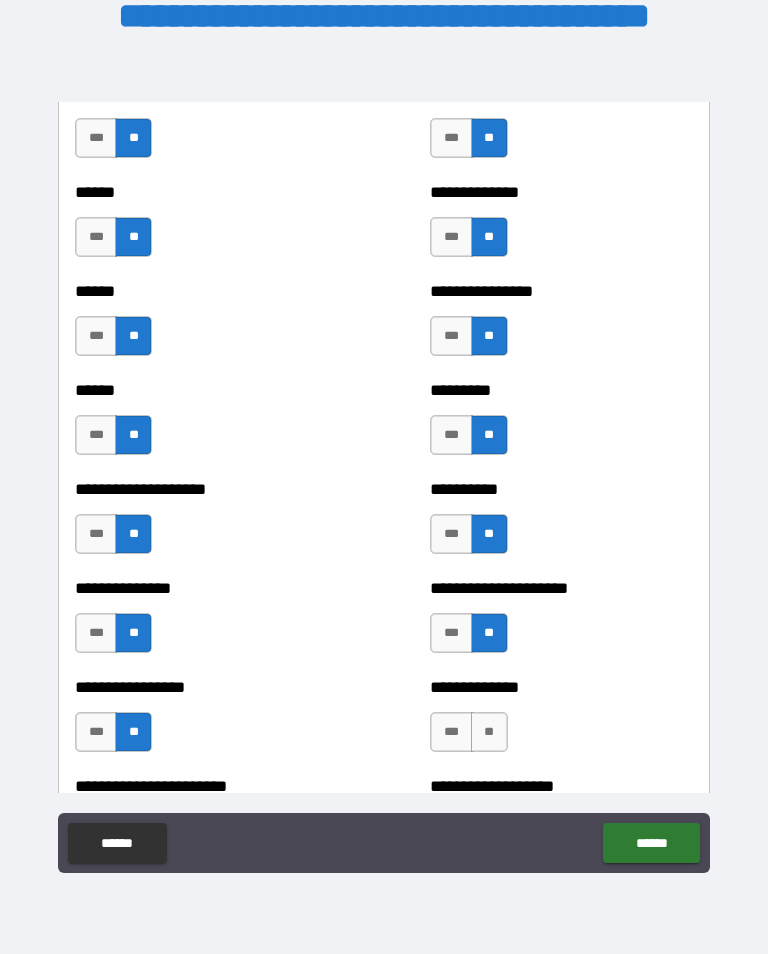 click on "**" at bounding box center [489, 732] 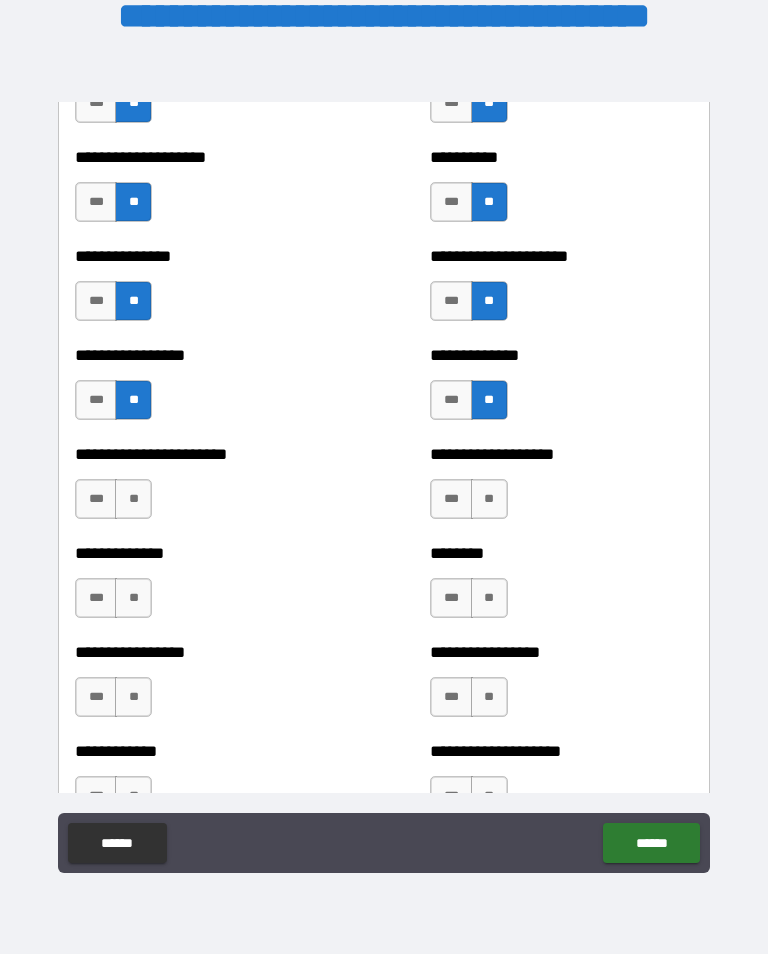 scroll, scrollTop: 3425, scrollLeft: 0, axis: vertical 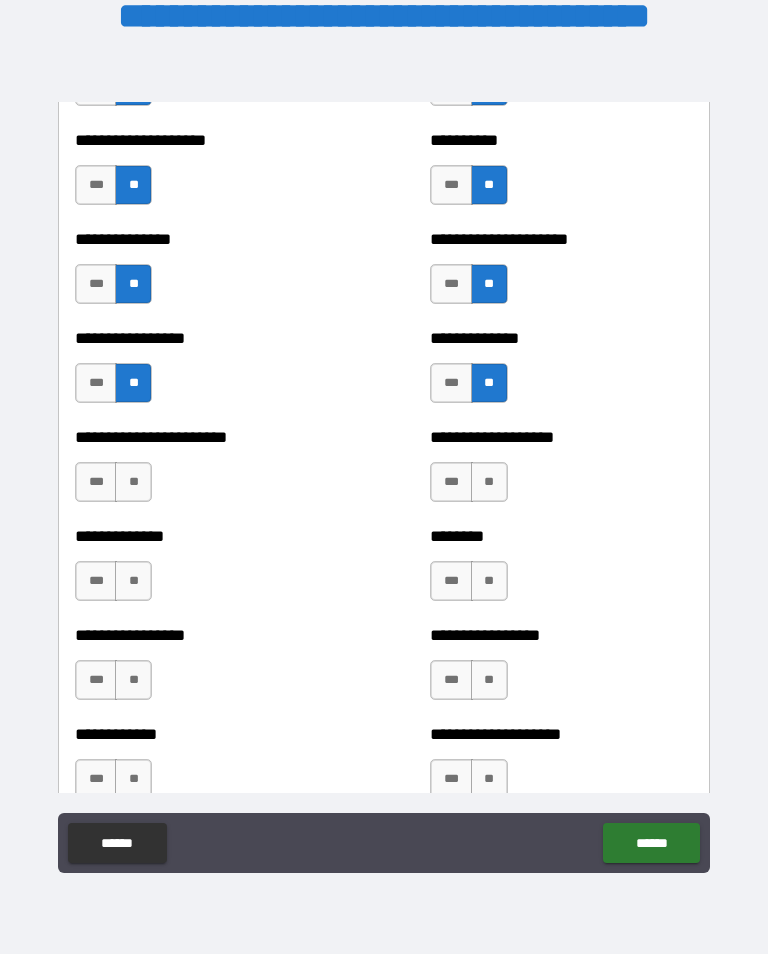 click on "**" at bounding box center [133, 482] 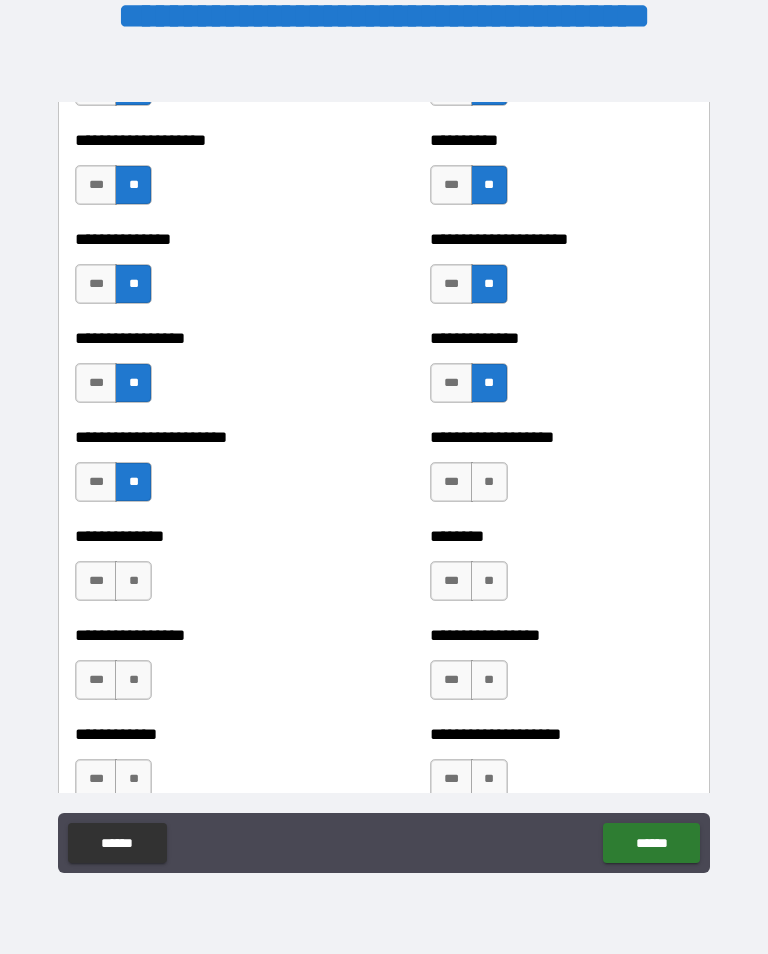 click on "**" at bounding box center (133, 581) 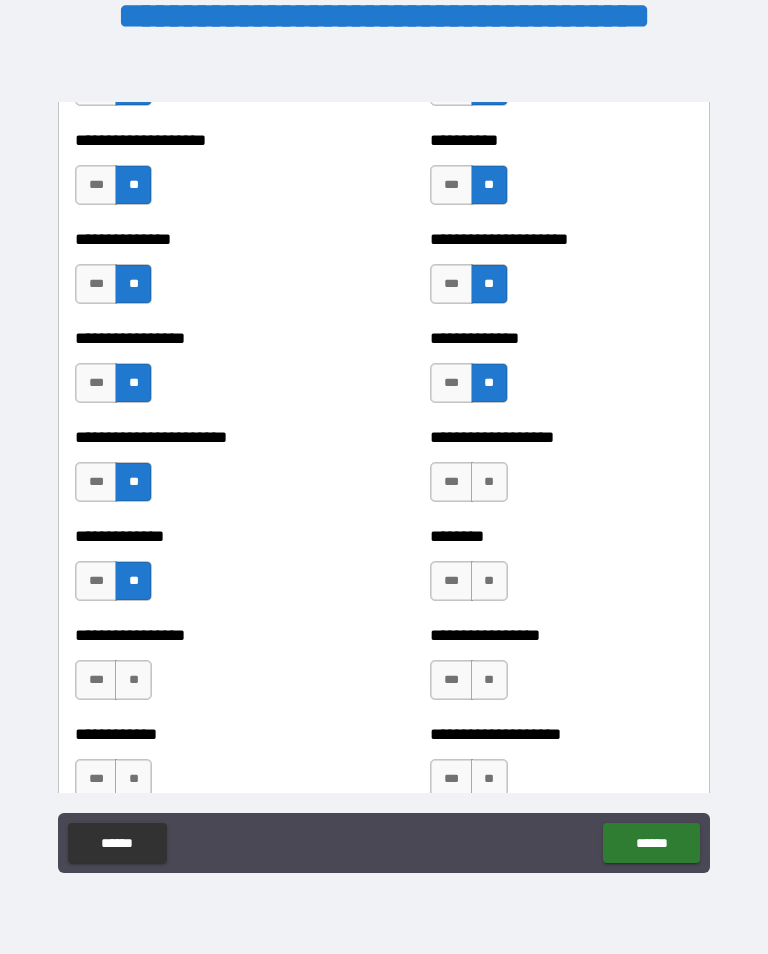 click on "**" at bounding box center (133, 680) 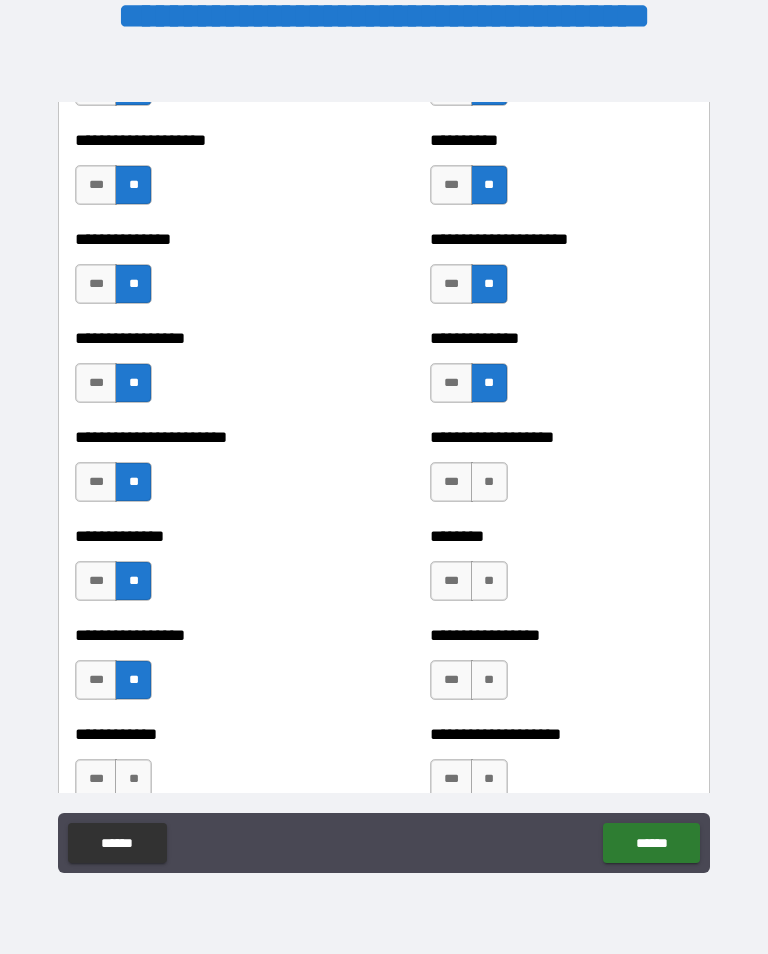 click on "**" at bounding box center (133, 779) 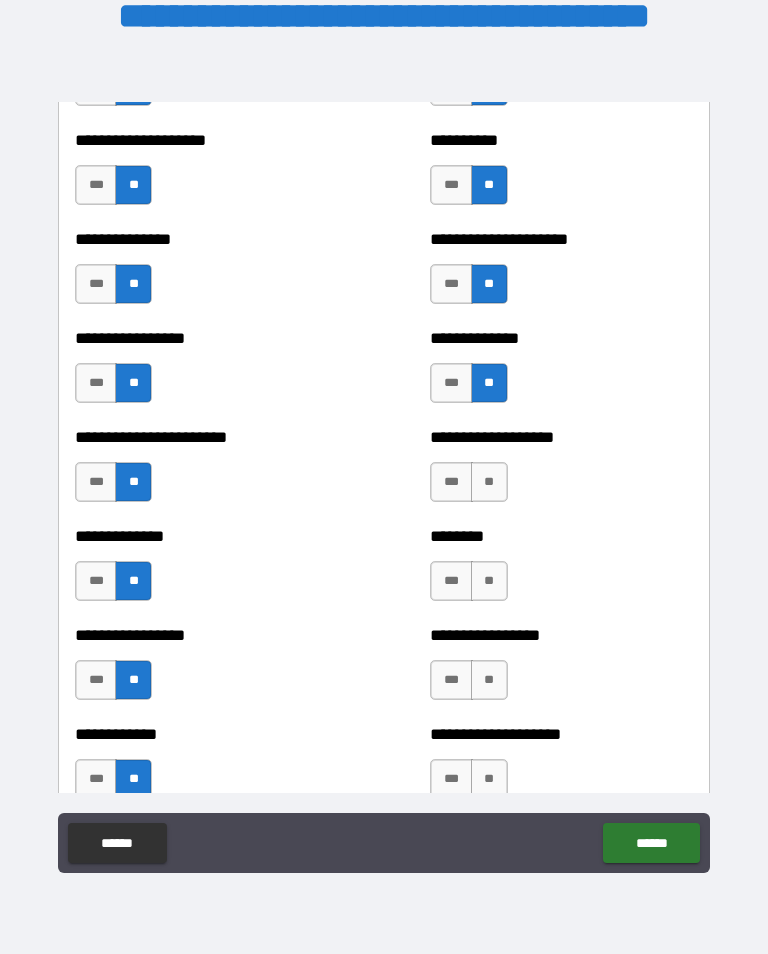 click on "**" at bounding box center (489, 482) 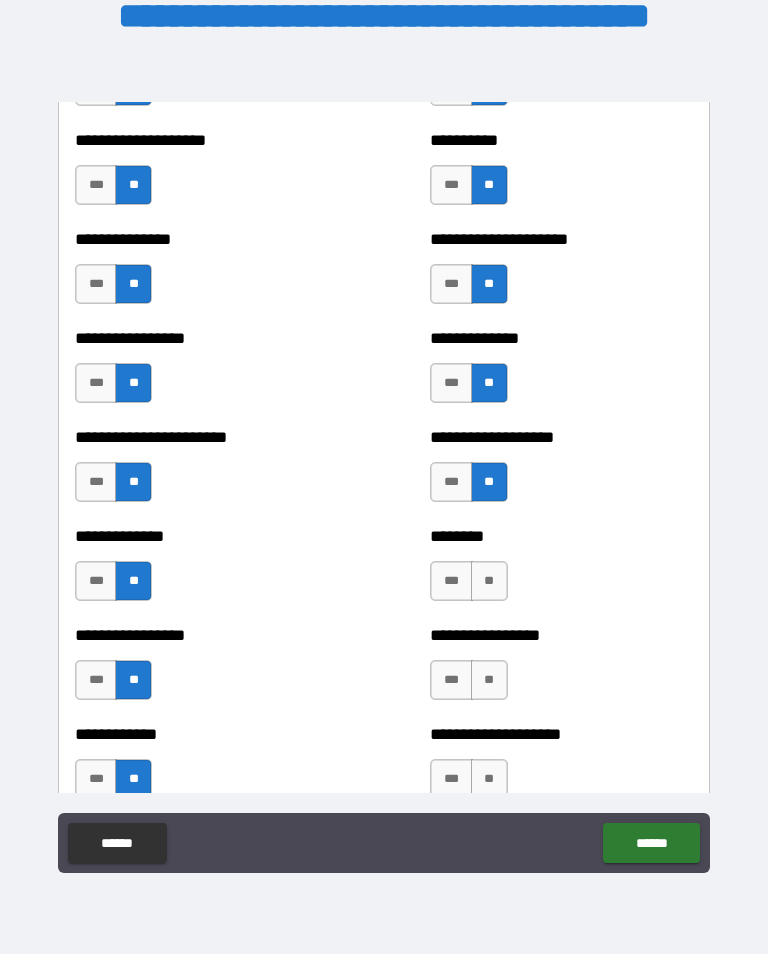 click on "**" at bounding box center (489, 581) 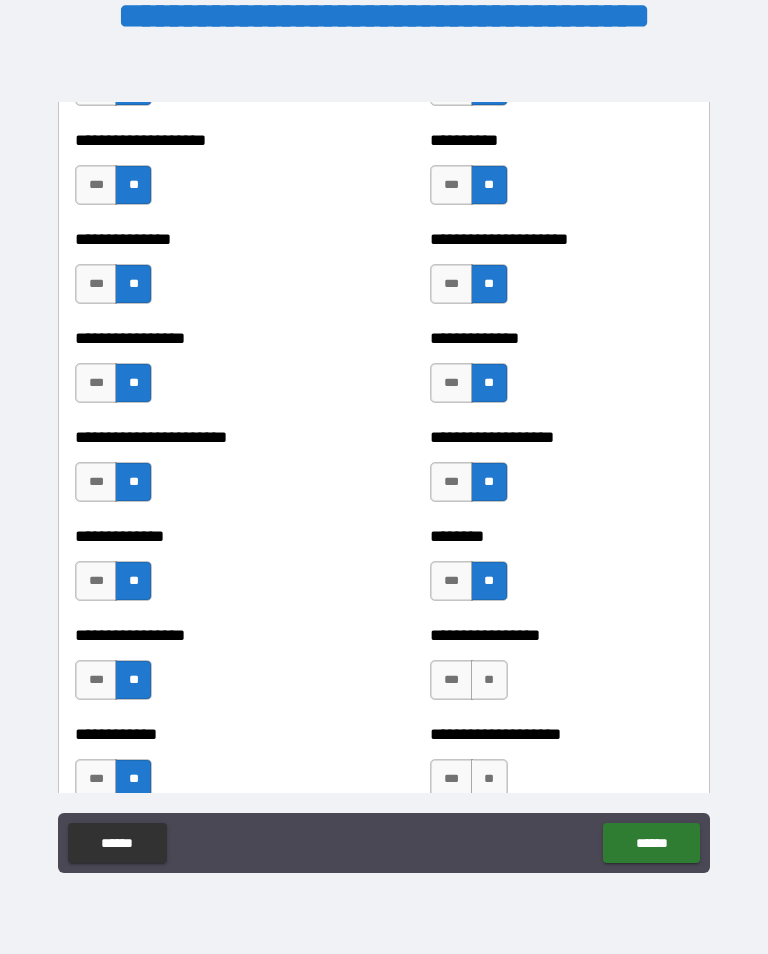 click on "**" at bounding box center [489, 680] 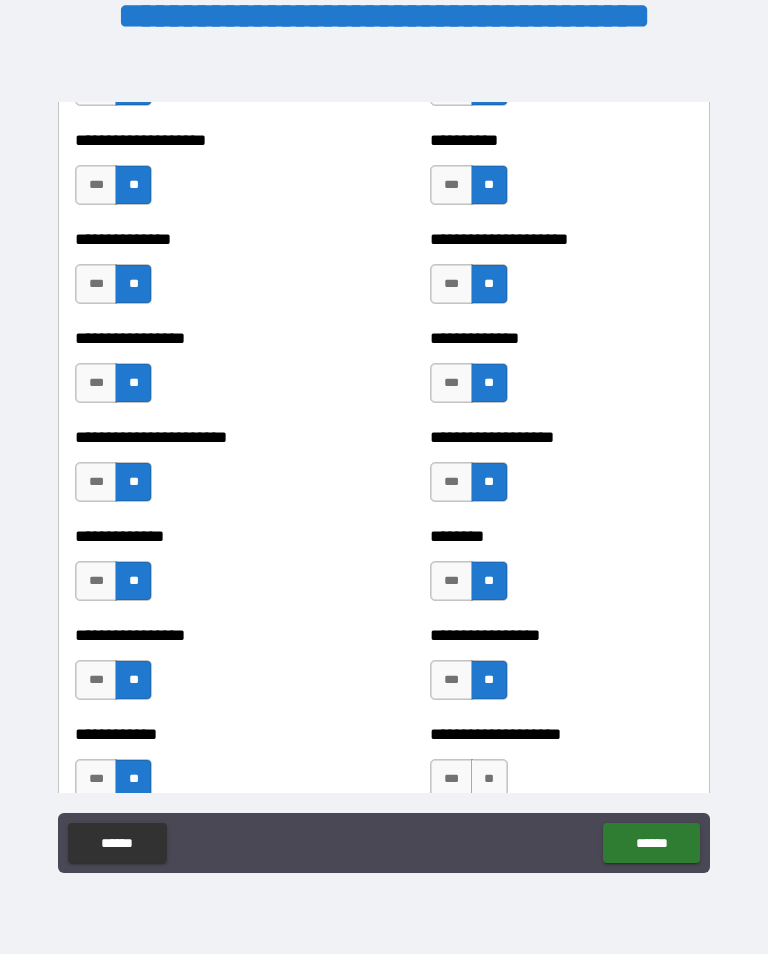 click on "**" at bounding box center [489, 779] 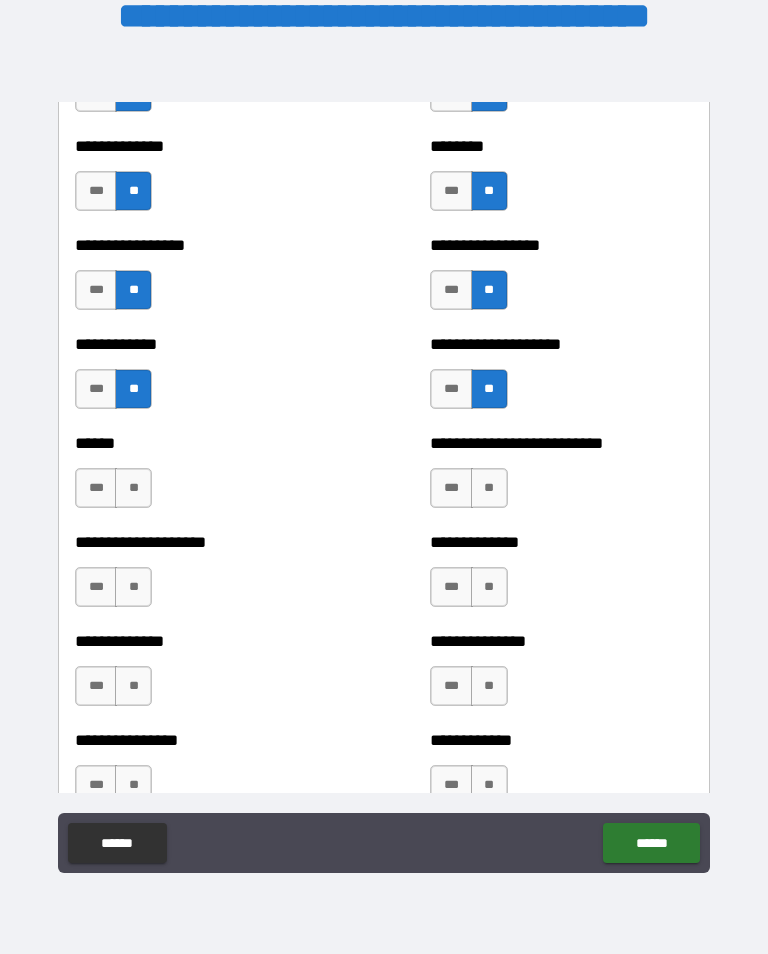 scroll, scrollTop: 3822, scrollLeft: 0, axis: vertical 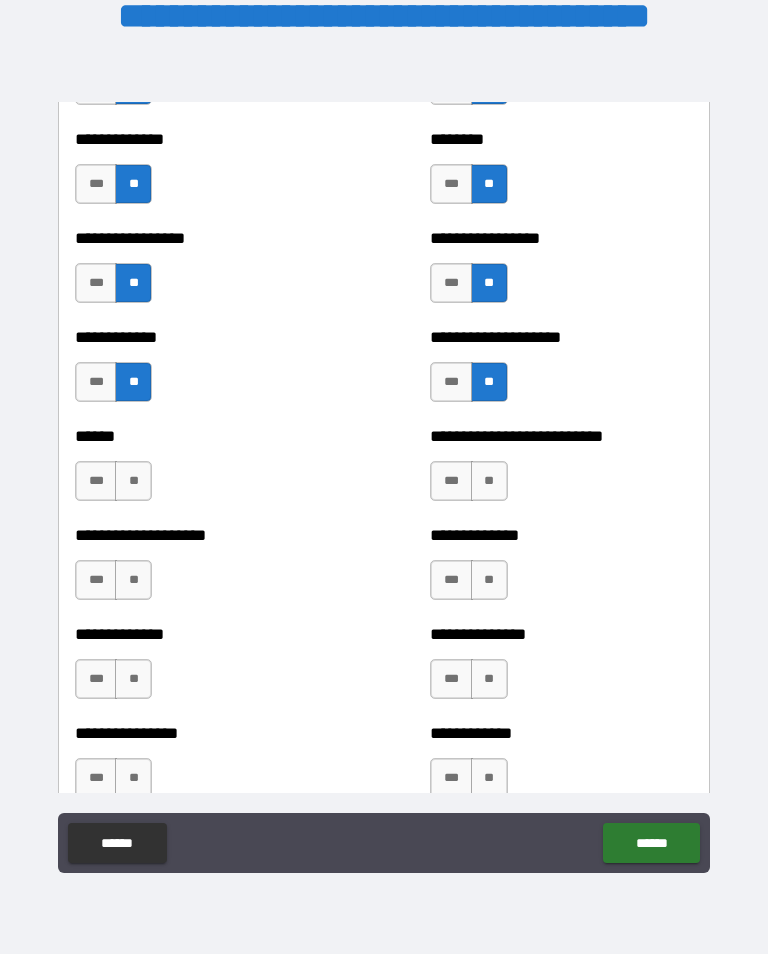 click on "**" at bounding box center [133, 481] 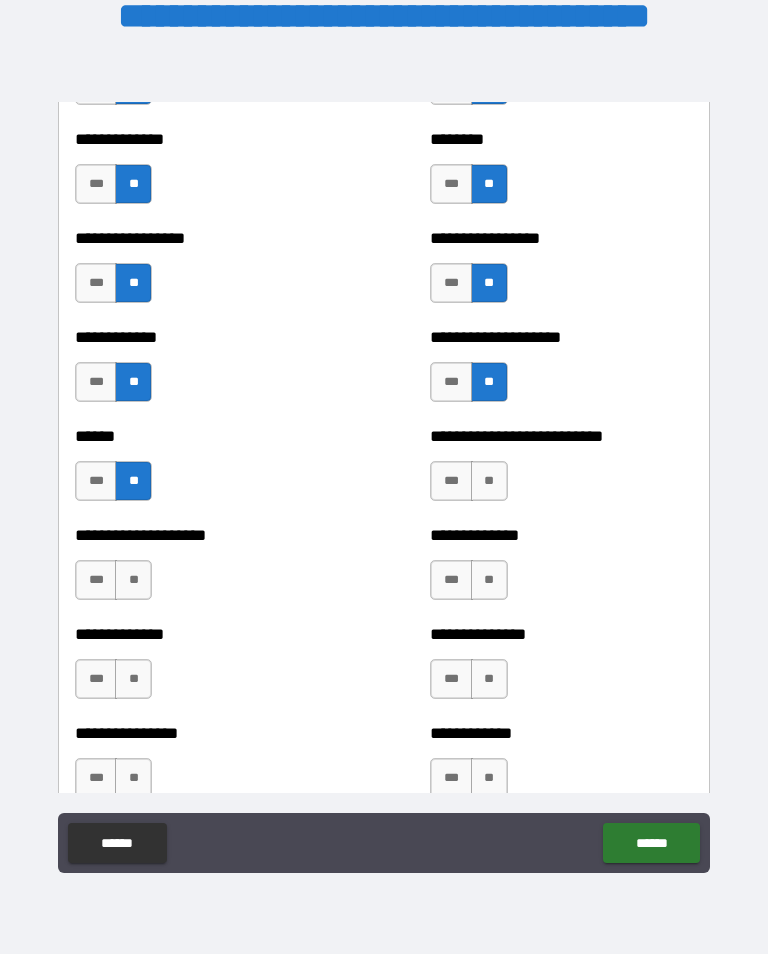 click on "**" at bounding box center [133, 580] 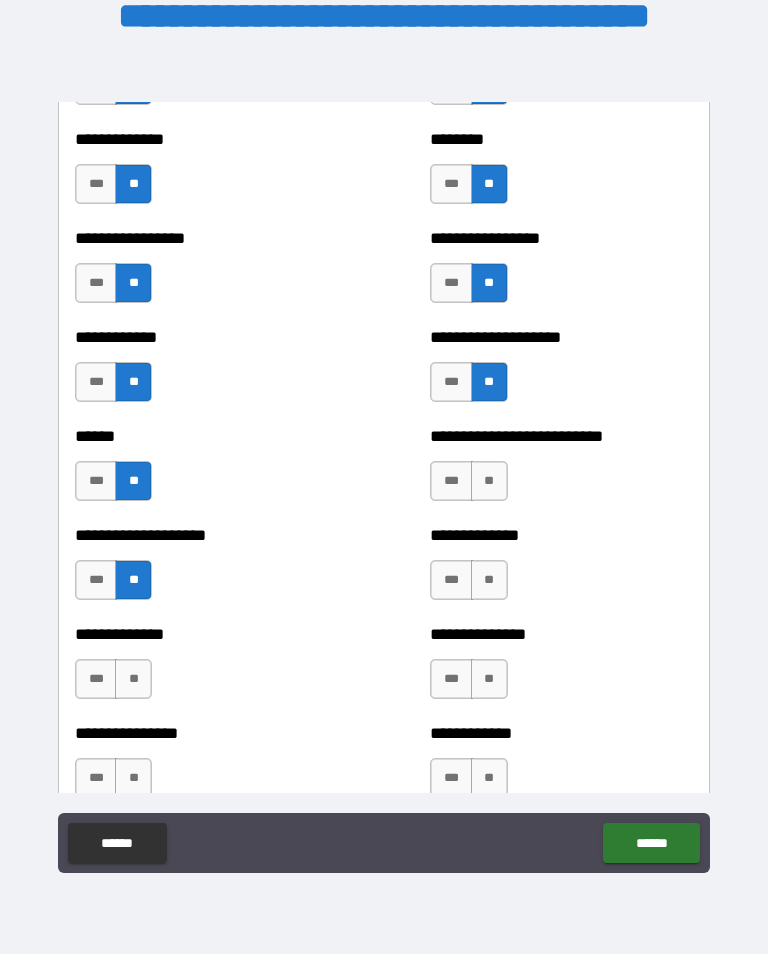 click on "**" at bounding box center (133, 679) 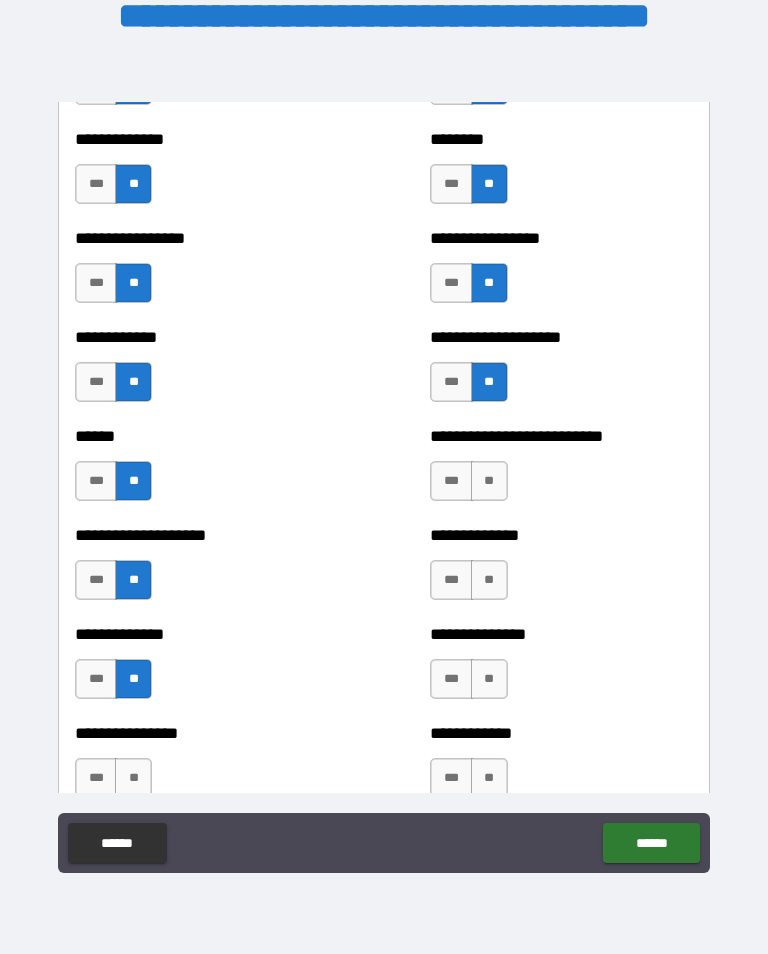 click on "**" at bounding box center [133, 778] 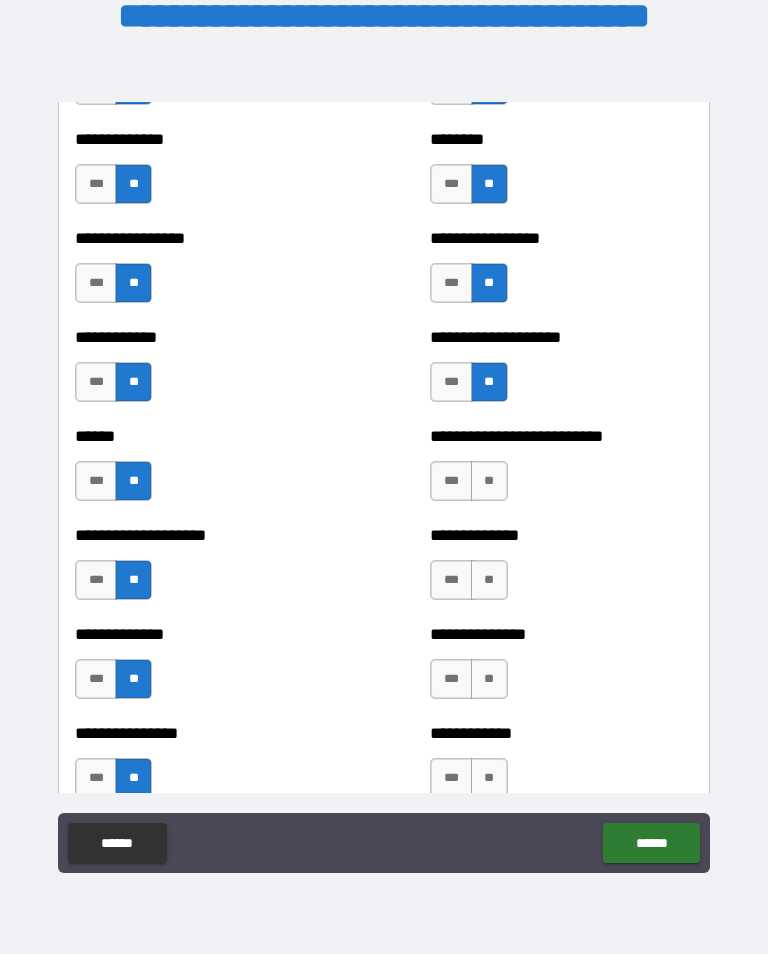 click on "**" at bounding box center (489, 481) 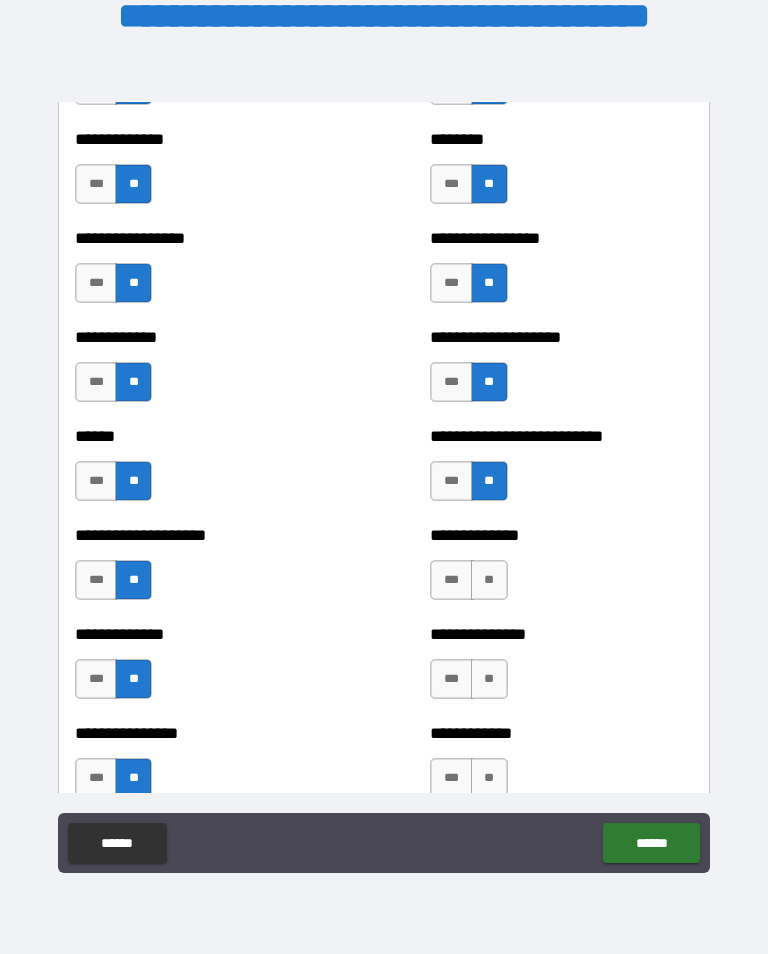 click on "**" at bounding box center (489, 580) 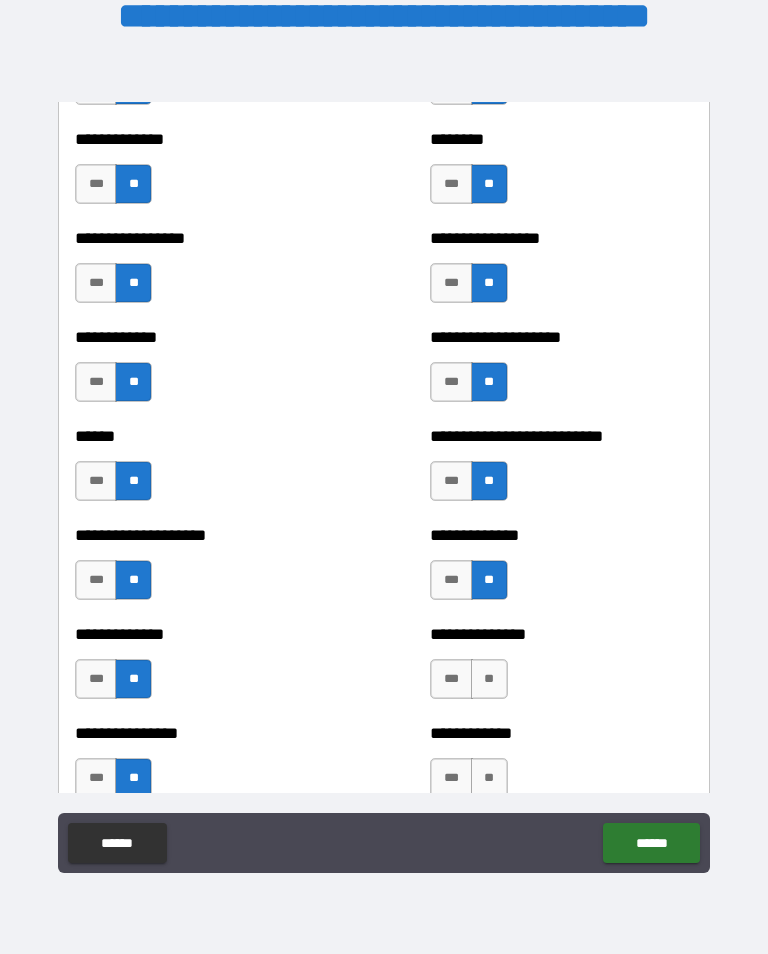 click on "**" at bounding box center (489, 679) 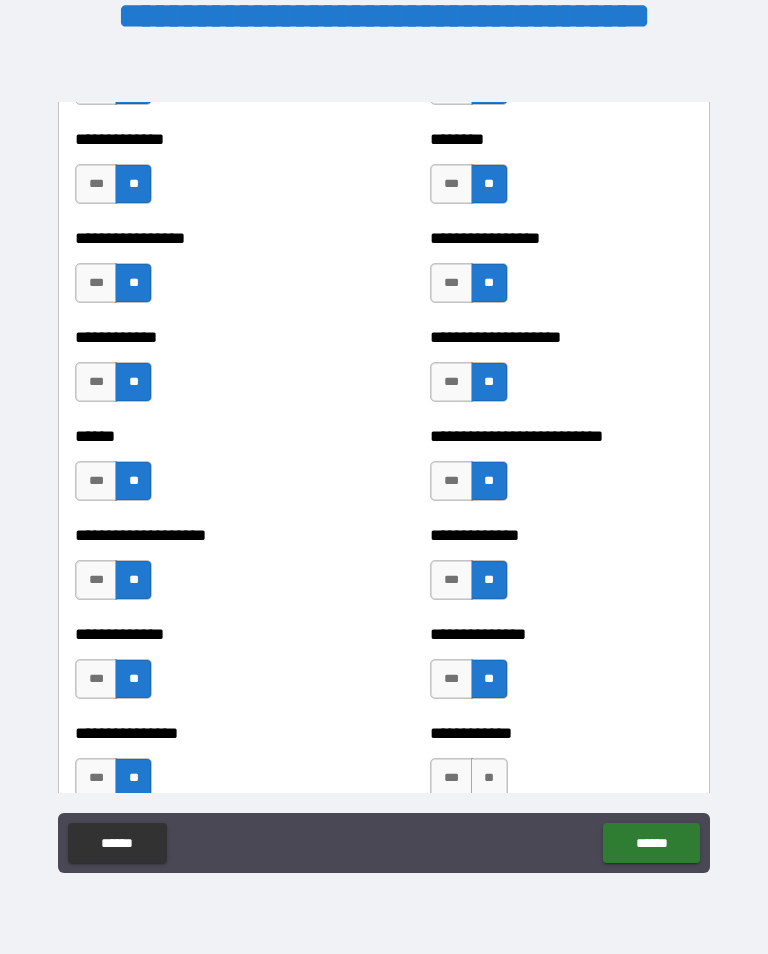 click on "**" at bounding box center (489, 778) 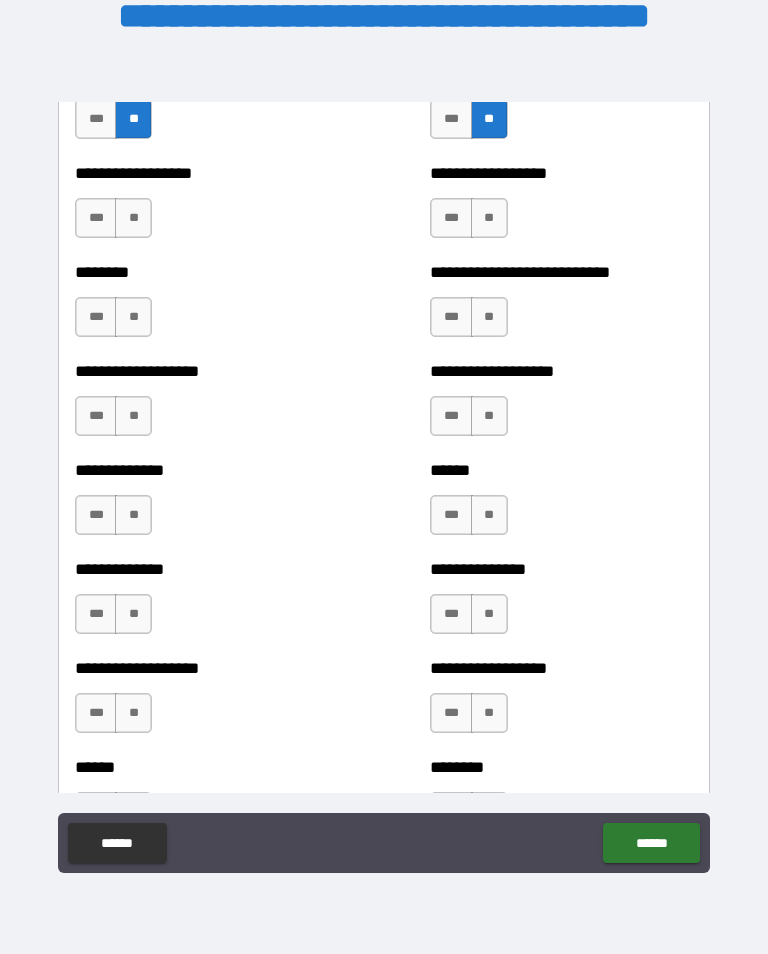 scroll, scrollTop: 4486, scrollLeft: 0, axis: vertical 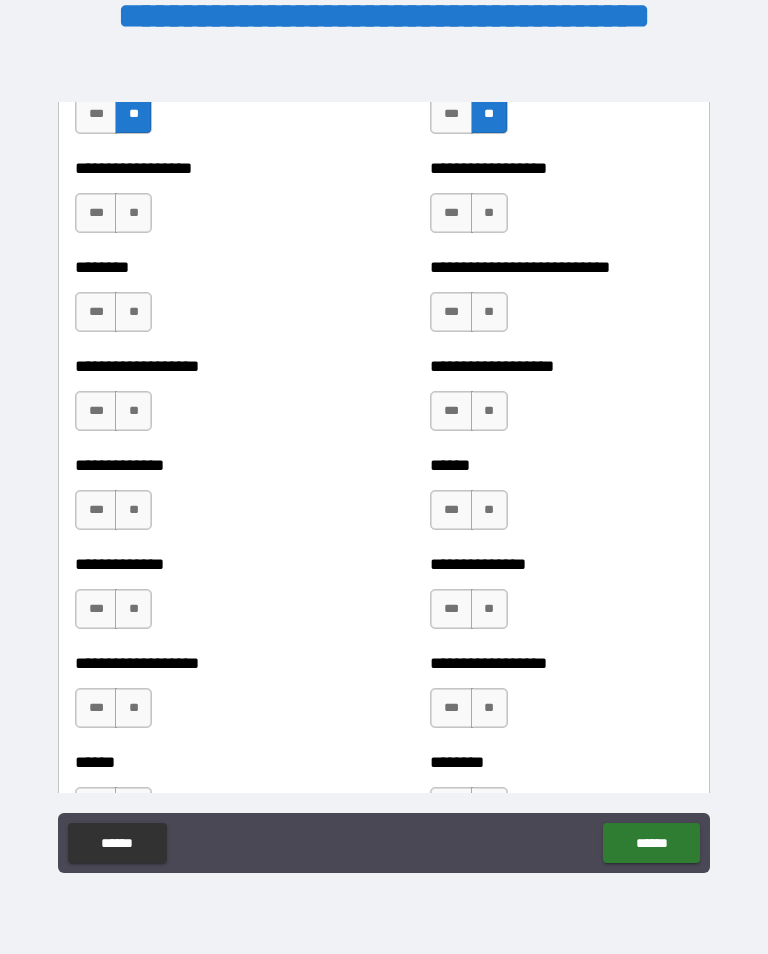 click on "**" at bounding box center [133, 213] 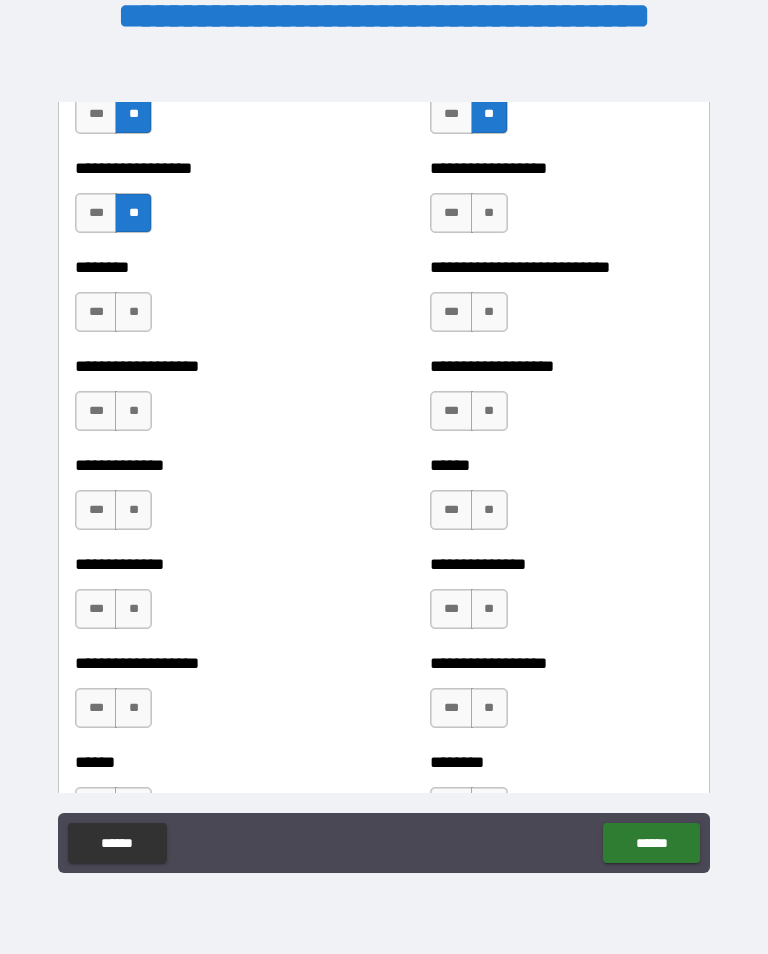 click on "**" at bounding box center (133, 312) 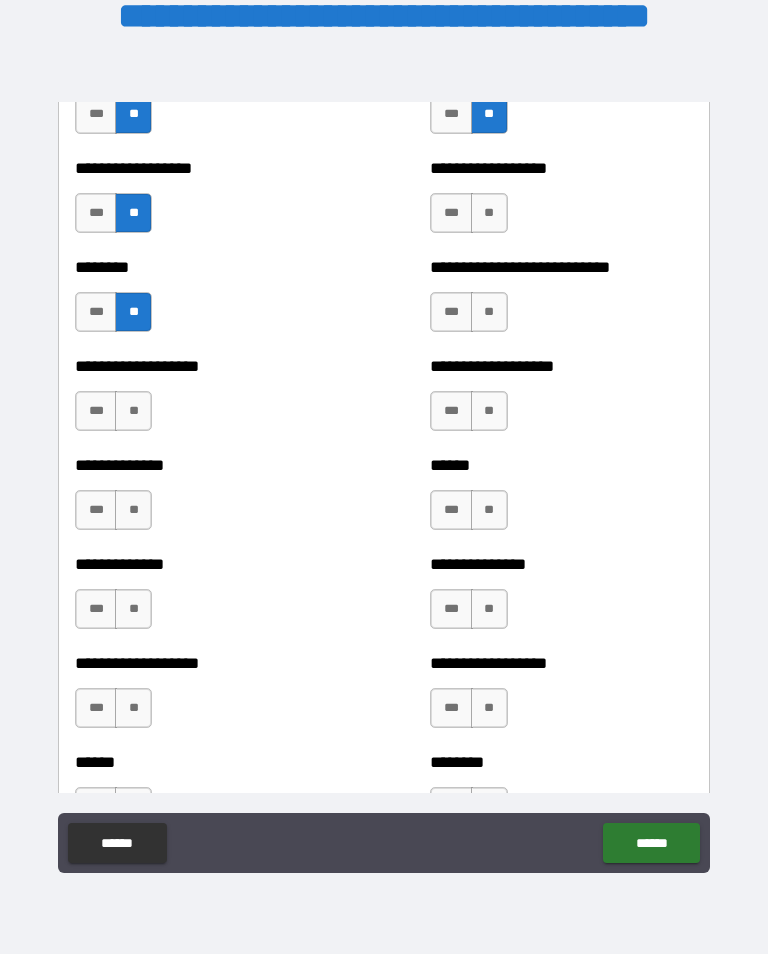 click on "**" at bounding box center [133, 411] 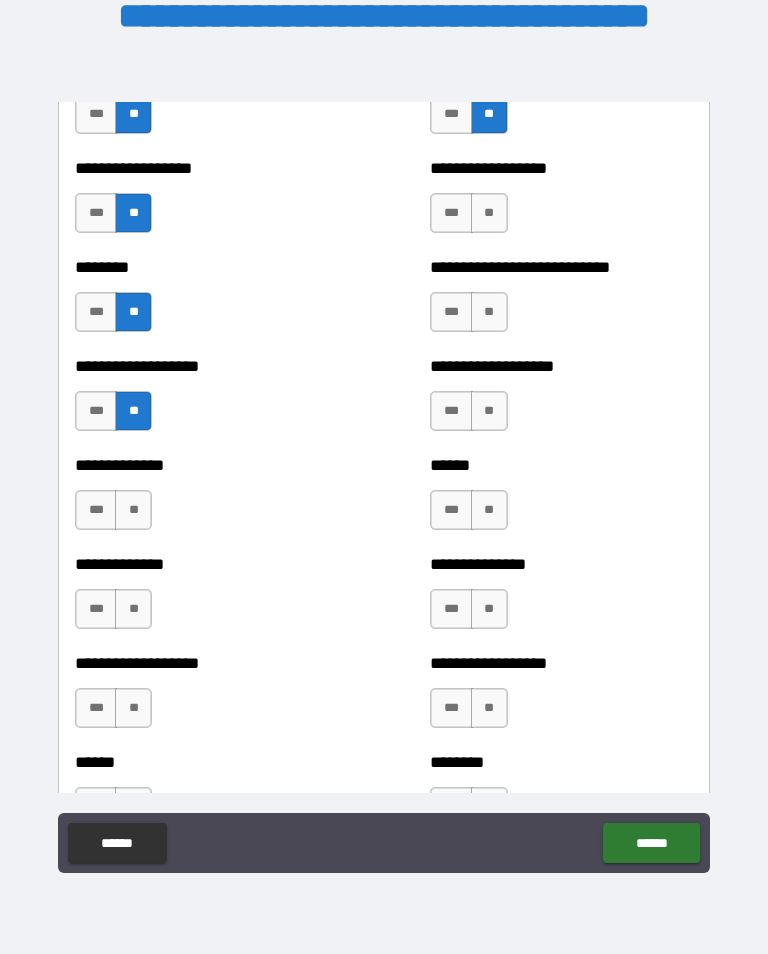 click on "**" at bounding box center [133, 510] 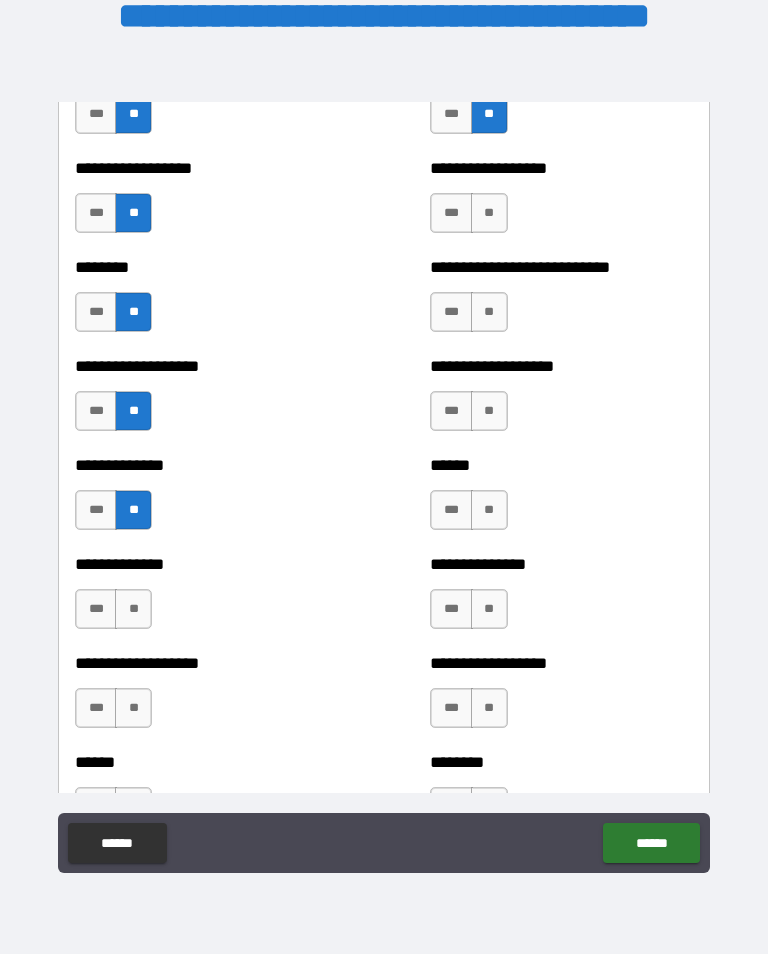 click on "**" at bounding box center (133, 609) 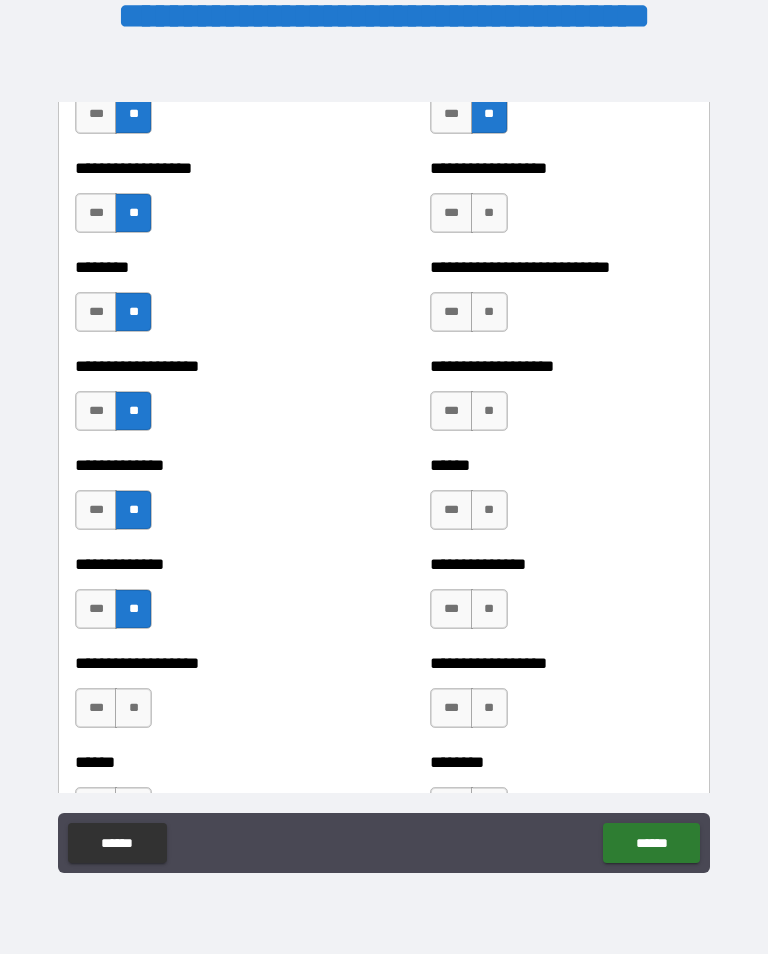 click on "**" at bounding box center (133, 708) 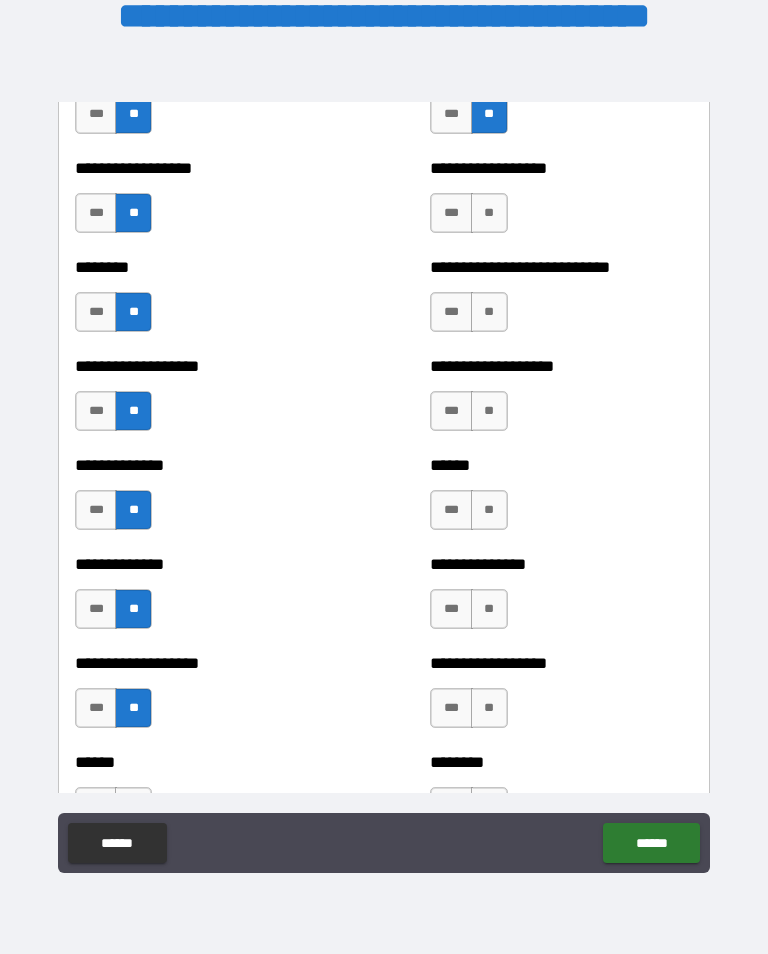 click on "**" at bounding box center [489, 213] 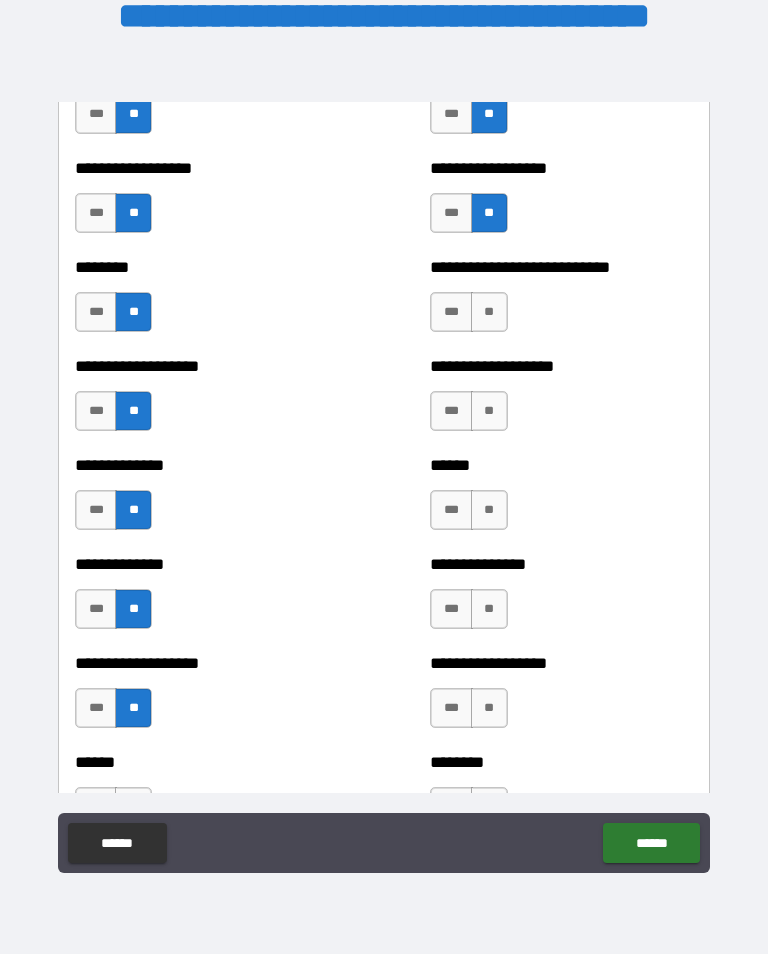 click on "**" at bounding box center (489, 312) 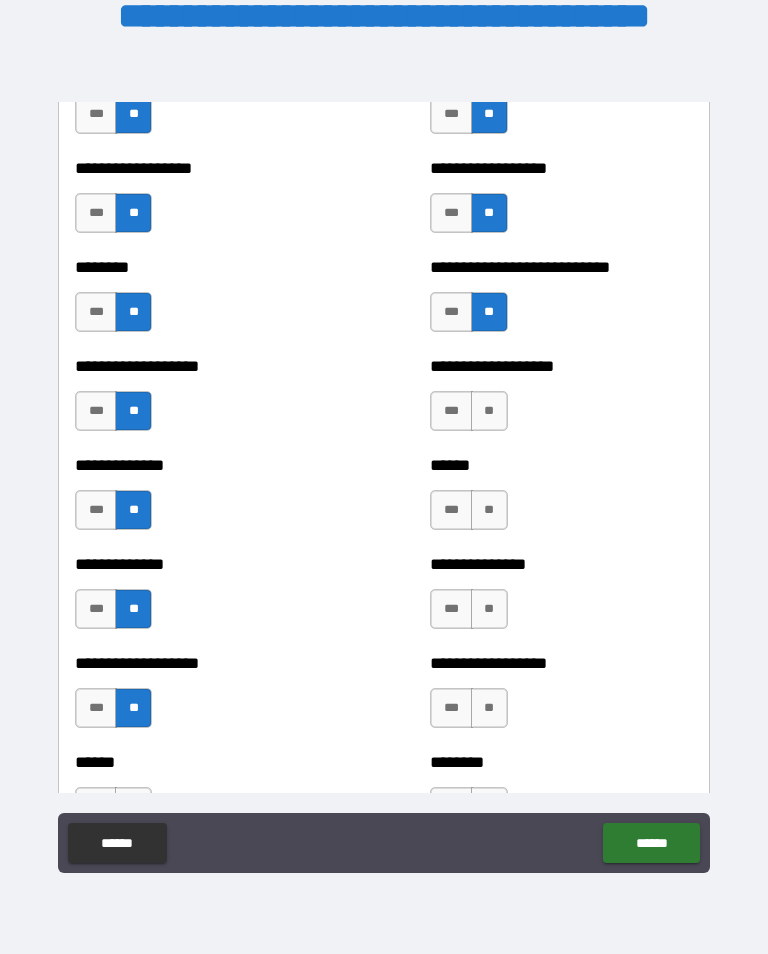 click on "**" at bounding box center [489, 411] 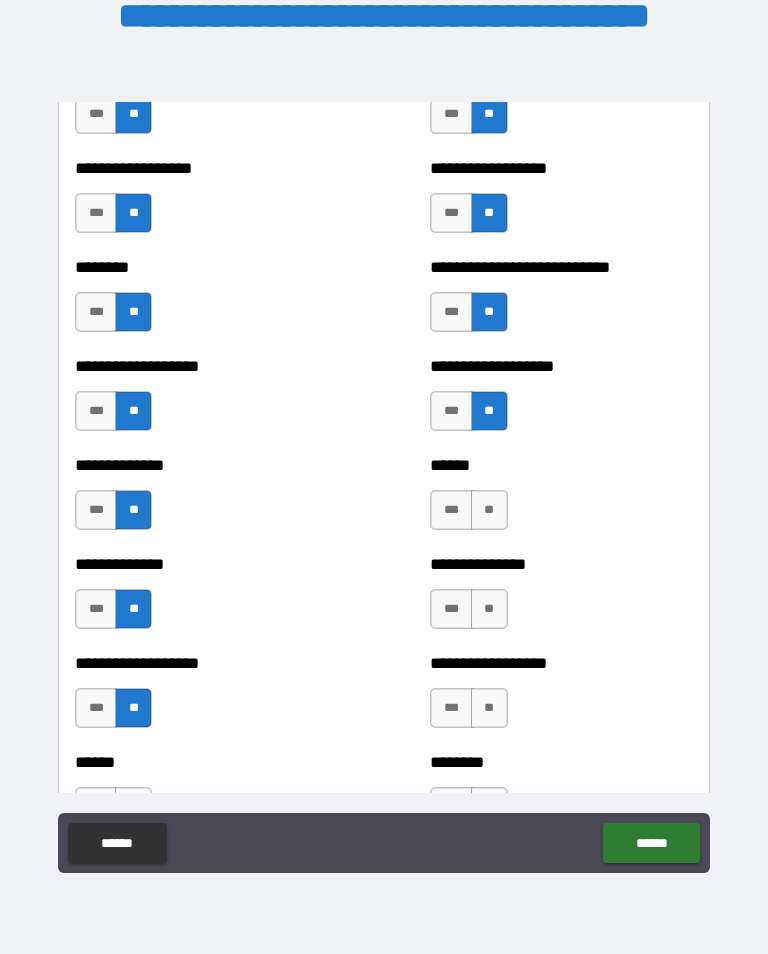 click on "**" at bounding box center (489, 510) 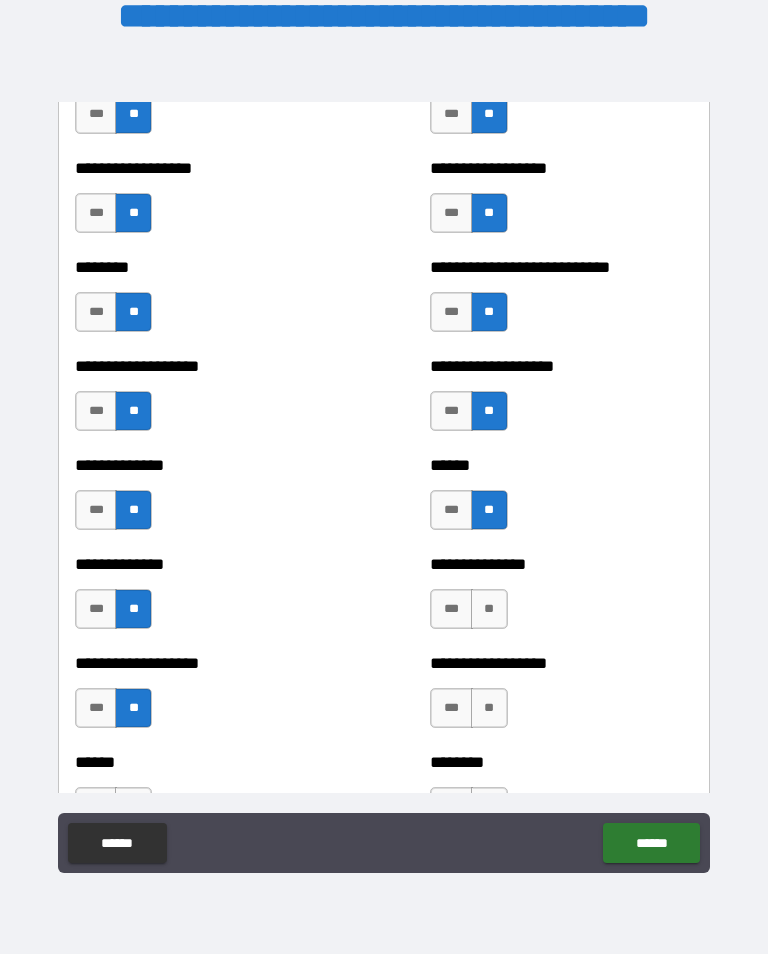 click on "**" at bounding box center [489, 609] 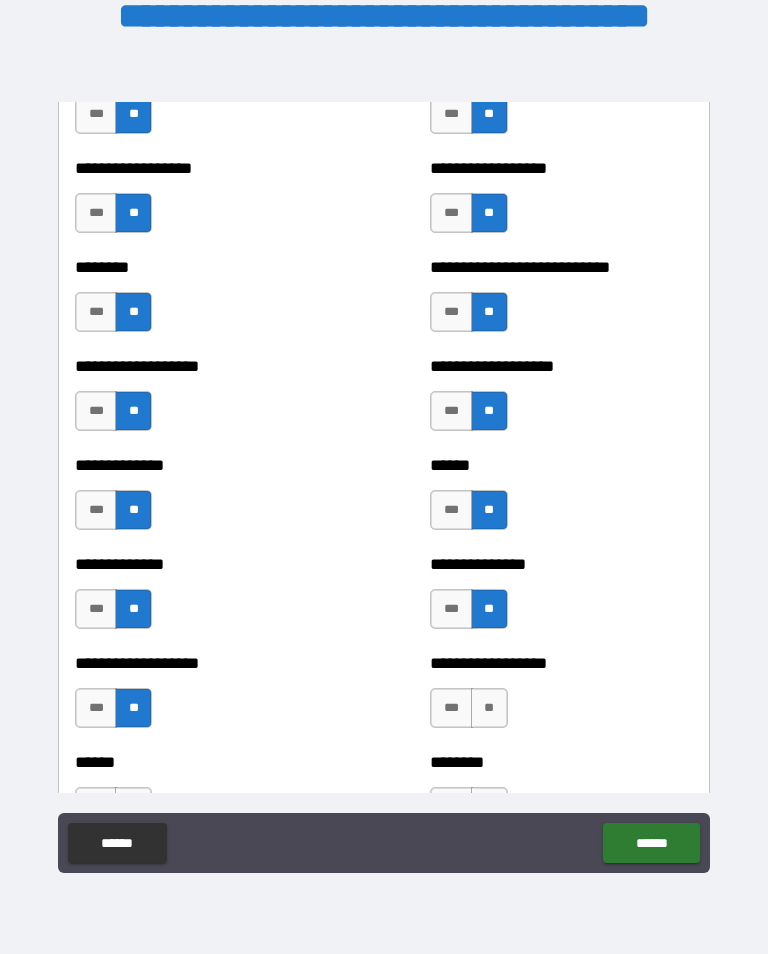 click on "**" at bounding box center [489, 708] 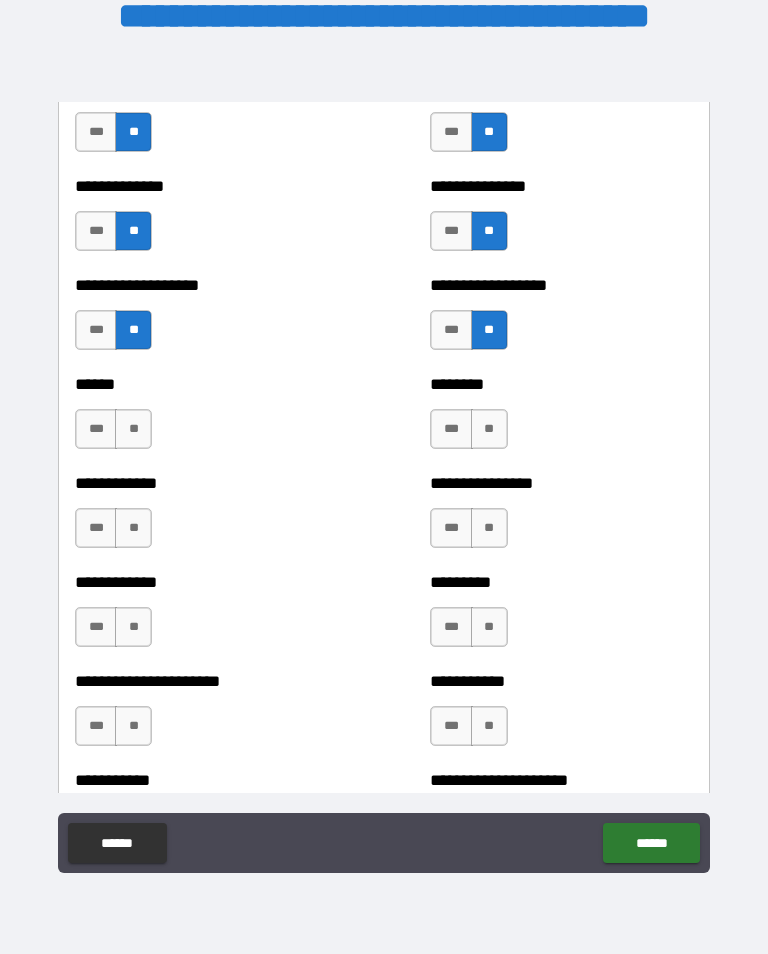 scroll, scrollTop: 4881, scrollLeft: 0, axis: vertical 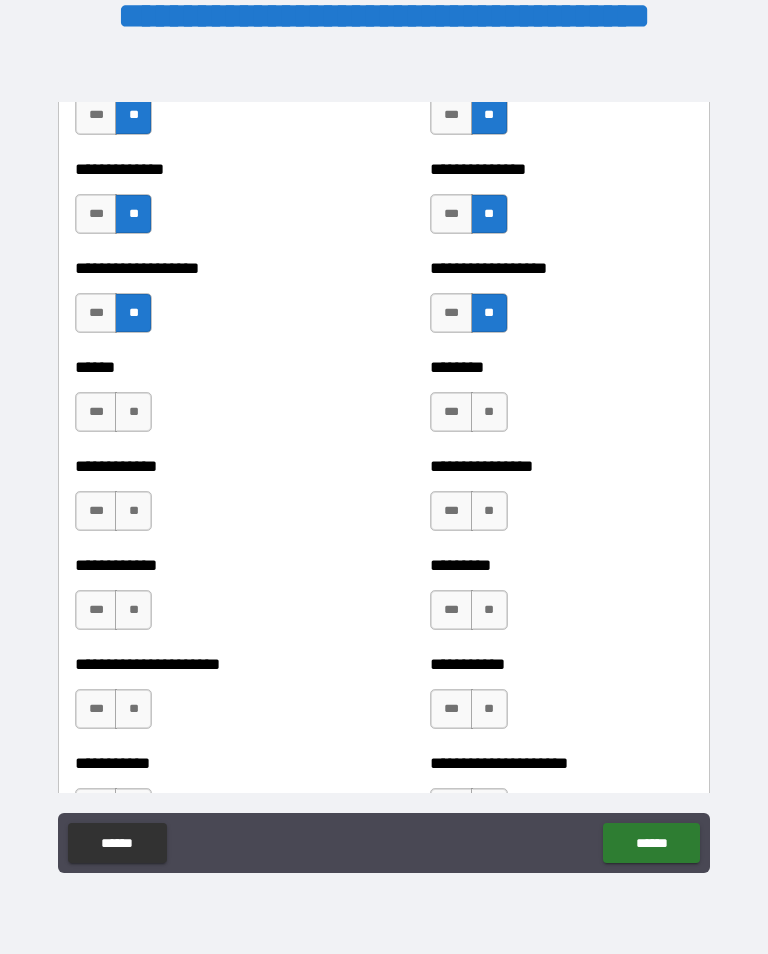 click on "**" at bounding box center [133, 412] 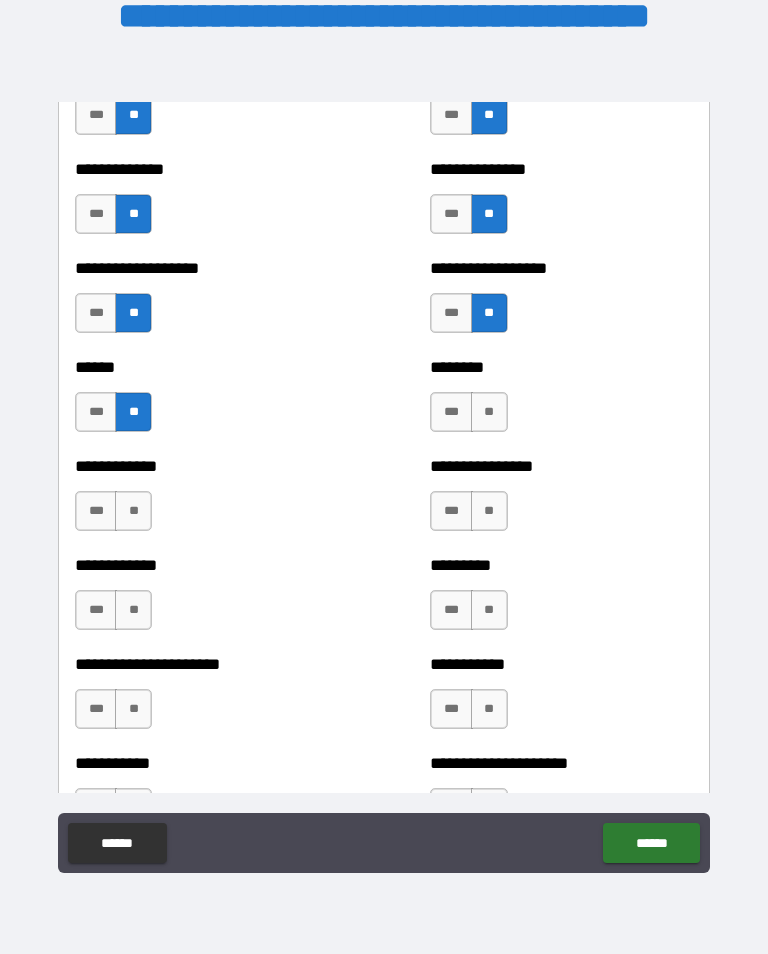 click on "**" at bounding box center (133, 511) 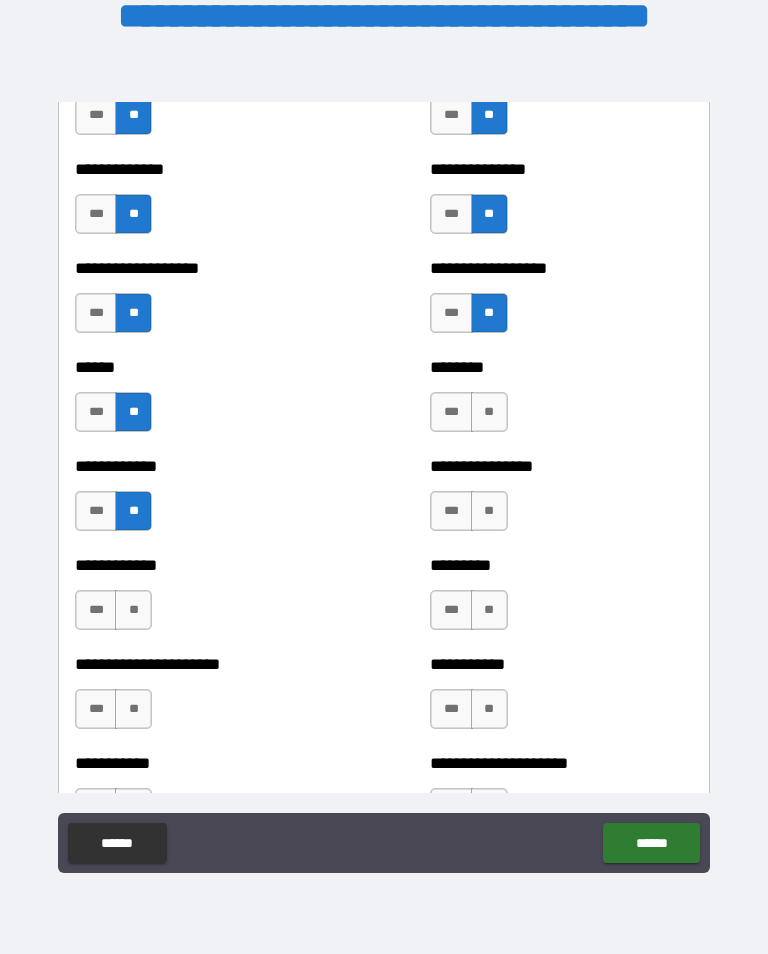 click on "**" at bounding box center [133, 610] 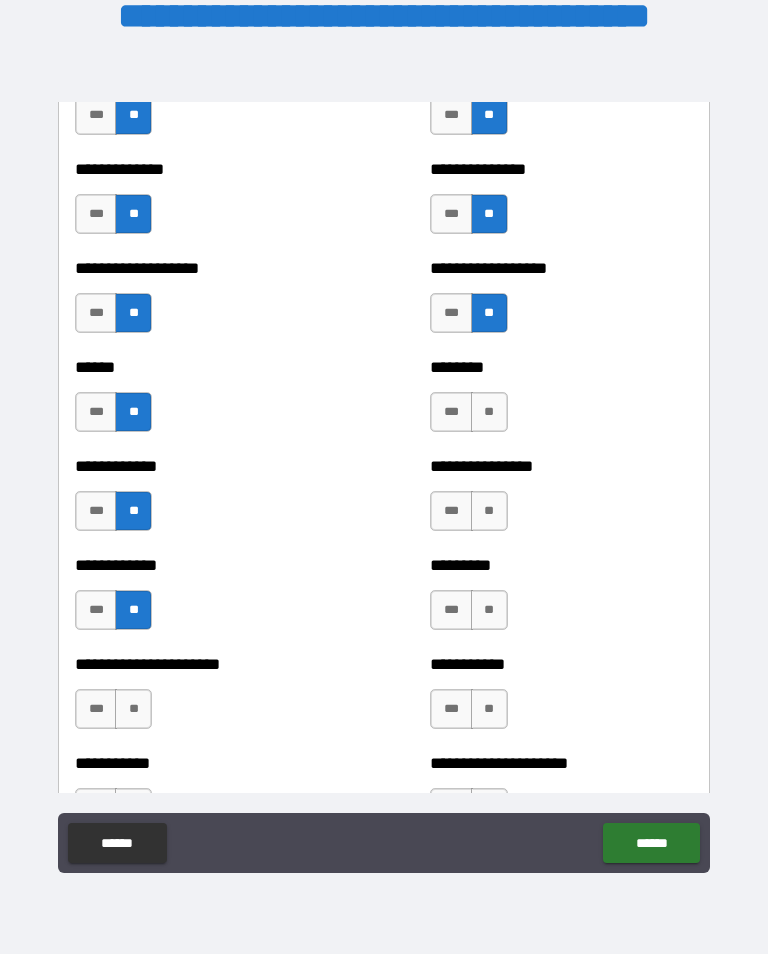 click on "**" at bounding box center (133, 709) 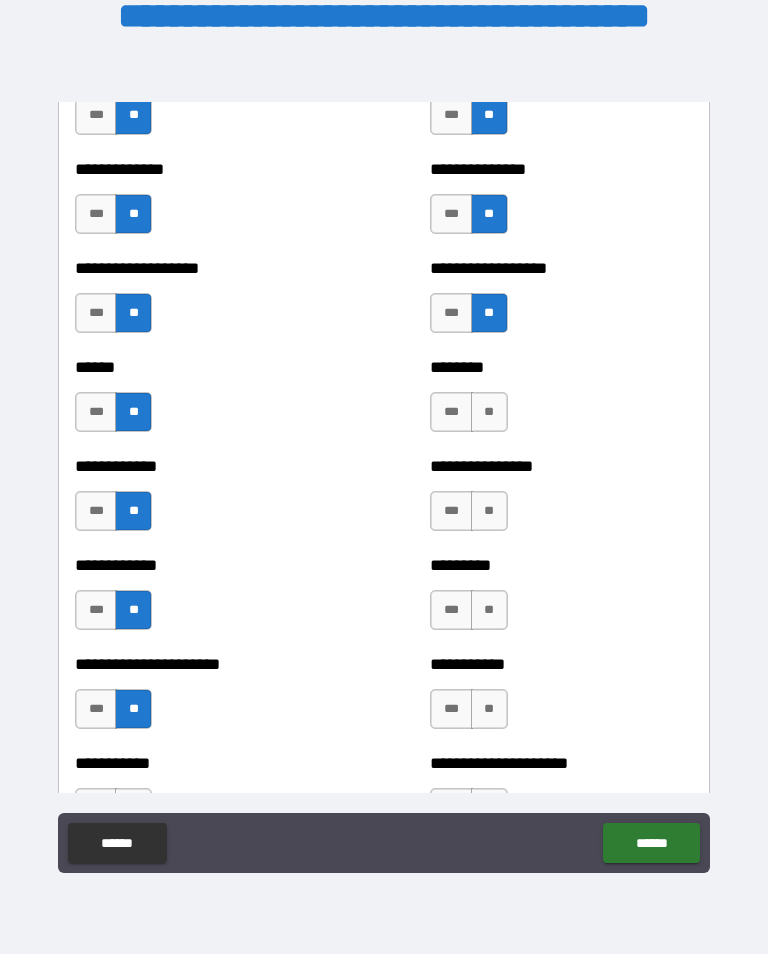 click on "**" at bounding box center [489, 412] 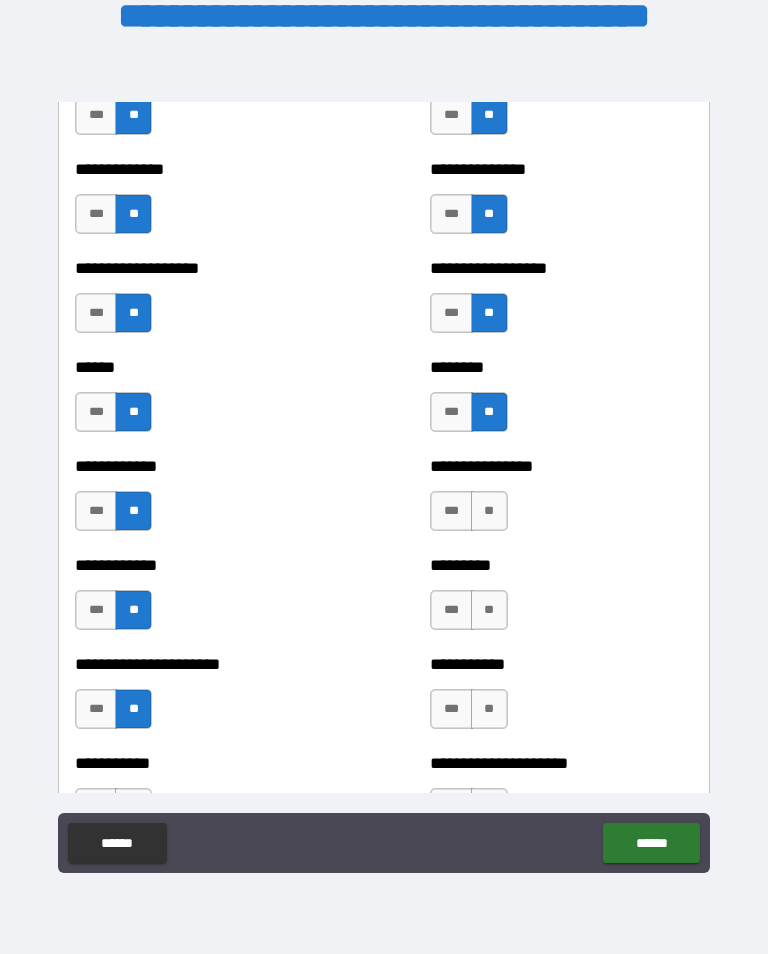click on "**" at bounding box center (489, 511) 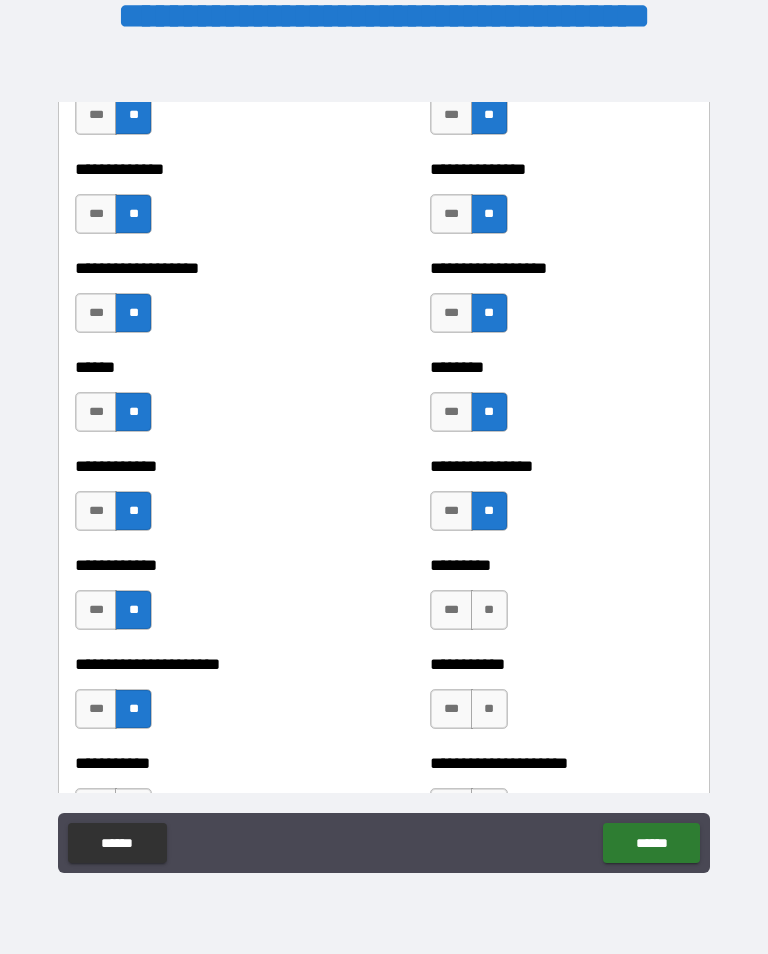 click on "**" at bounding box center (489, 610) 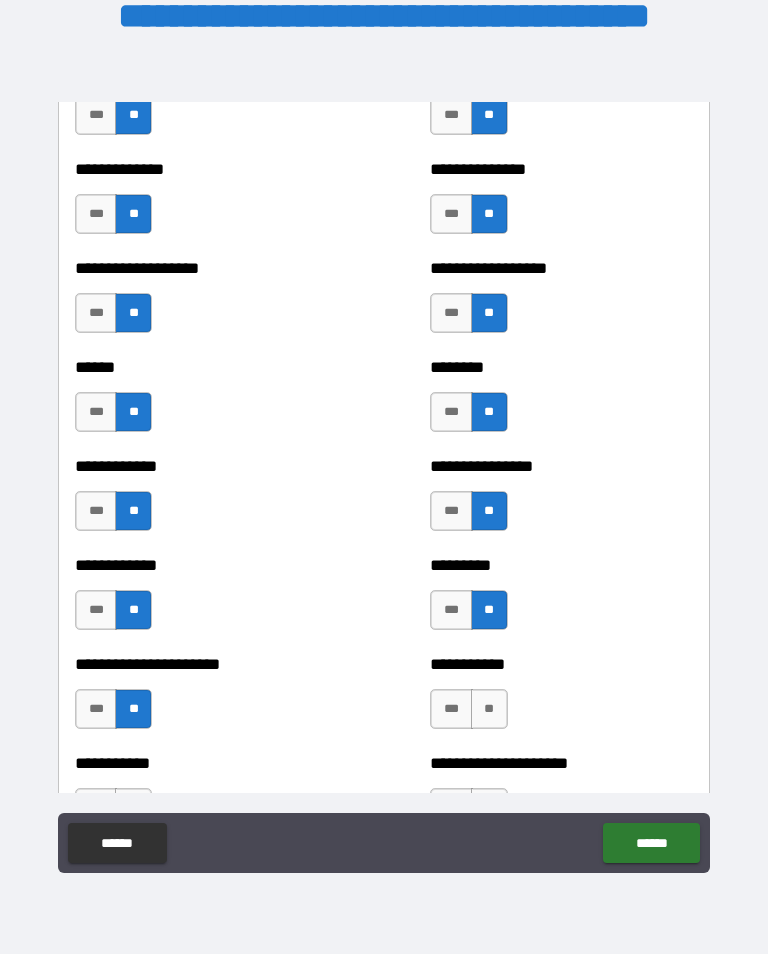 click on "**" at bounding box center [489, 709] 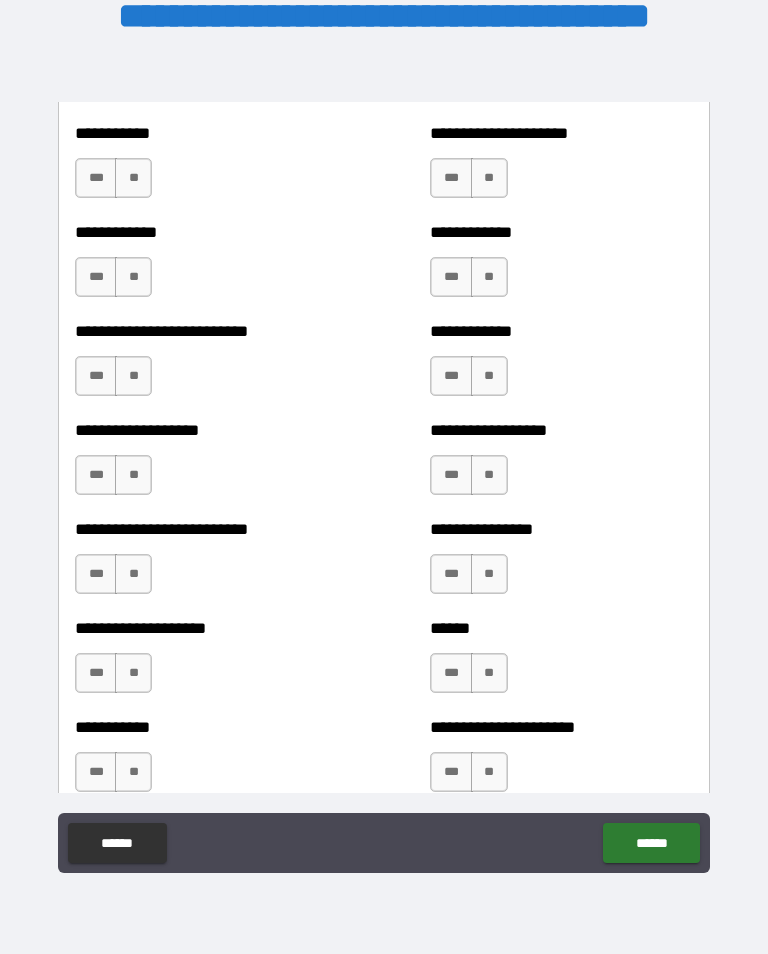 scroll, scrollTop: 5516, scrollLeft: 0, axis: vertical 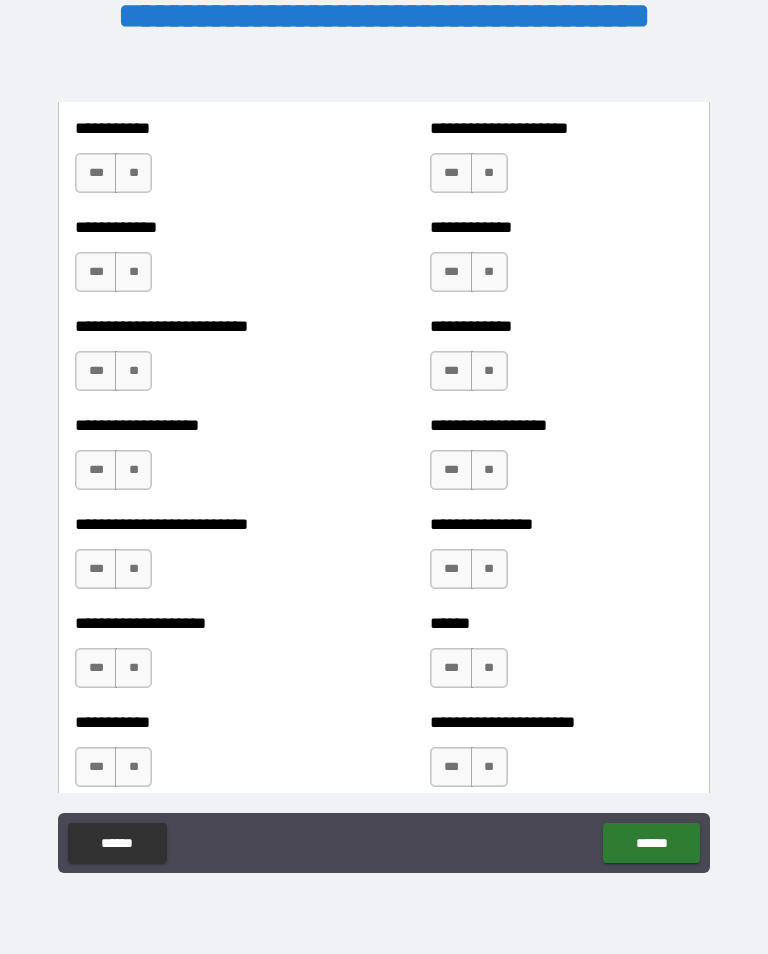 click on "**" at bounding box center [133, 173] 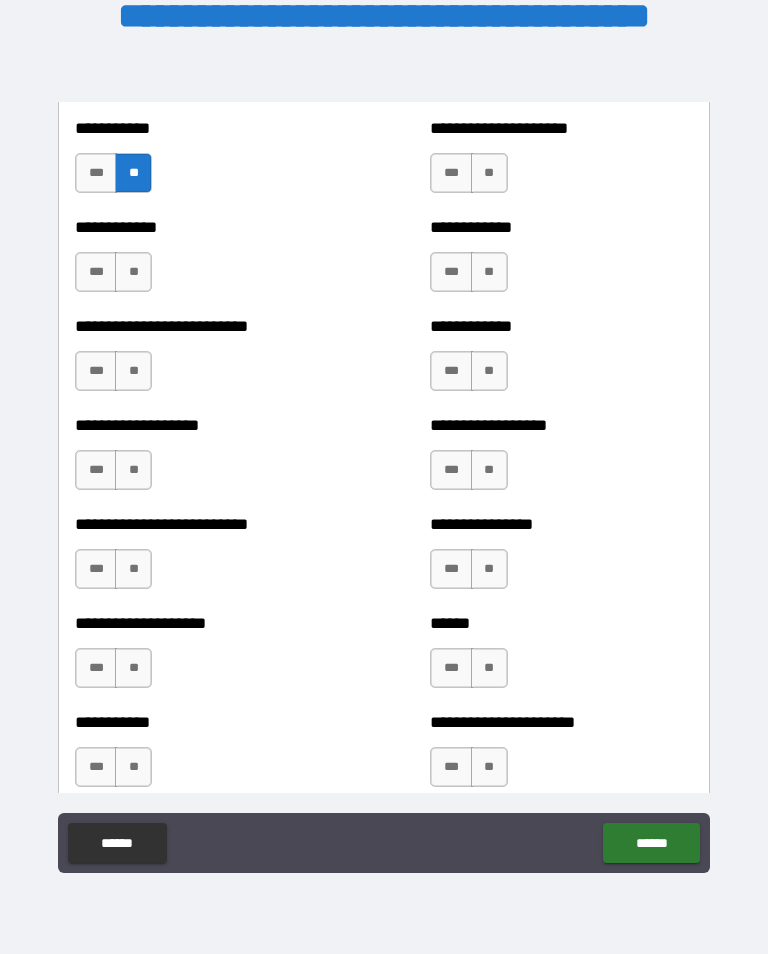 click on "**" at bounding box center (133, 272) 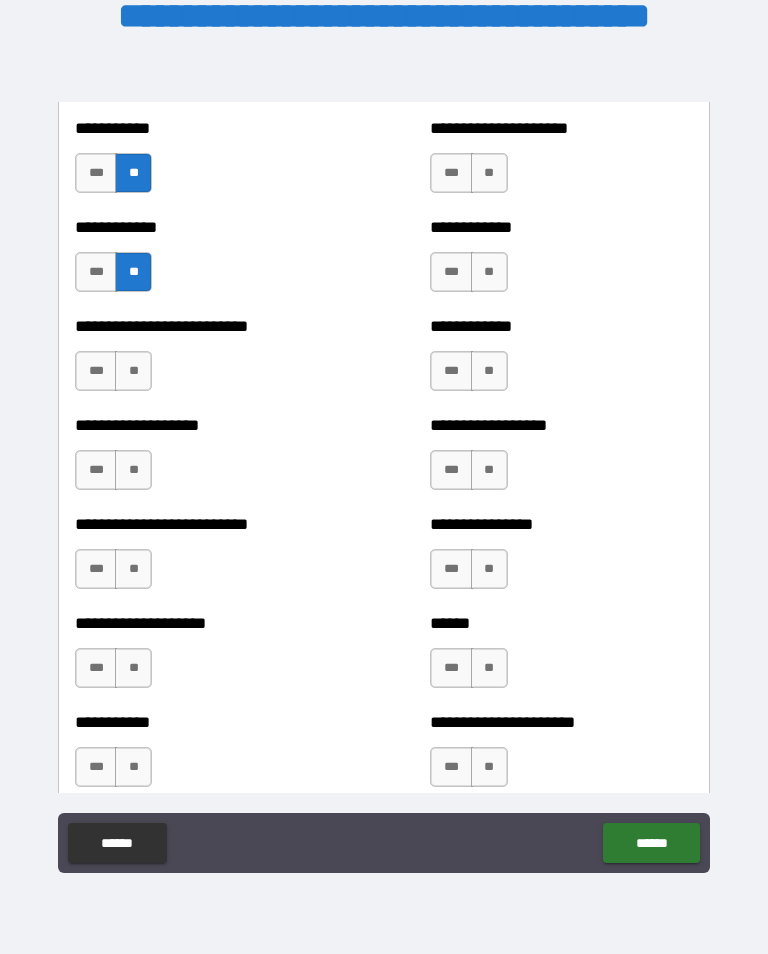 click on "**" at bounding box center [133, 371] 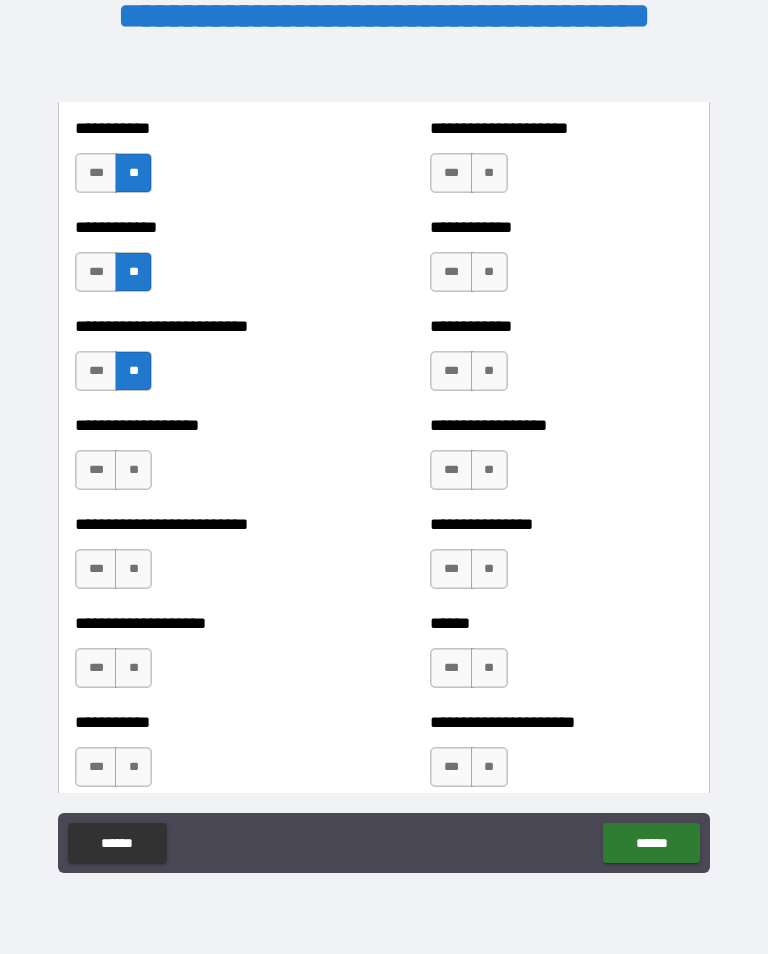 click on "**" at bounding box center [133, 470] 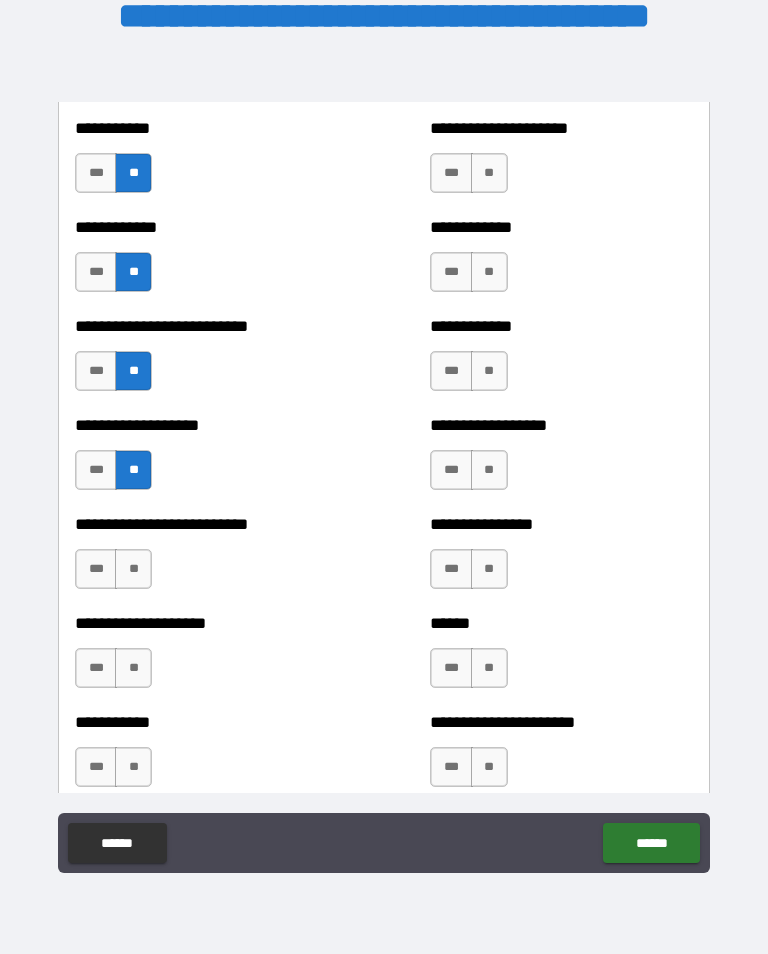 click on "**" at bounding box center (133, 569) 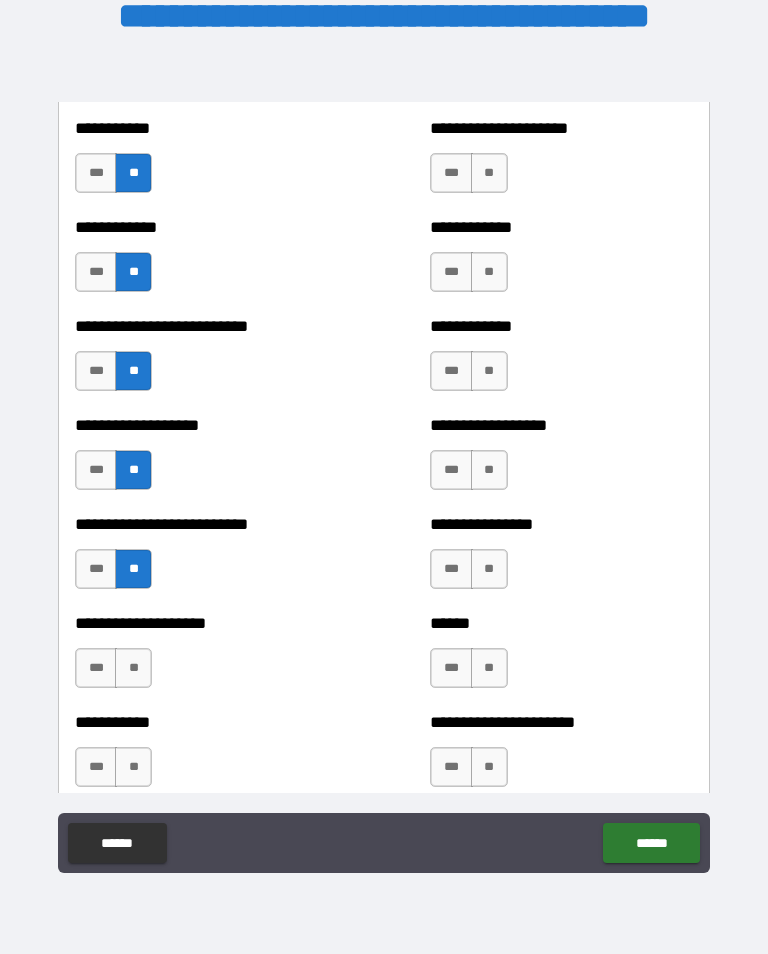 click on "**" at bounding box center [133, 668] 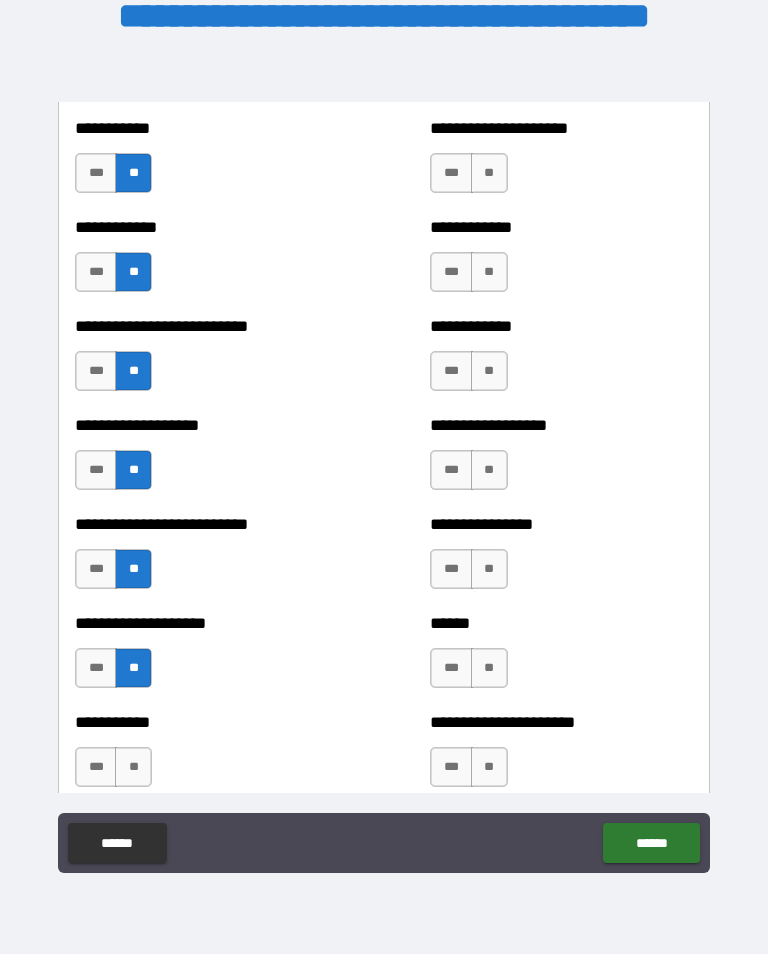 click on "**" at bounding box center (133, 767) 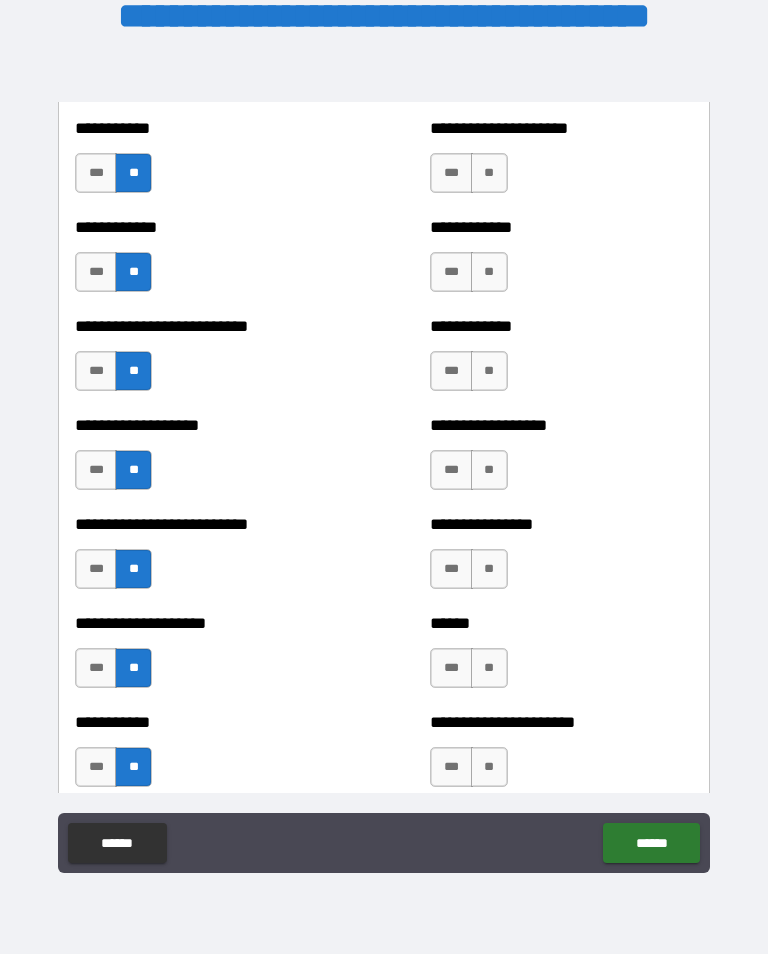 click on "**" at bounding box center (489, 173) 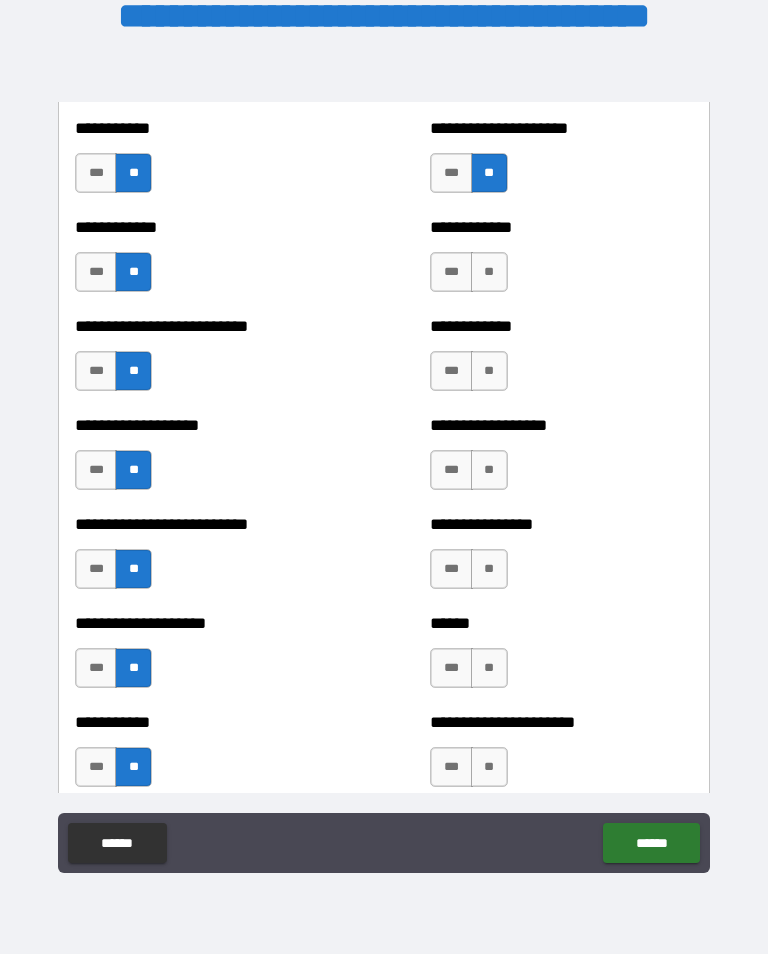 click on "**" at bounding box center [489, 272] 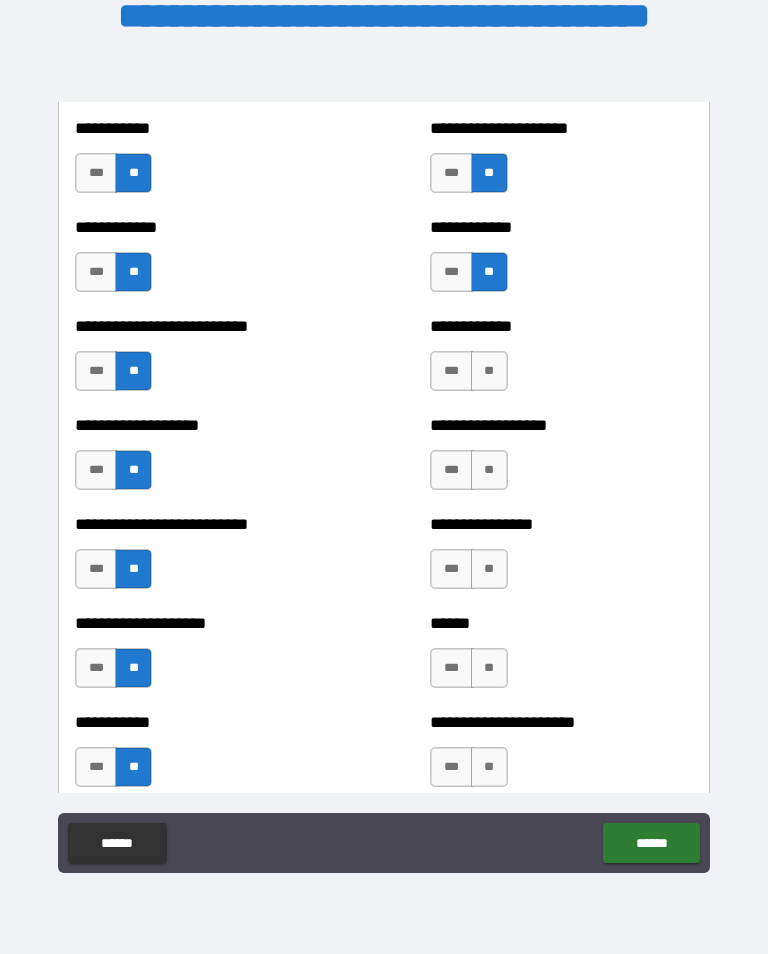 click on "**" at bounding box center [489, 371] 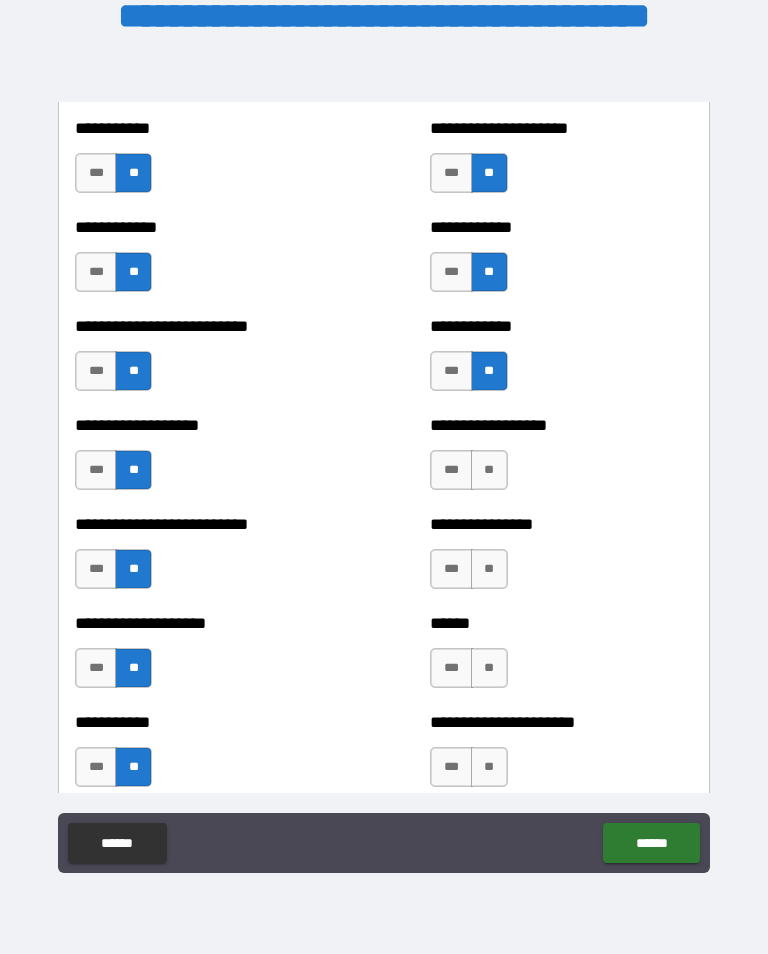 click on "**" at bounding box center (489, 470) 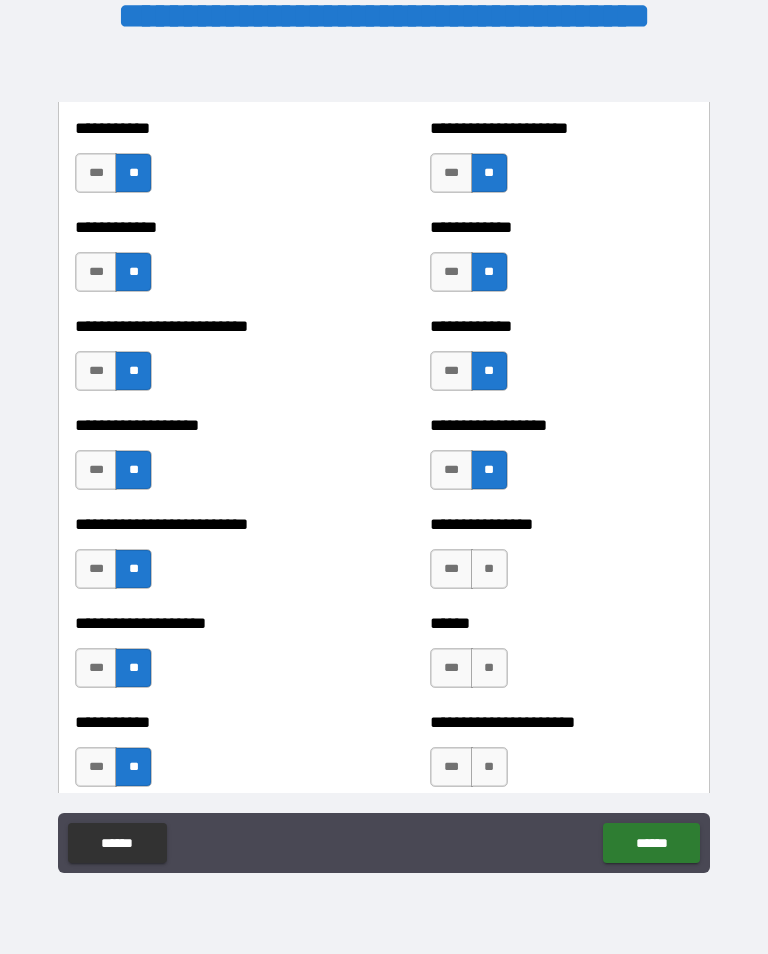 click on "**" at bounding box center (489, 569) 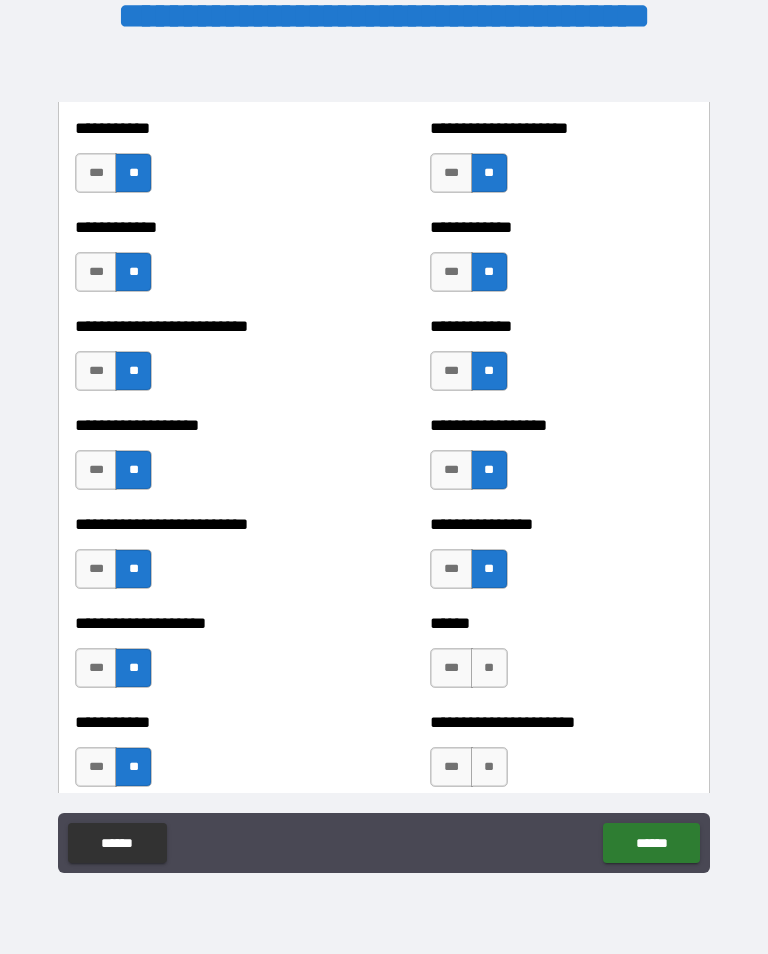 click on "**" at bounding box center [489, 668] 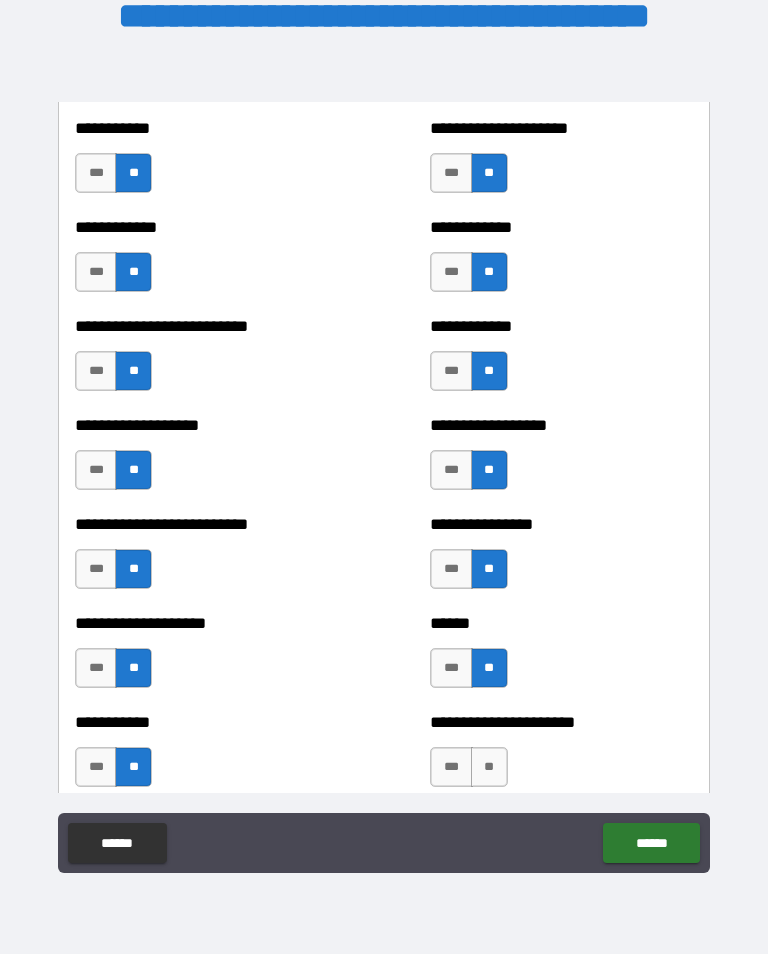 click on "**" at bounding box center [489, 767] 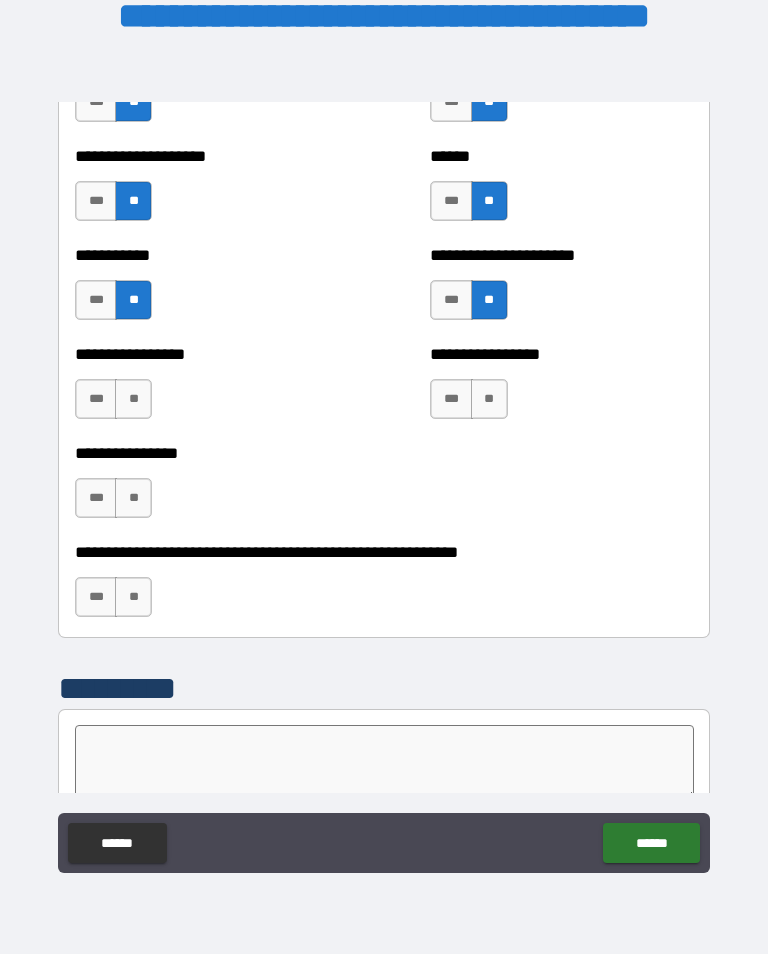 scroll, scrollTop: 5983, scrollLeft: 0, axis: vertical 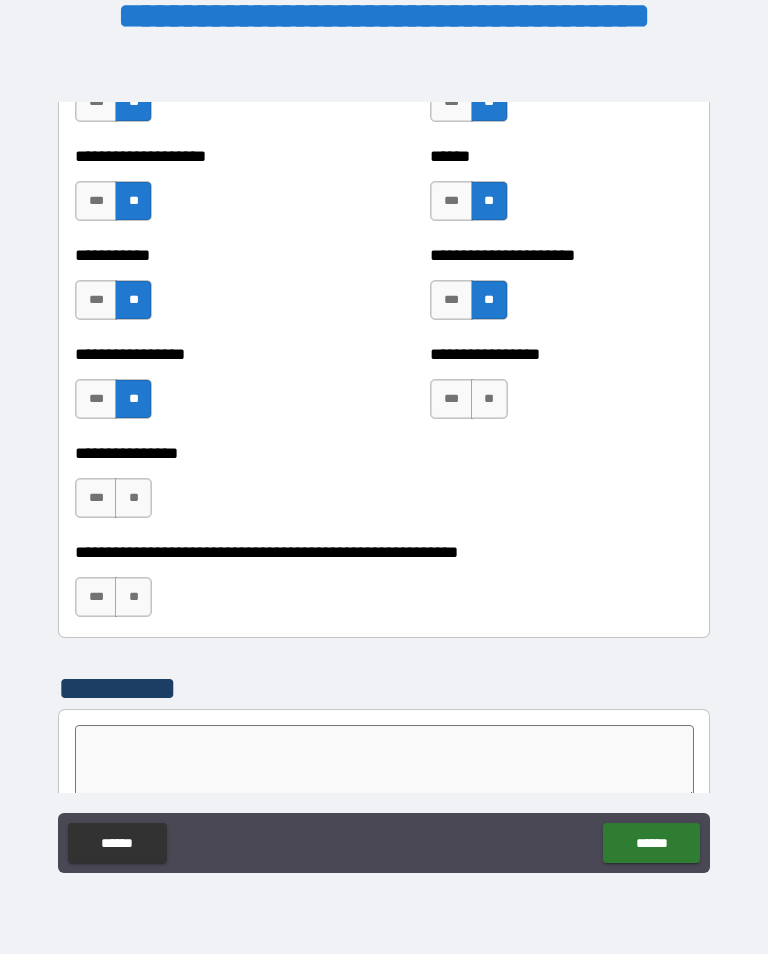 click on "**" at bounding box center (133, 498) 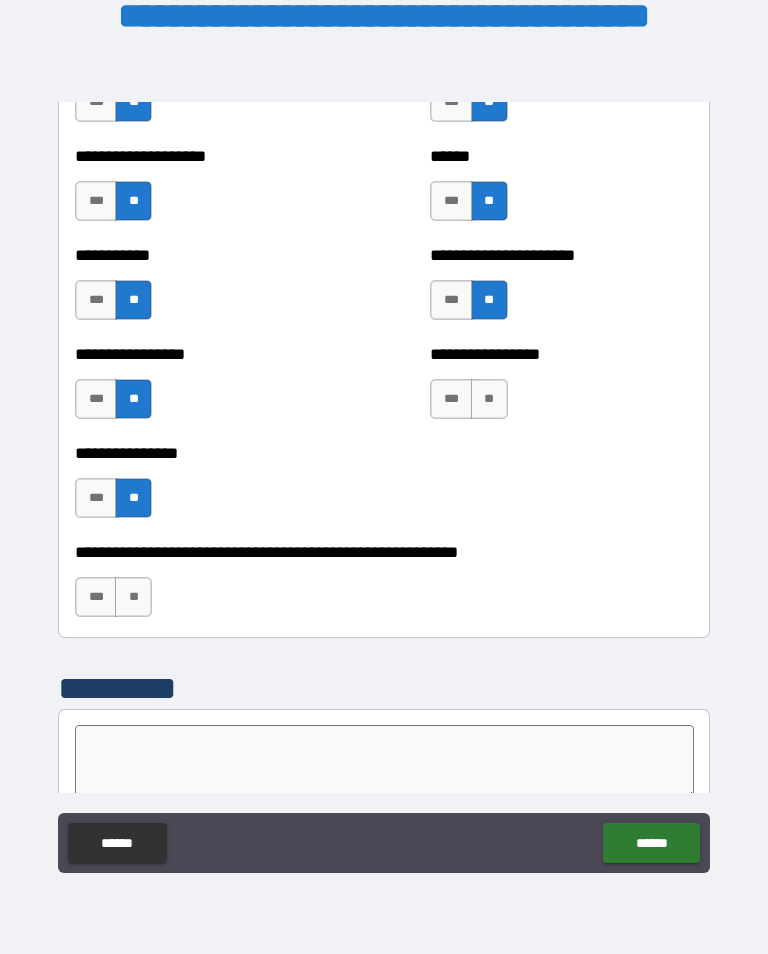 click on "**" at bounding box center [133, 597] 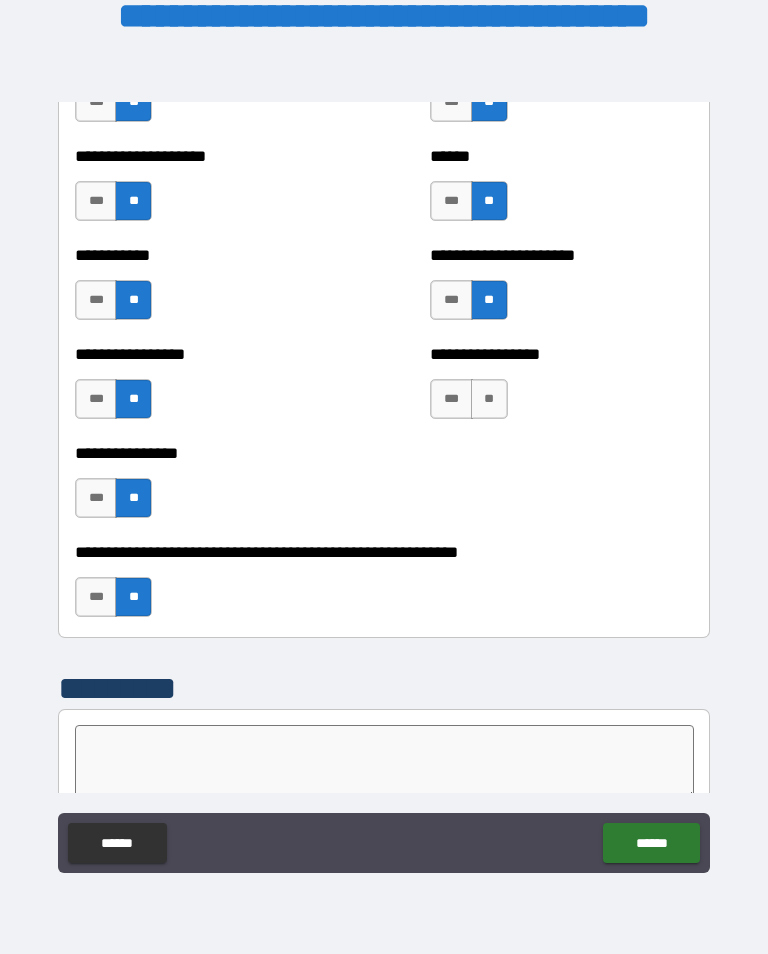 click on "**" at bounding box center (489, 399) 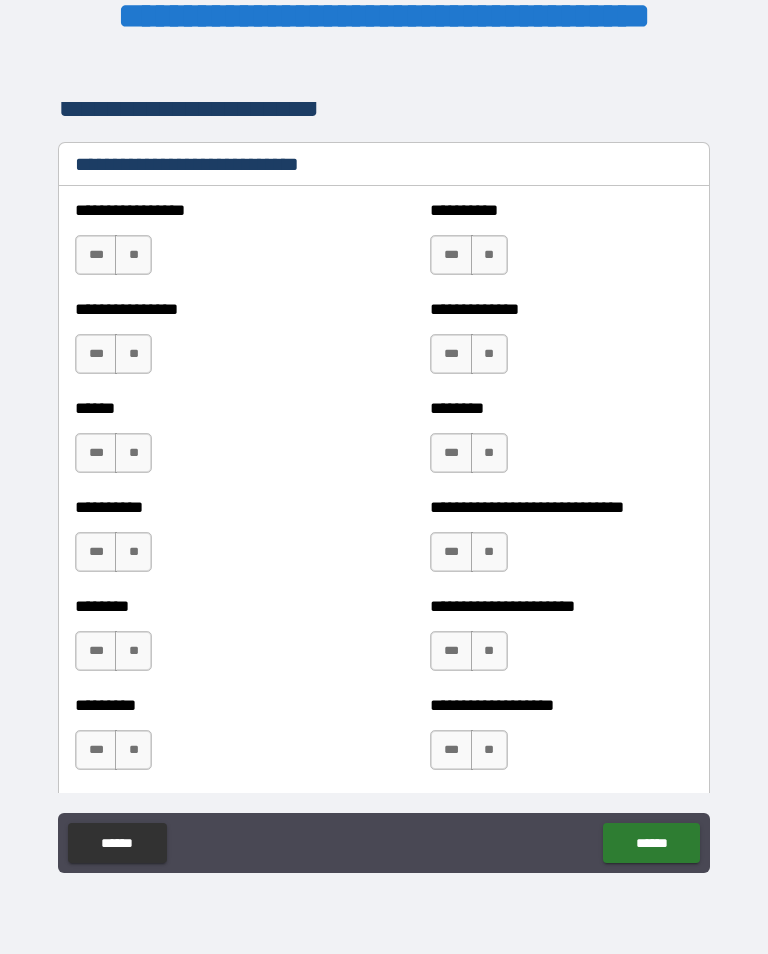 scroll, scrollTop: 6743, scrollLeft: 0, axis: vertical 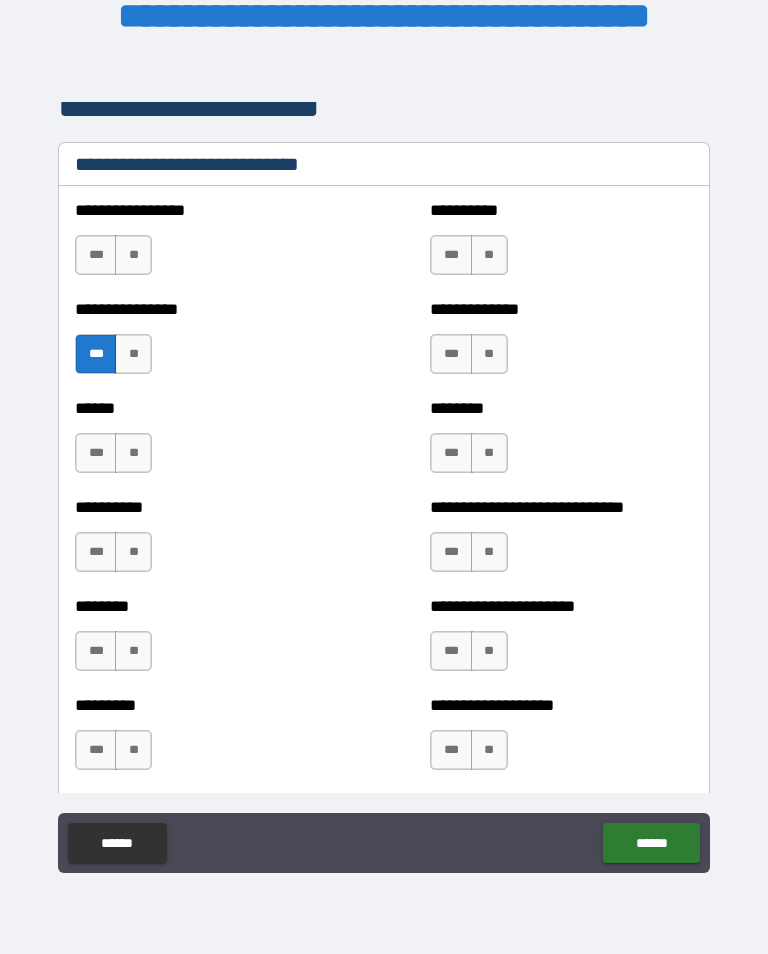 click on "***" at bounding box center (96, 453) 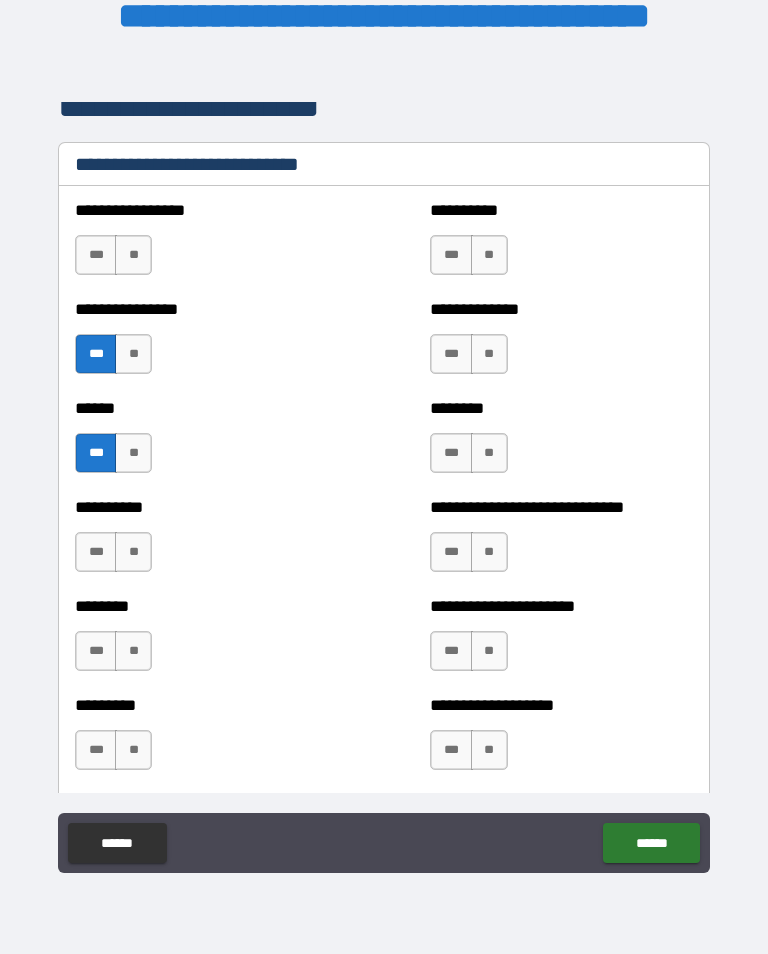 click on "**" at bounding box center (133, 651) 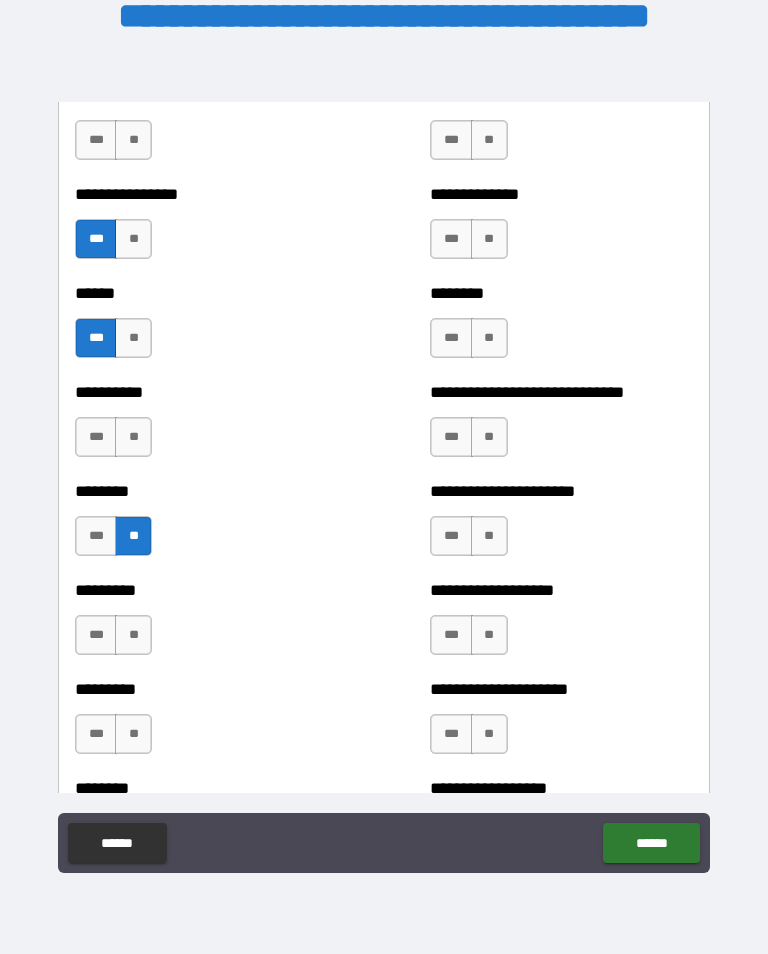 scroll, scrollTop: 6883, scrollLeft: 0, axis: vertical 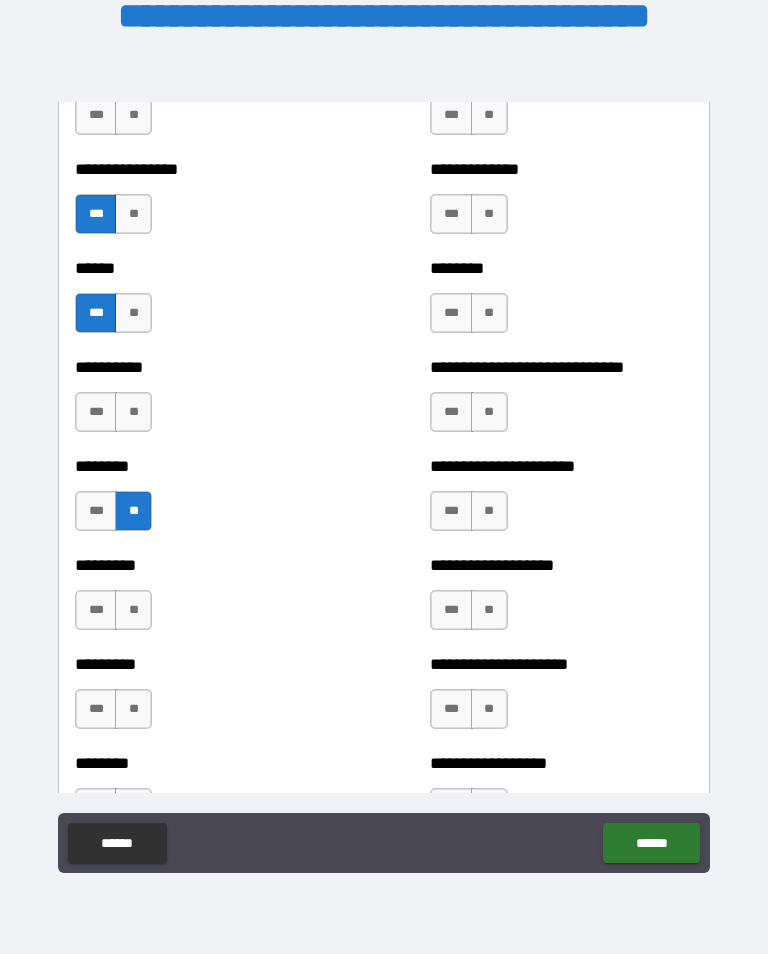 click on "**" at bounding box center (133, 610) 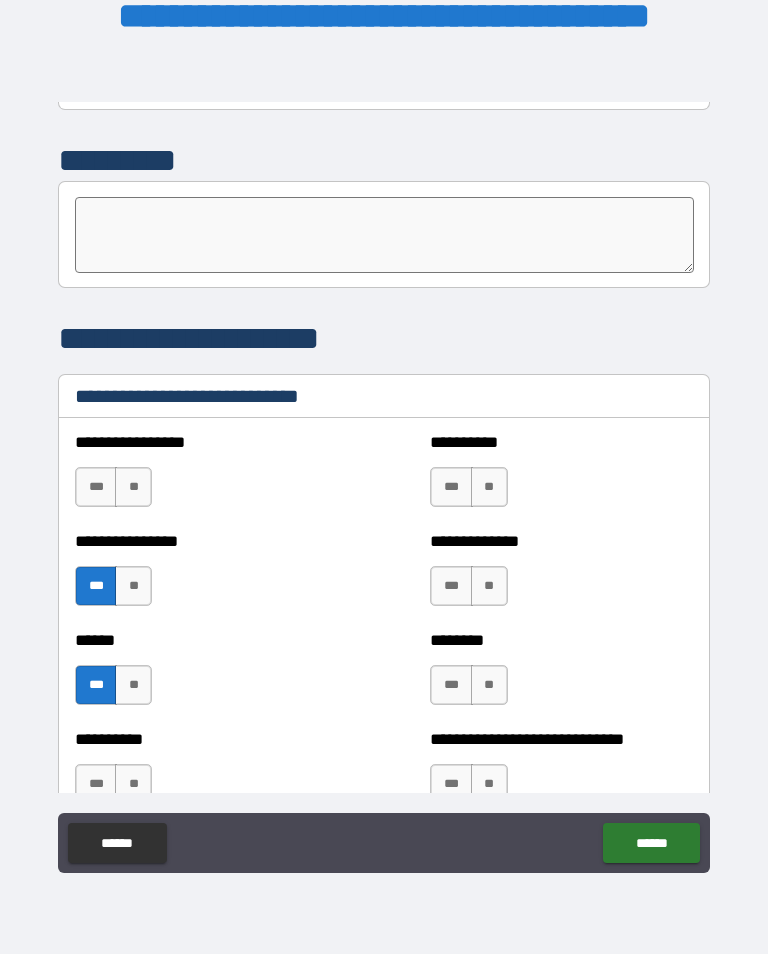 scroll, scrollTop: 6509, scrollLeft: 0, axis: vertical 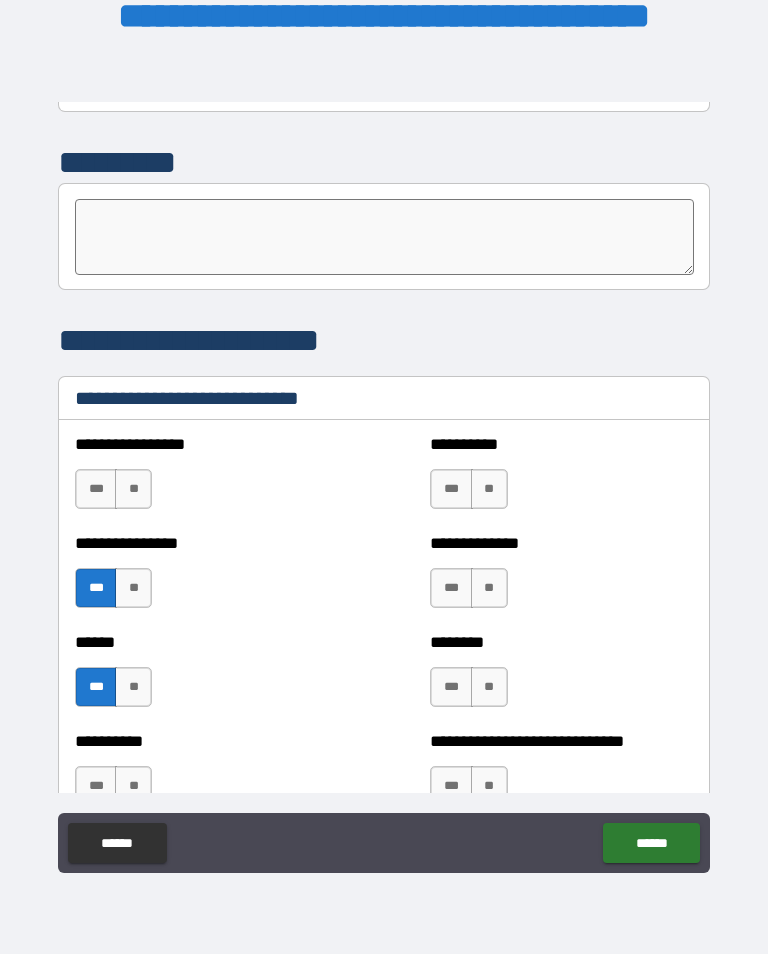 click on "***" at bounding box center [451, 489] 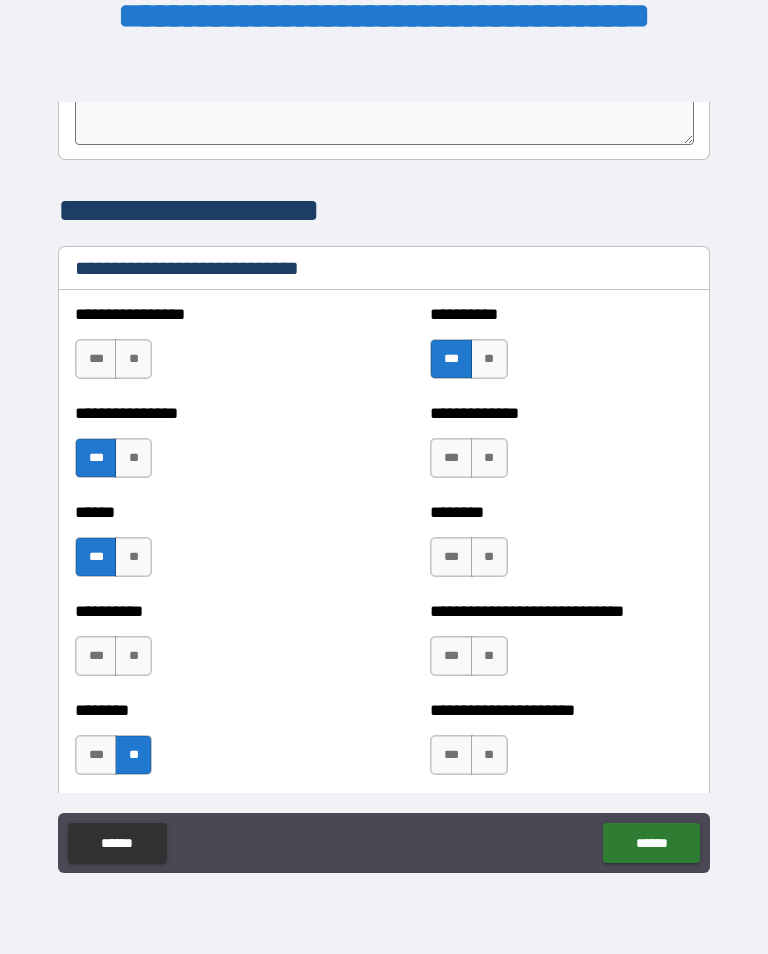 scroll, scrollTop: 6669, scrollLeft: 0, axis: vertical 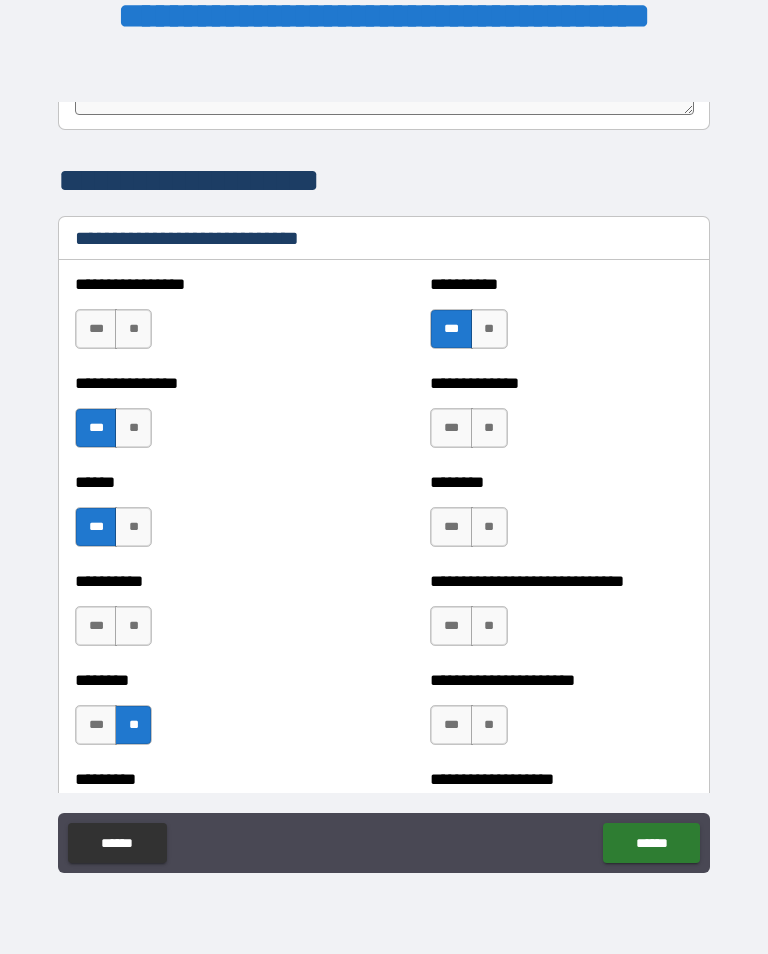 click on "***" at bounding box center (451, 428) 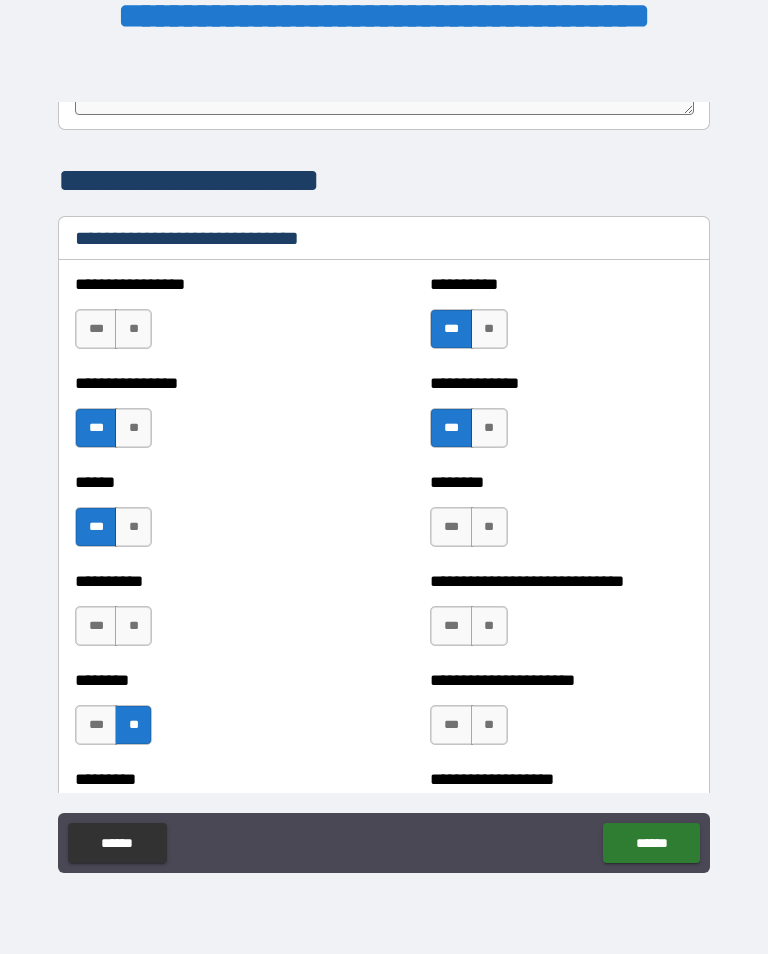 click on "***" at bounding box center (451, 527) 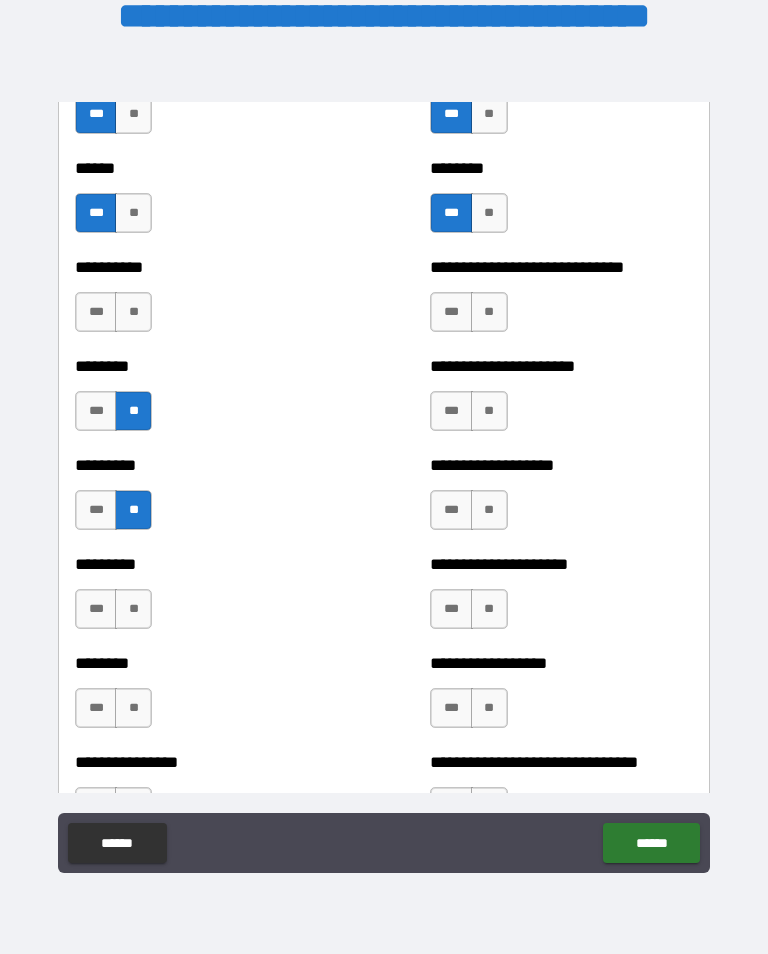 scroll, scrollTop: 6983, scrollLeft: 0, axis: vertical 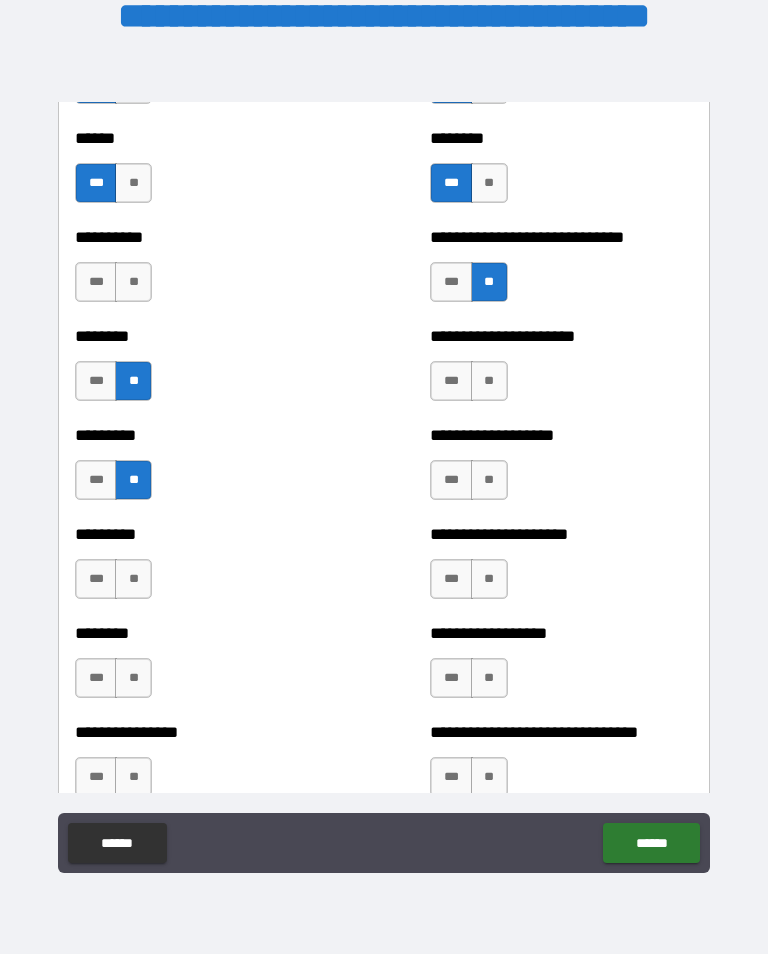 click on "***" at bounding box center [451, 381] 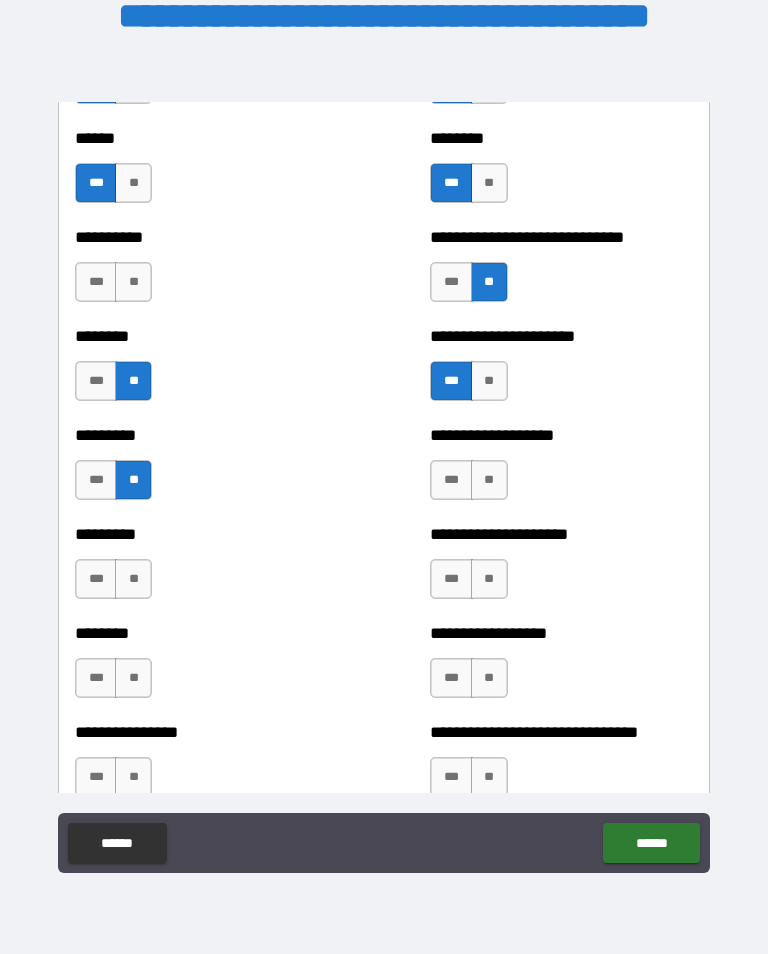 click on "**" at bounding box center [489, 480] 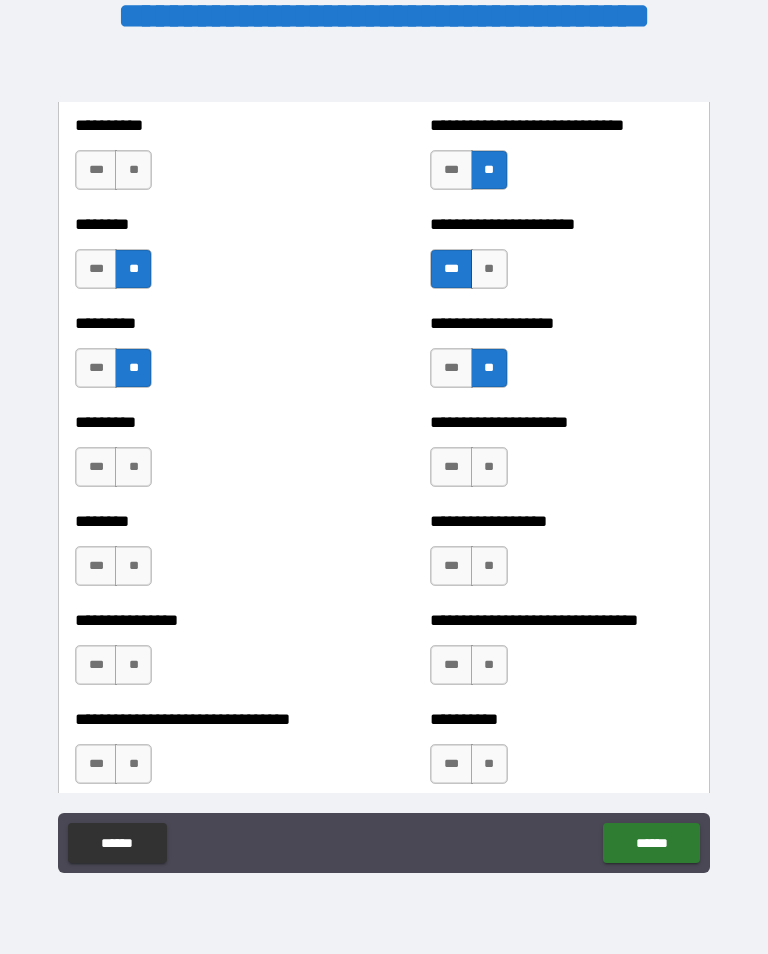scroll, scrollTop: 7125, scrollLeft: 0, axis: vertical 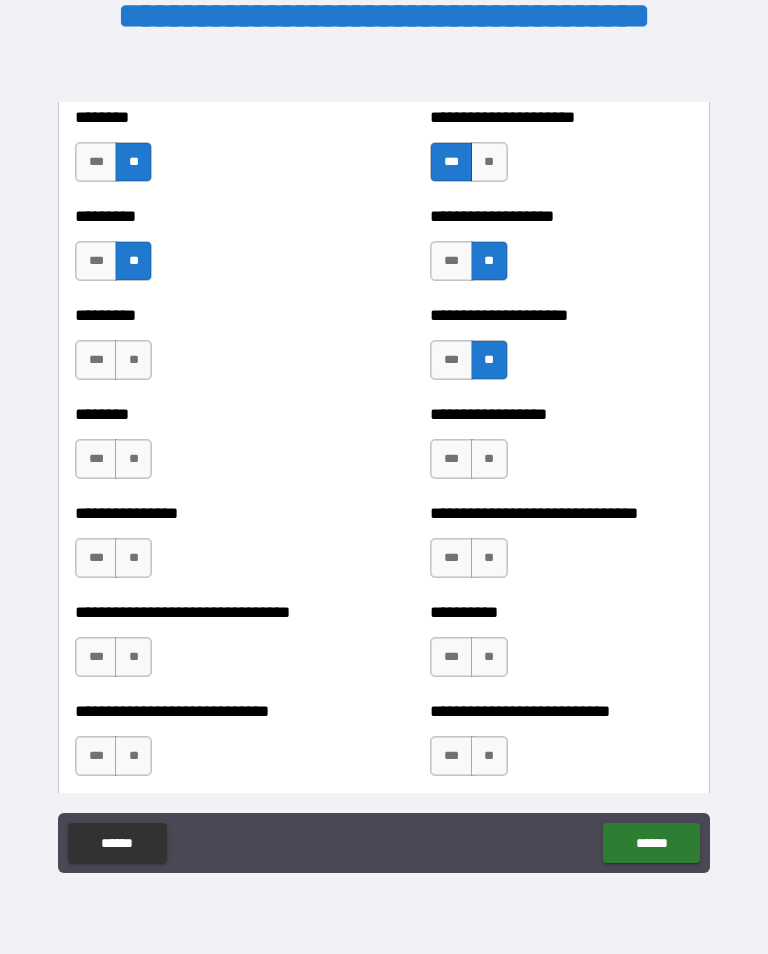 click on "**" at bounding box center [489, 459] 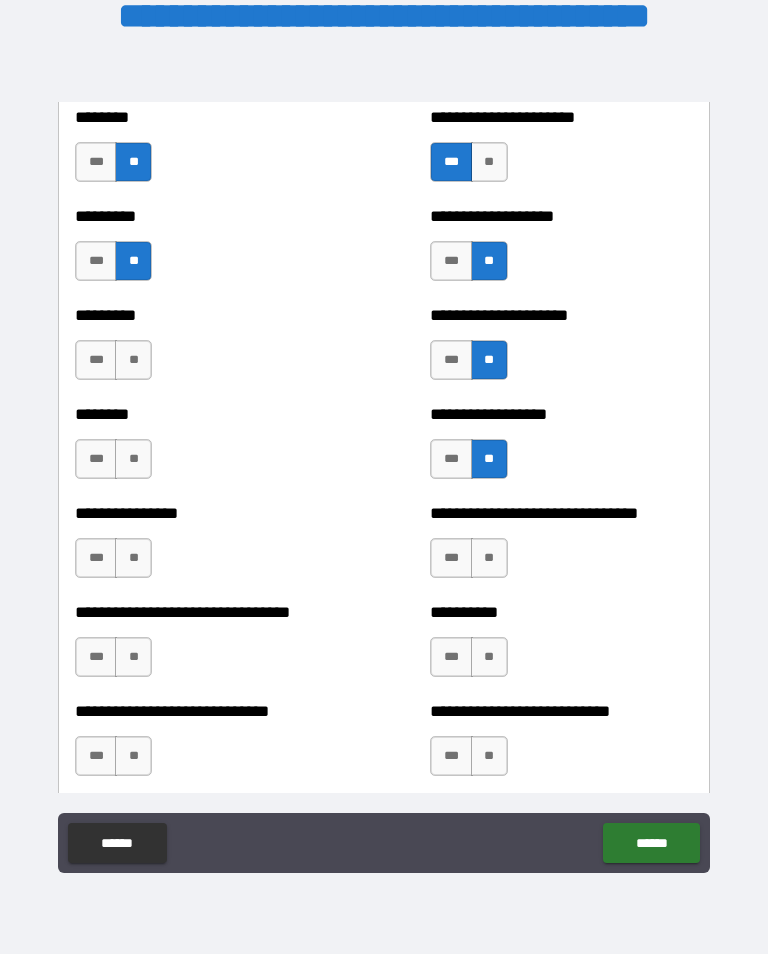 click on "**" at bounding box center [489, 558] 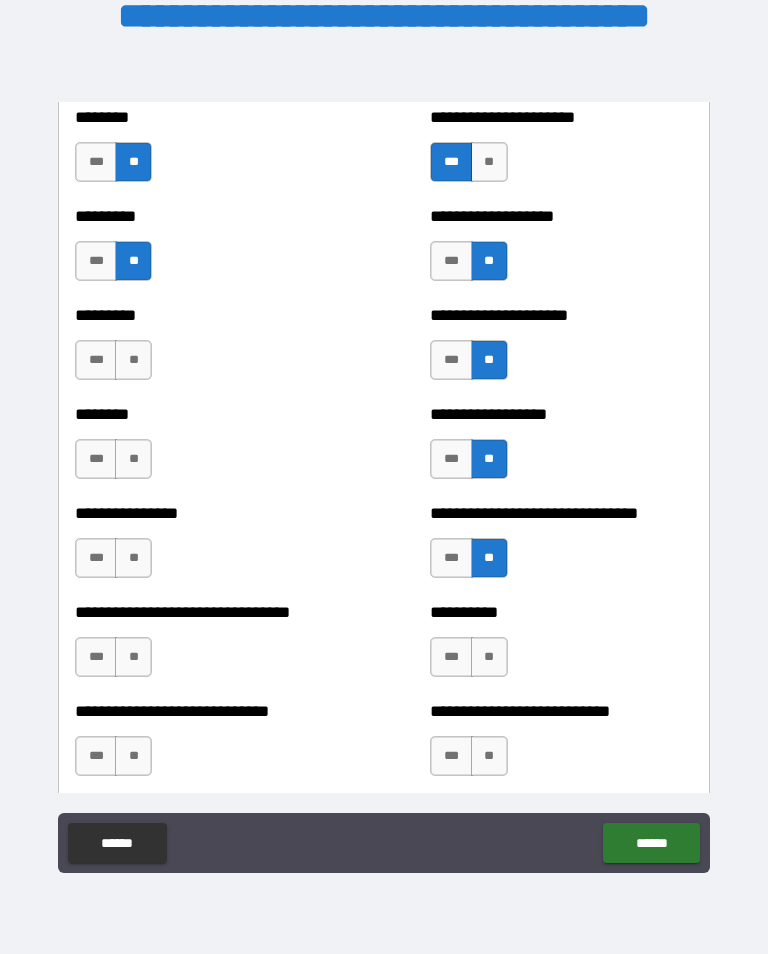 click on "**" at bounding box center [489, 657] 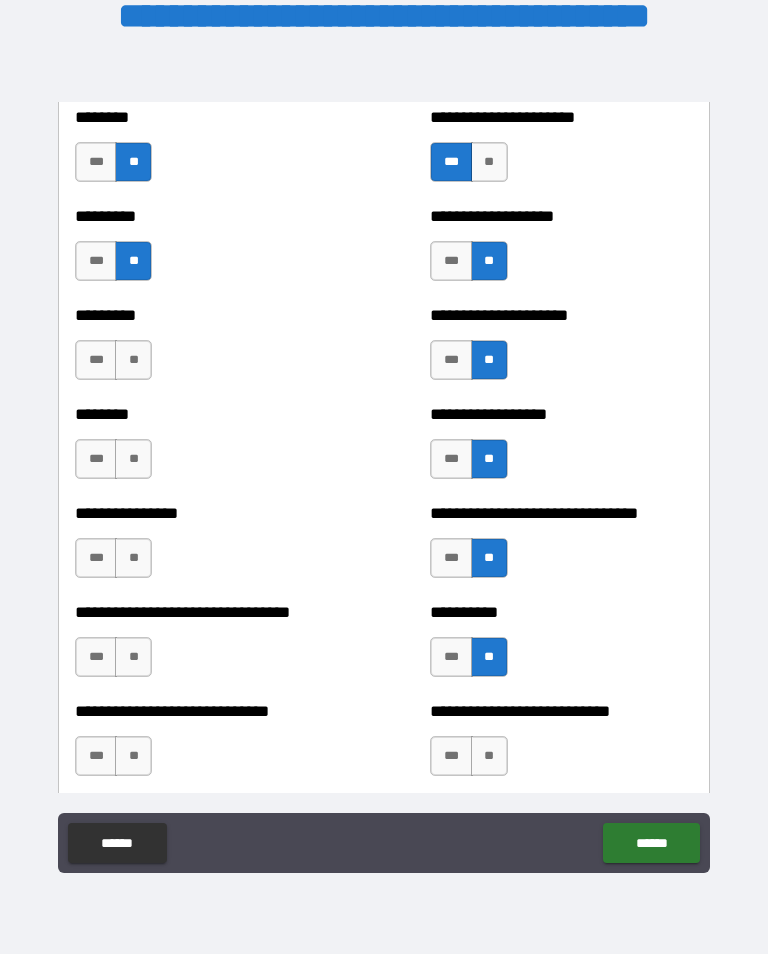 click on "**" at bounding box center (133, 558) 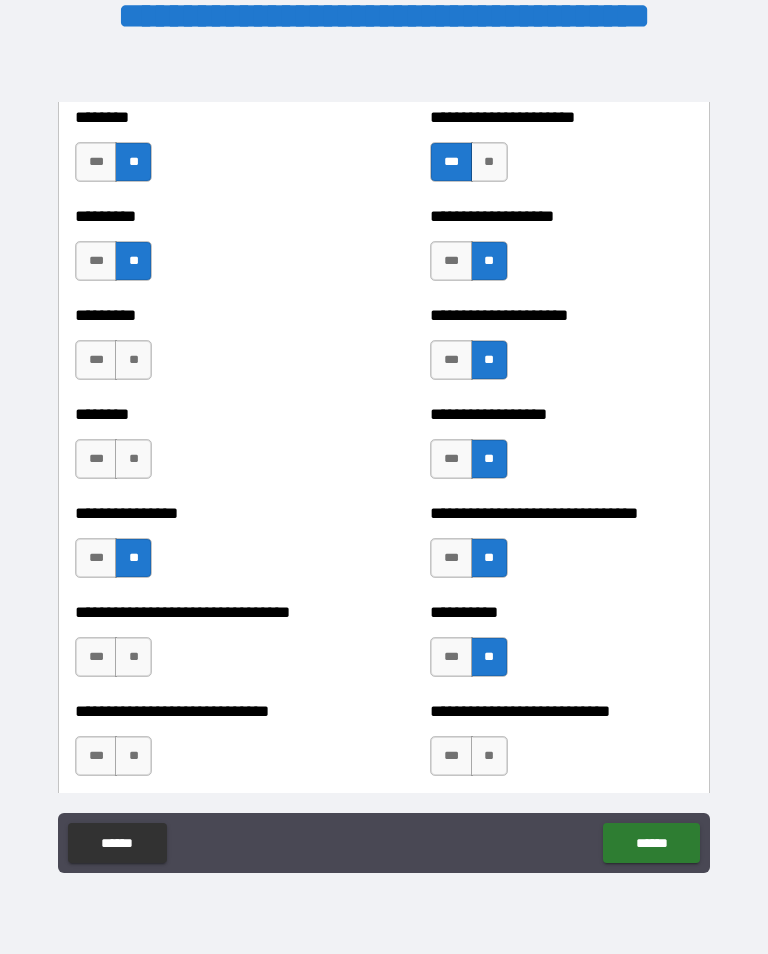 click on "***" at bounding box center (96, 558) 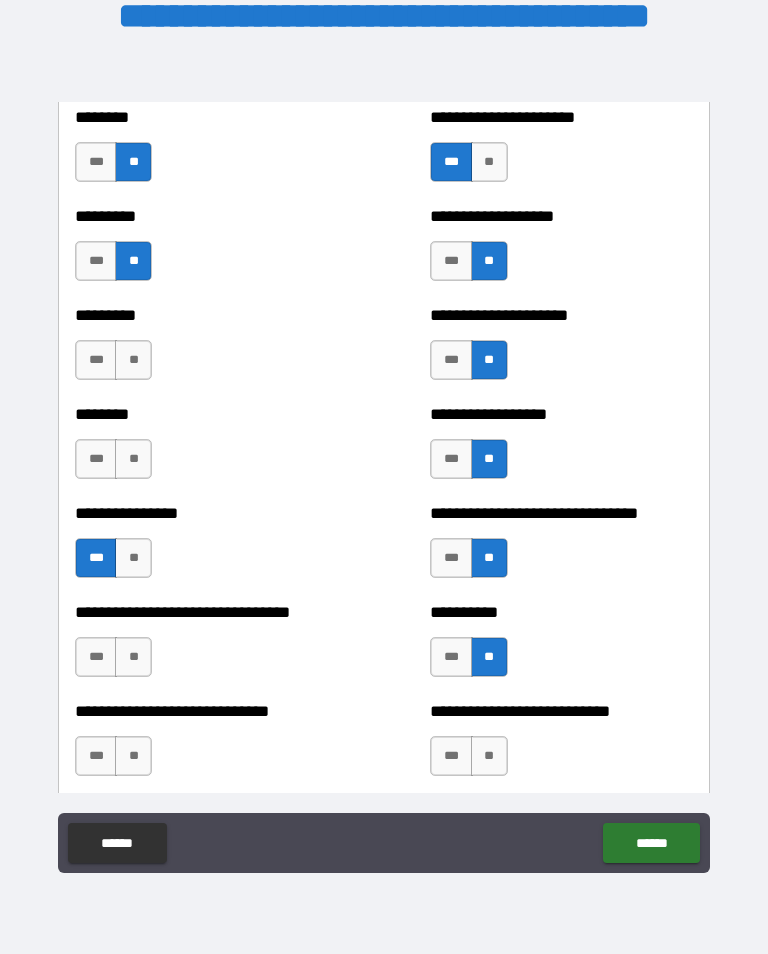 click on "**" at bounding box center [133, 459] 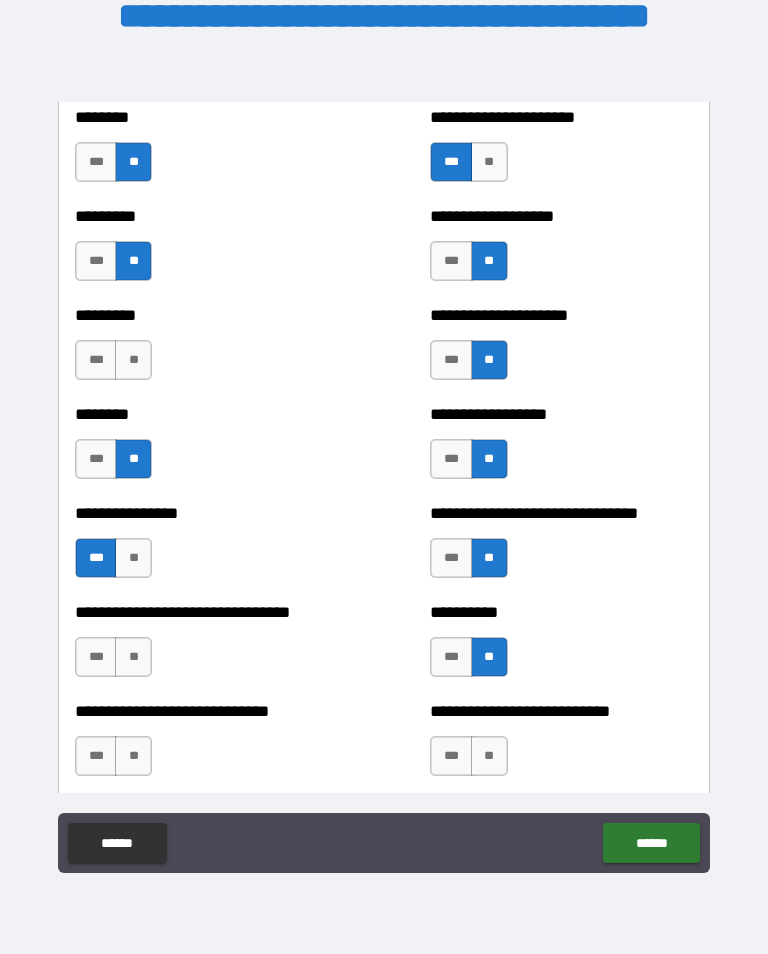 click on "**" at bounding box center (133, 360) 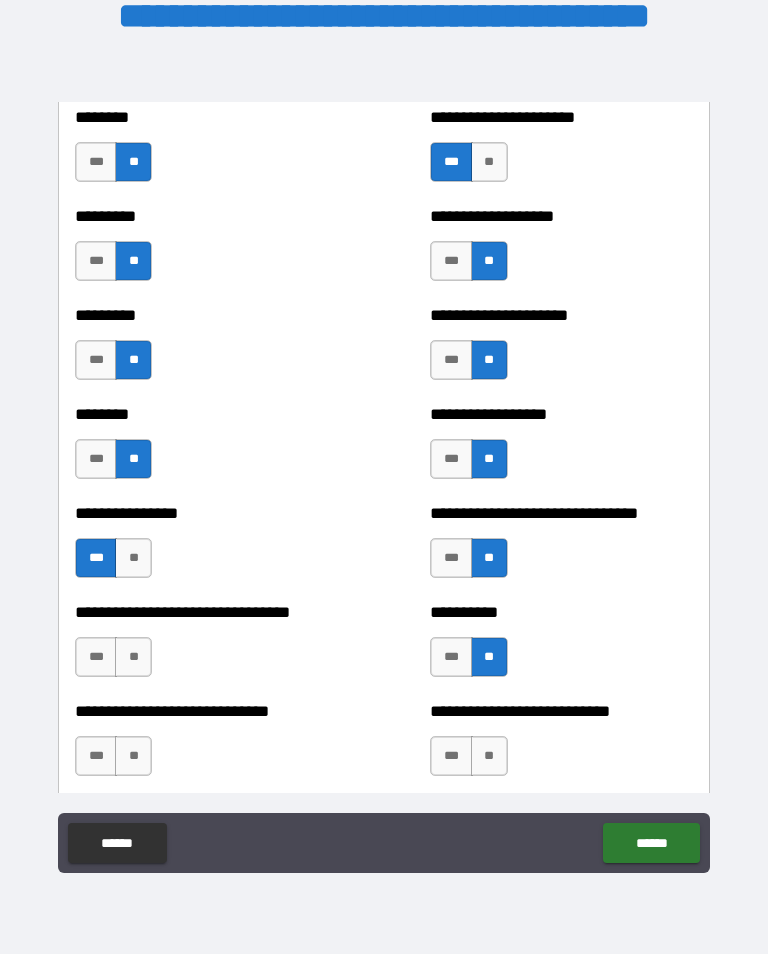 click on "**" at bounding box center [133, 657] 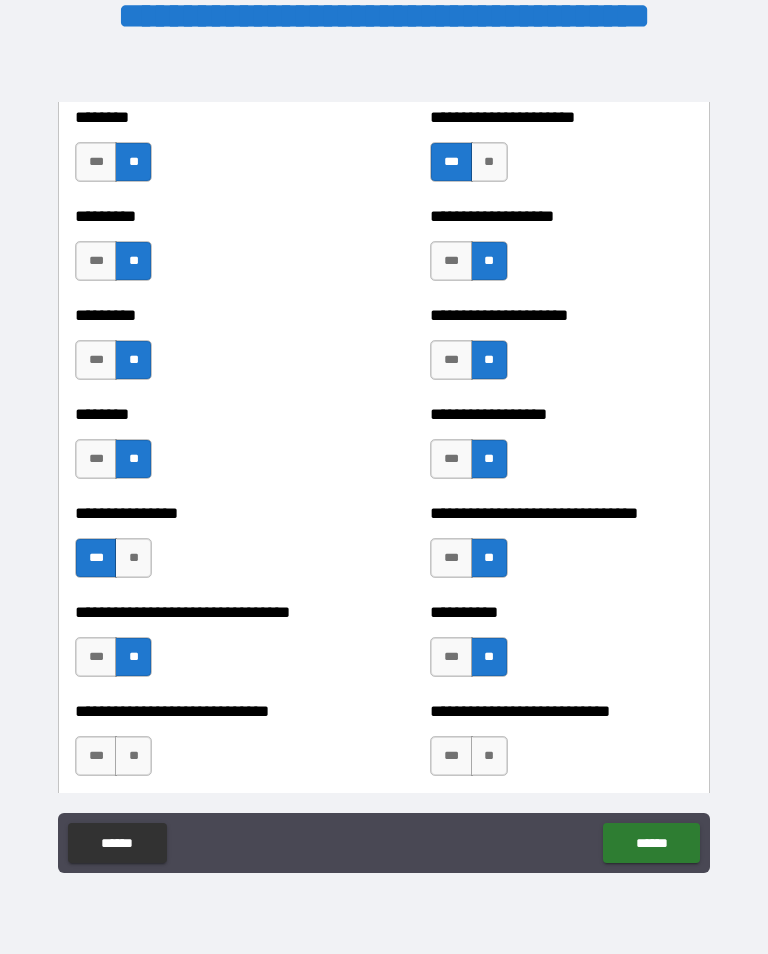 click on "**" at bounding box center (133, 756) 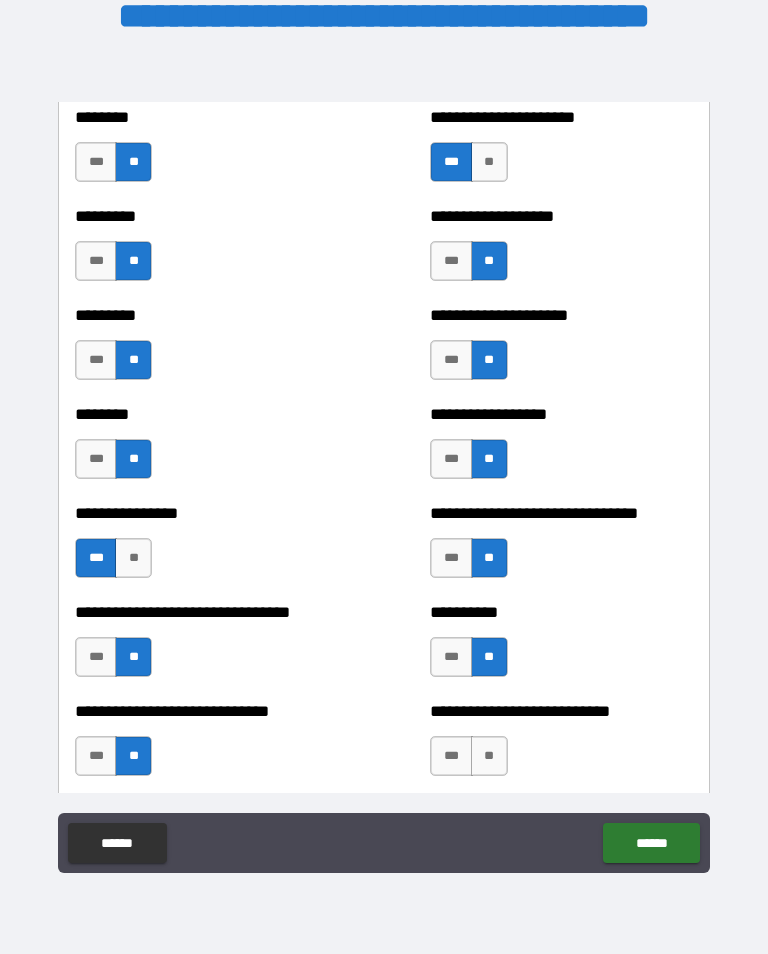 click on "**********" at bounding box center (384, 548) 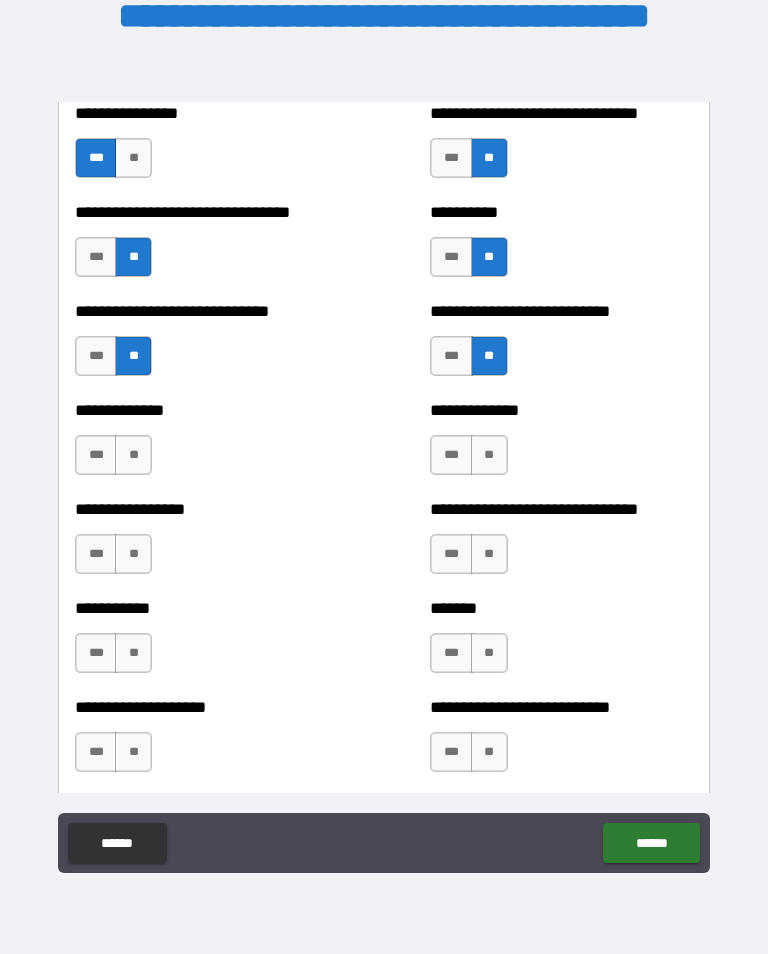 scroll, scrollTop: 7648, scrollLeft: 0, axis: vertical 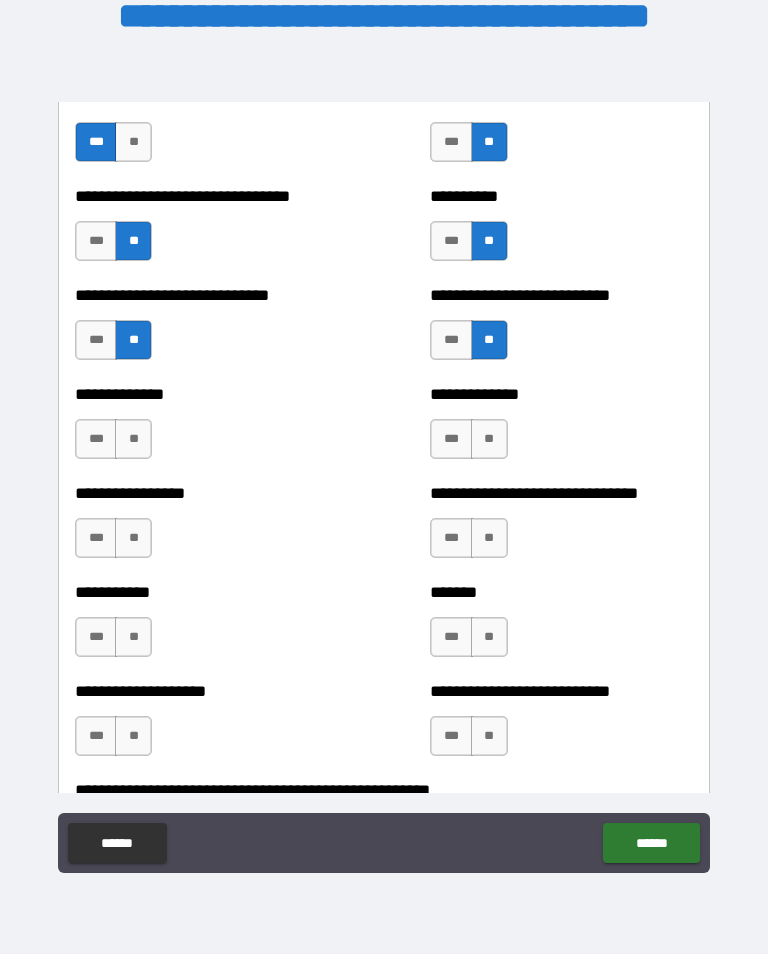 click on "**" at bounding box center (133, 439) 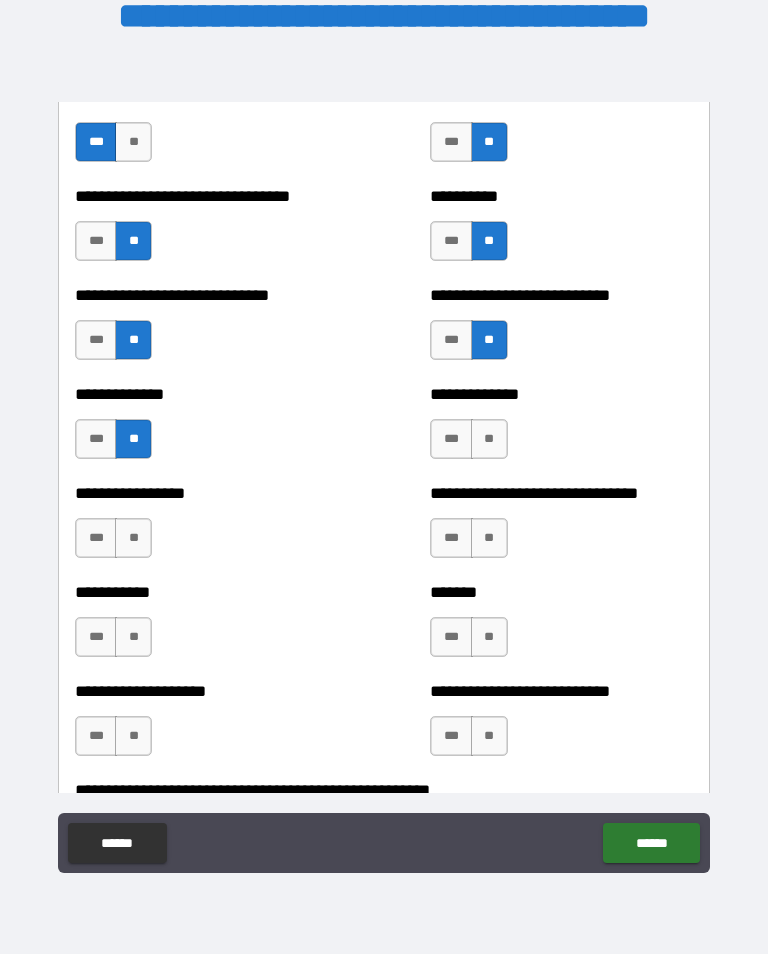 click on "**" at bounding box center [133, 538] 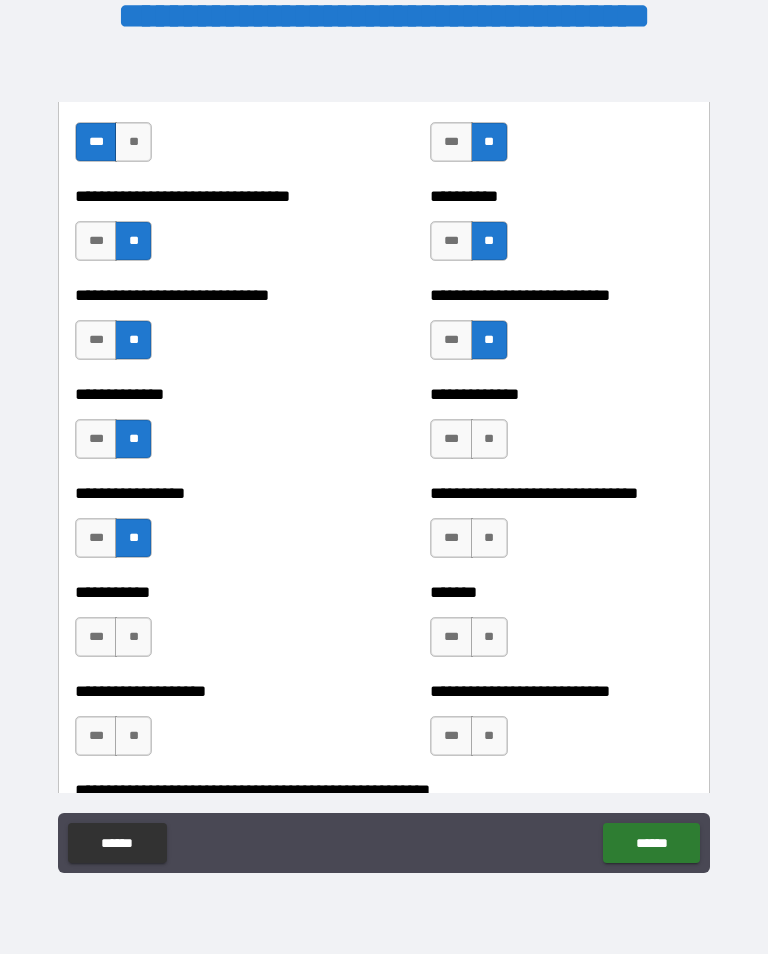 click on "**" at bounding box center [133, 637] 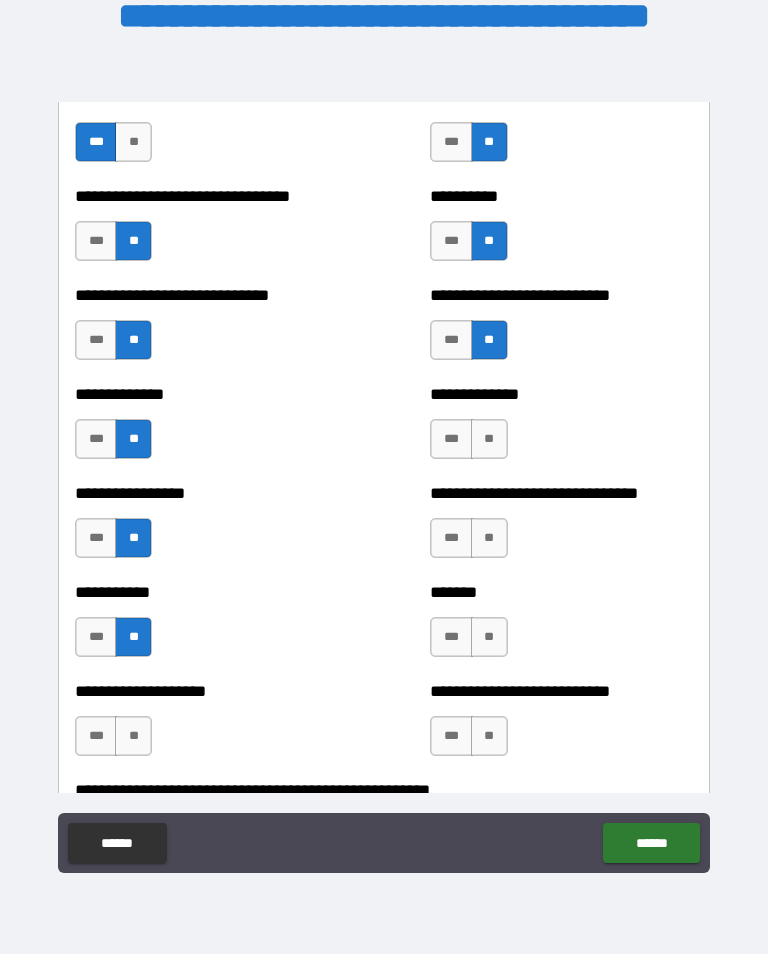 click on "**" at bounding box center (133, 736) 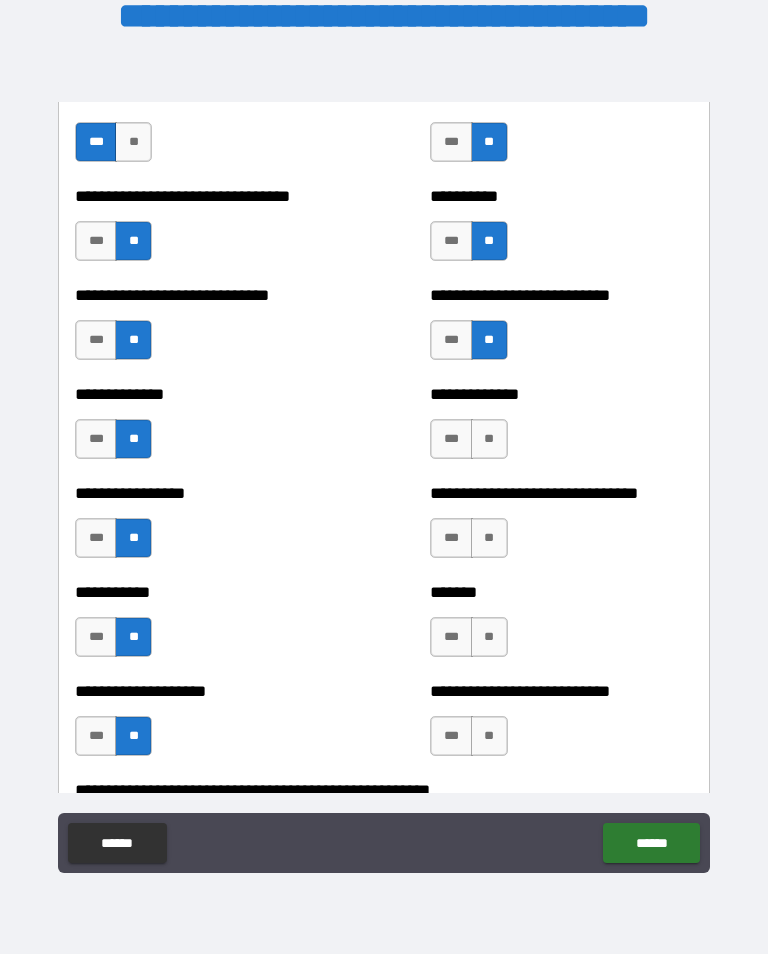 click on "**" at bounding box center (489, 439) 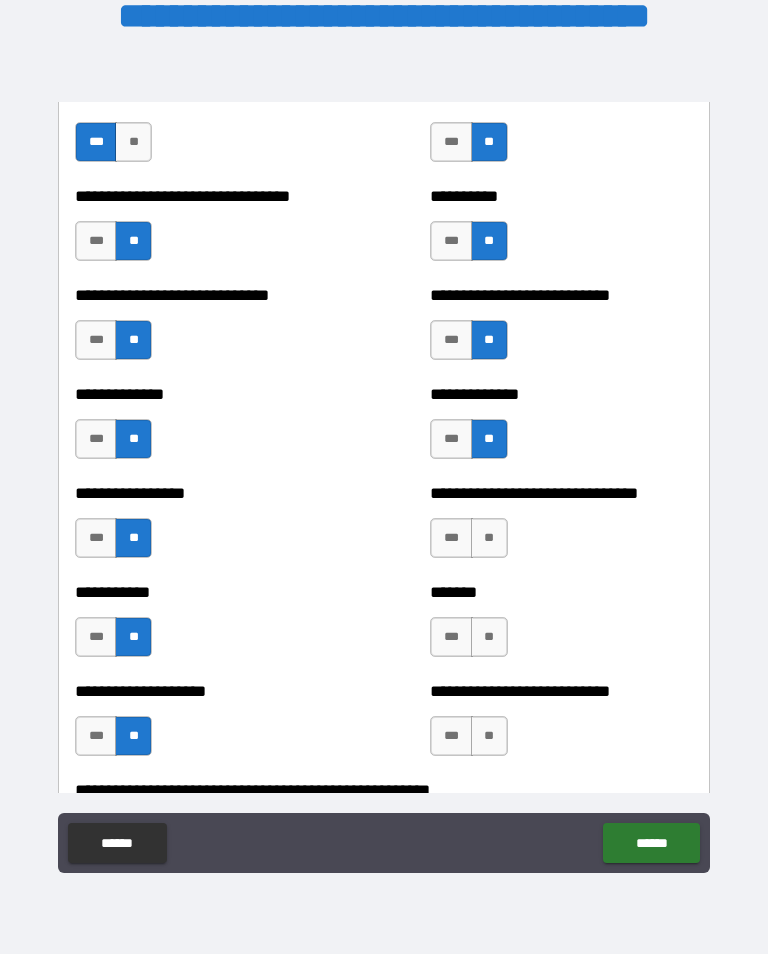 click on "**" at bounding box center (489, 538) 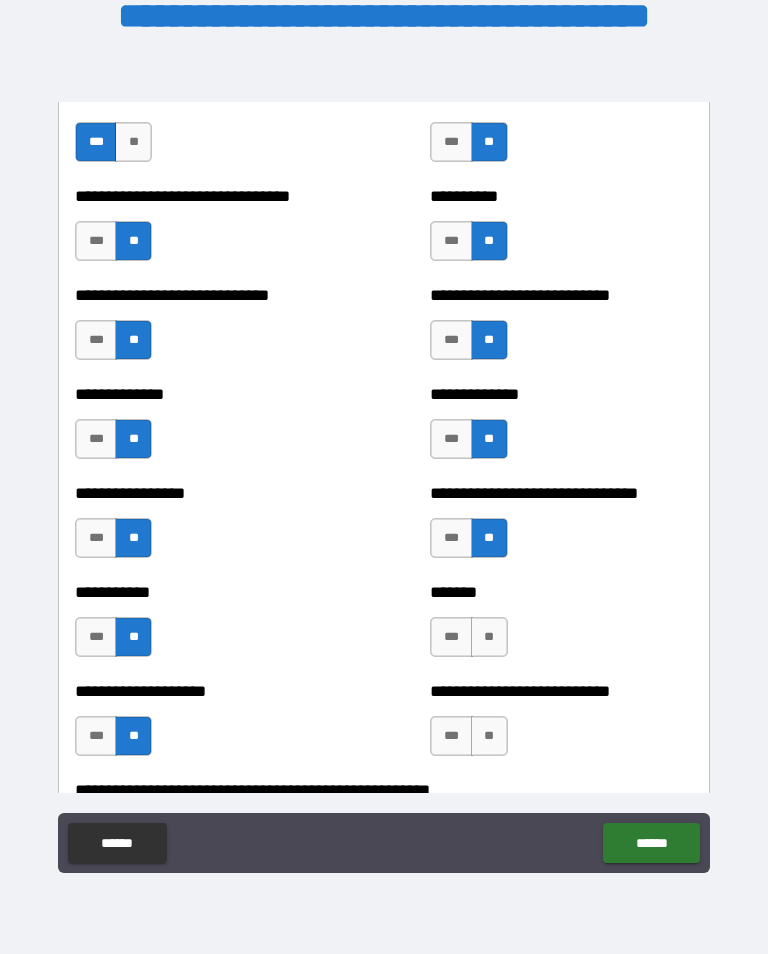 click on "**" at bounding box center (489, 637) 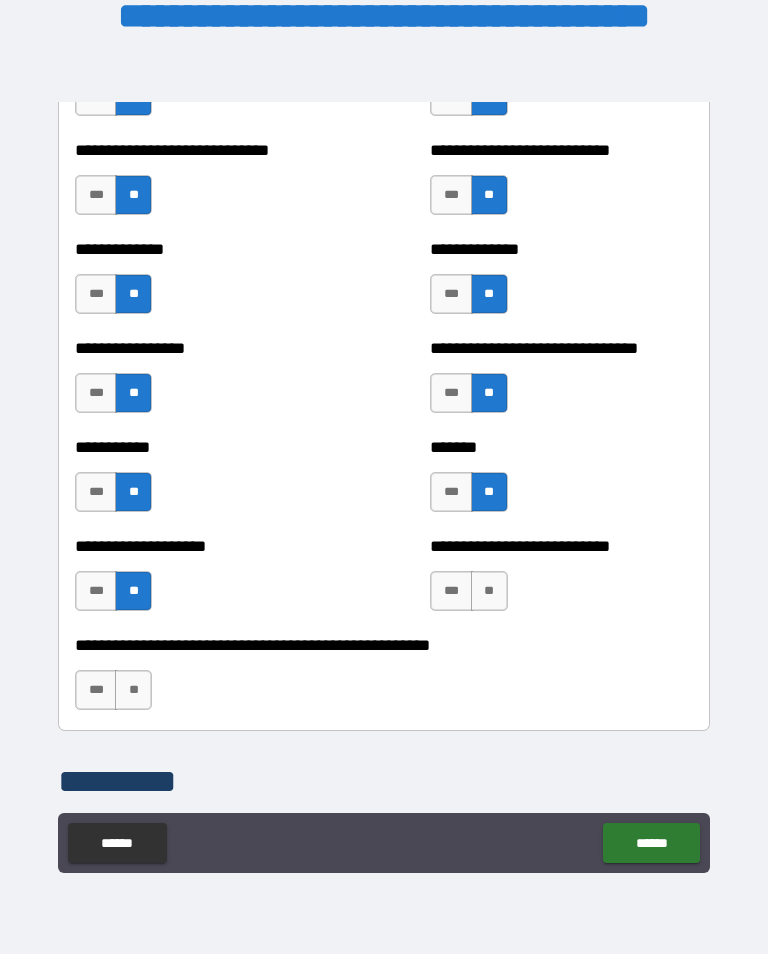 scroll, scrollTop: 7799, scrollLeft: 0, axis: vertical 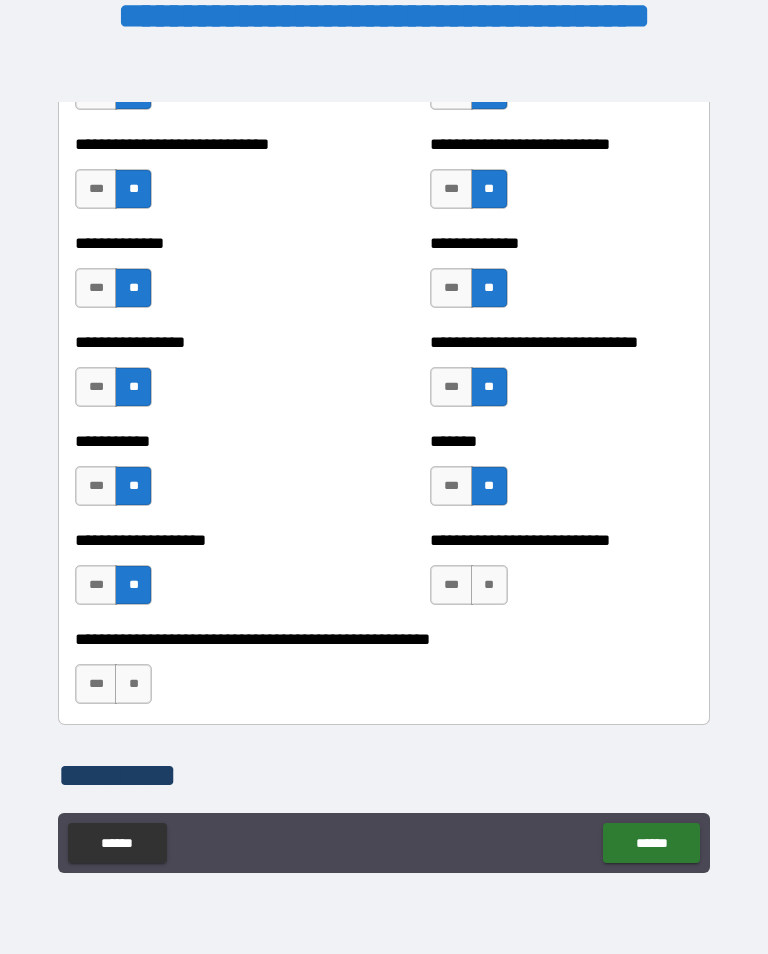 click on "***" at bounding box center (451, 486) 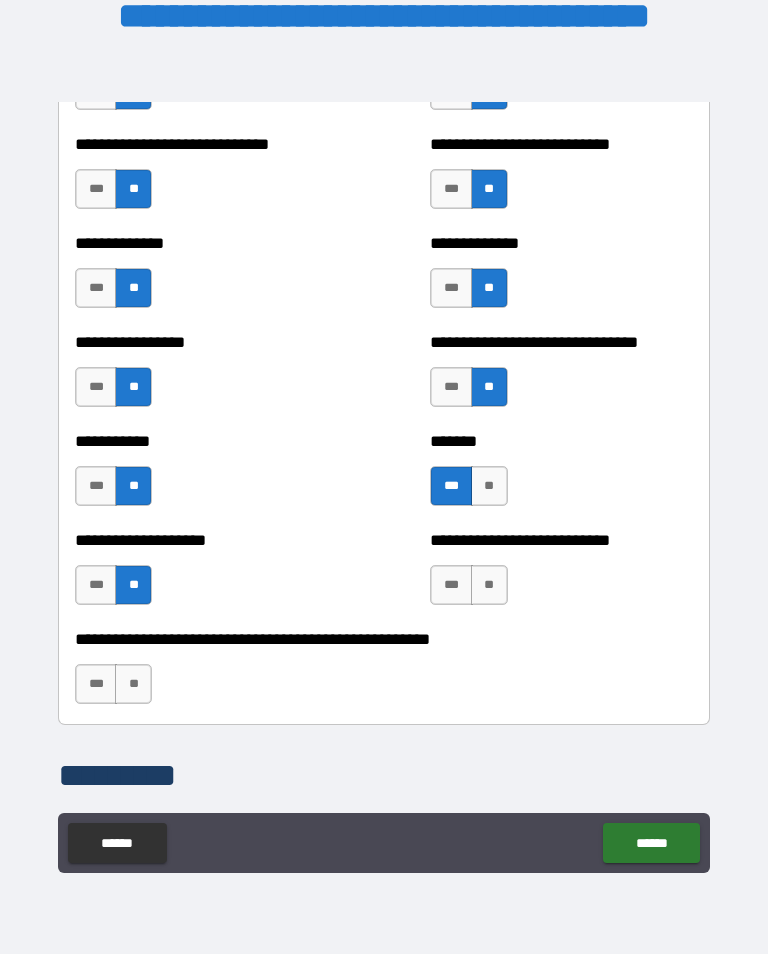 click on "**" at bounding box center [489, 486] 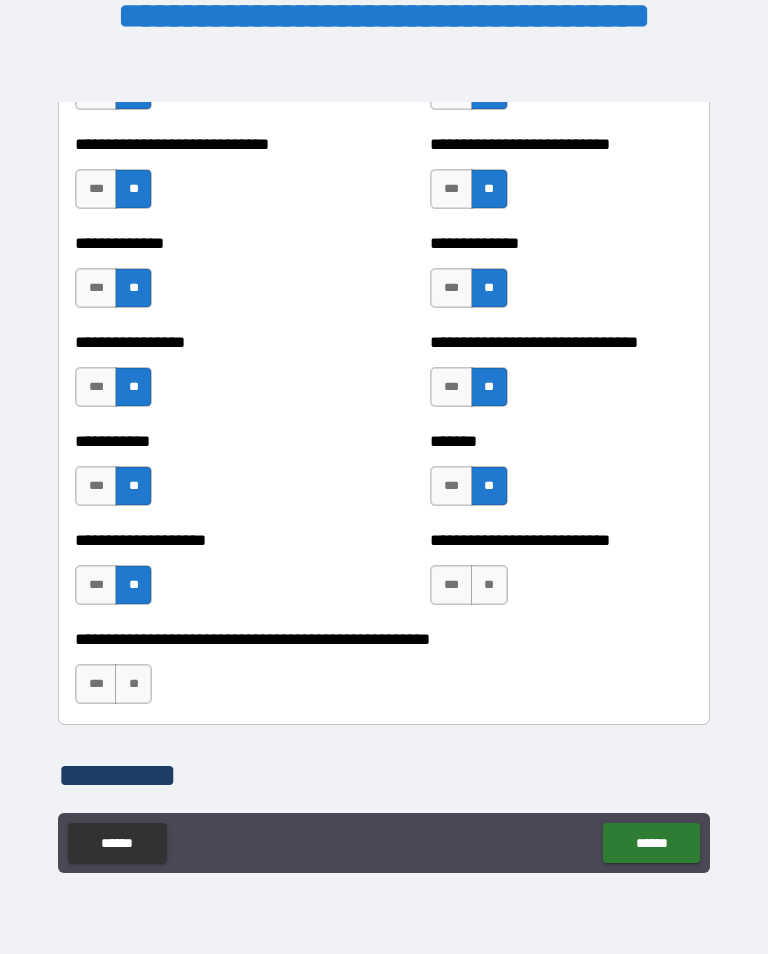 click on "***" at bounding box center [451, 486] 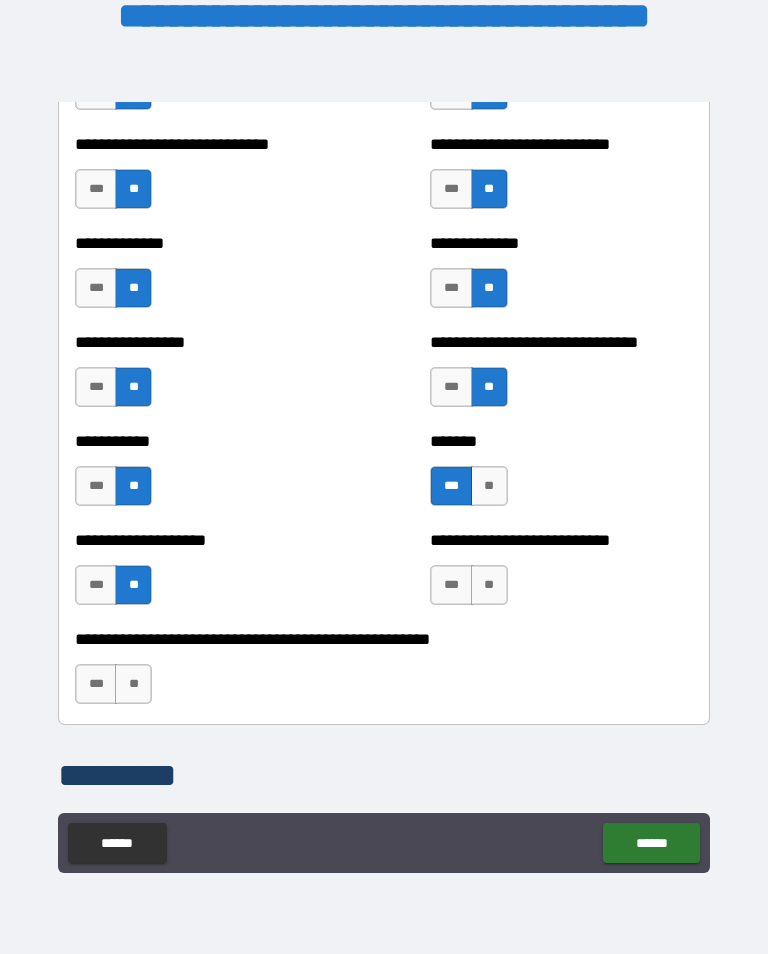 click on "**" at bounding box center [489, 585] 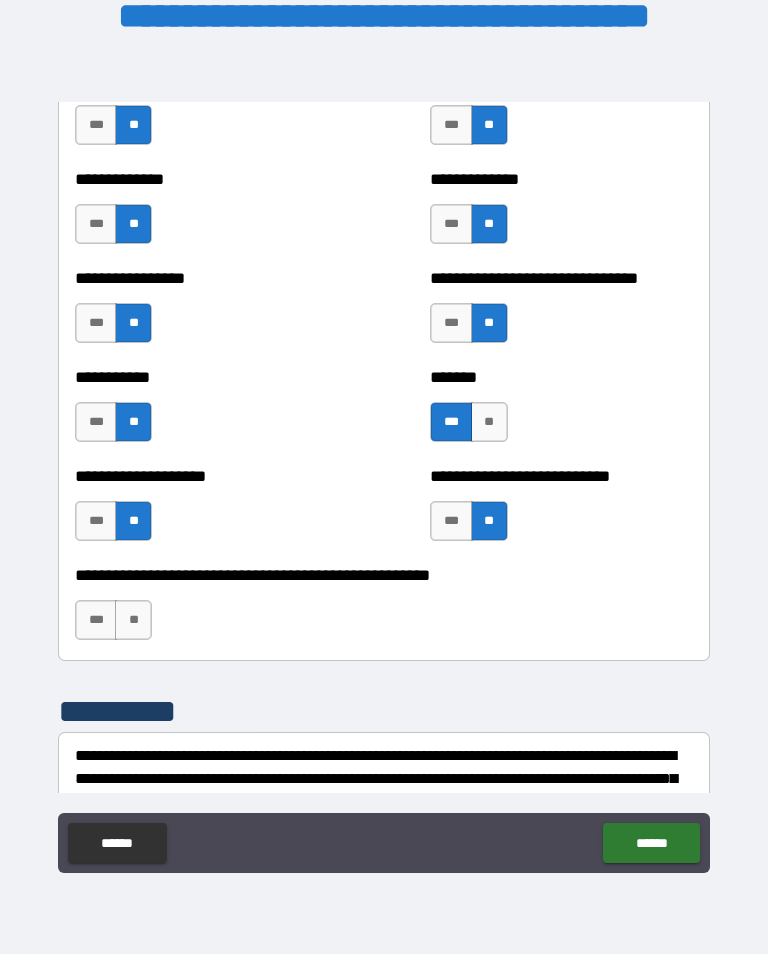 scroll, scrollTop: 7868, scrollLeft: 0, axis: vertical 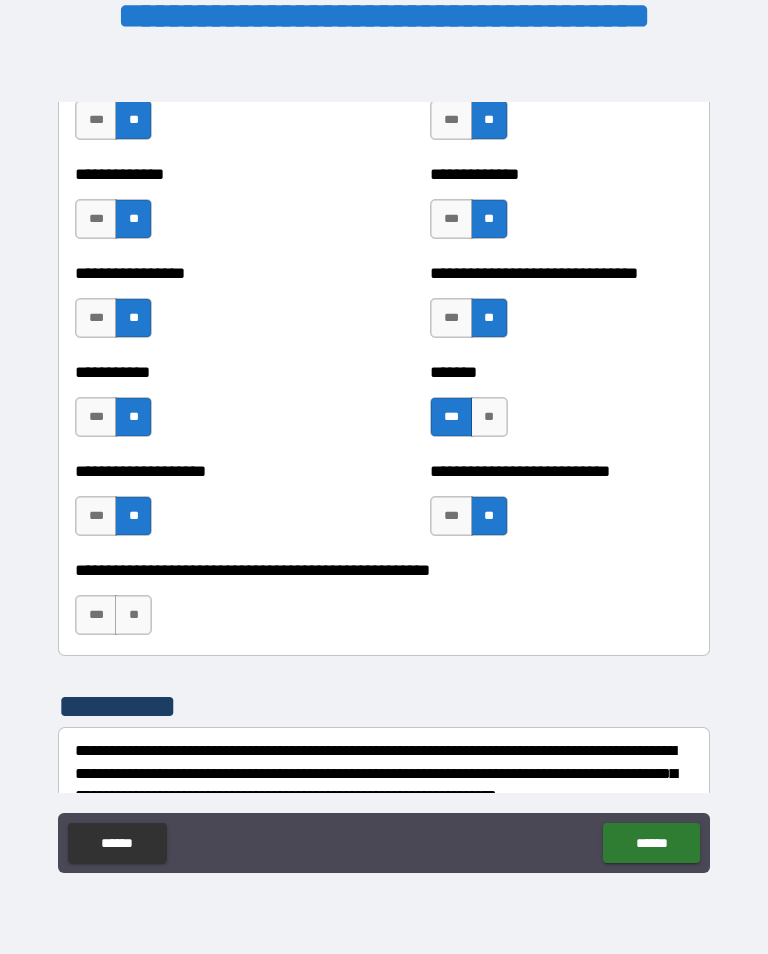 click on "***" at bounding box center (96, 615) 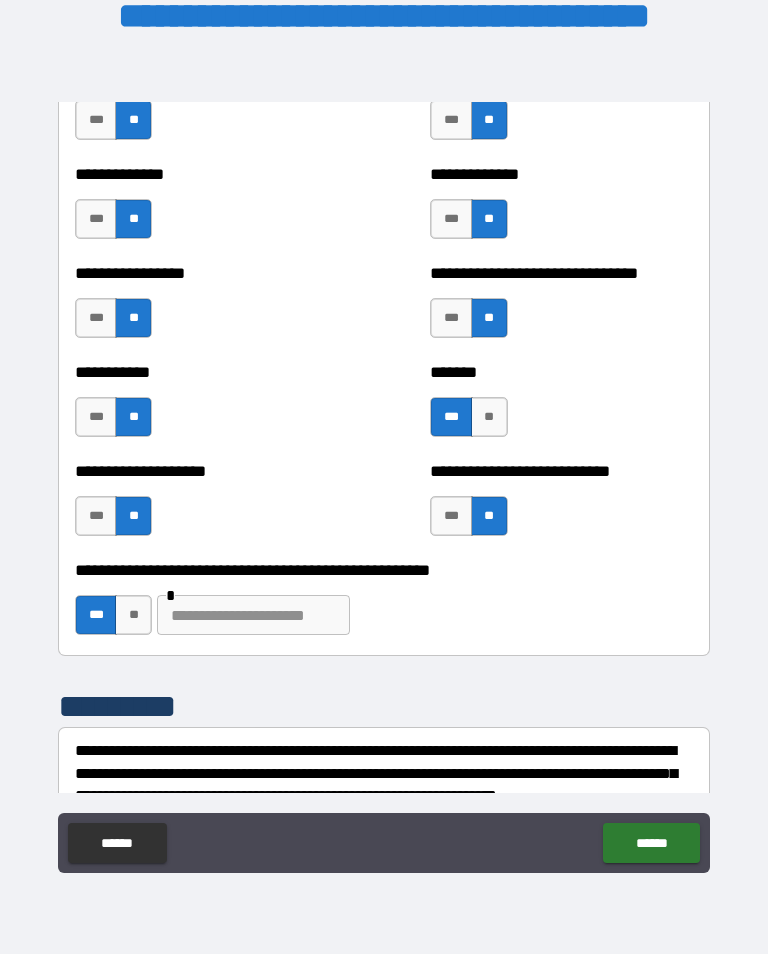 click at bounding box center (253, 615) 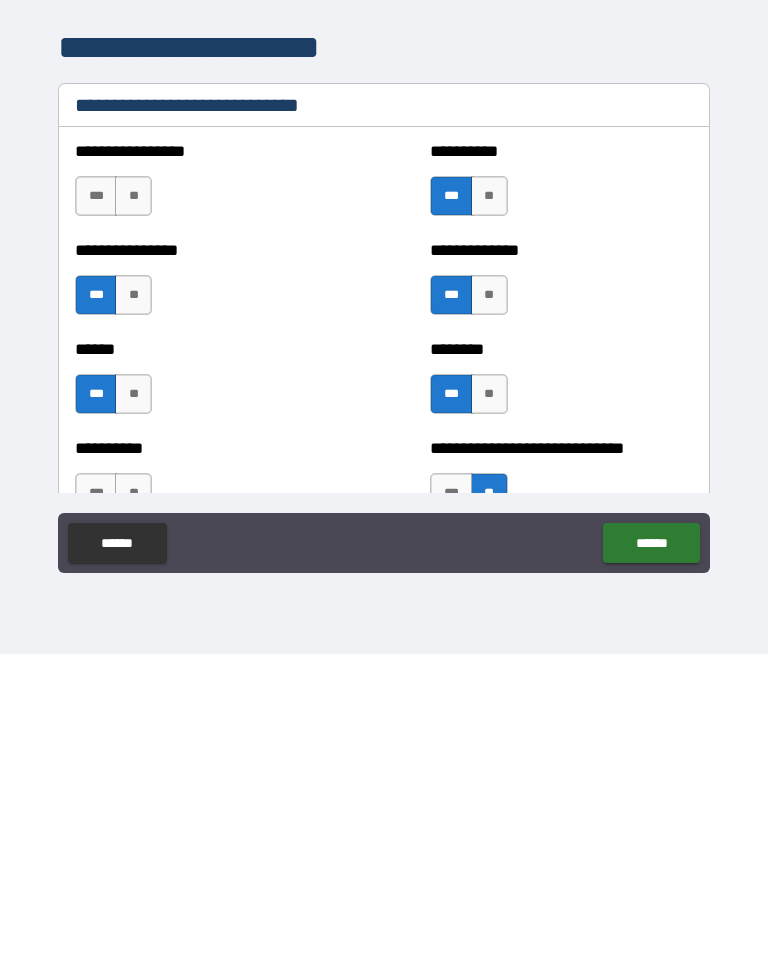 scroll, scrollTop: 6501, scrollLeft: 0, axis: vertical 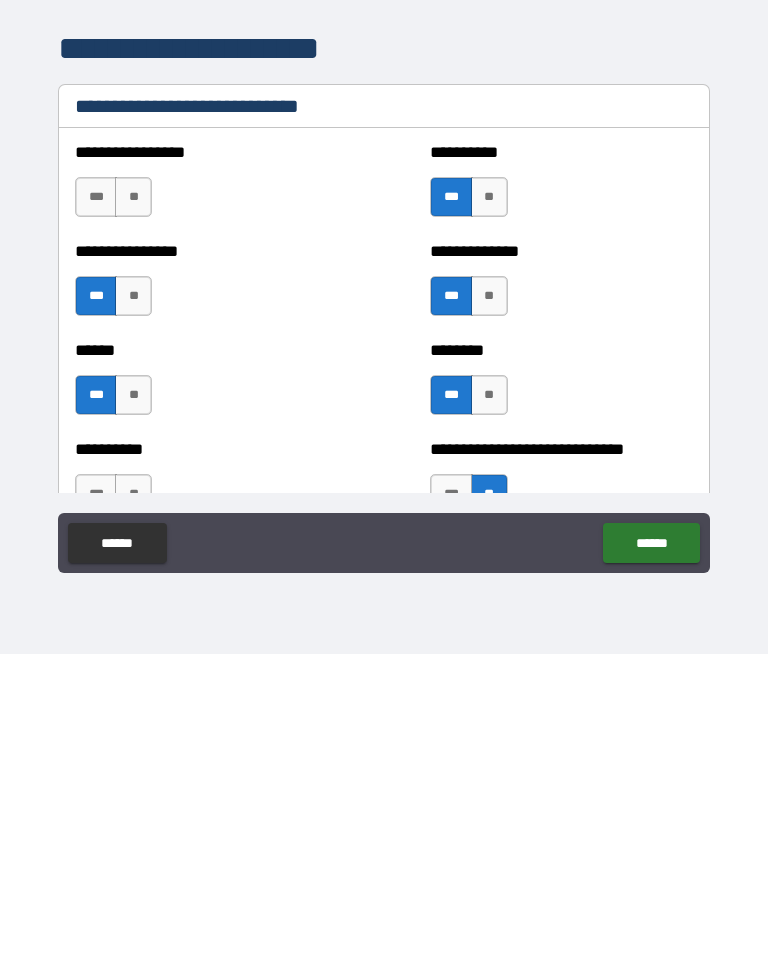 click on "**" at bounding box center (489, 695) 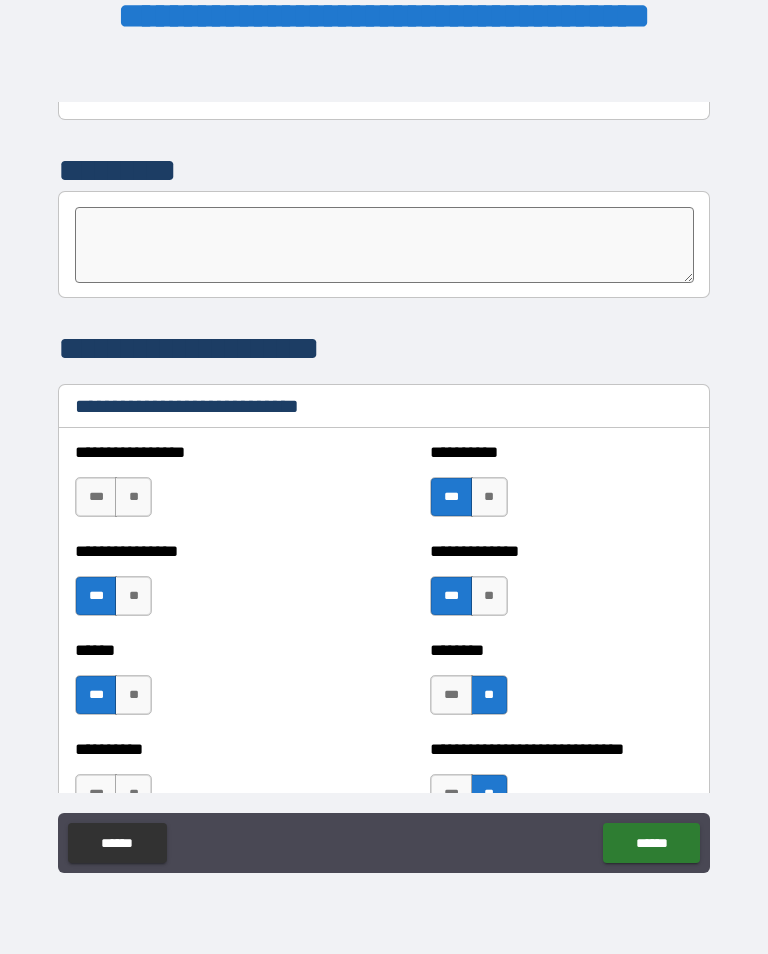 click on "**" at bounding box center [489, 596] 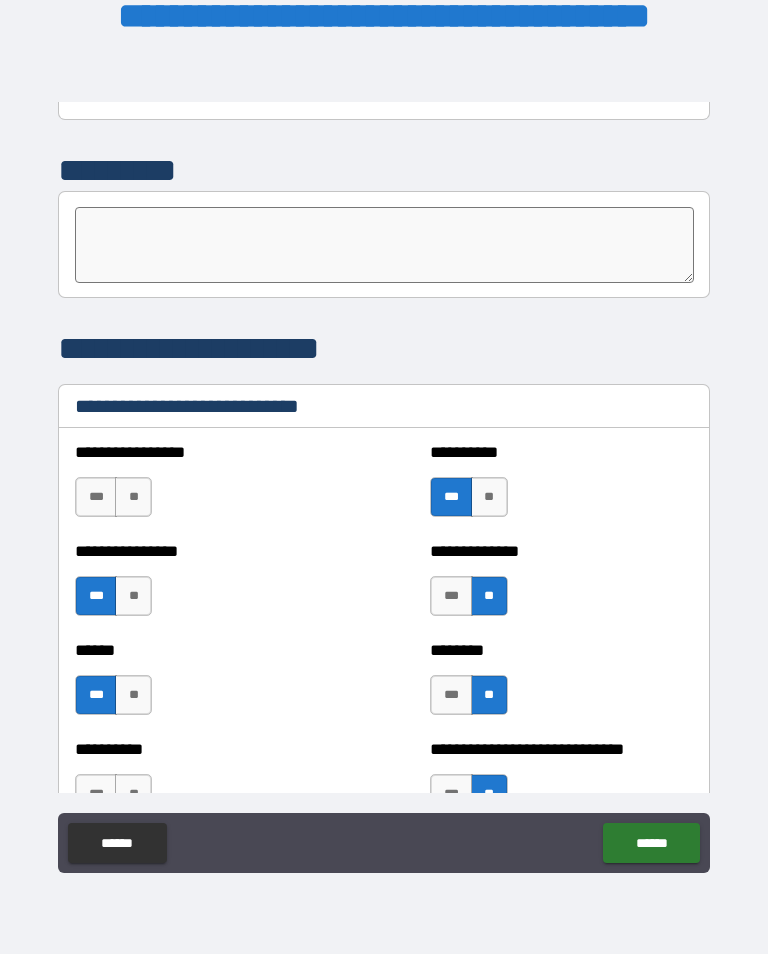 click on "**" at bounding box center (489, 497) 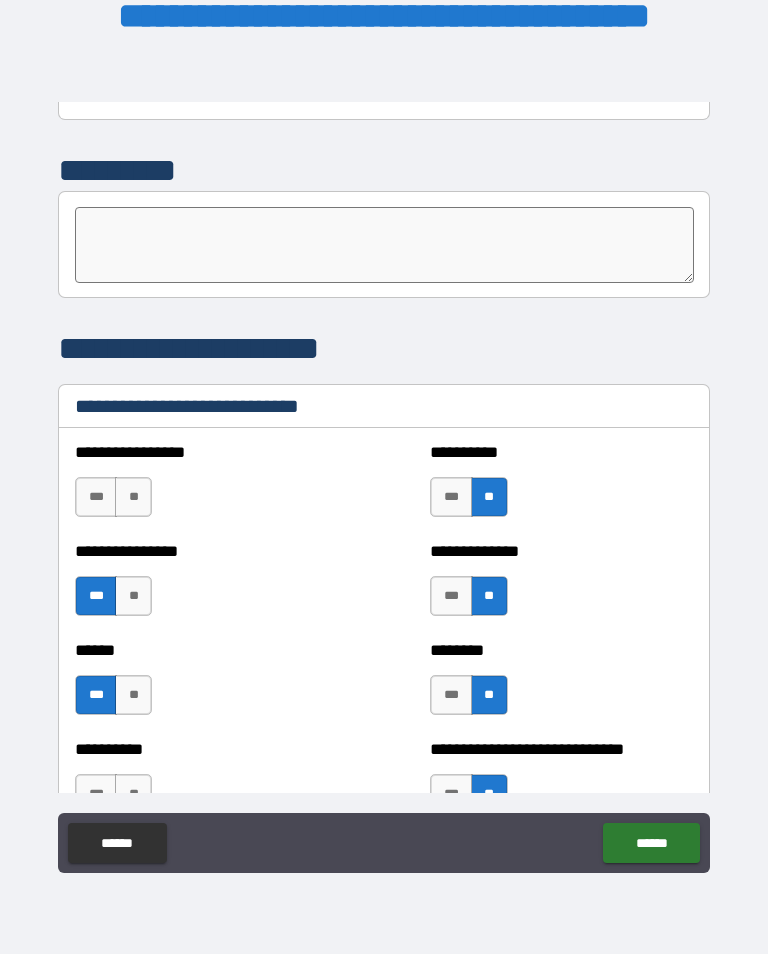 click on "**" at bounding box center [133, 497] 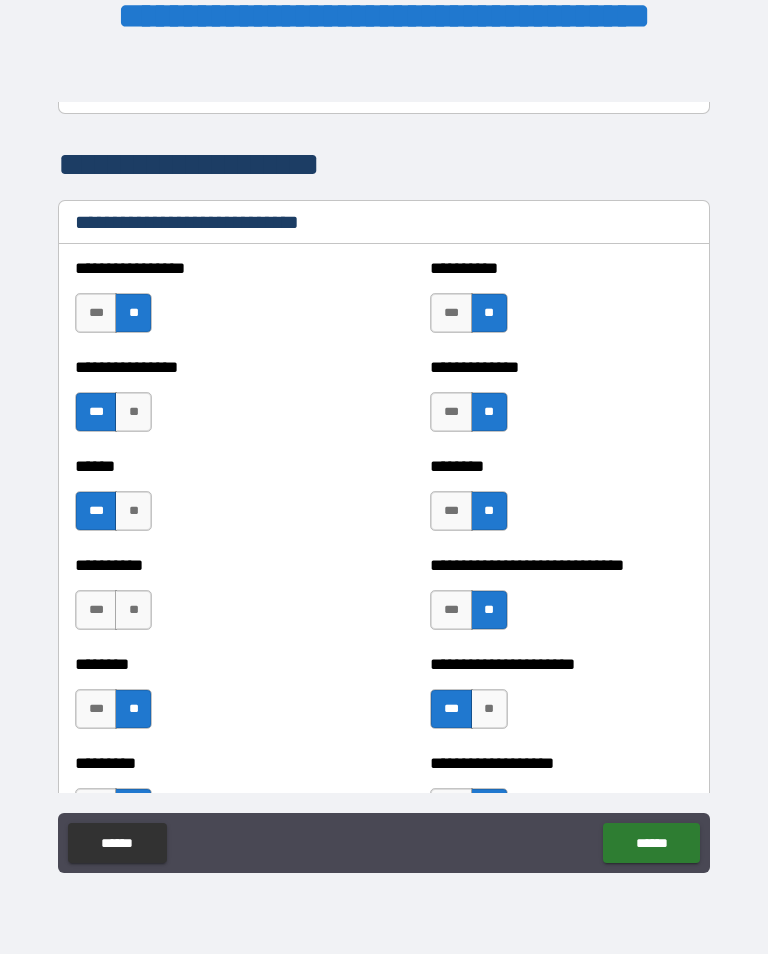 scroll, scrollTop: 6713, scrollLeft: 0, axis: vertical 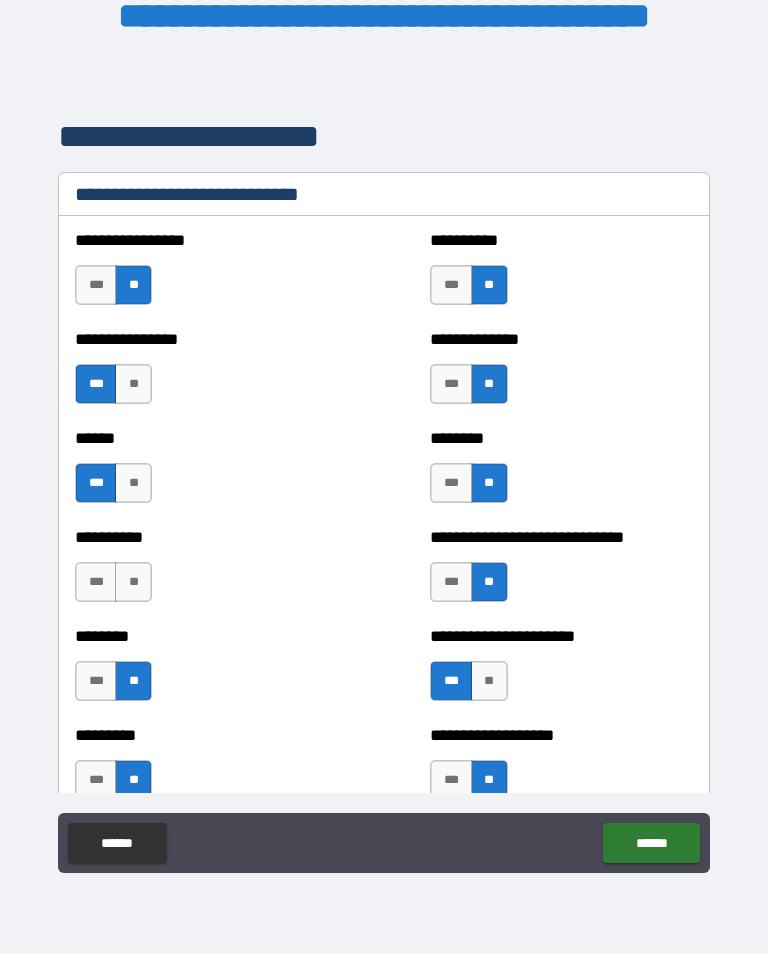 click on "**" at bounding box center (133, 384) 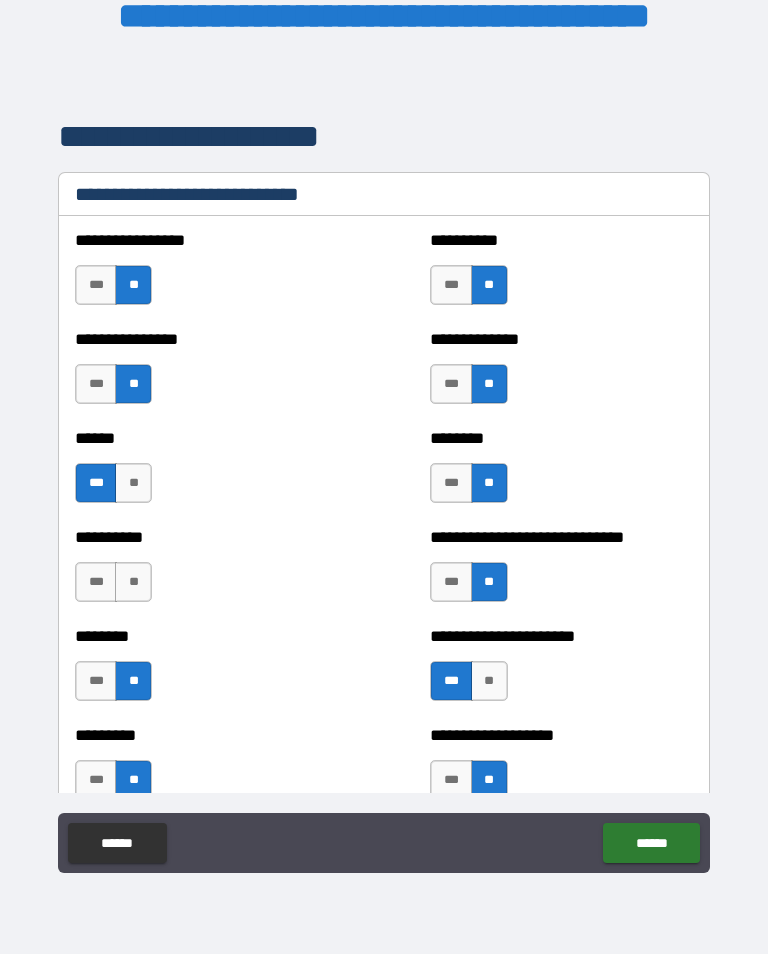 click on "**" at bounding box center [133, 483] 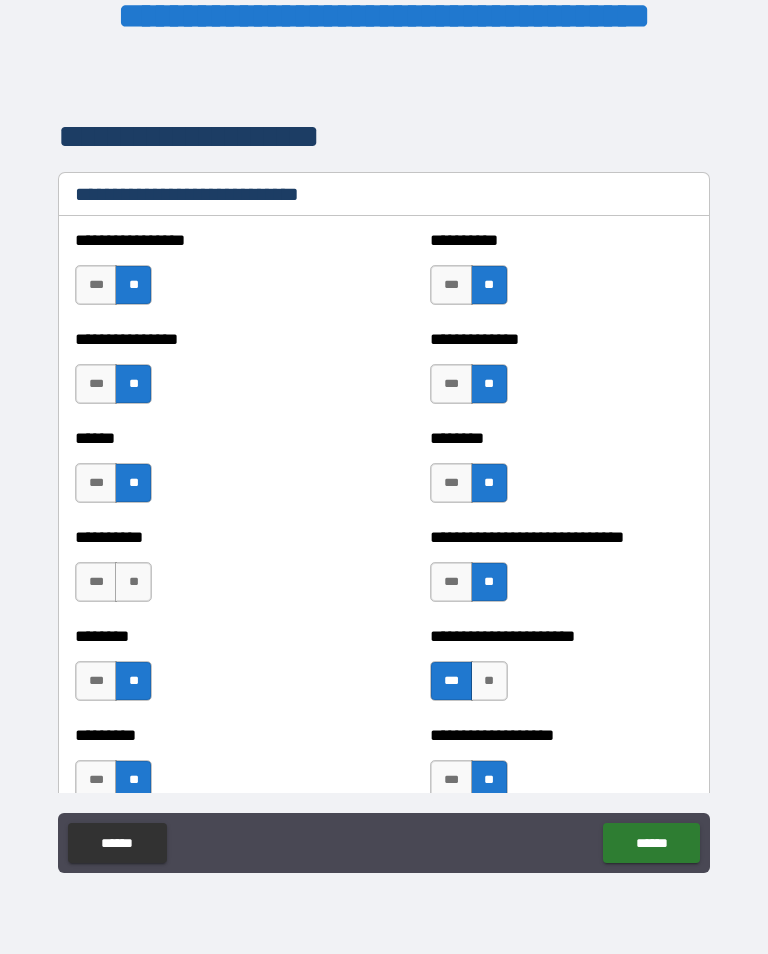 click on "**" at bounding box center (133, 582) 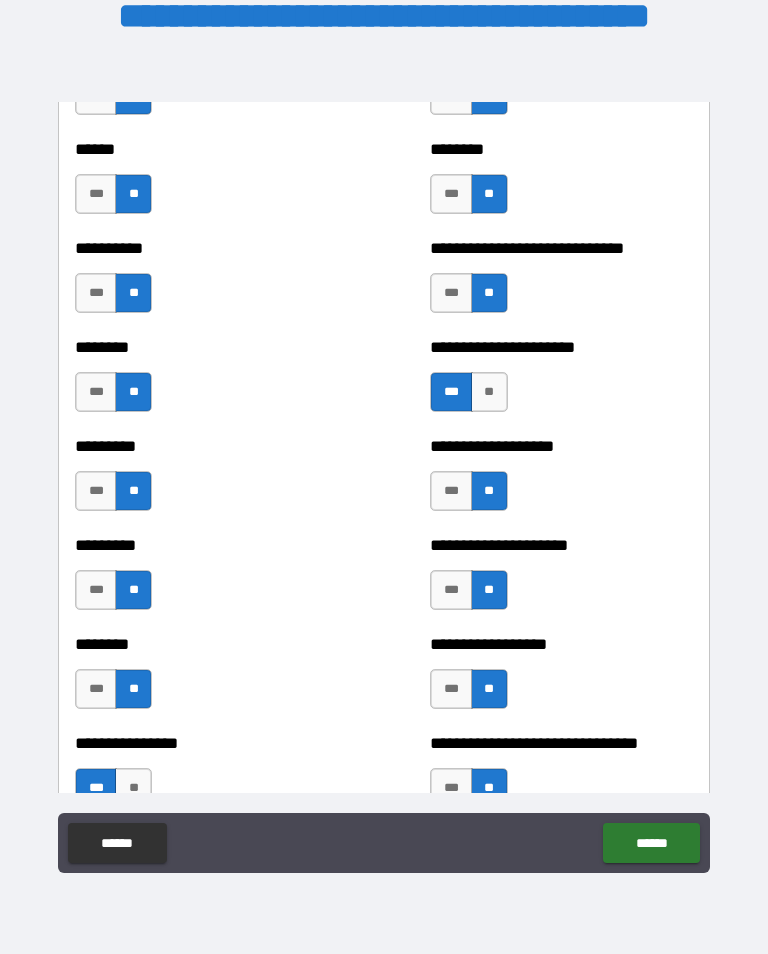 scroll, scrollTop: 7012, scrollLeft: 0, axis: vertical 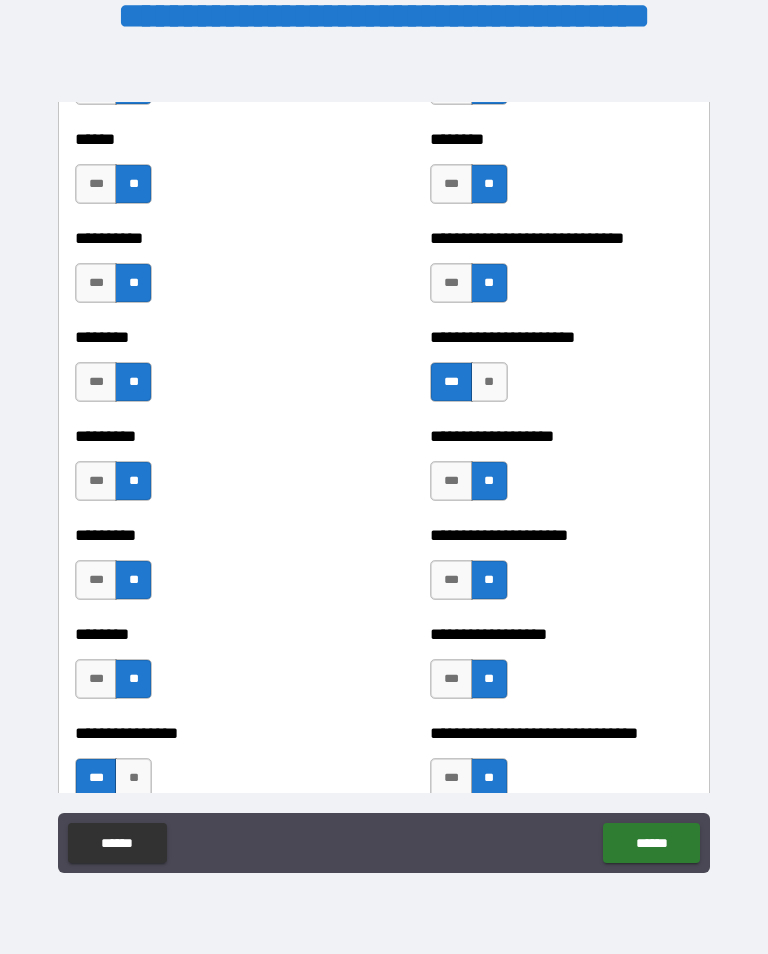 click on "**" at bounding box center [489, 382] 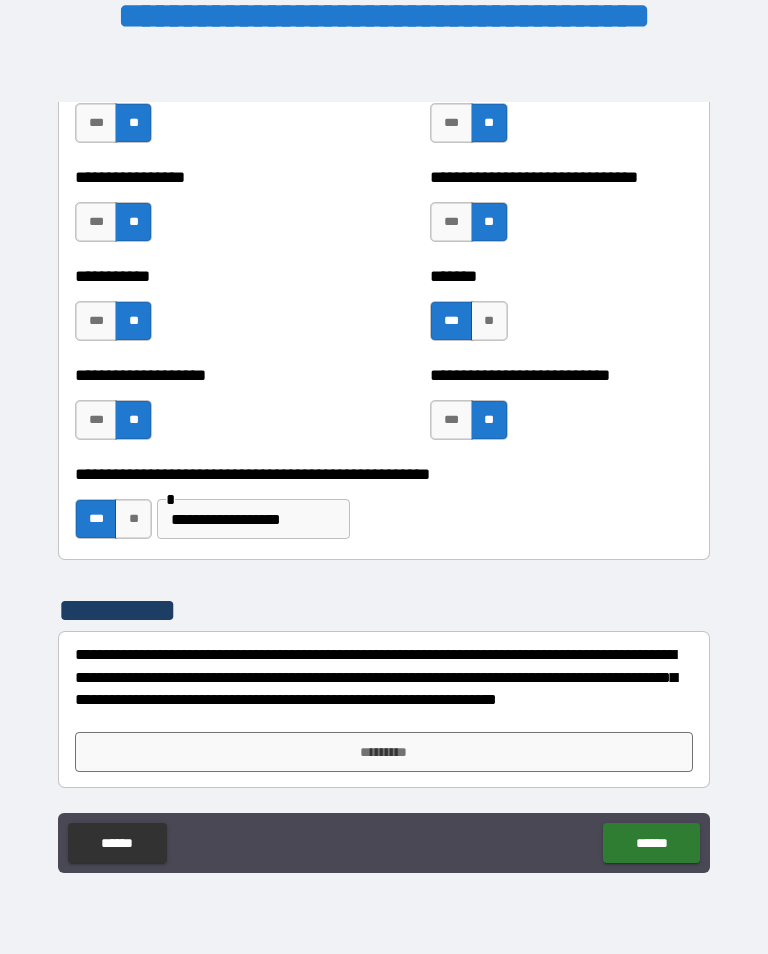scroll, scrollTop: 7964, scrollLeft: 0, axis: vertical 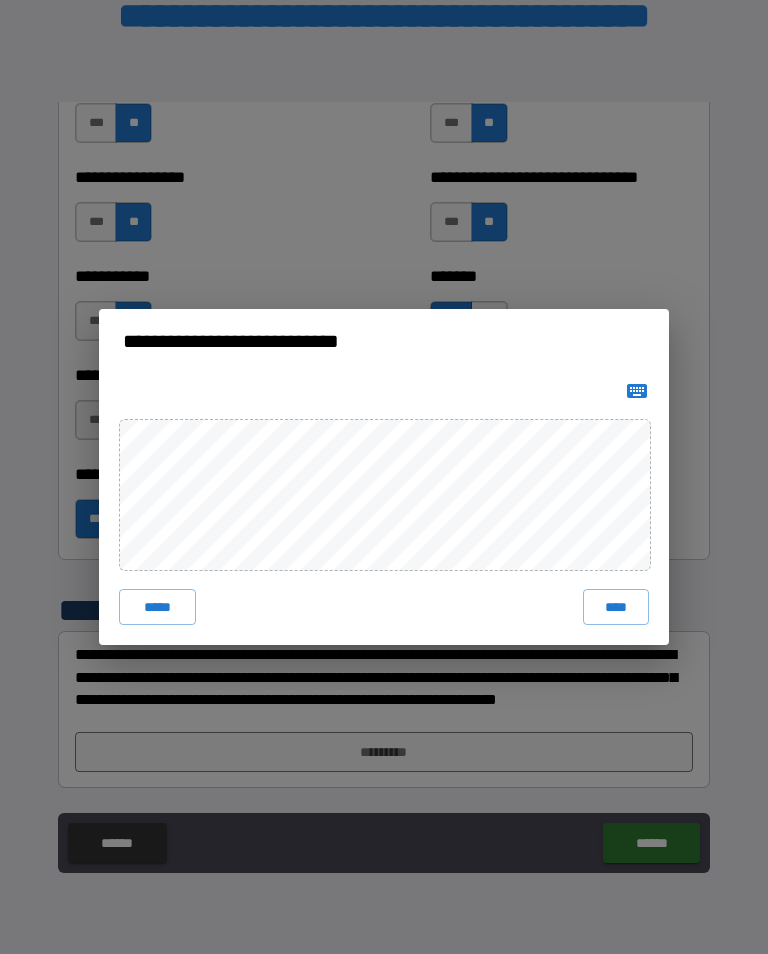 click on "****" at bounding box center (616, 607) 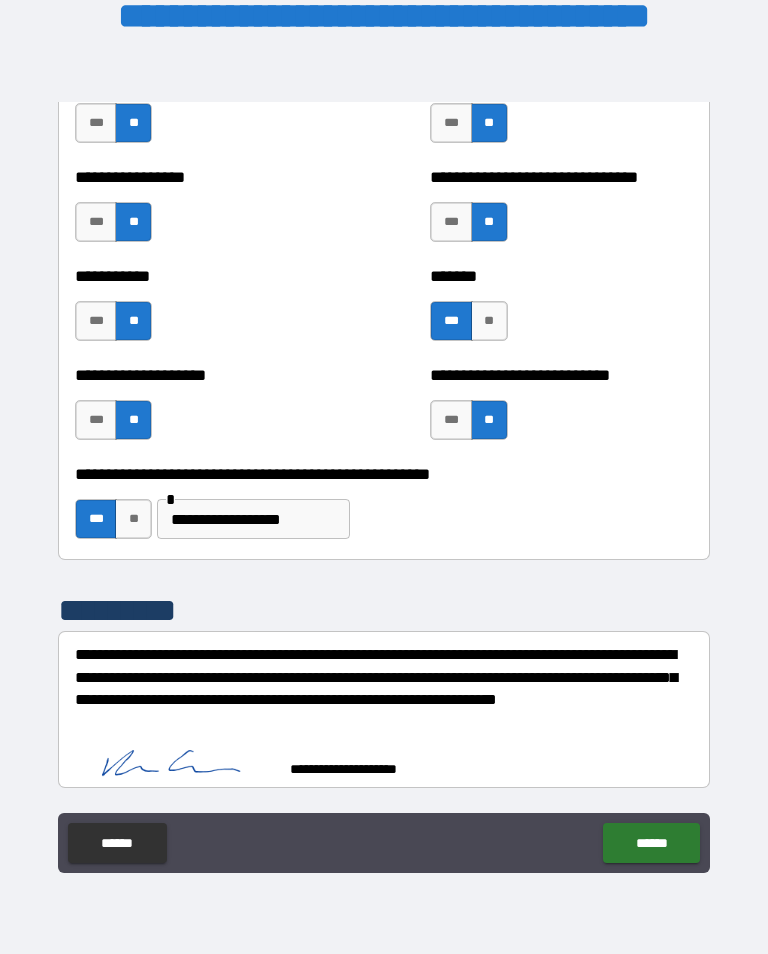 scroll, scrollTop: 7954, scrollLeft: 0, axis: vertical 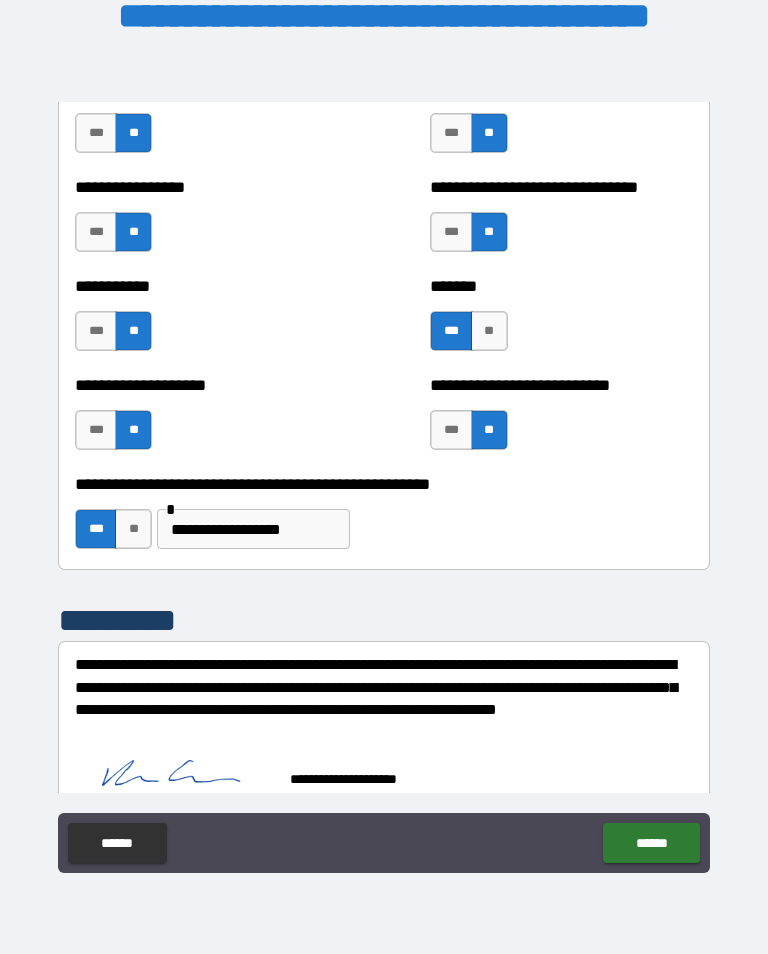 click on "******" at bounding box center [651, 843] 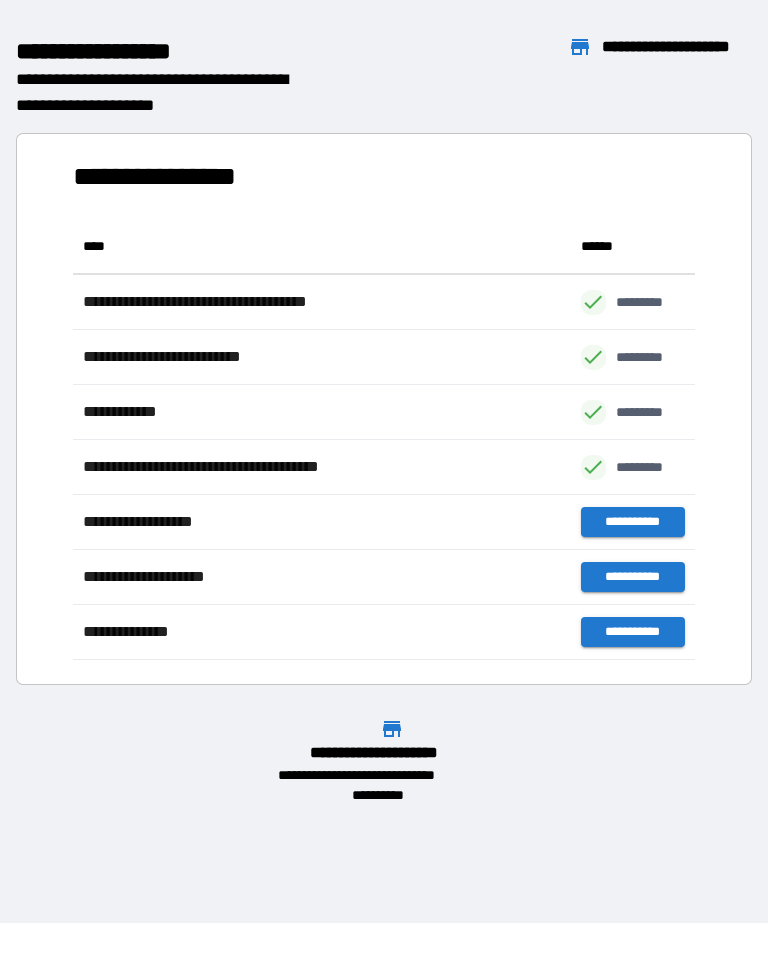 scroll, scrollTop: 1, scrollLeft: 1, axis: both 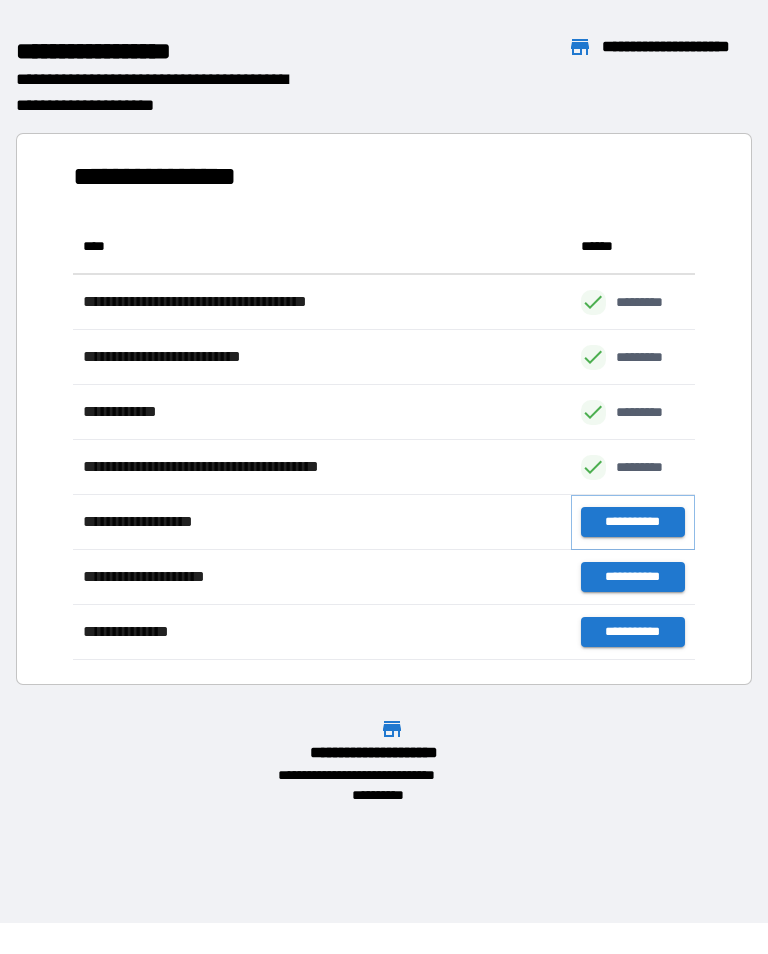 click on "**********" at bounding box center [633, 522] 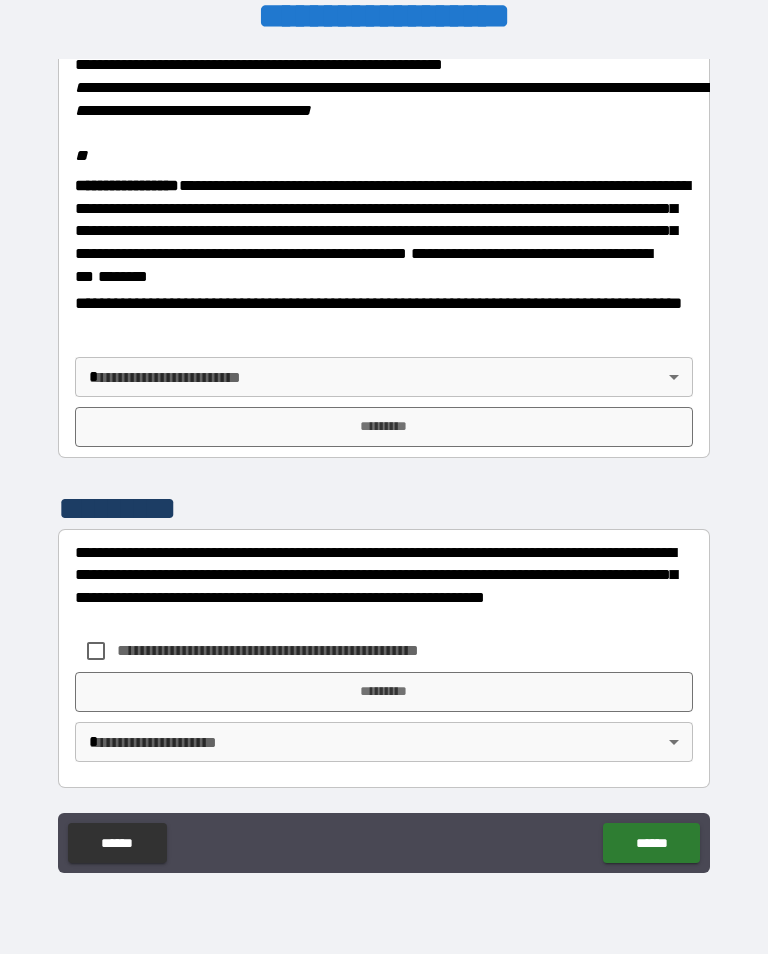scroll, scrollTop: 2448, scrollLeft: 0, axis: vertical 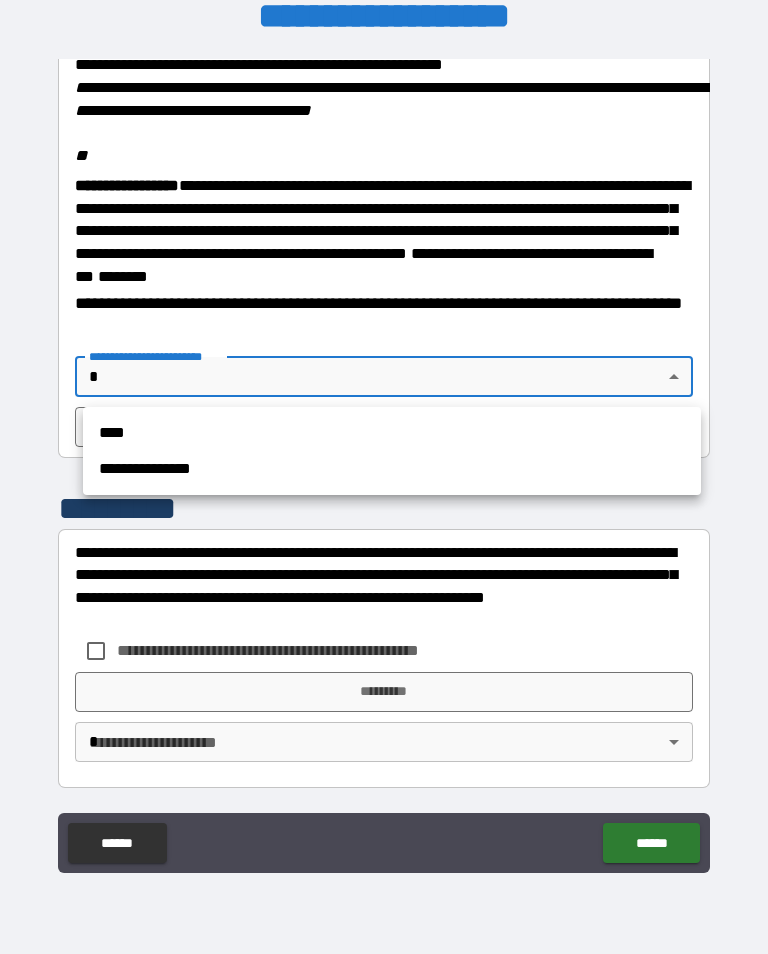 click on "**********" at bounding box center (392, 469) 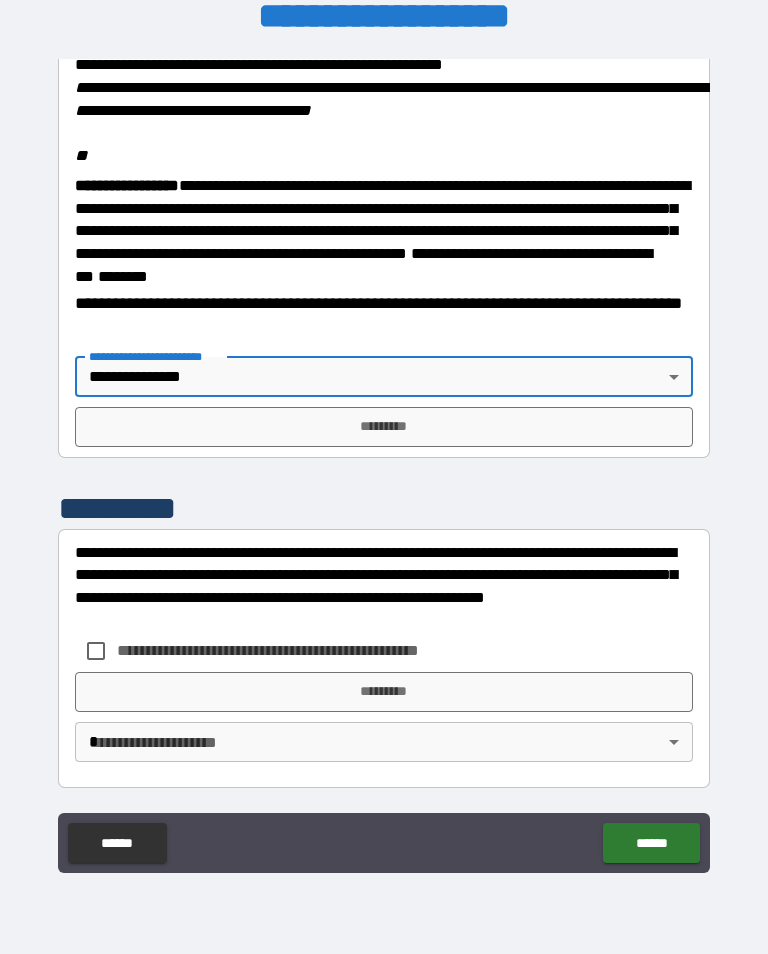 click on "*********" at bounding box center (384, 427) 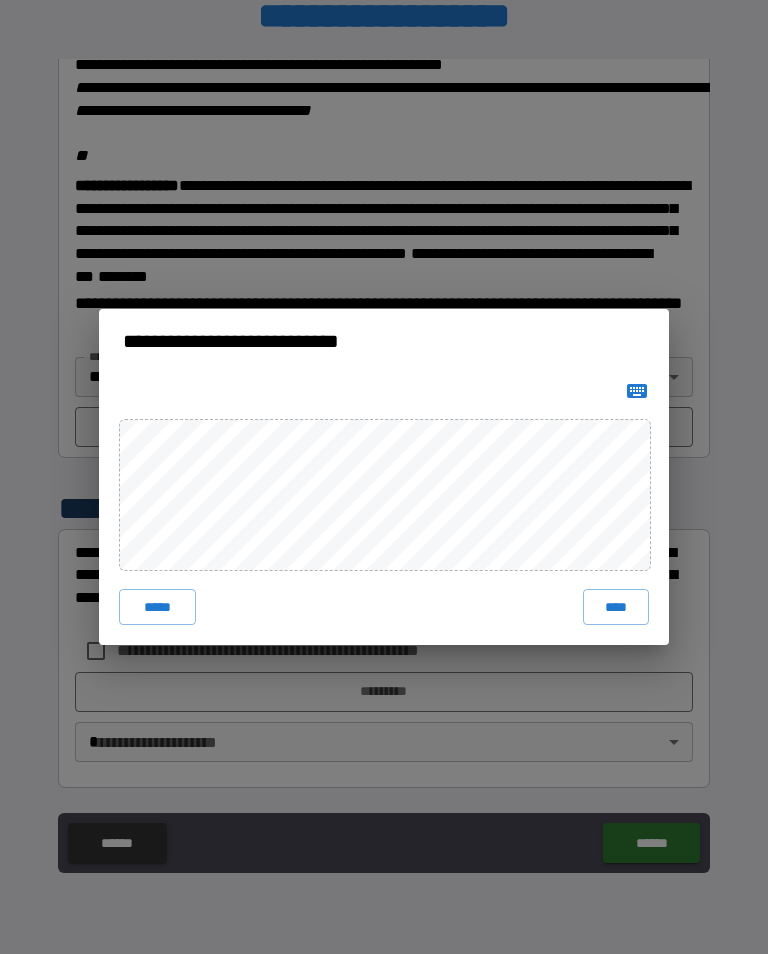 click on "****" at bounding box center (616, 607) 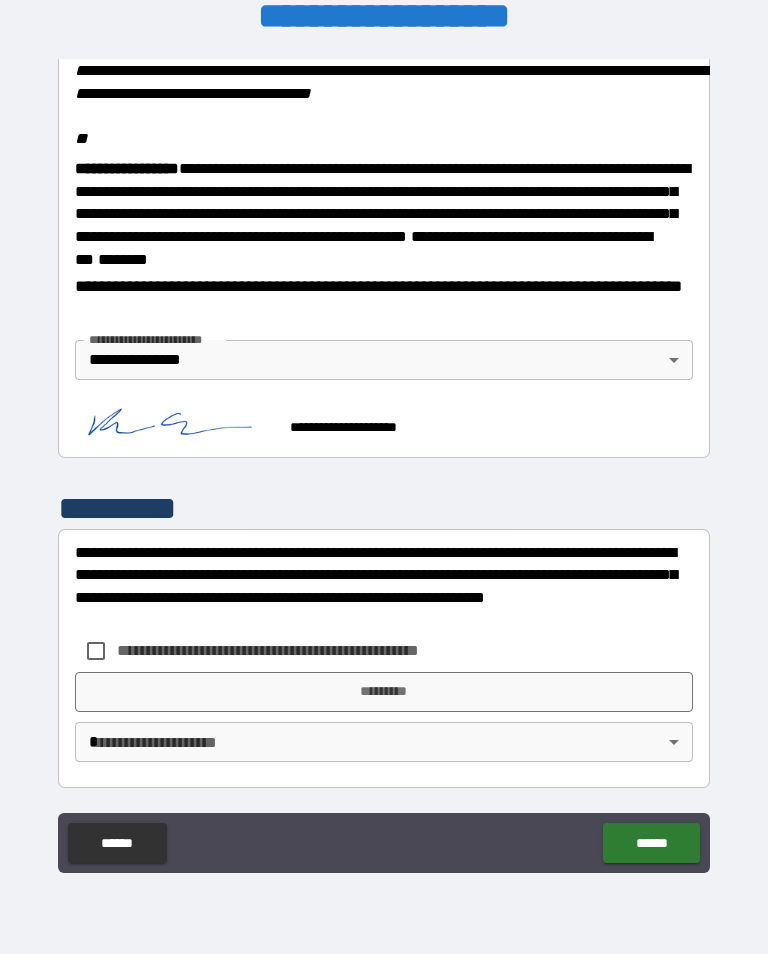 scroll, scrollTop: 2465, scrollLeft: 0, axis: vertical 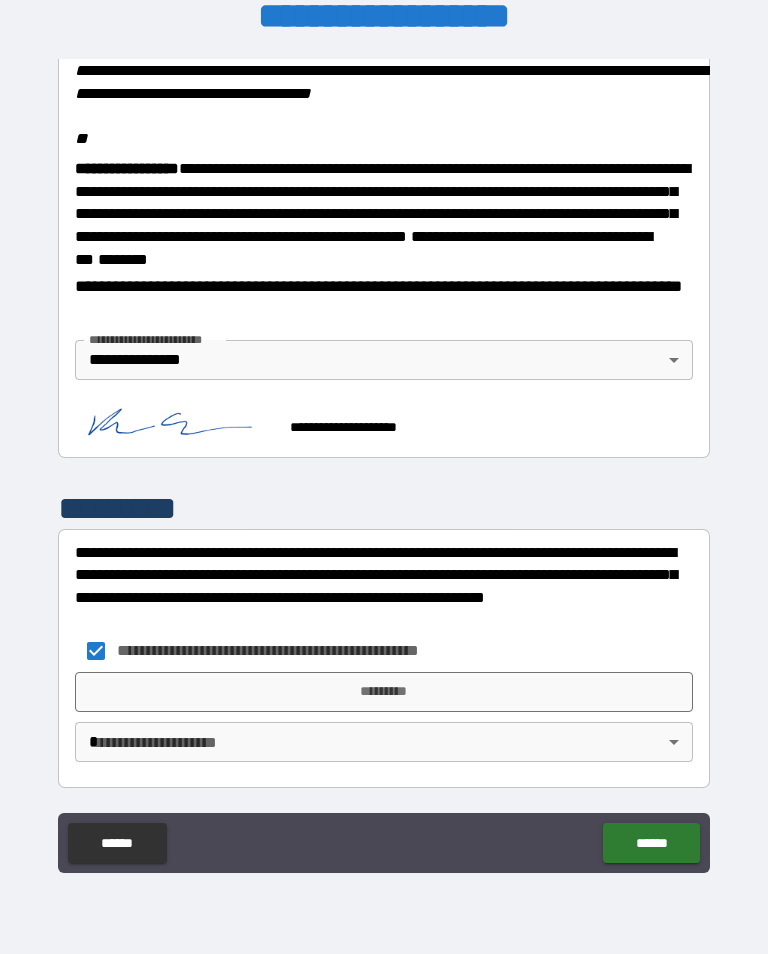 click on "**********" at bounding box center [384, 461] 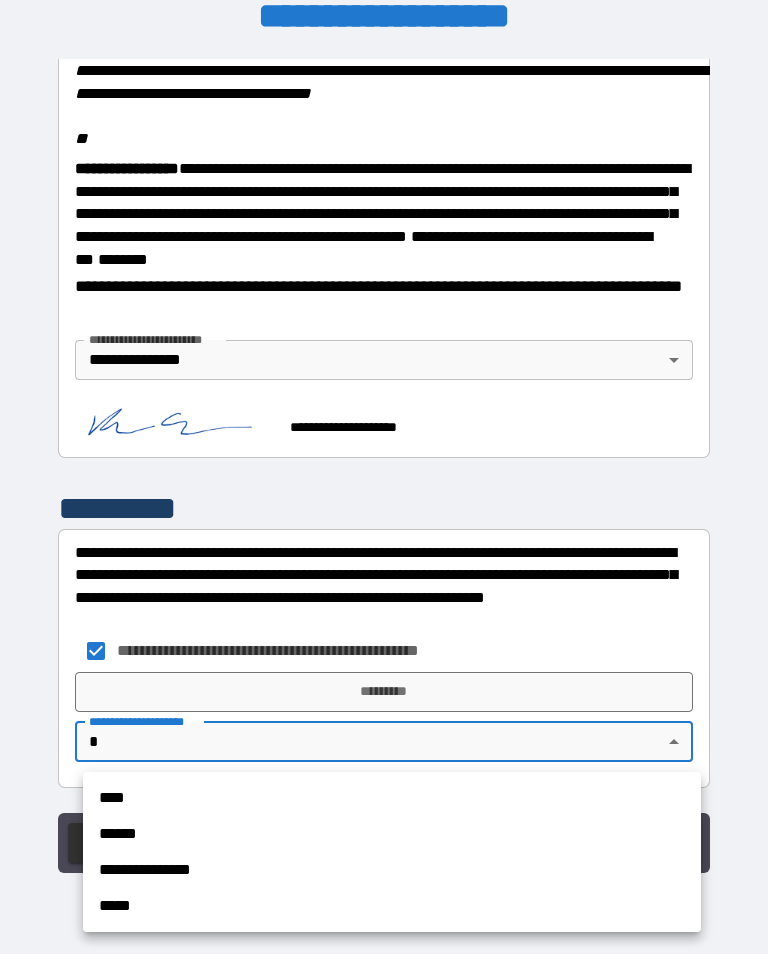 click on "**********" at bounding box center [392, 870] 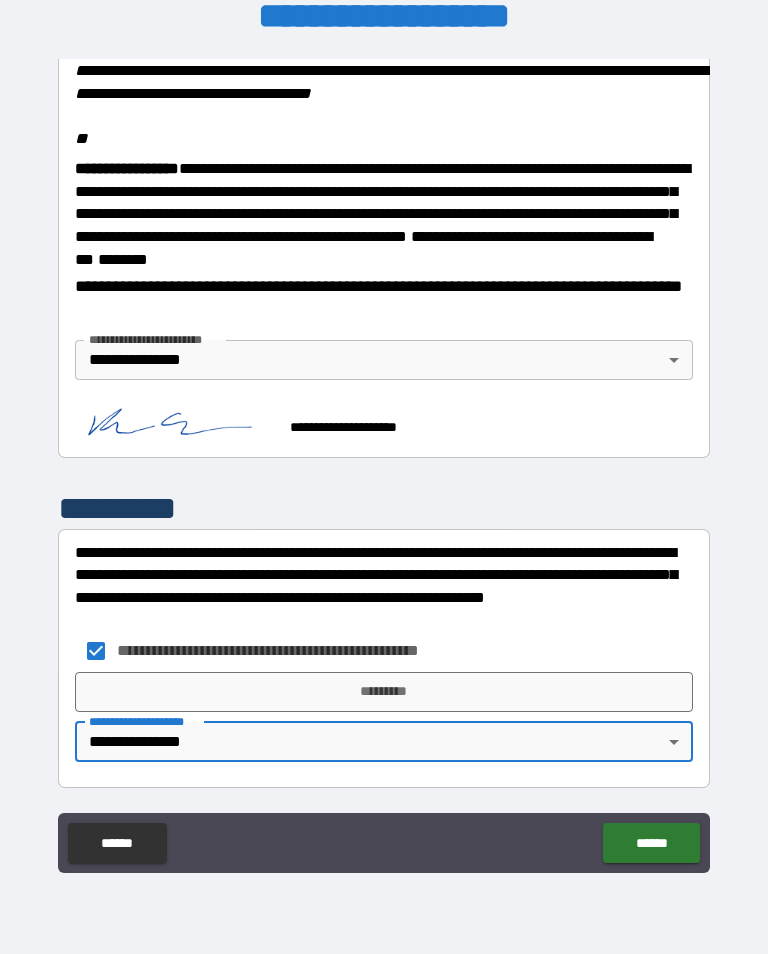 click on "*********" at bounding box center (384, 692) 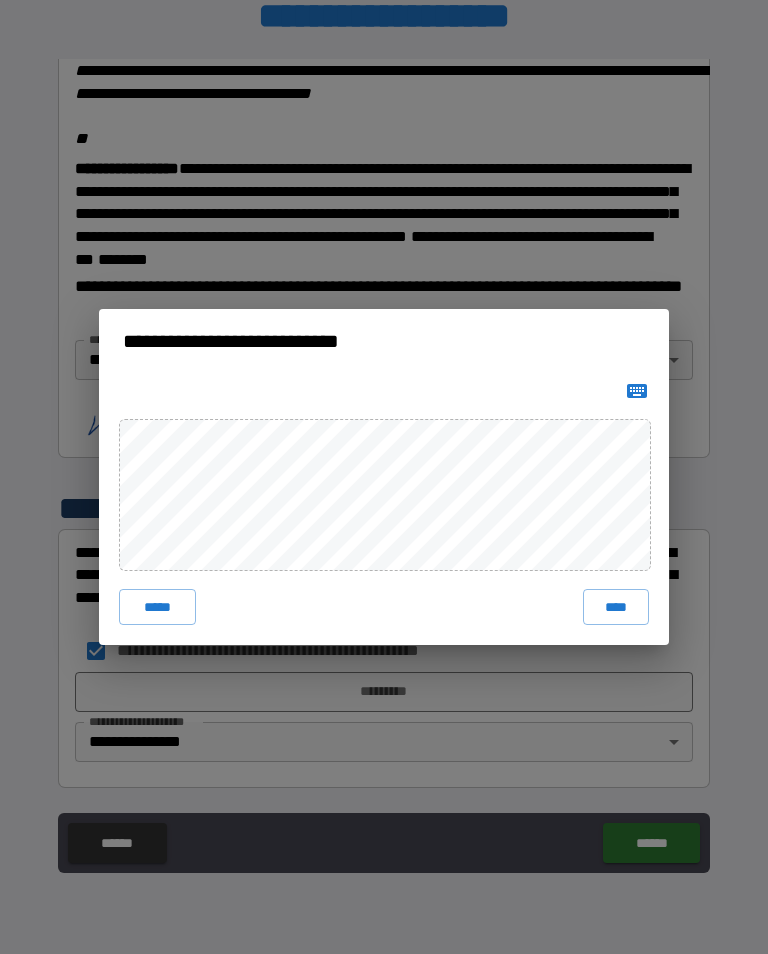 click on "****" at bounding box center (616, 607) 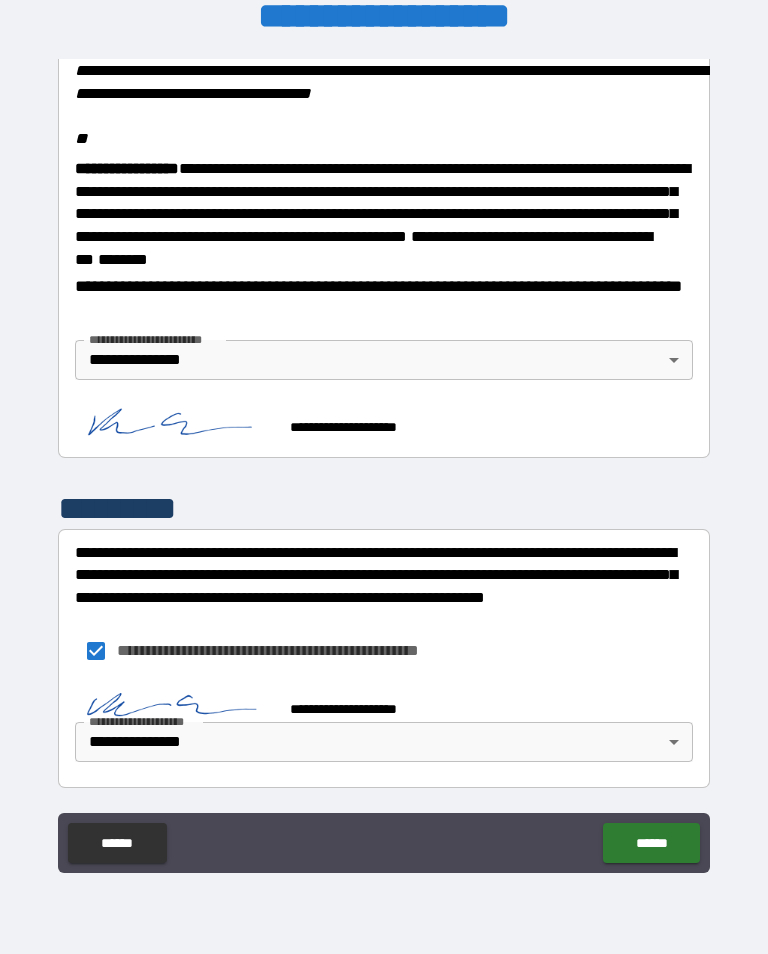 scroll, scrollTop: 2455, scrollLeft: 0, axis: vertical 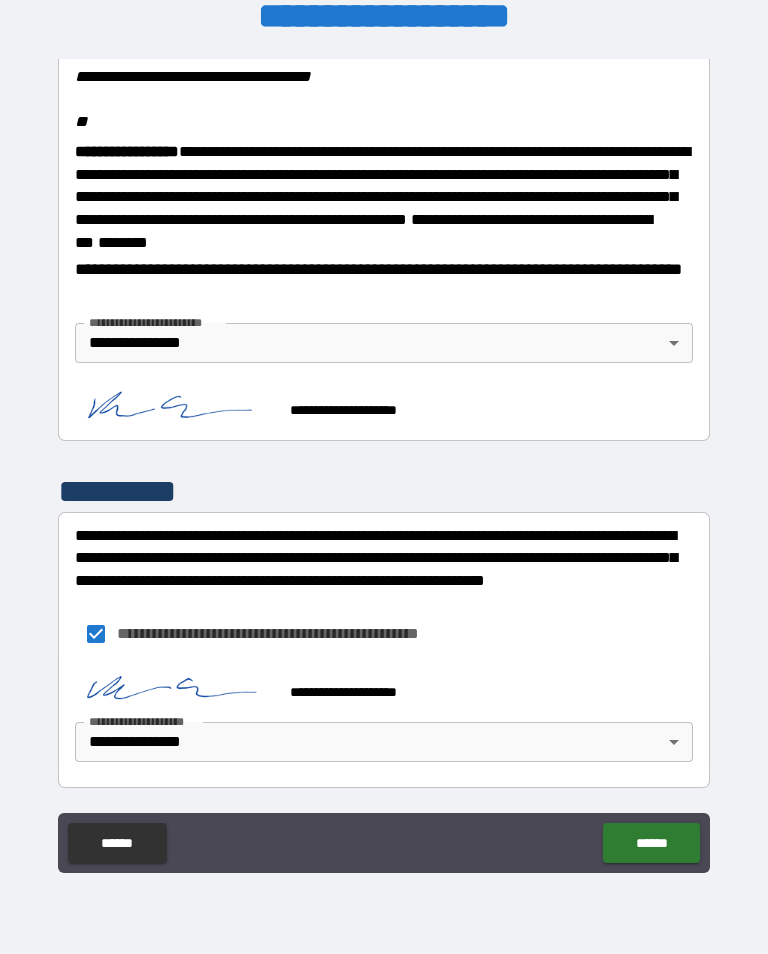 click on "******" at bounding box center [651, 843] 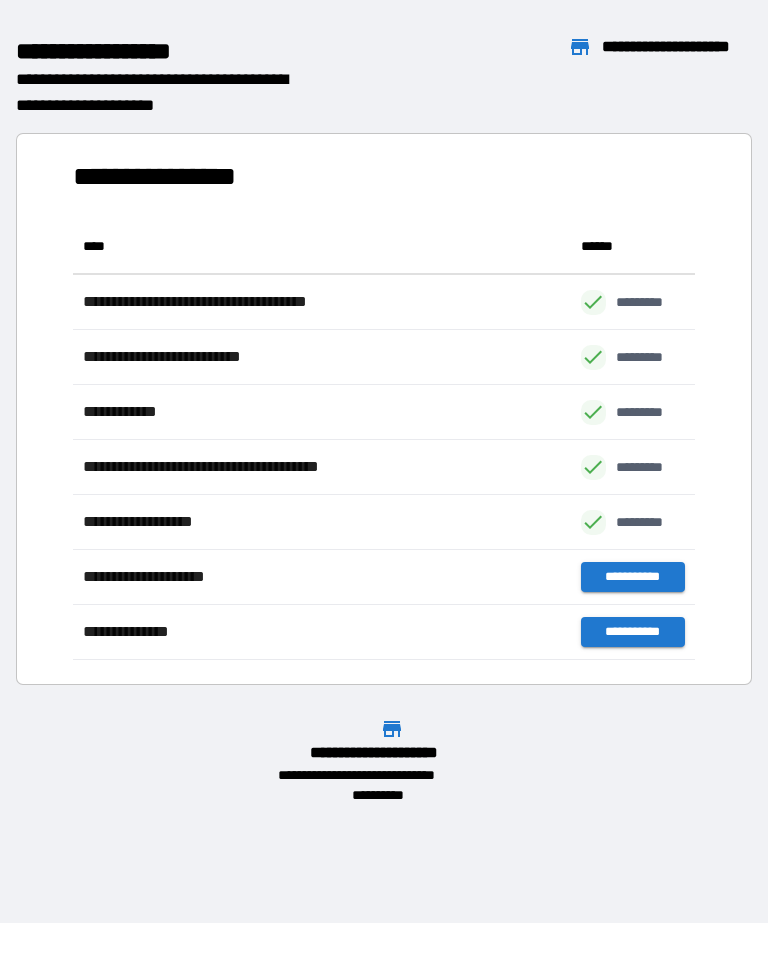 scroll, scrollTop: 1, scrollLeft: 1, axis: both 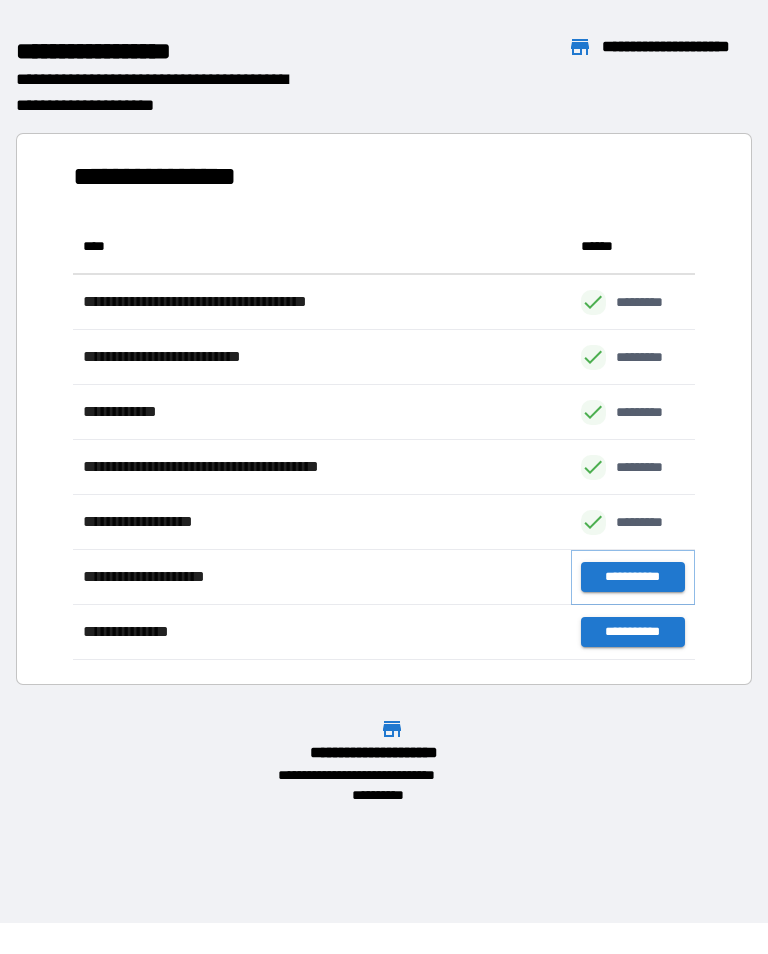 click on "**********" at bounding box center (633, 577) 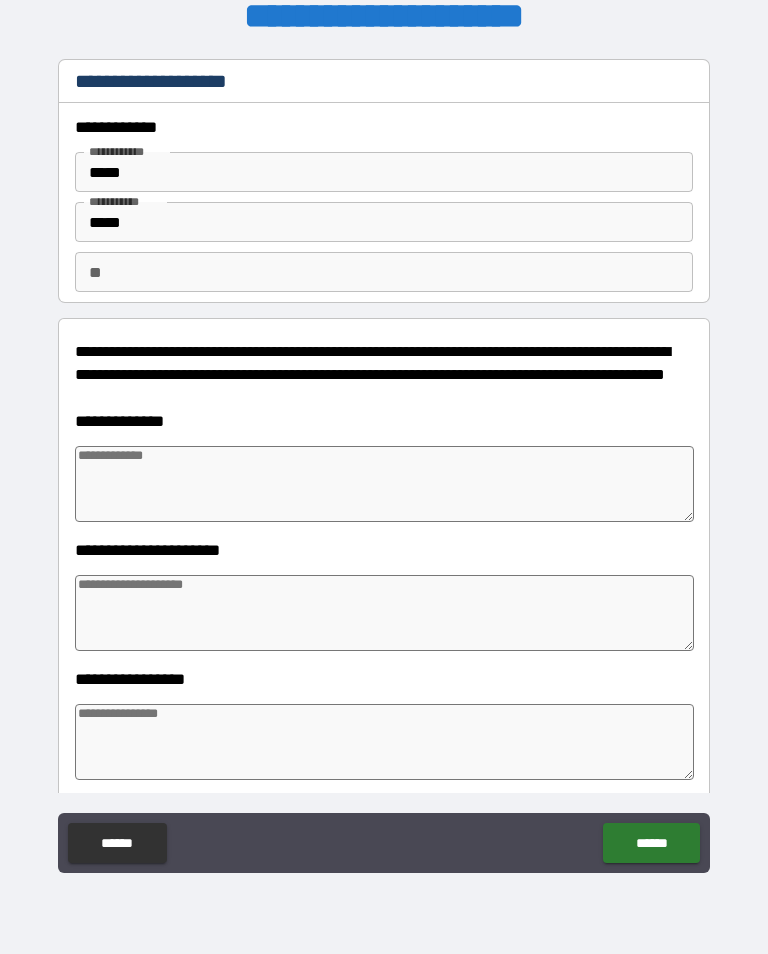 click at bounding box center [384, 484] 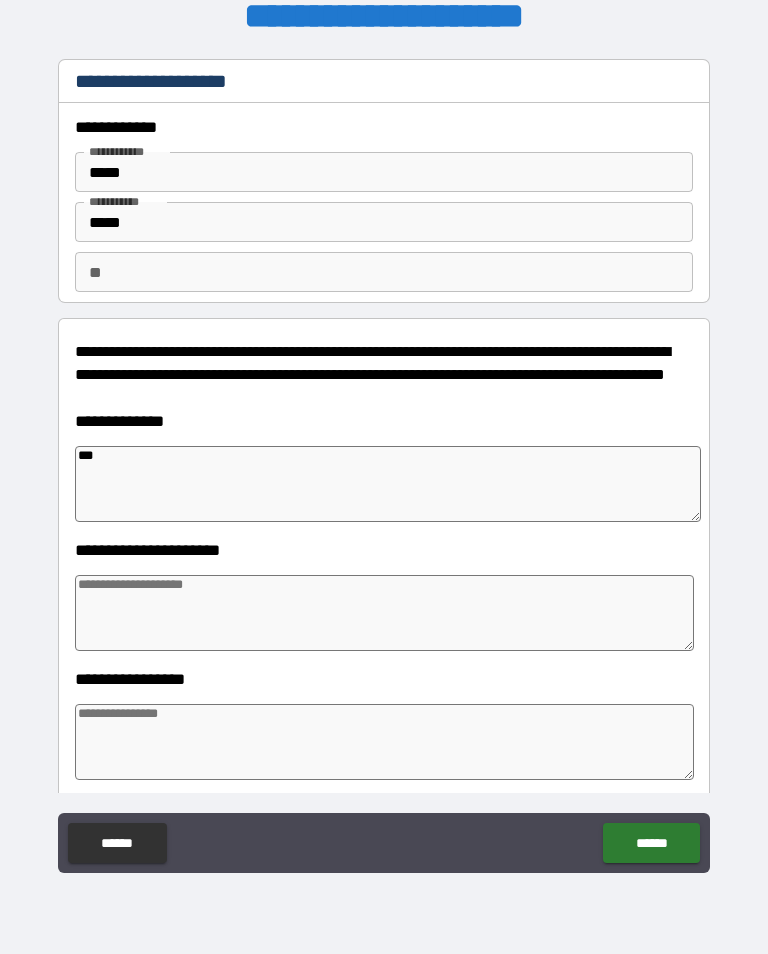 click at bounding box center (384, 613) 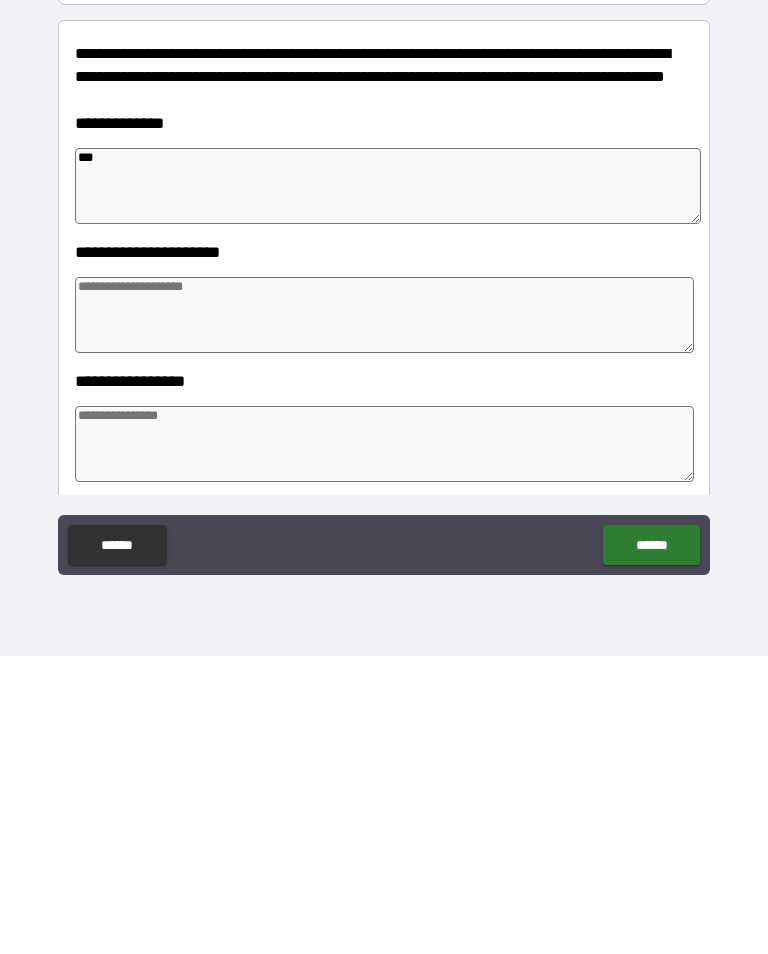 click on "***" at bounding box center (388, 484) 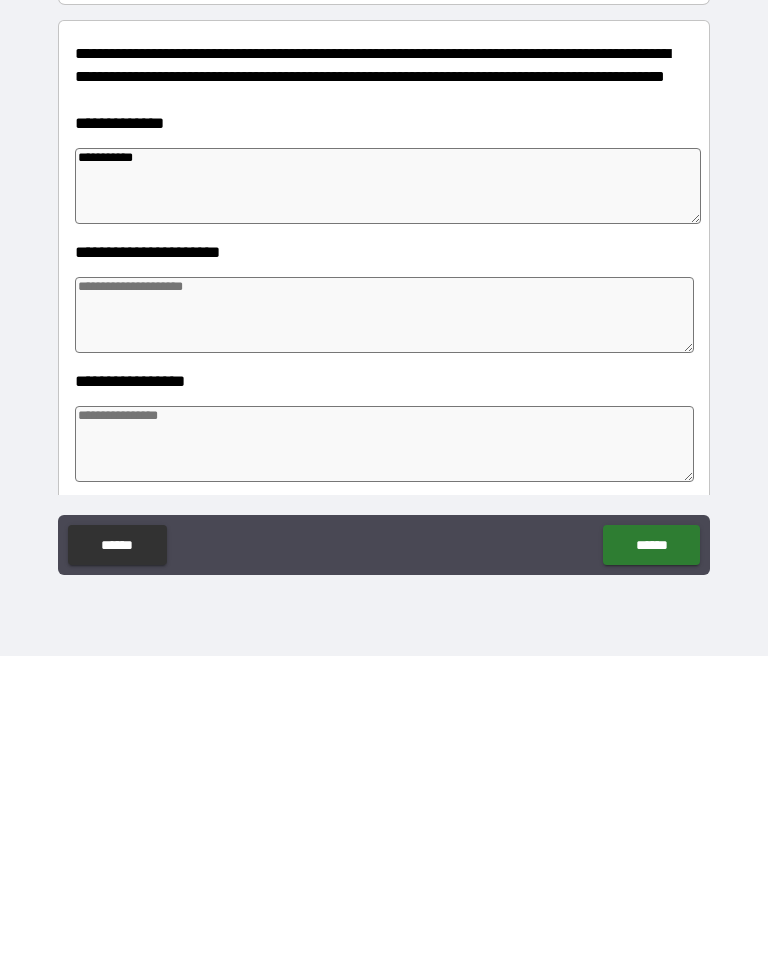 click at bounding box center (384, 613) 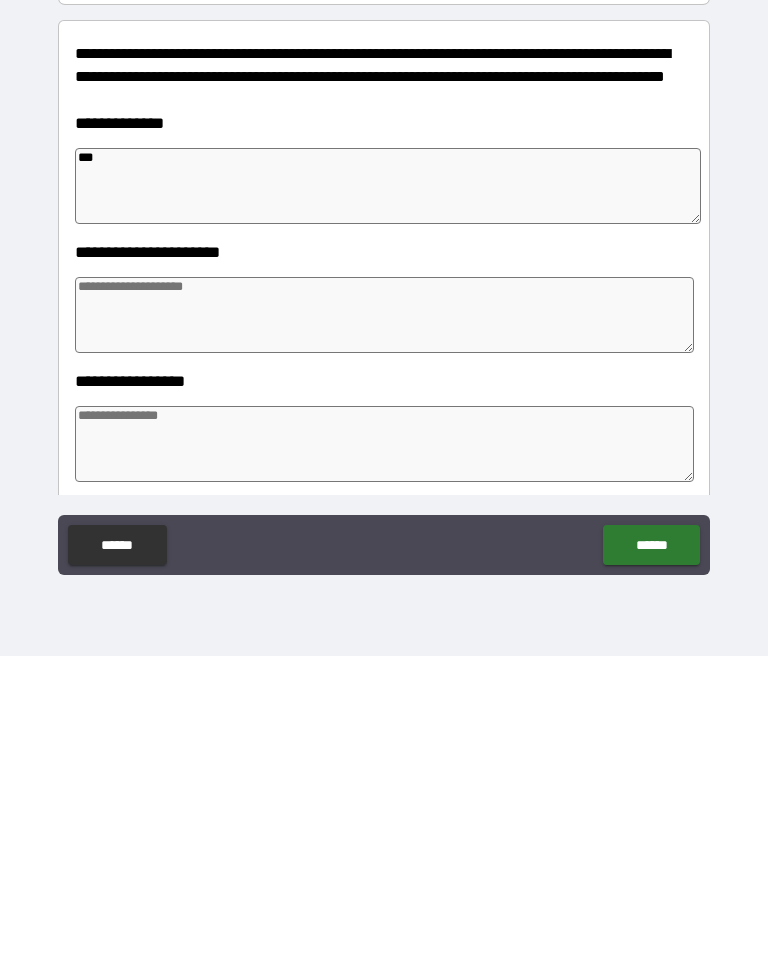 click at bounding box center [384, 613] 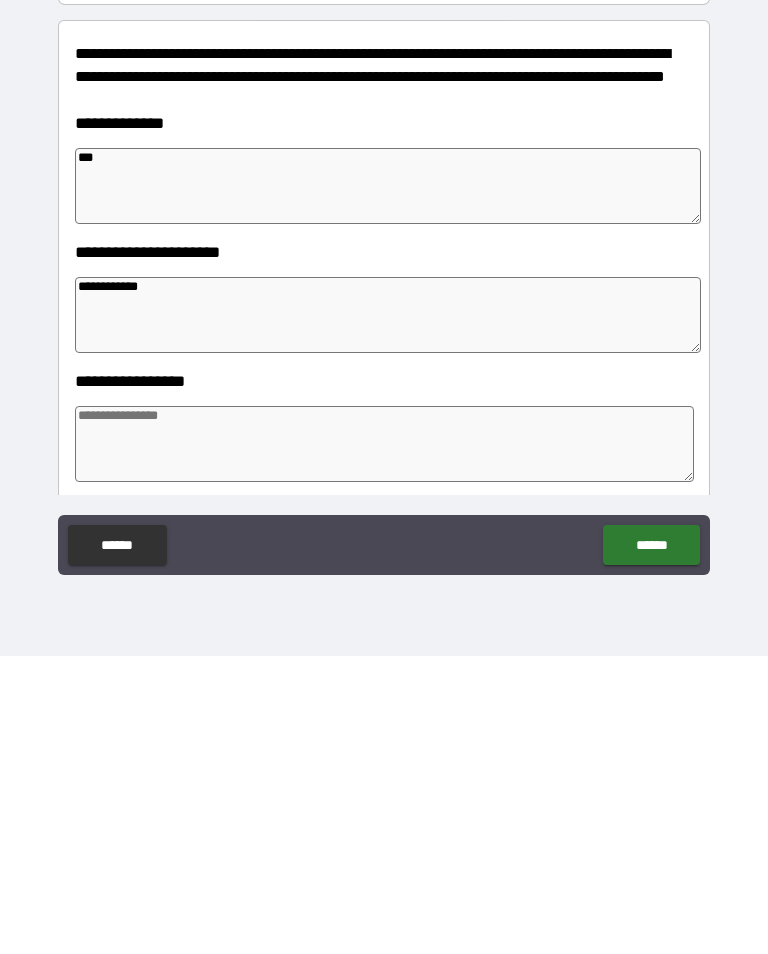 click at bounding box center [384, 742] 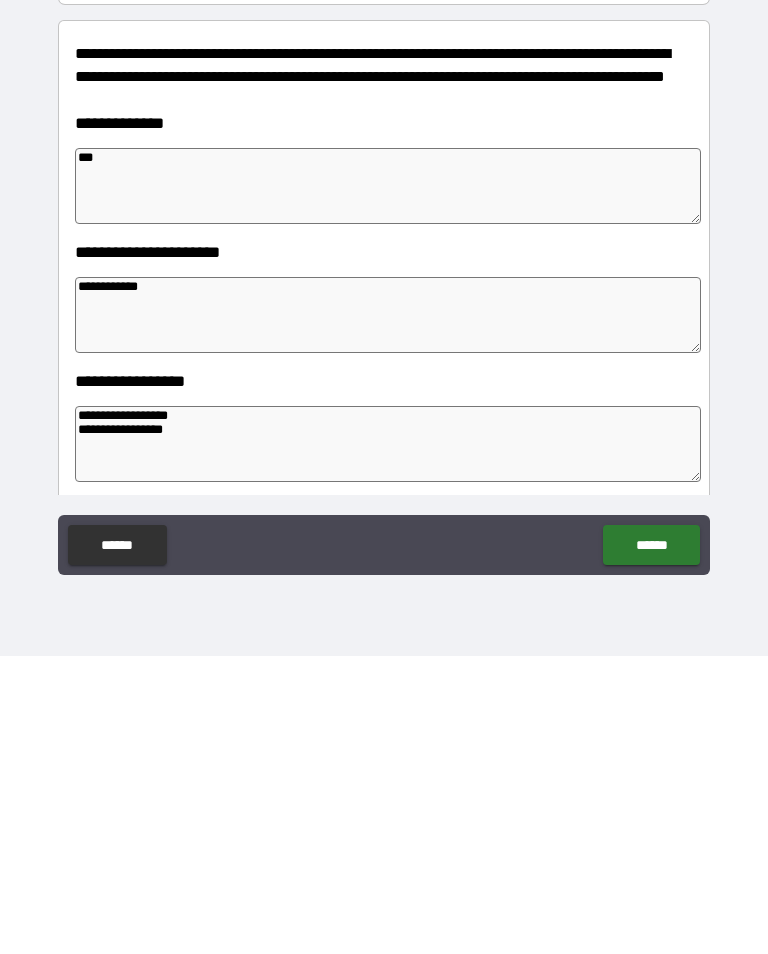 click on "******" at bounding box center [651, 843] 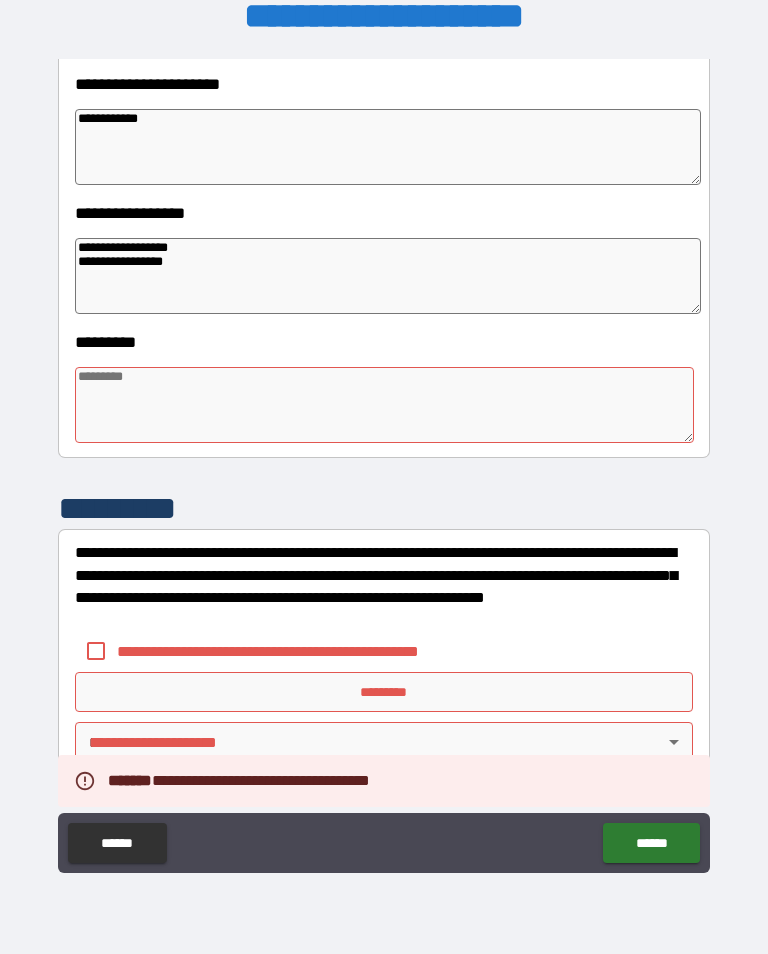 scroll, scrollTop: 466, scrollLeft: 0, axis: vertical 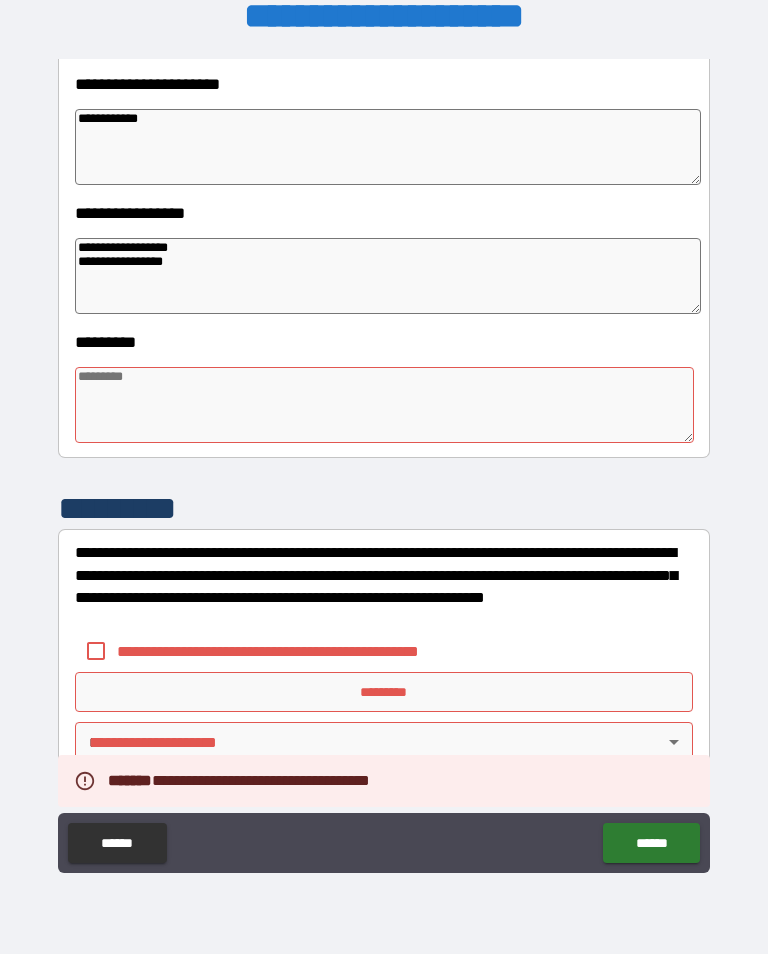 click at bounding box center (384, 405) 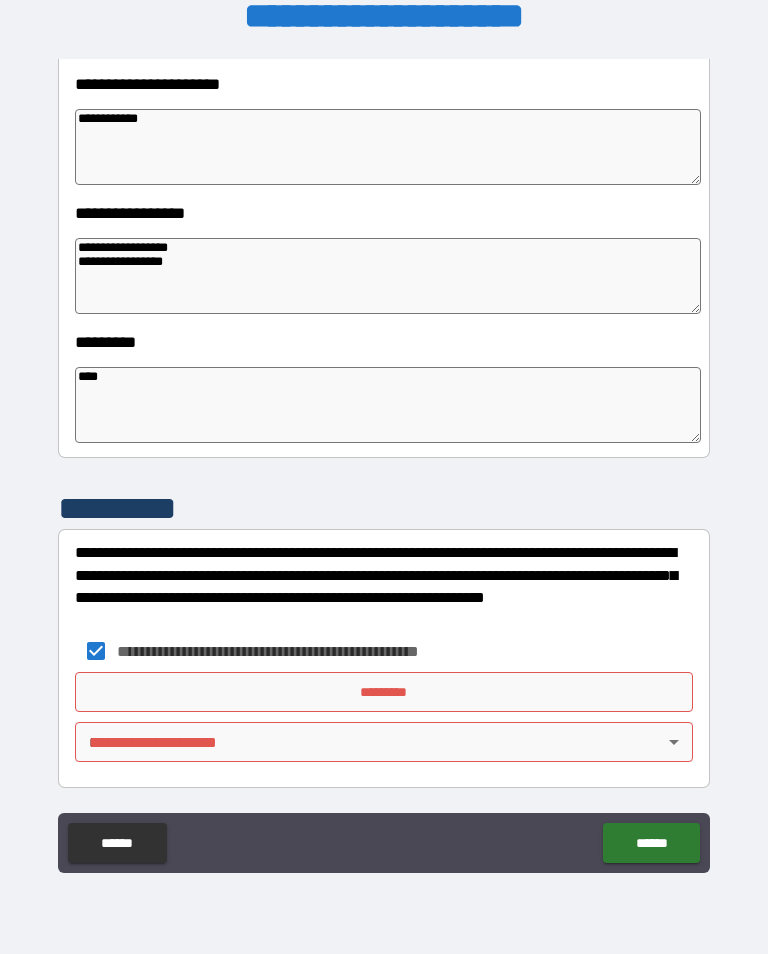 click on "**********" at bounding box center (384, 461) 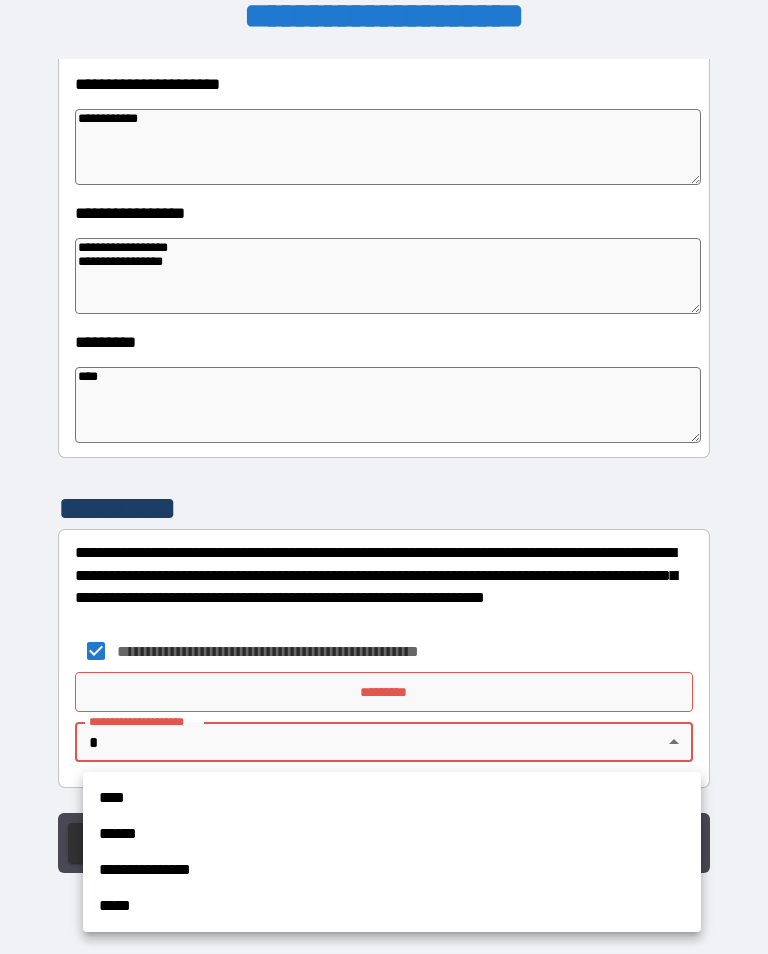 click on "**********" at bounding box center (392, 870) 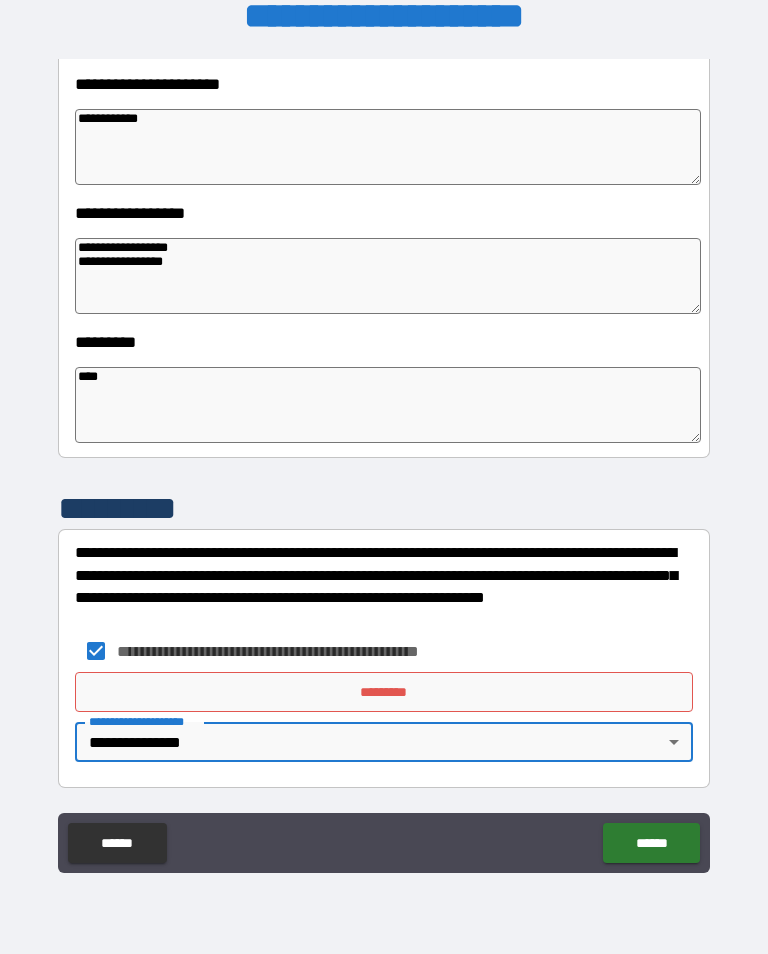 click on "*********" at bounding box center [384, 692] 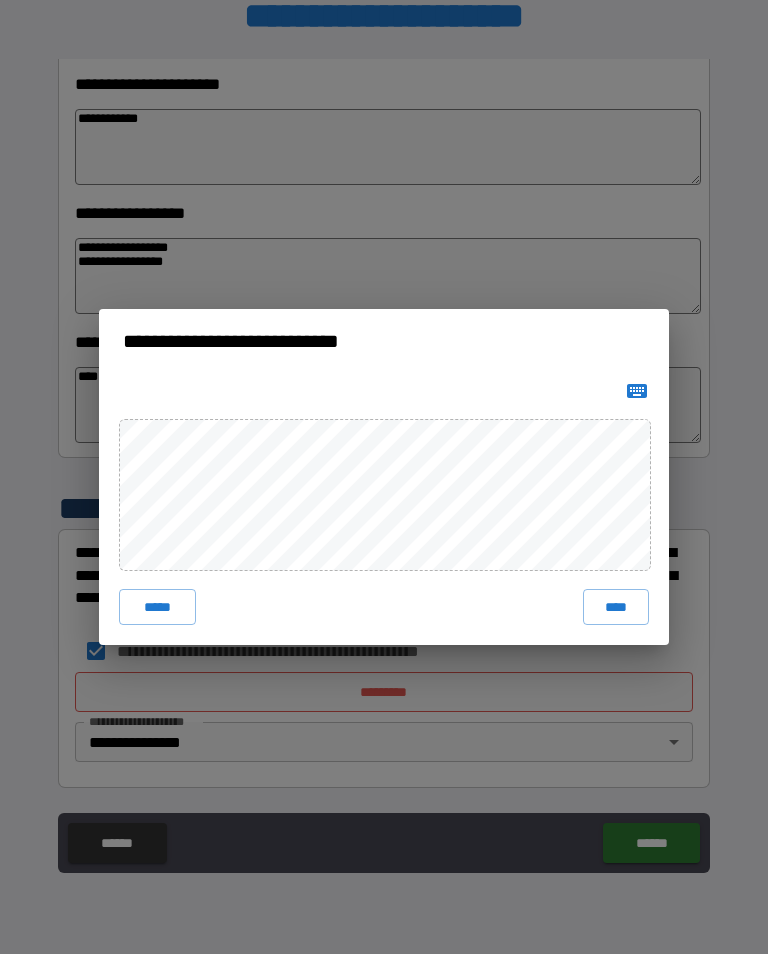 click on "*****" at bounding box center (157, 607) 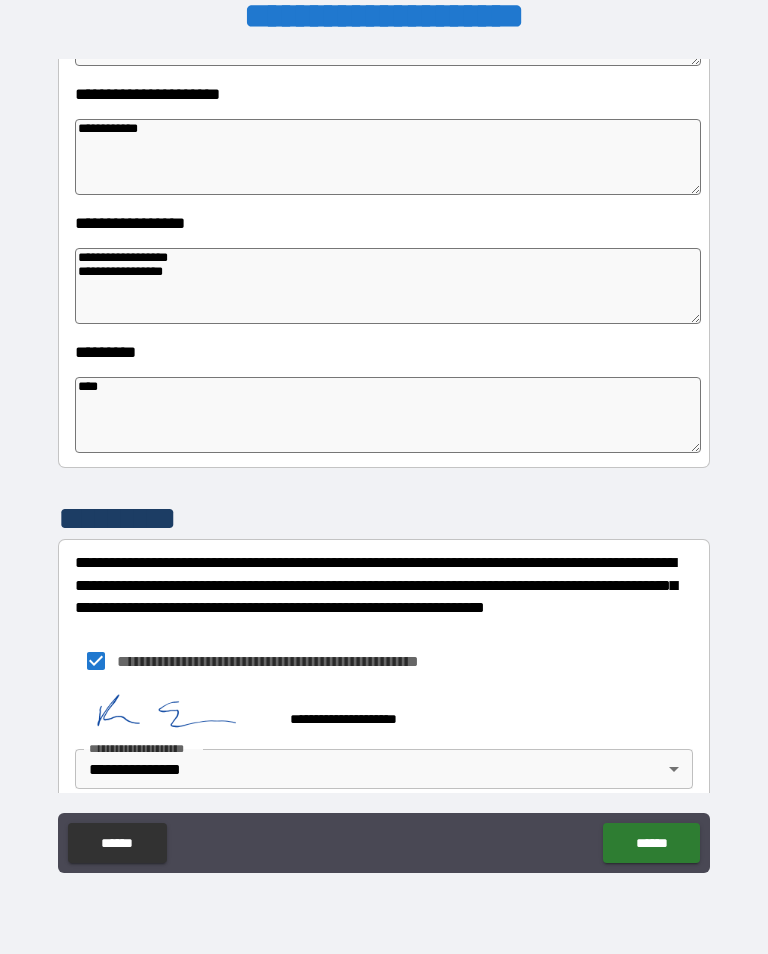 click on "******" at bounding box center (651, 843) 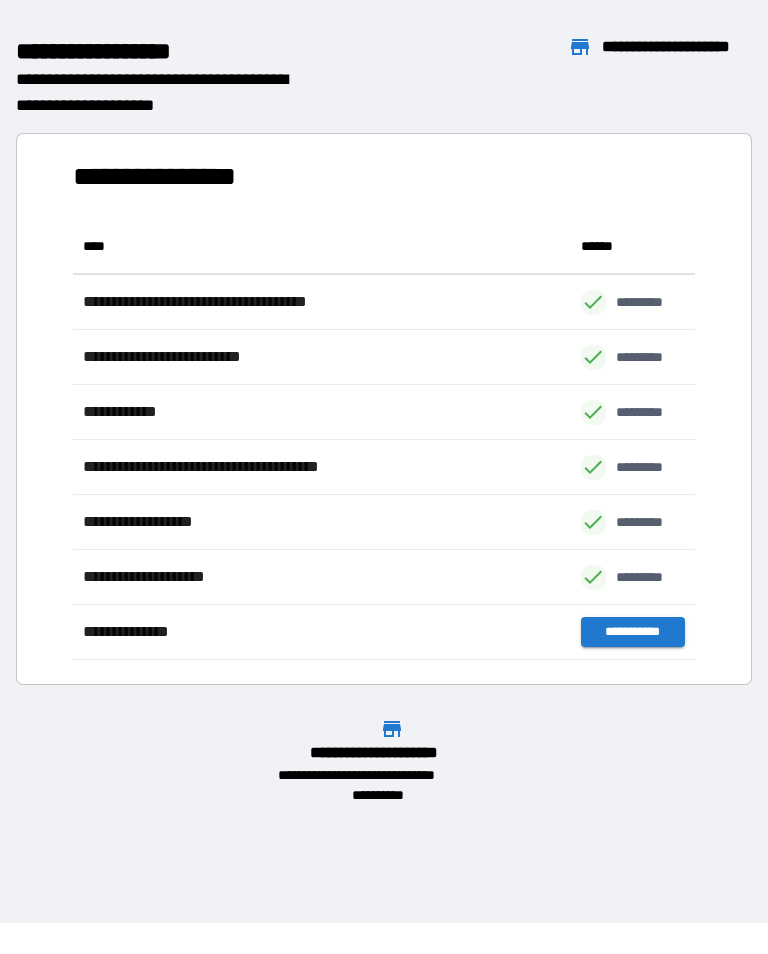 scroll, scrollTop: 1, scrollLeft: 1, axis: both 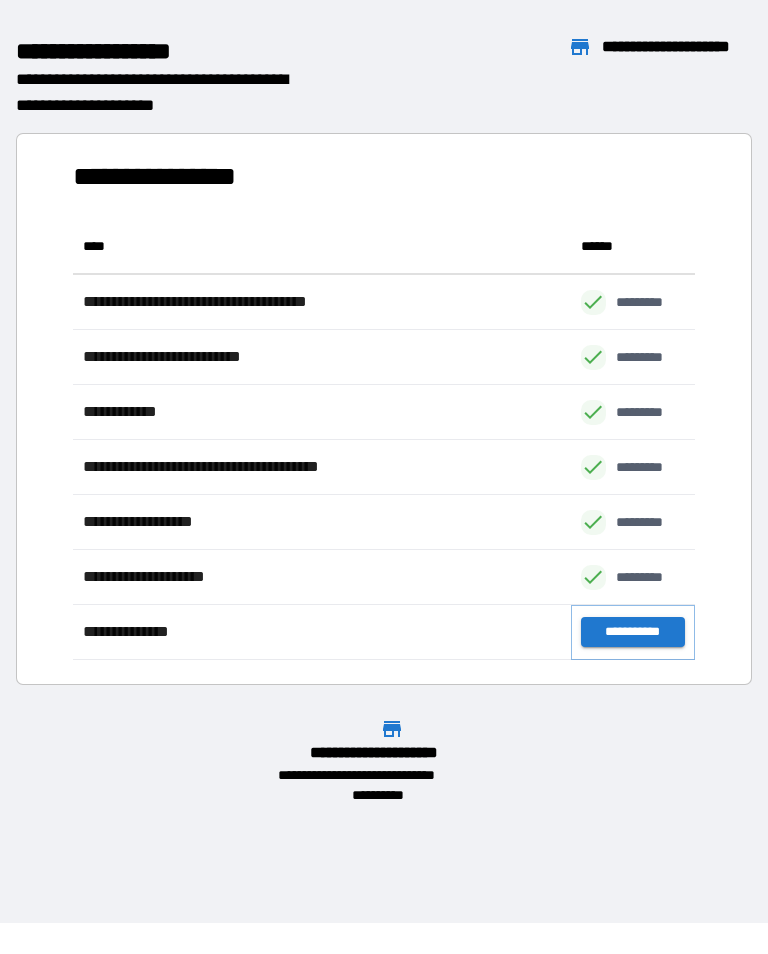 click on "**********" at bounding box center [633, 632] 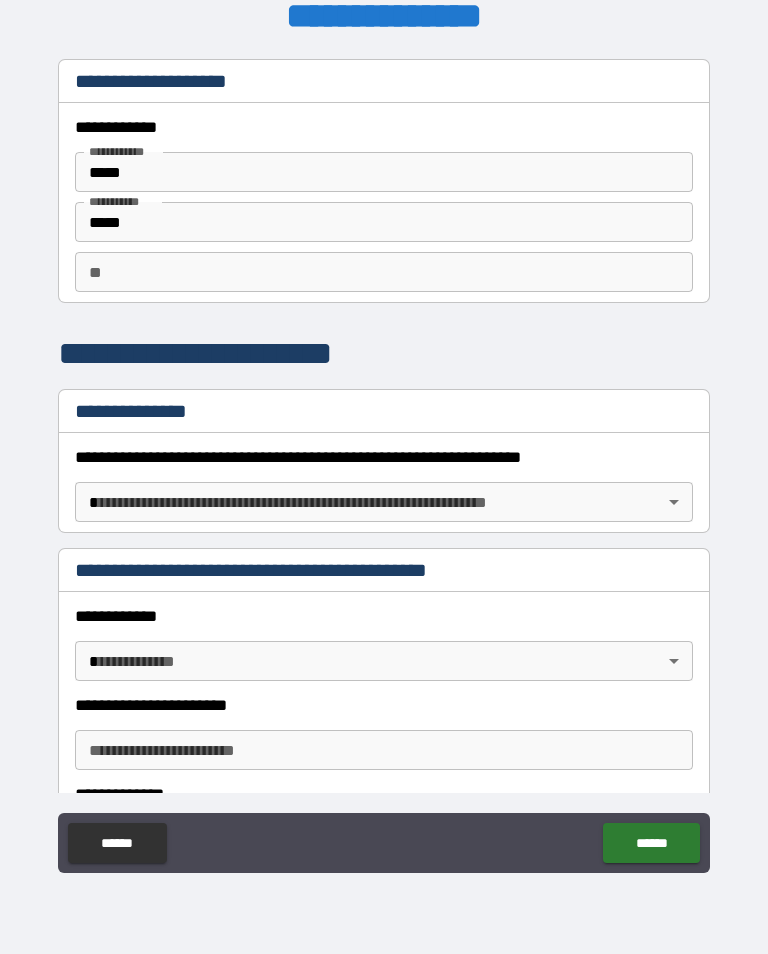 click on "**********" at bounding box center [384, 461] 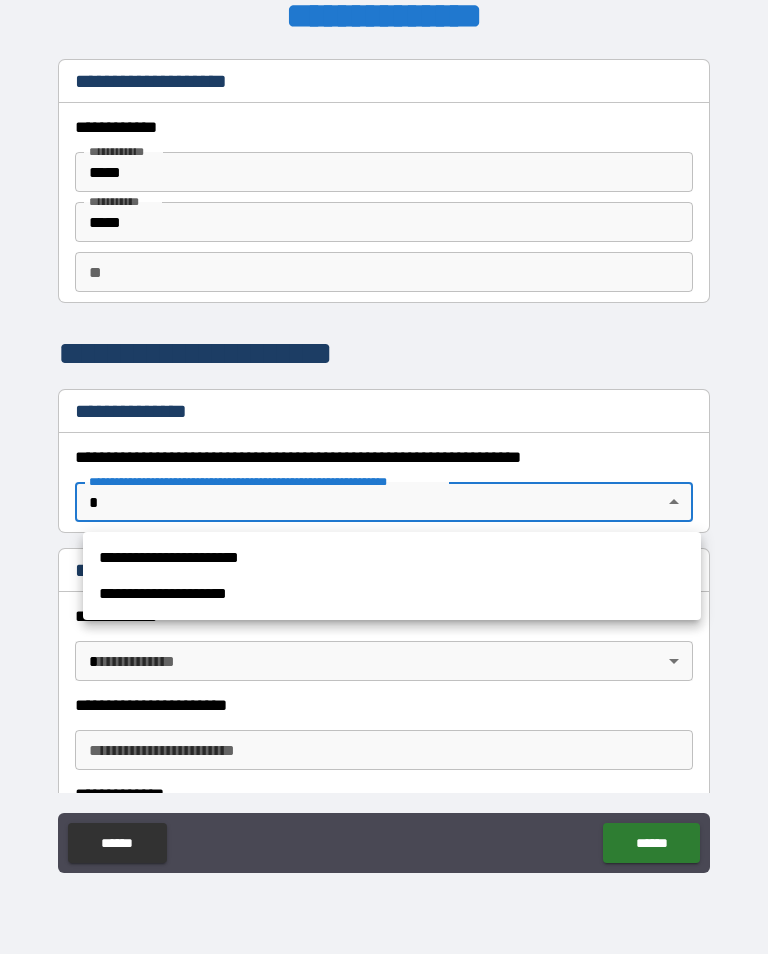 click on "**********" at bounding box center [392, 558] 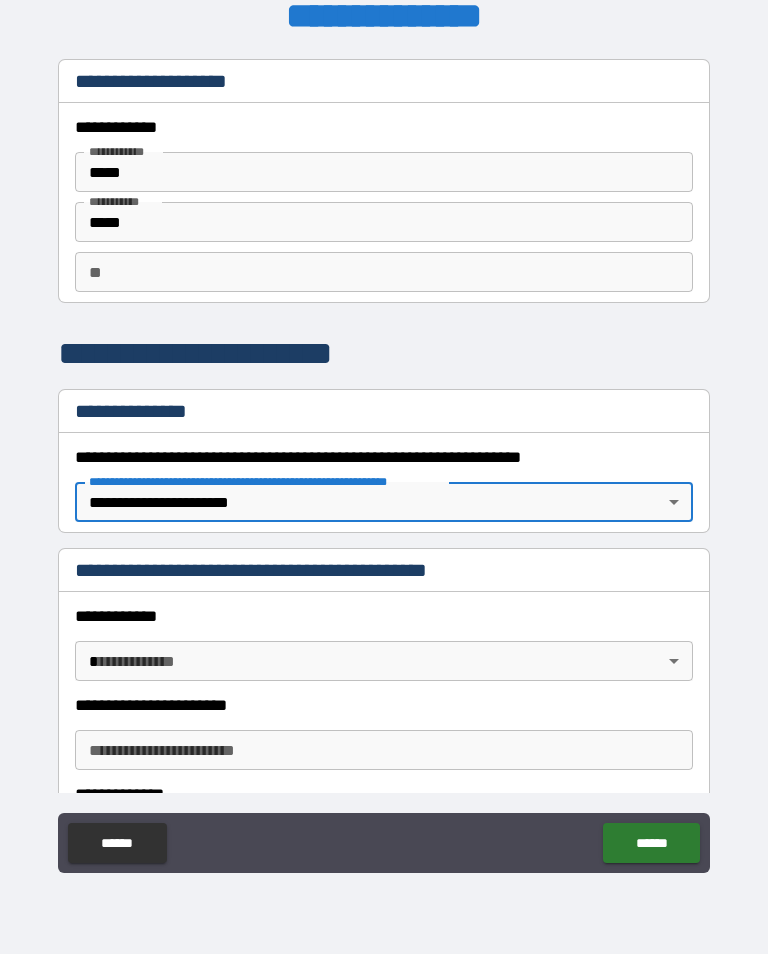 click on "**********" at bounding box center [384, 461] 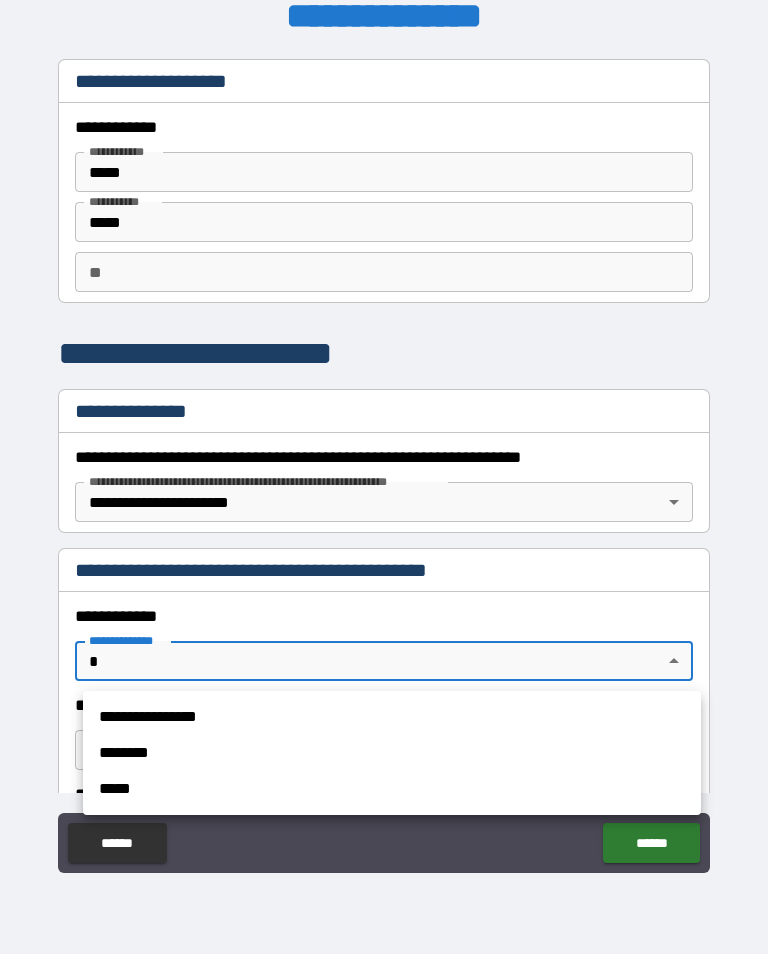 click on "**********" at bounding box center (392, 717) 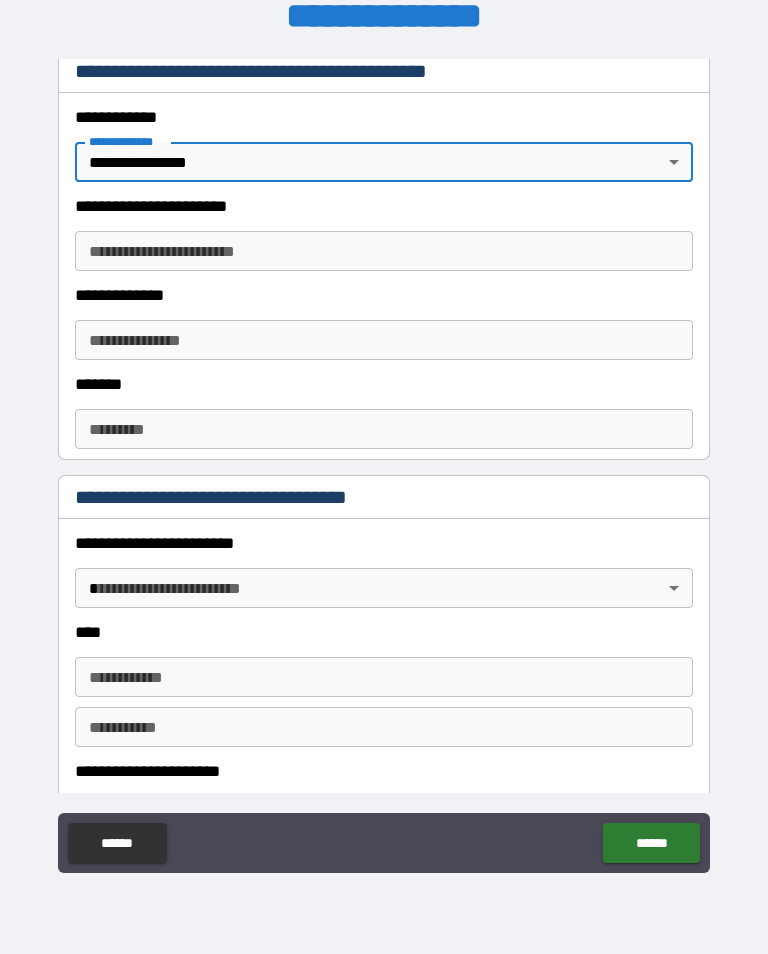 scroll, scrollTop: 487, scrollLeft: 0, axis: vertical 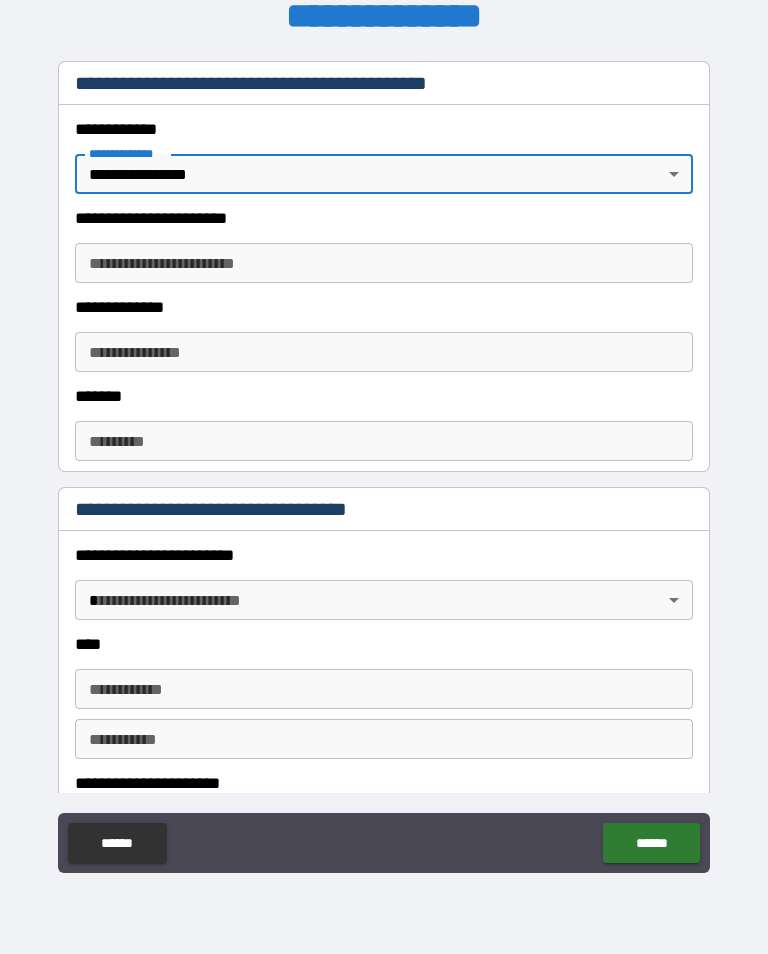 click on "**********" at bounding box center (384, 263) 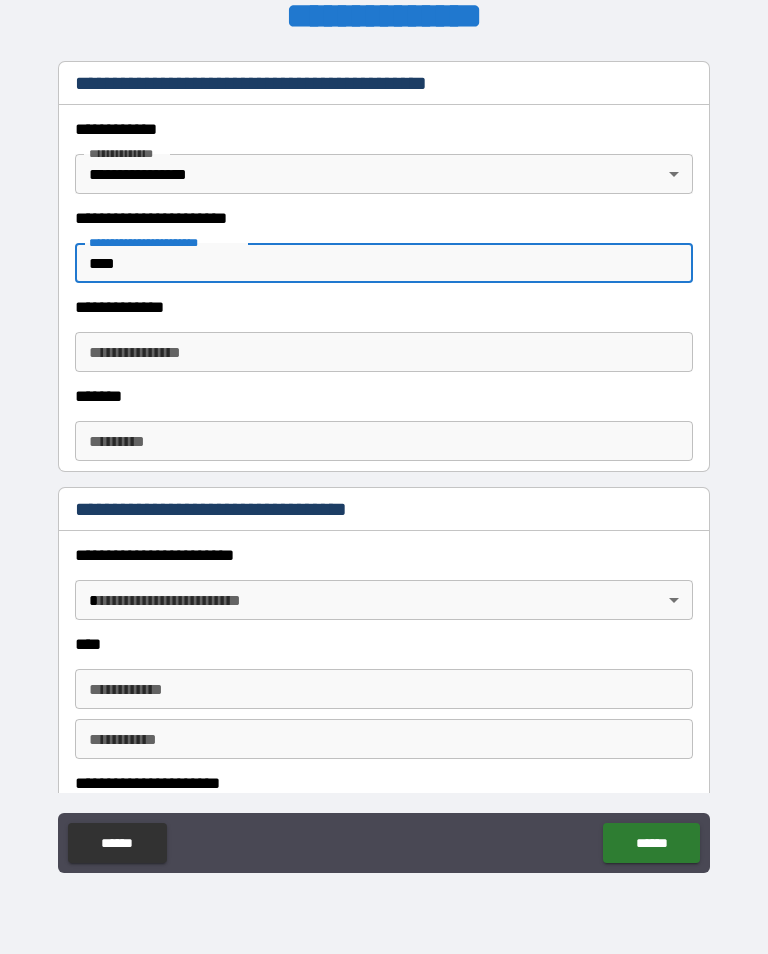 click on "**********" at bounding box center [384, 352] 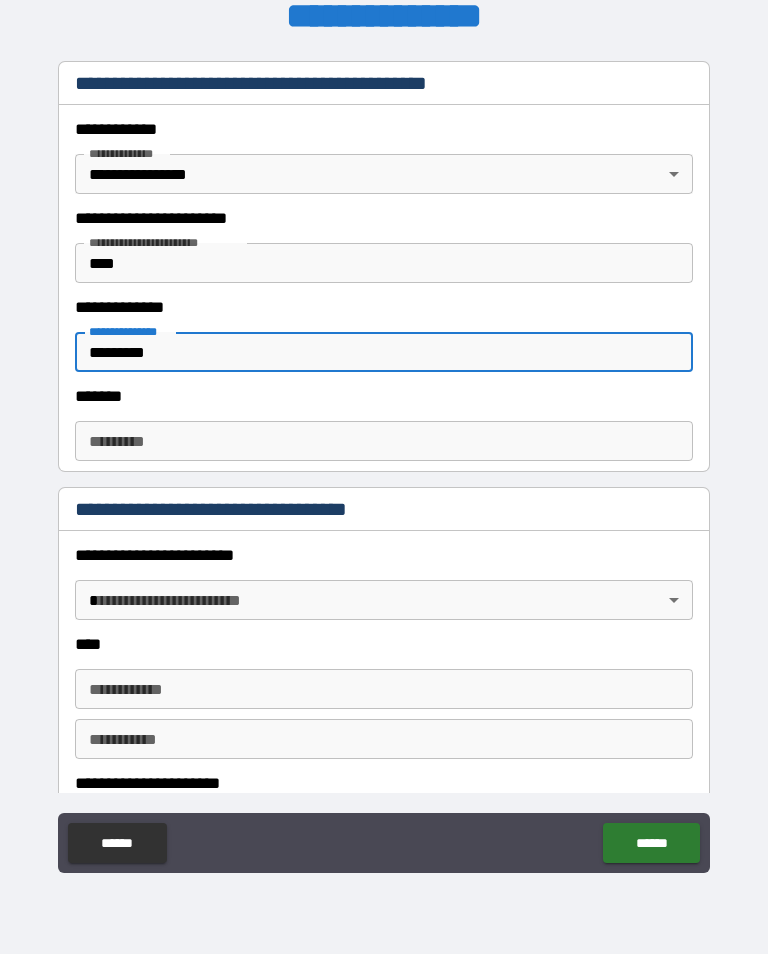 click on "*******   *" at bounding box center (384, 441) 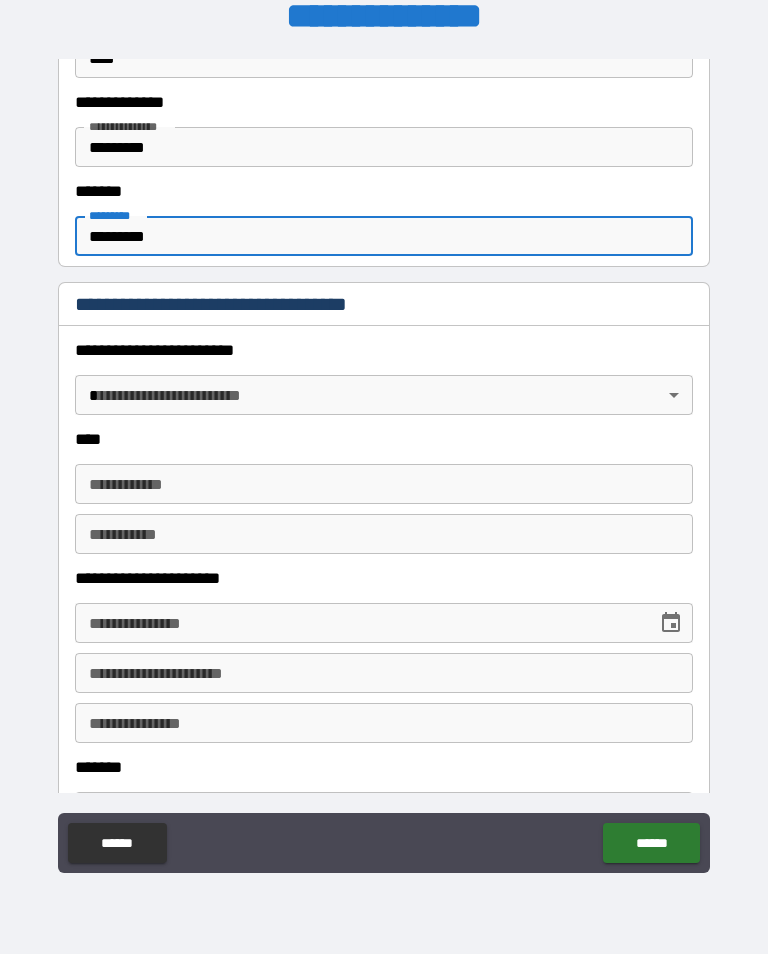 scroll, scrollTop: 703, scrollLeft: 0, axis: vertical 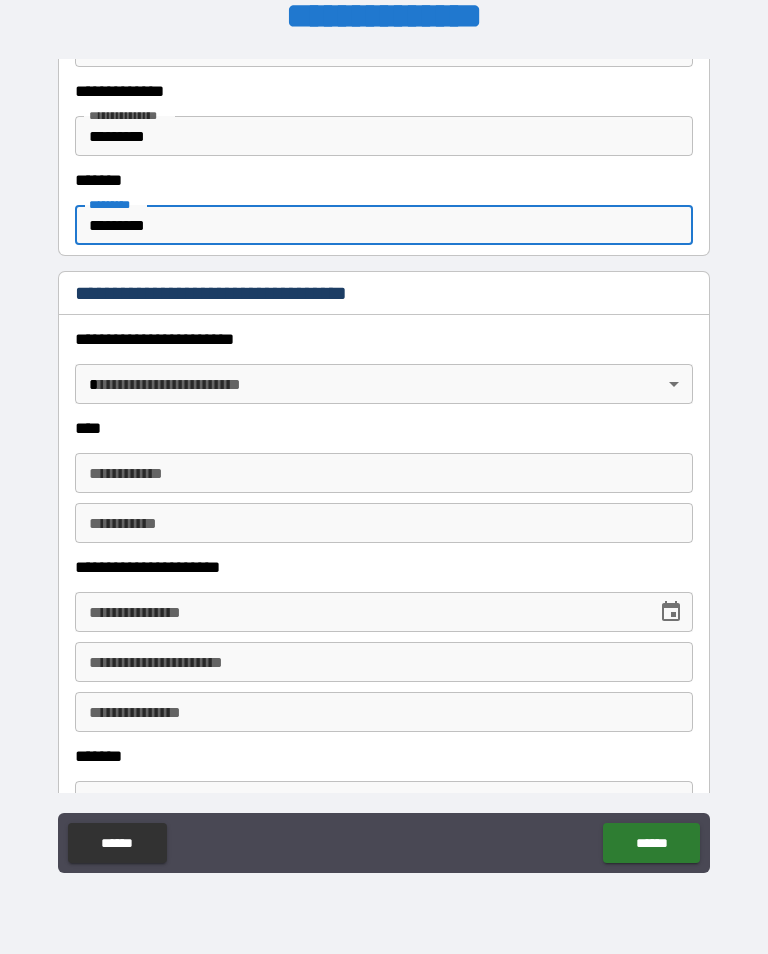 click on "**********" at bounding box center [384, 461] 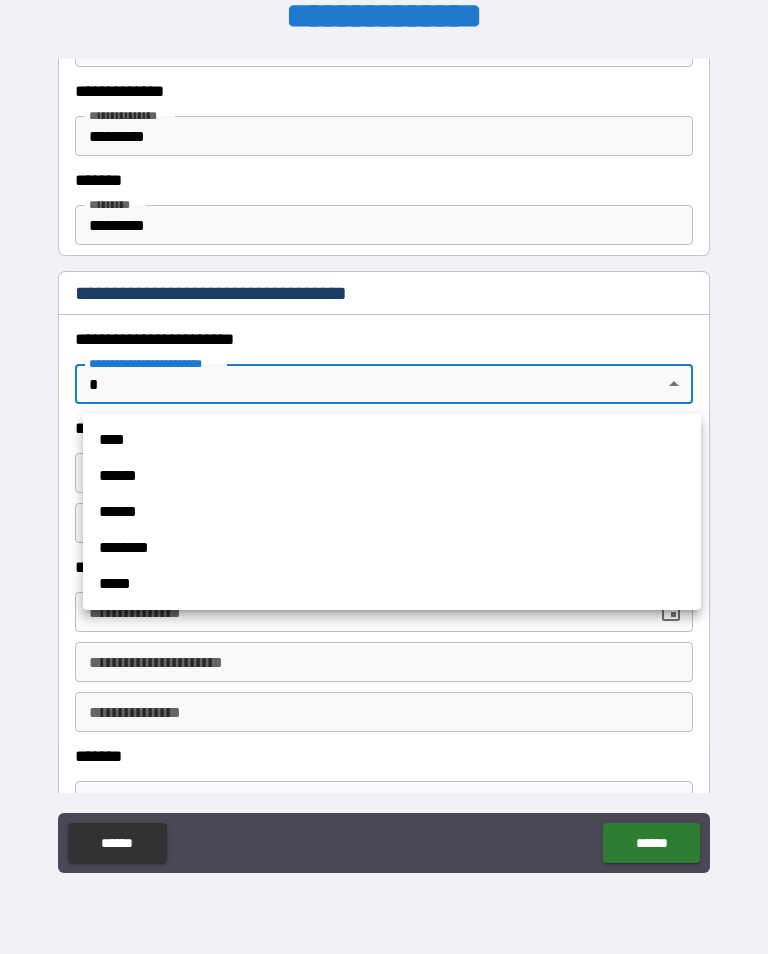click on "******" at bounding box center (392, 476) 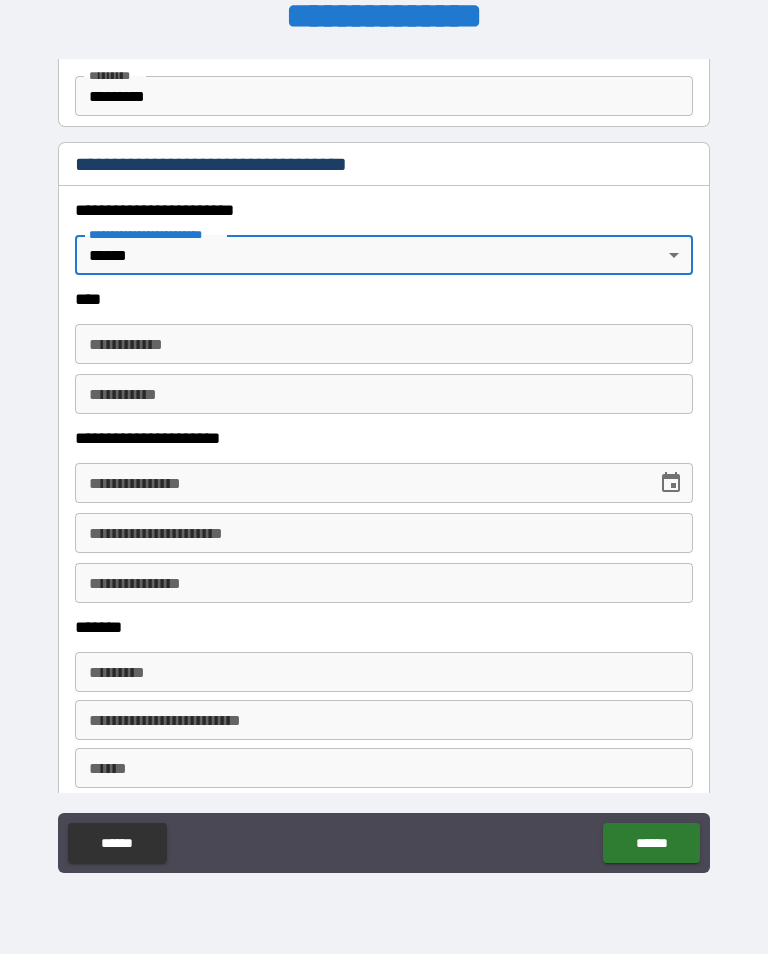 scroll, scrollTop: 833, scrollLeft: 0, axis: vertical 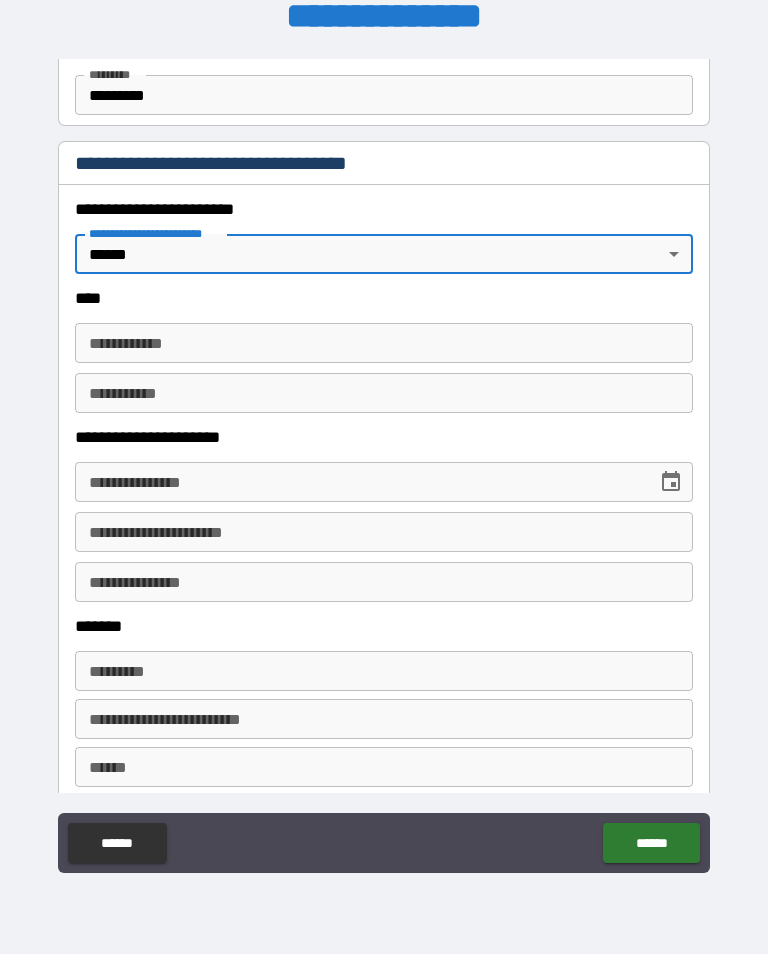 click on "**********" at bounding box center [384, 343] 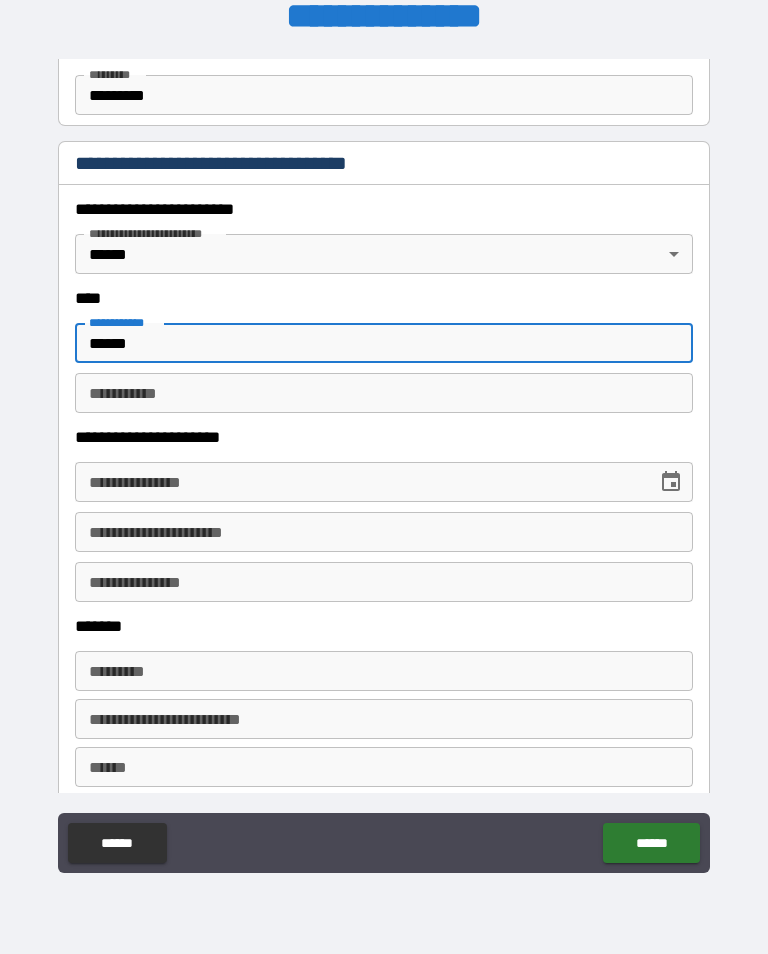 click on "*********   *" at bounding box center (384, 393) 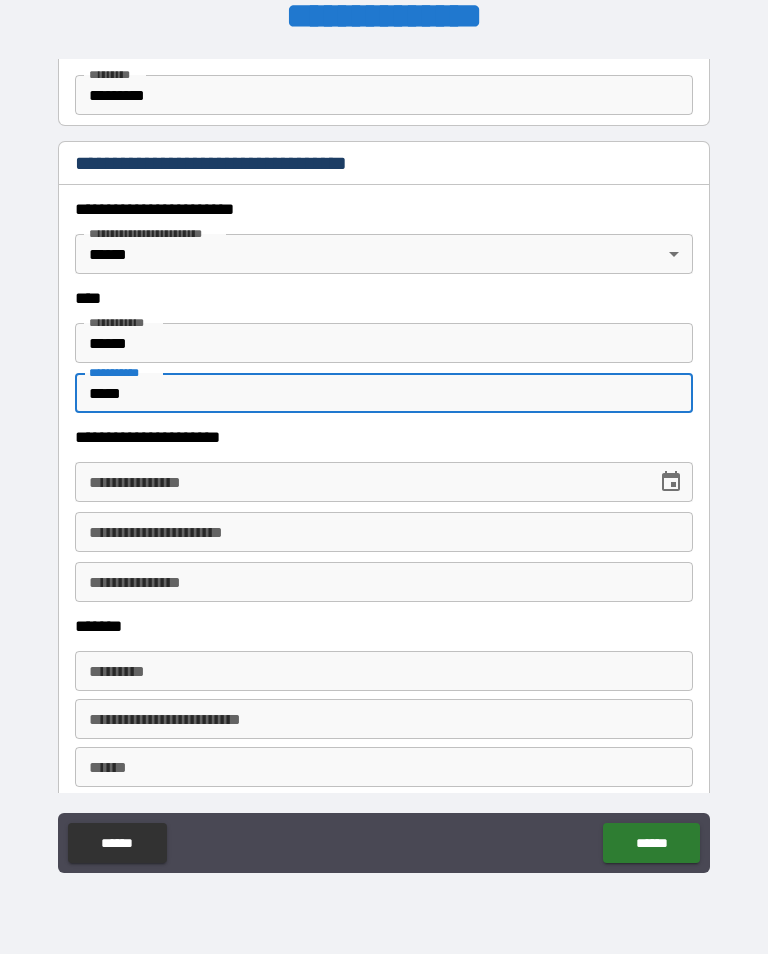 click on "**********" at bounding box center (359, 482) 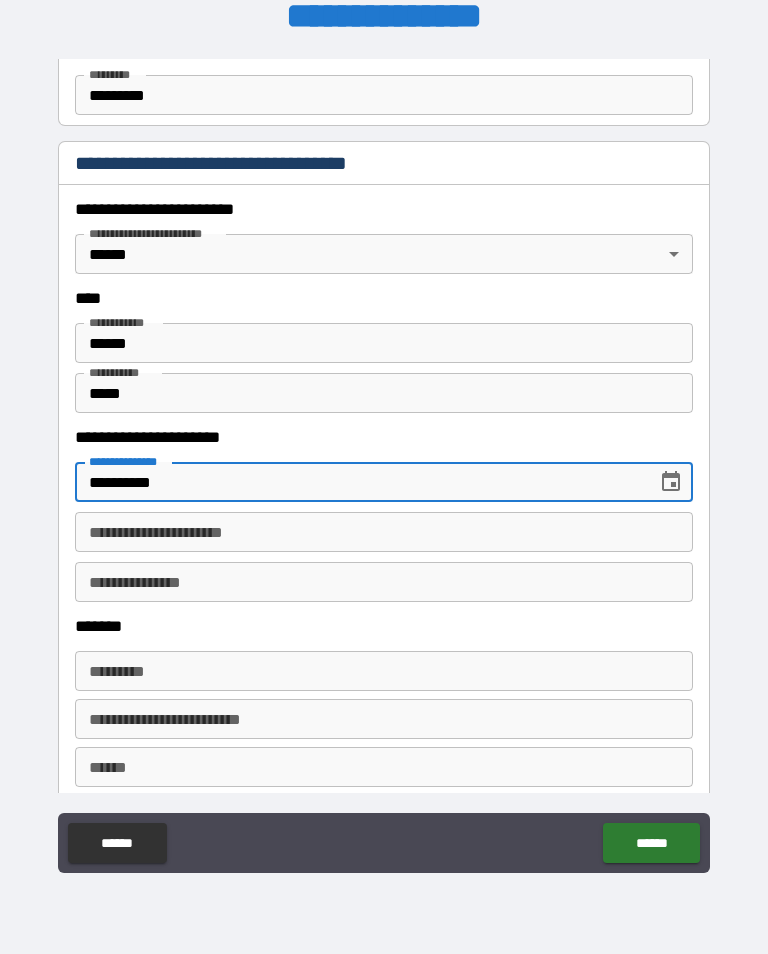 click on "**********" at bounding box center [384, 532] 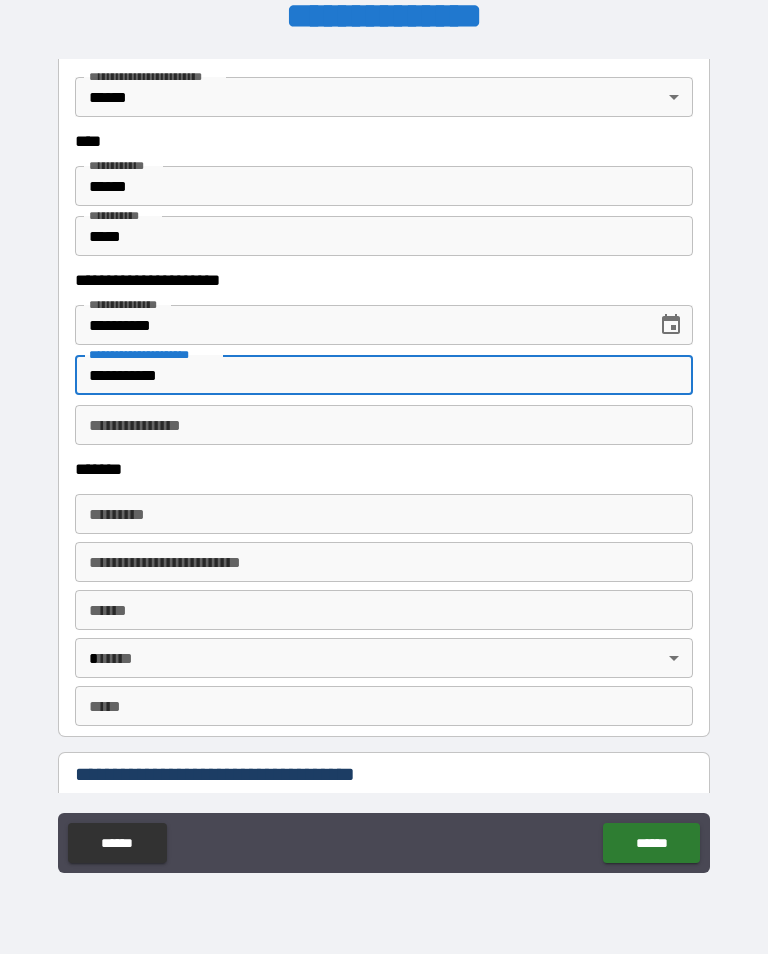 scroll, scrollTop: 1005, scrollLeft: 0, axis: vertical 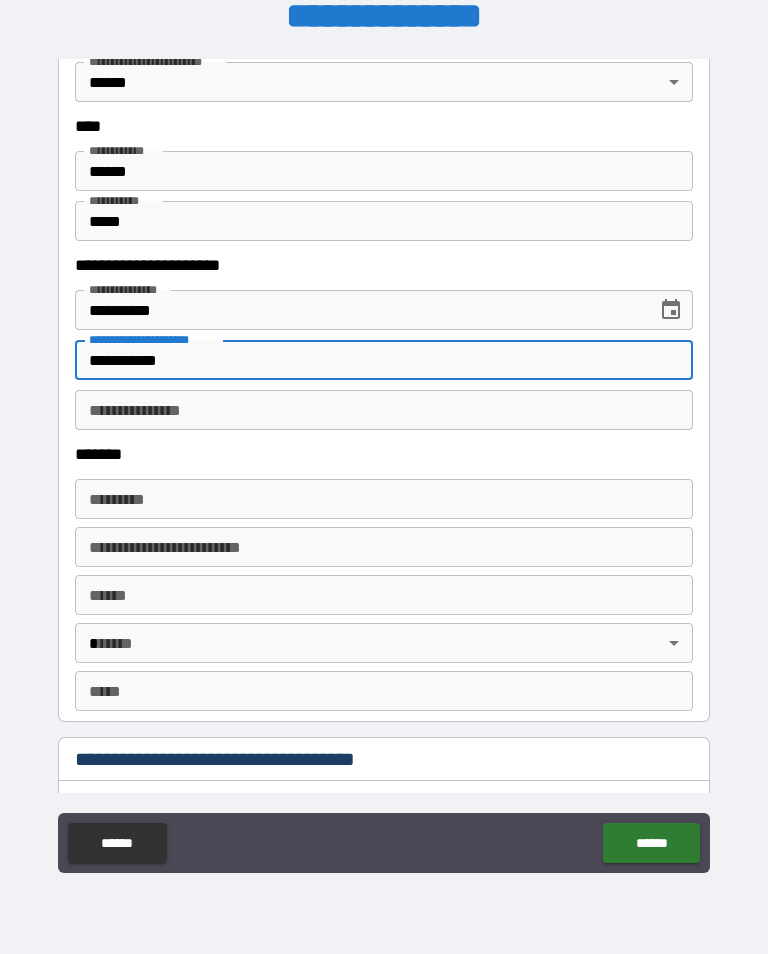 click on "**********" at bounding box center [384, 360] 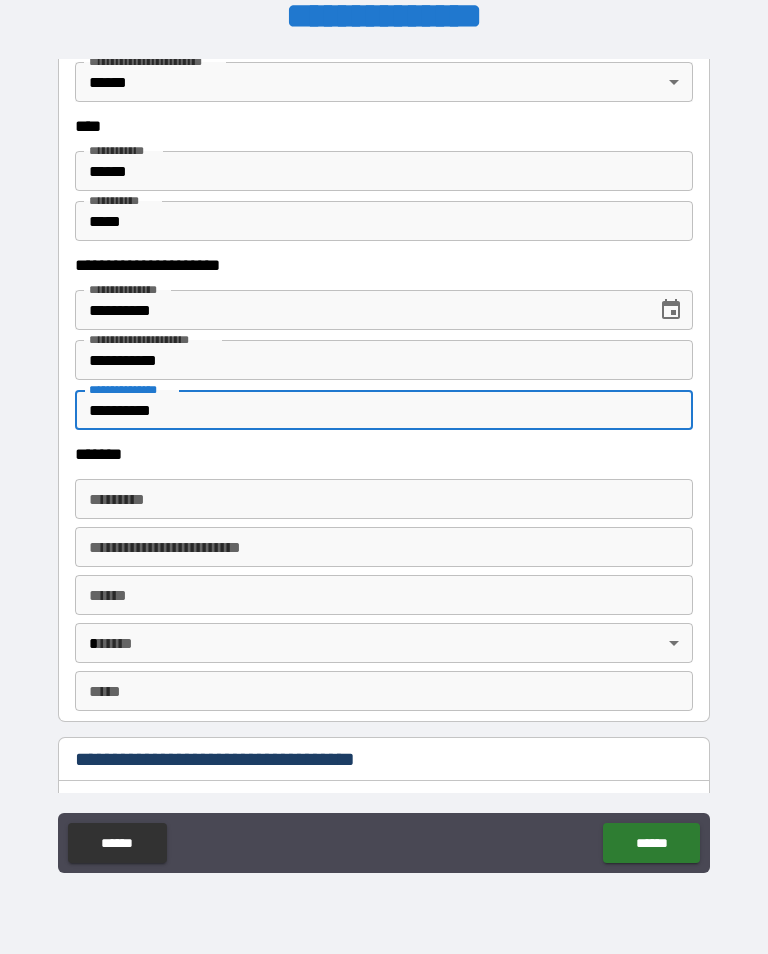 click on "*******   *" at bounding box center [384, 499] 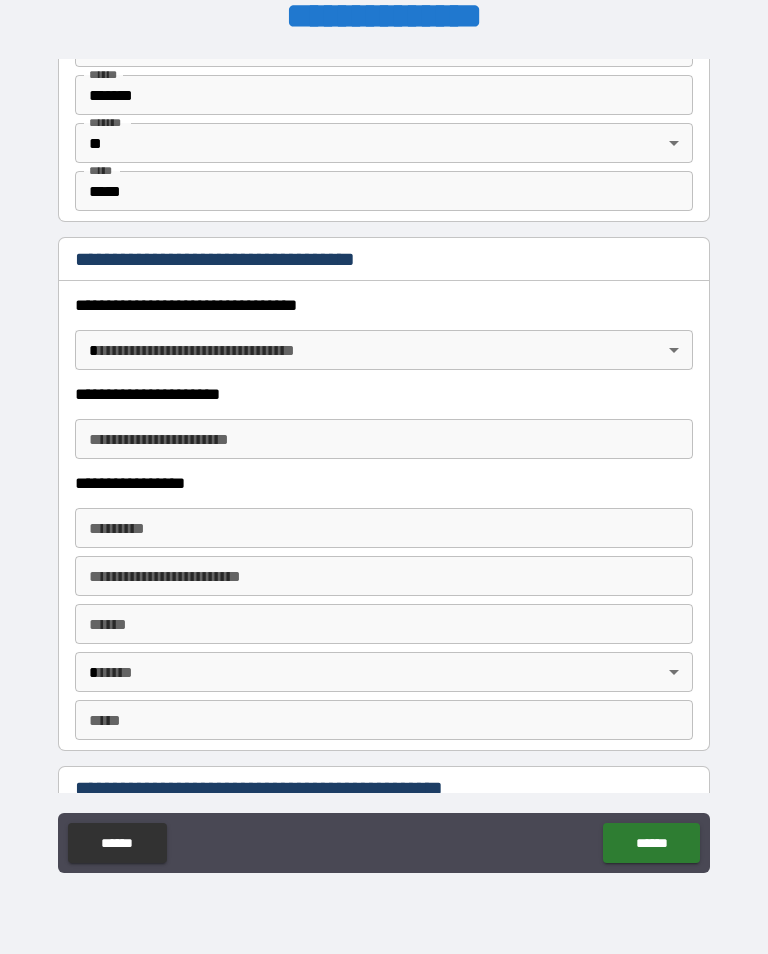 scroll, scrollTop: 1506, scrollLeft: 0, axis: vertical 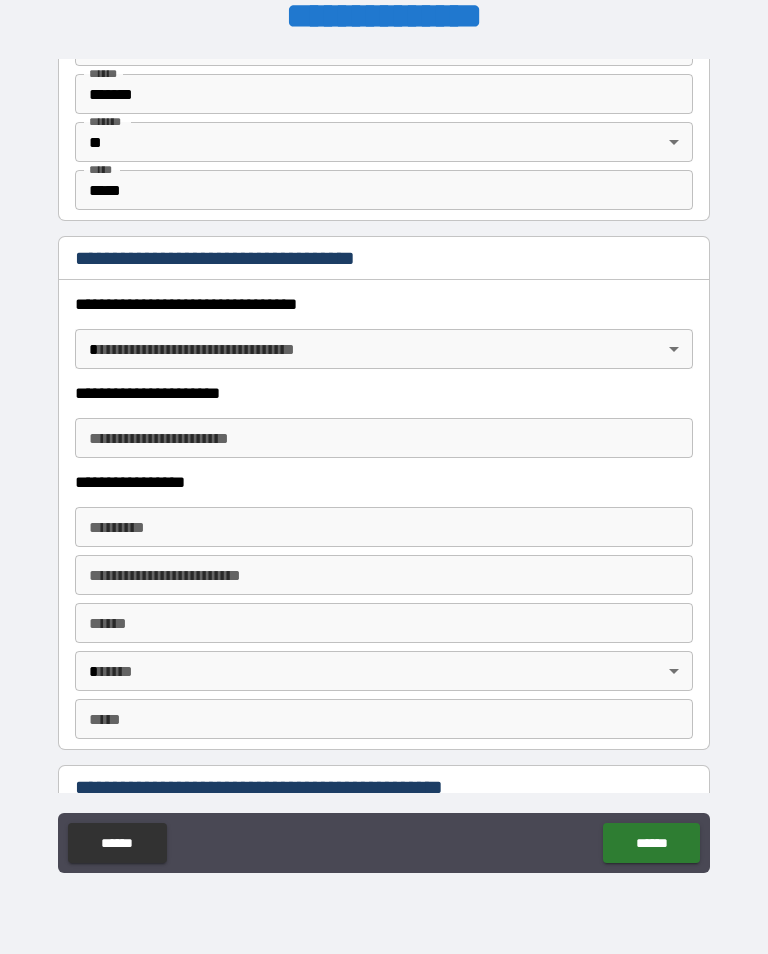 click on "**********" at bounding box center (384, 461) 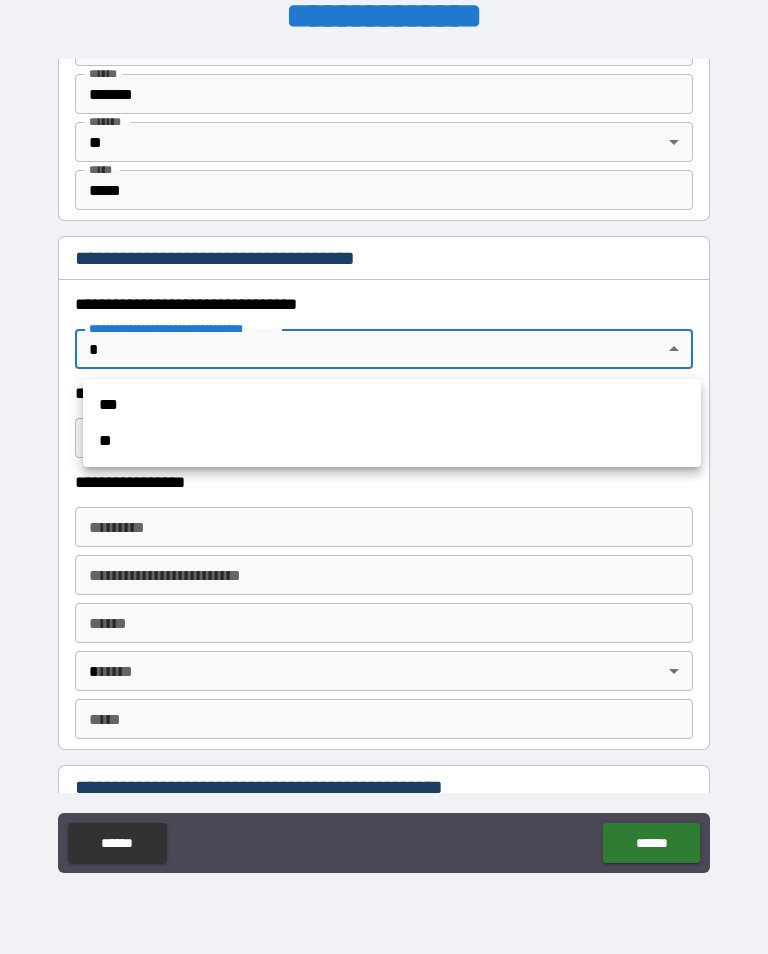 click on "***" at bounding box center (392, 405) 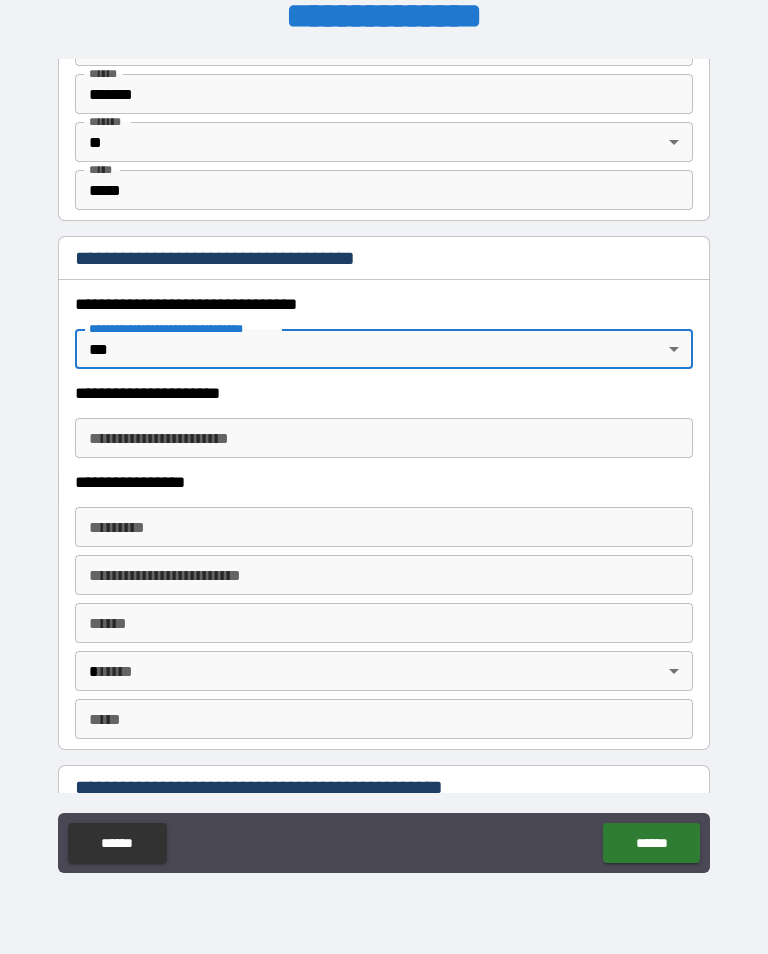 click on "**********" at bounding box center [384, 438] 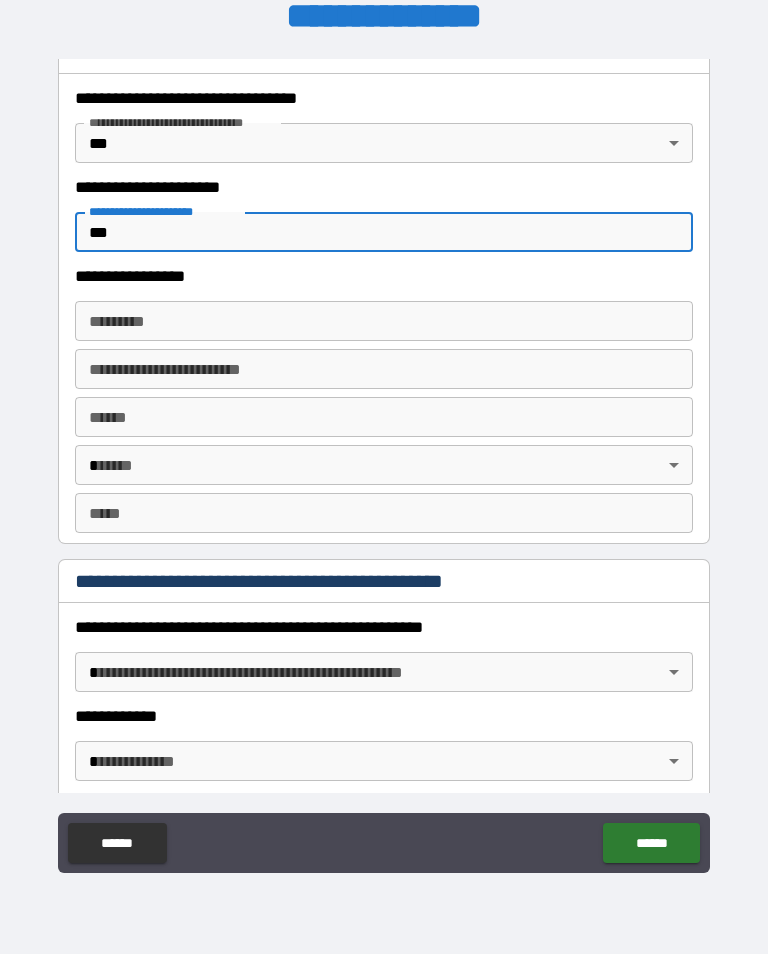 scroll, scrollTop: 1716, scrollLeft: 0, axis: vertical 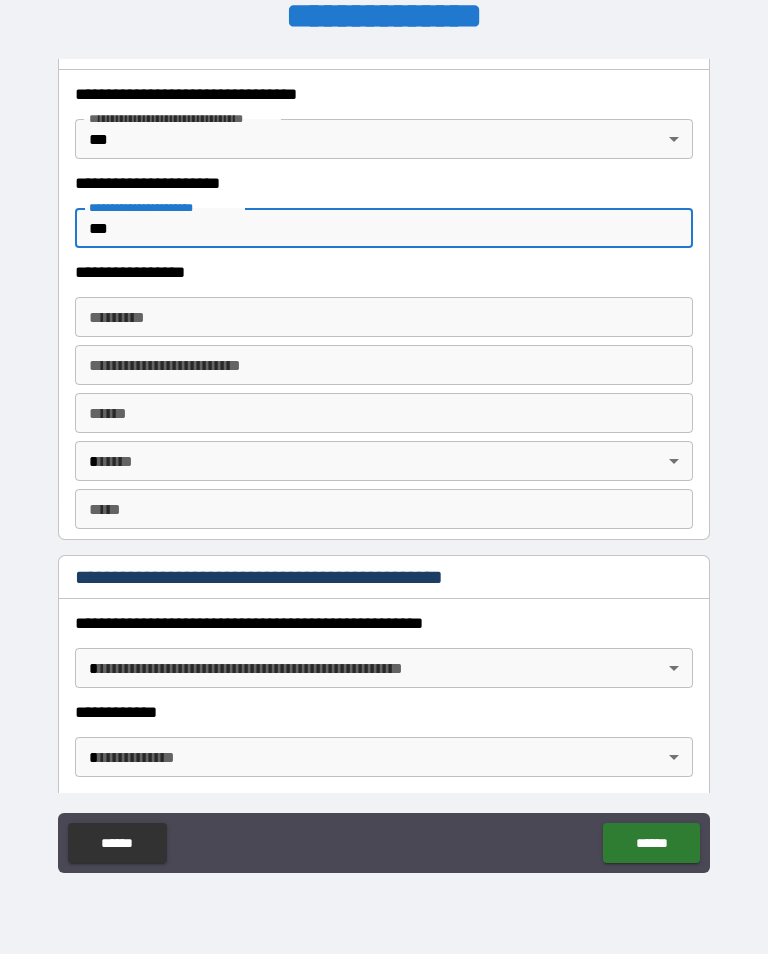 click on "*******   *" at bounding box center (384, 317) 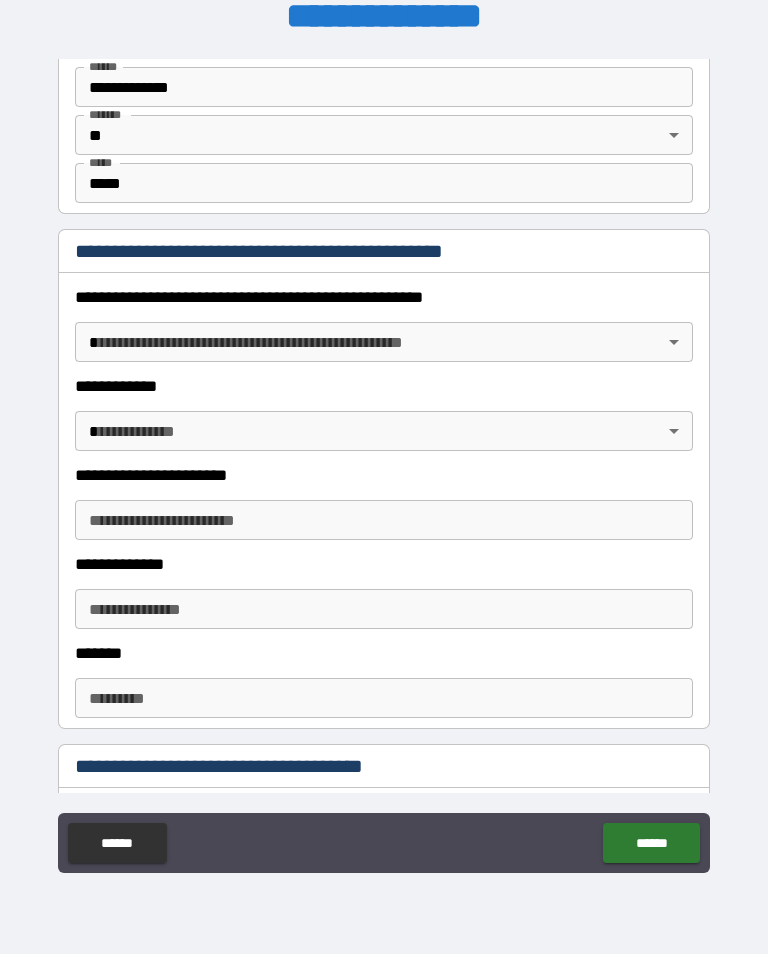 scroll, scrollTop: 2045, scrollLeft: 0, axis: vertical 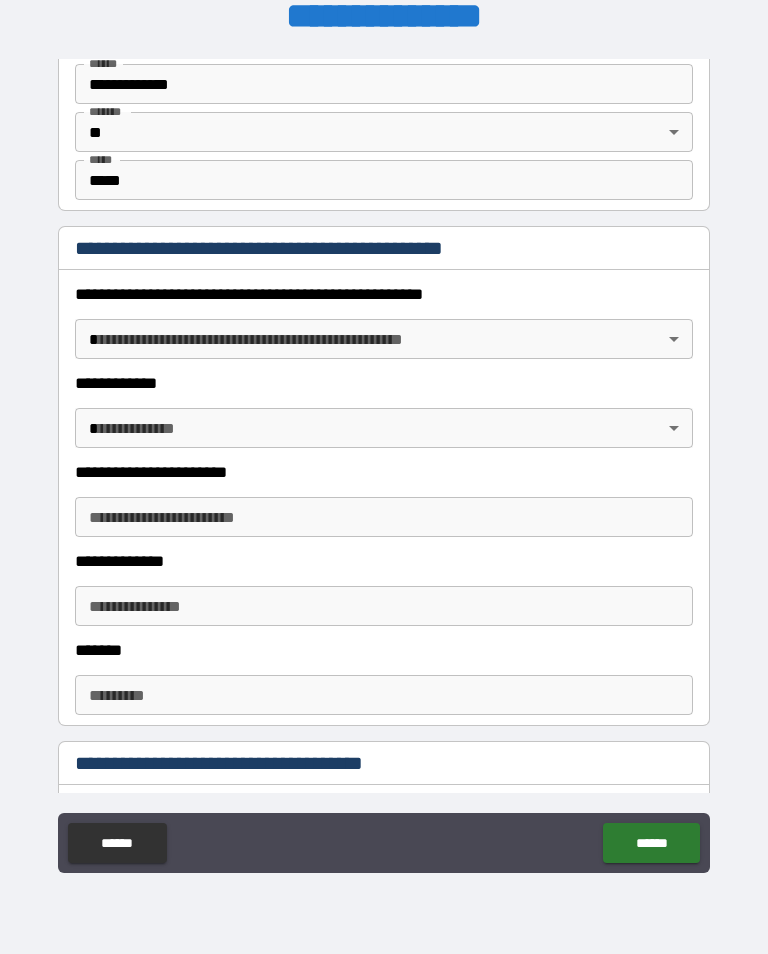 click on "**********" at bounding box center [384, 461] 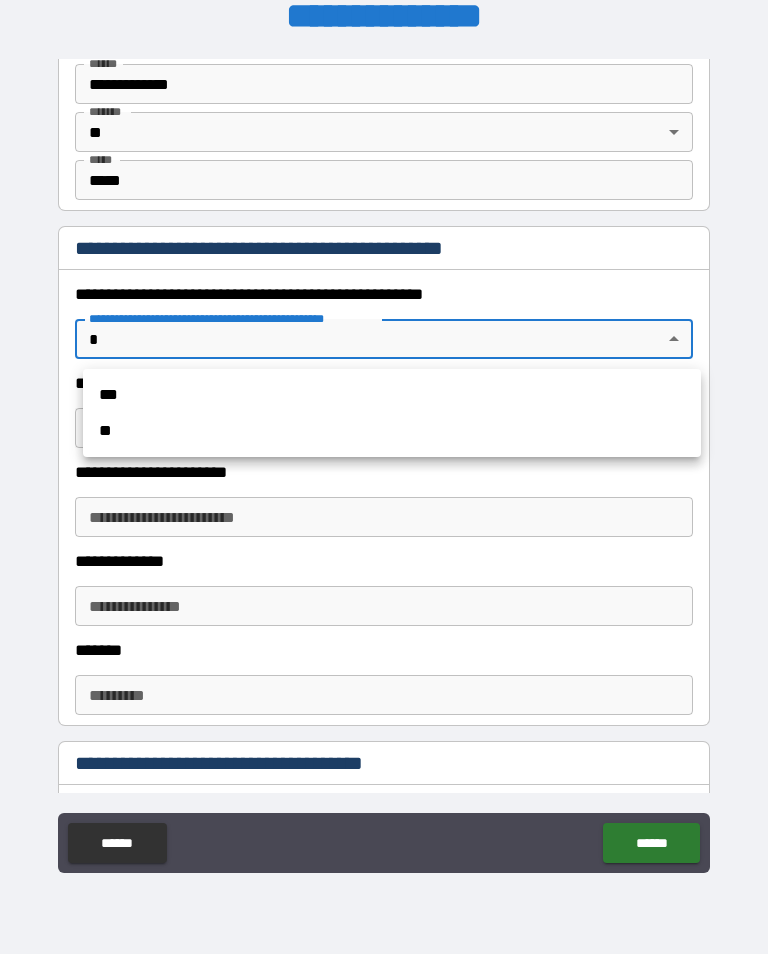 click on "**" at bounding box center [392, 431] 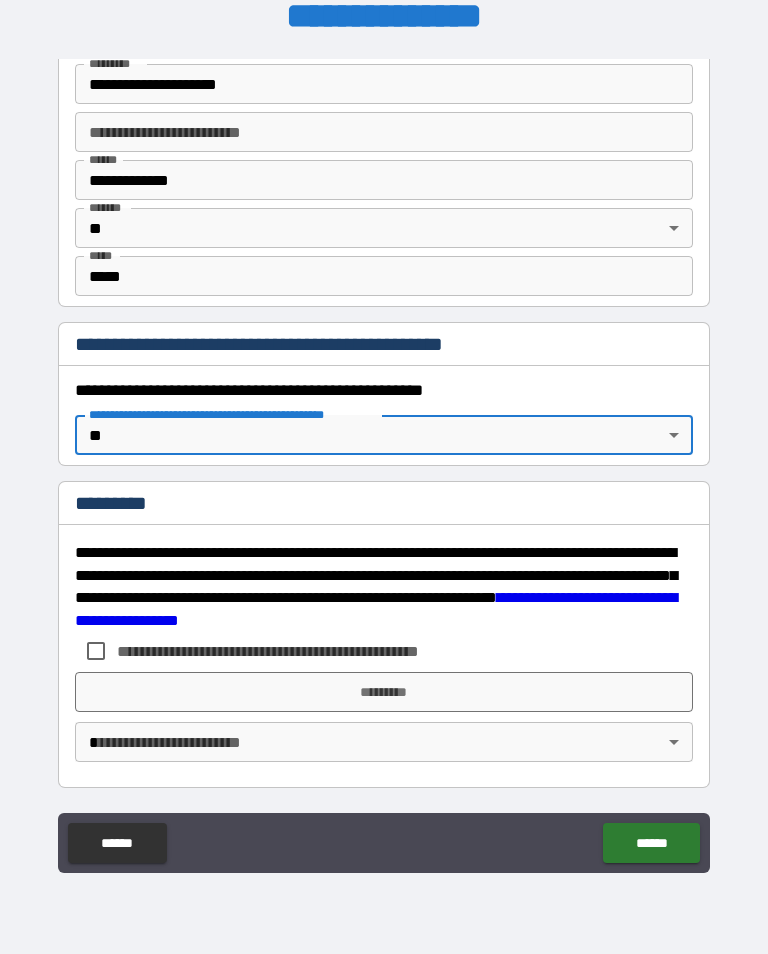 scroll, scrollTop: 1949, scrollLeft: 0, axis: vertical 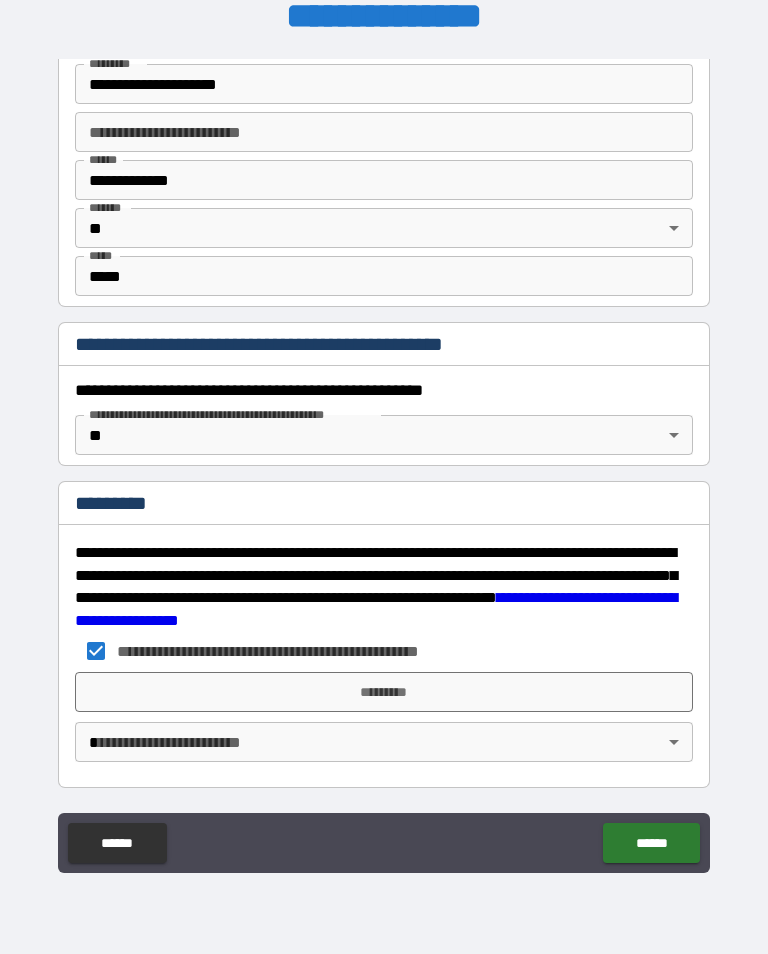 click on "**********" at bounding box center (384, 461) 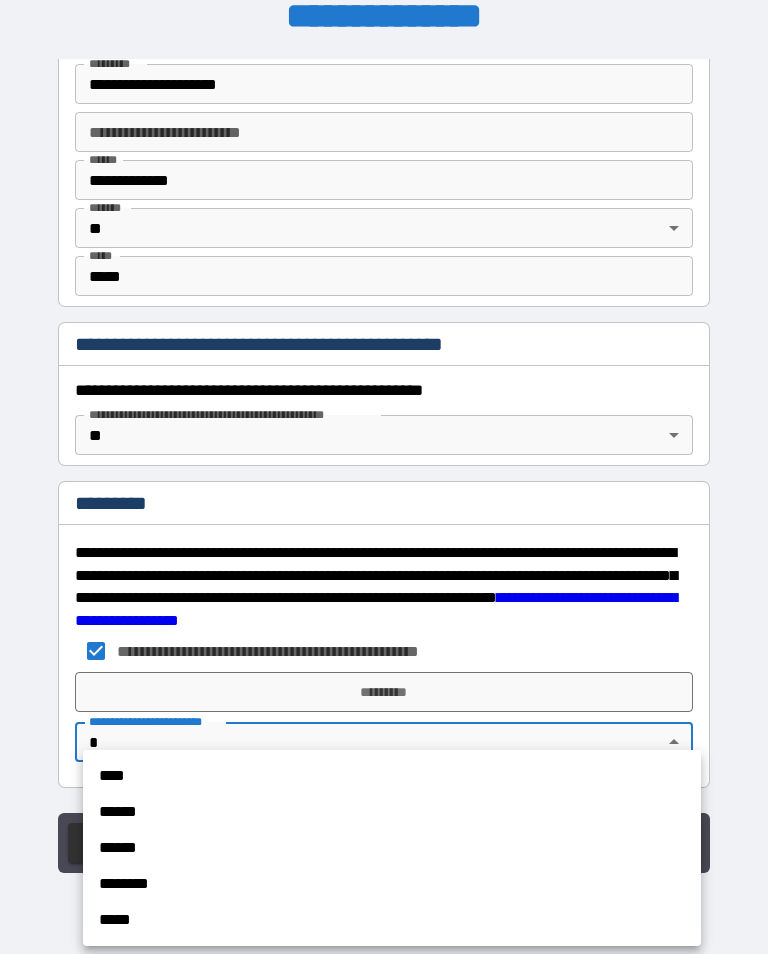 click on "******" at bounding box center [392, 812] 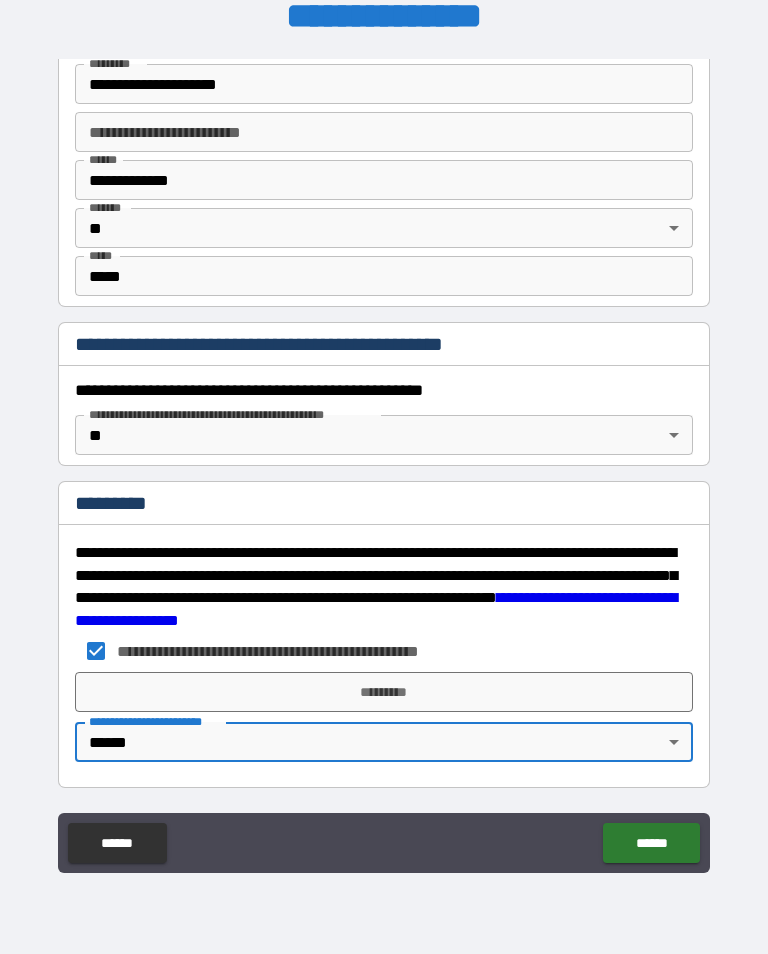 click on "*********" at bounding box center [384, 692] 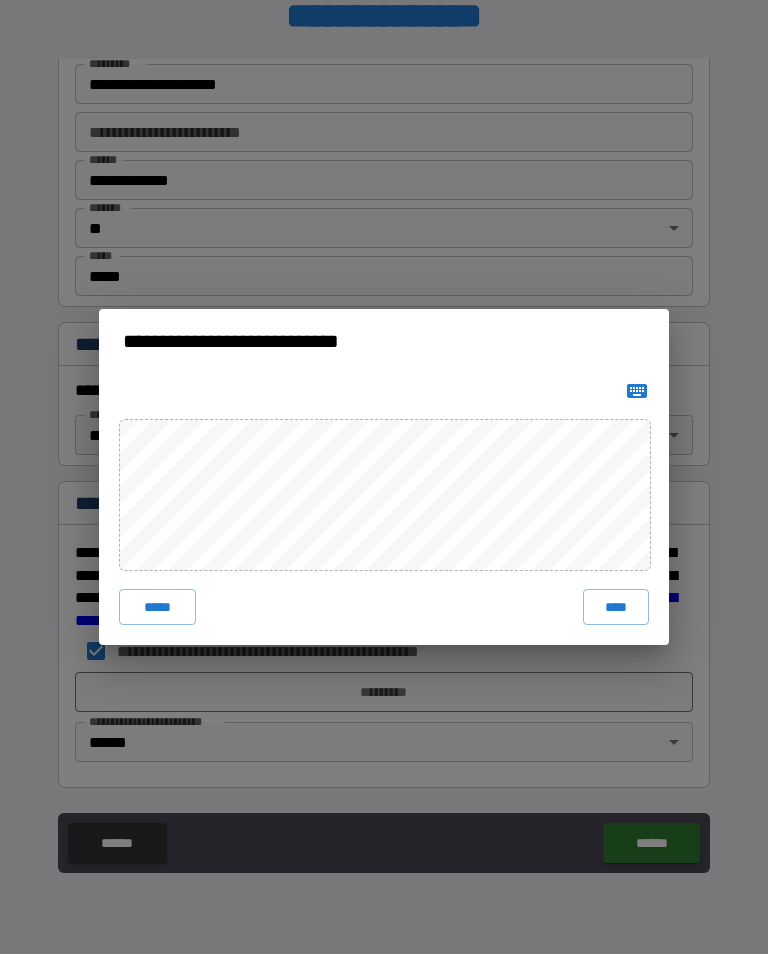 click on "****" at bounding box center (616, 607) 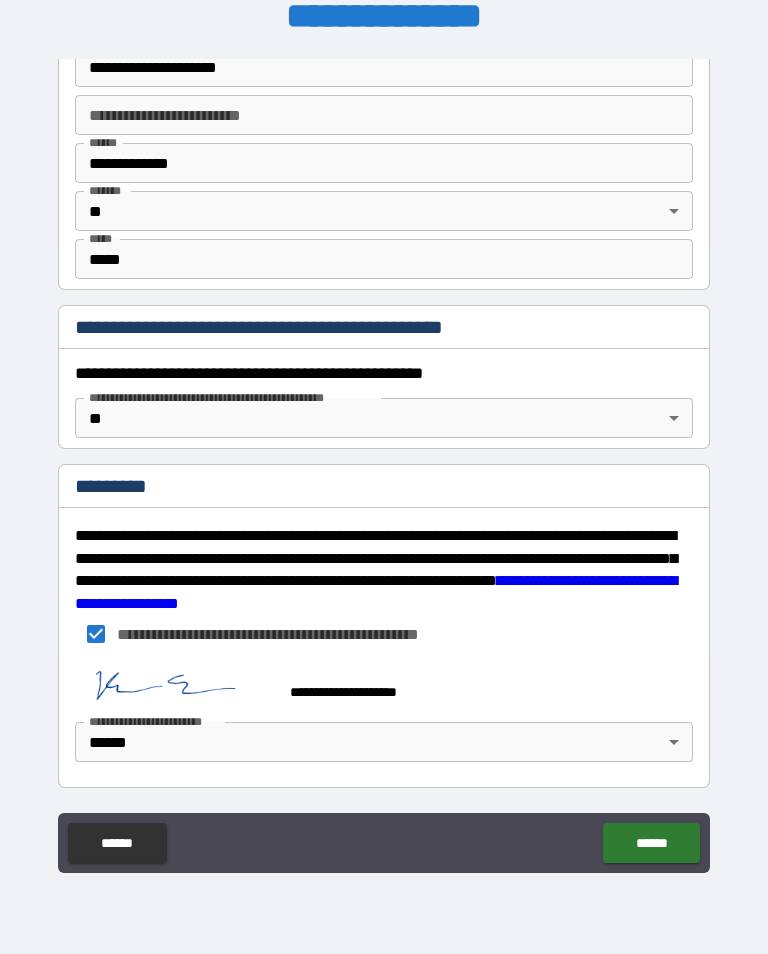 scroll, scrollTop: 1966, scrollLeft: 0, axis: vertical 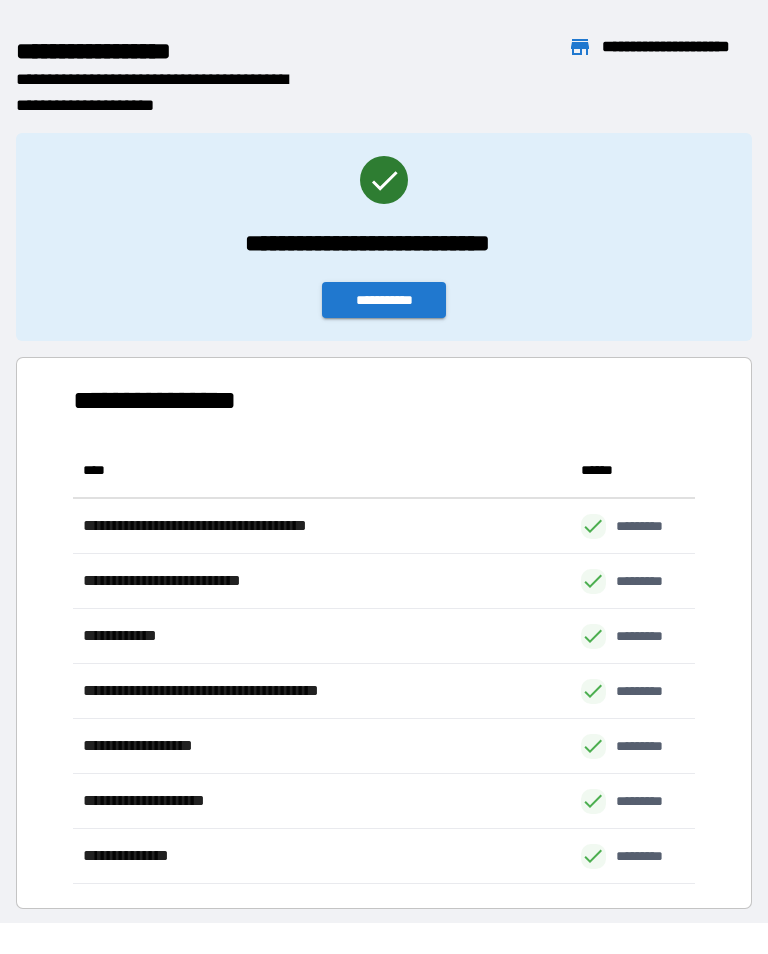 click on "**********" at bounding box center (384, 300) 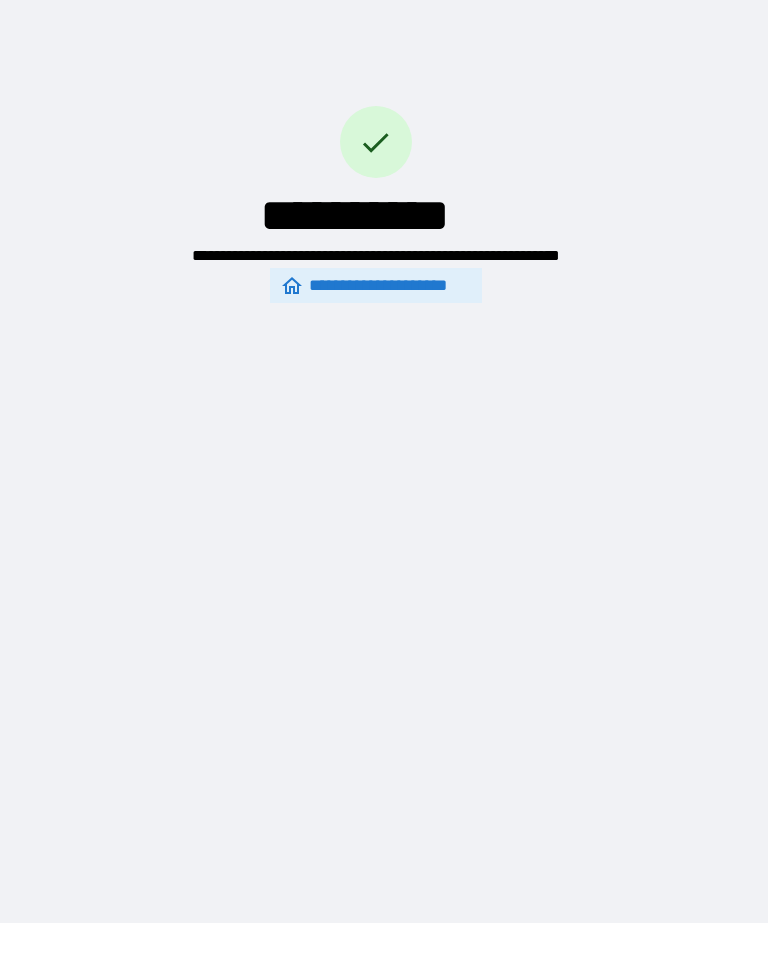 click on "**********" at bounding box center (376, 285) 